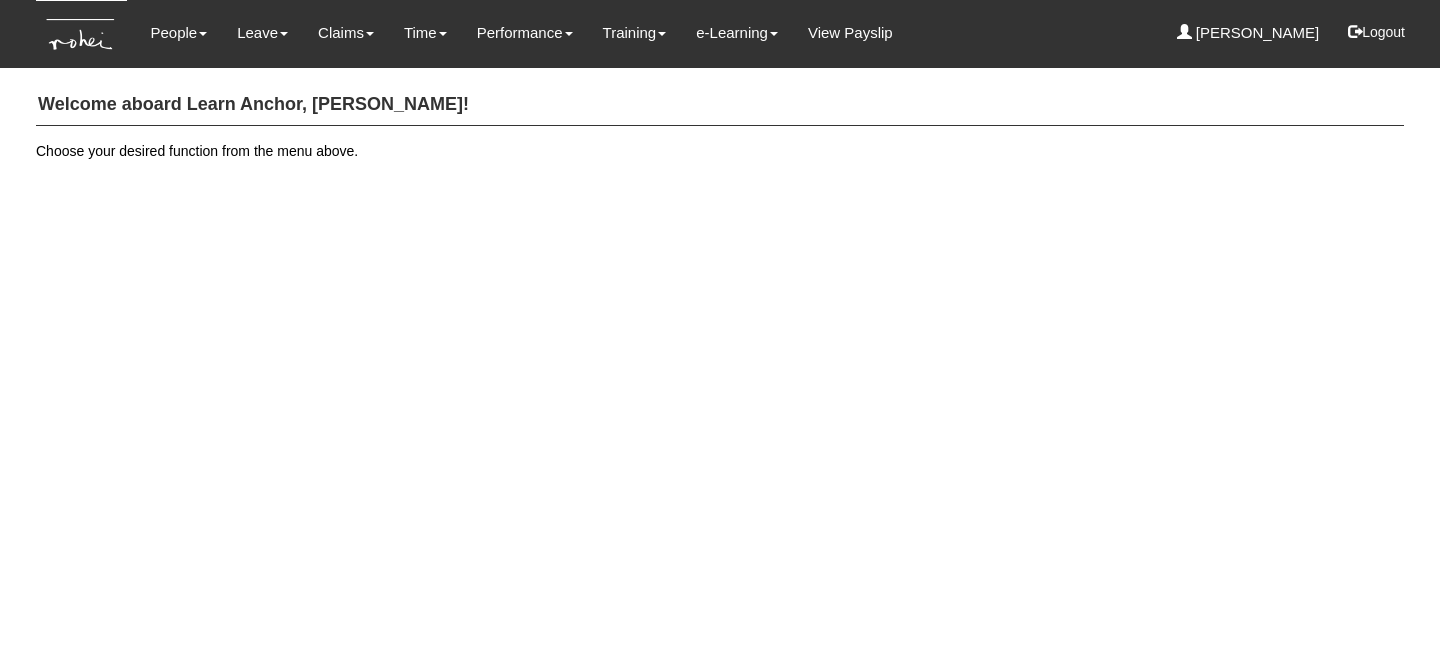 scroll, scrollTop: 0, scrollLeft: 0, axis: both 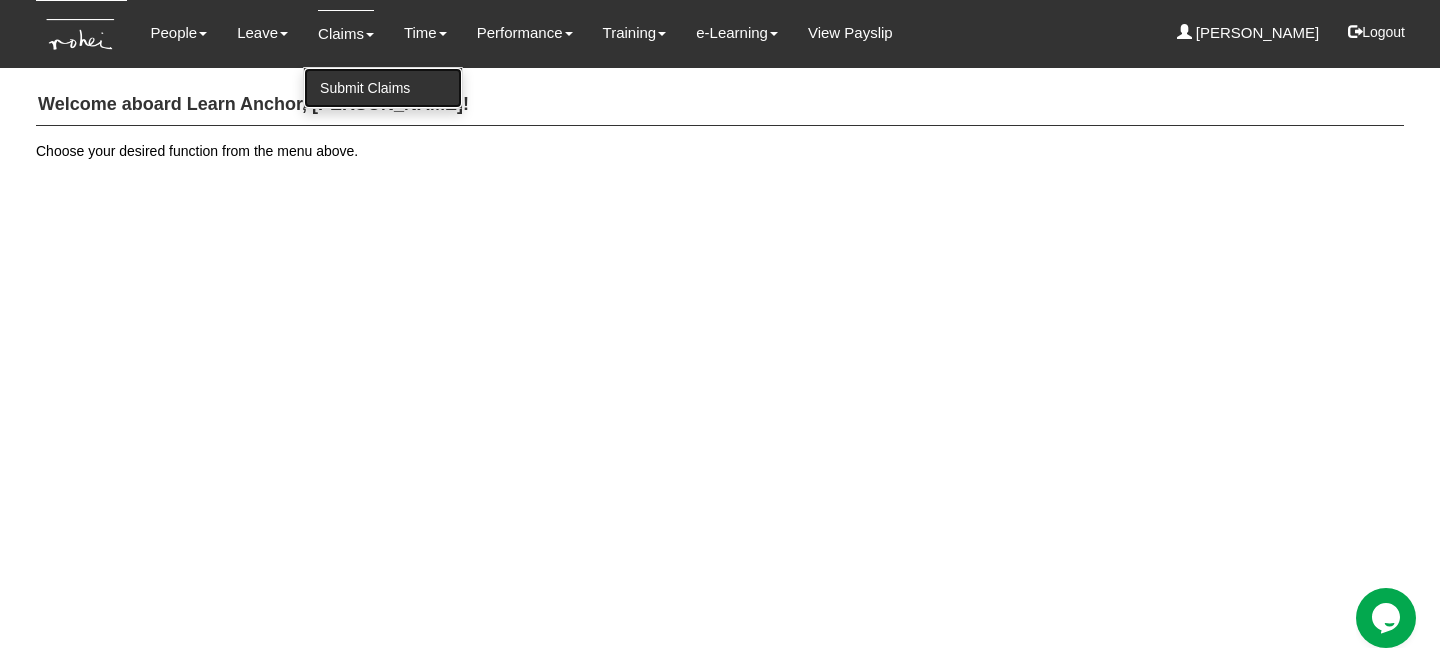 click on "Submit Claims" at bounding box center (383, 88) 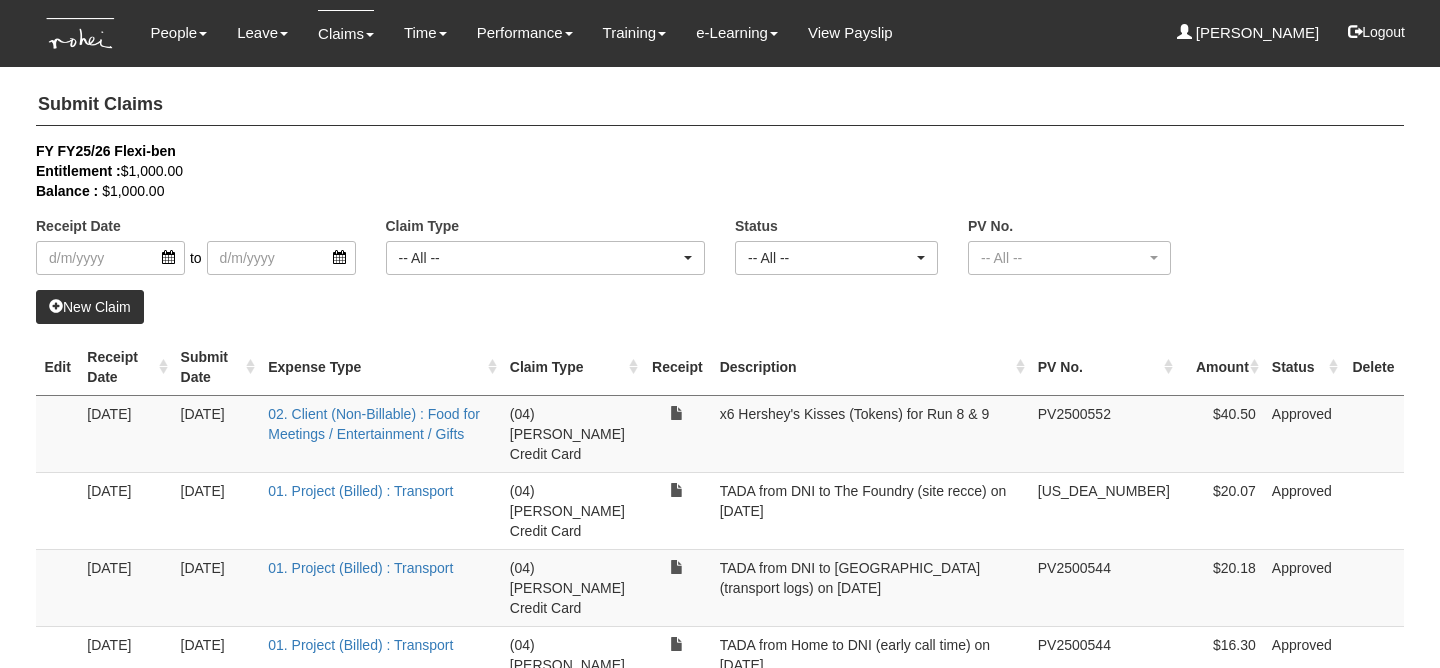 select on "50" 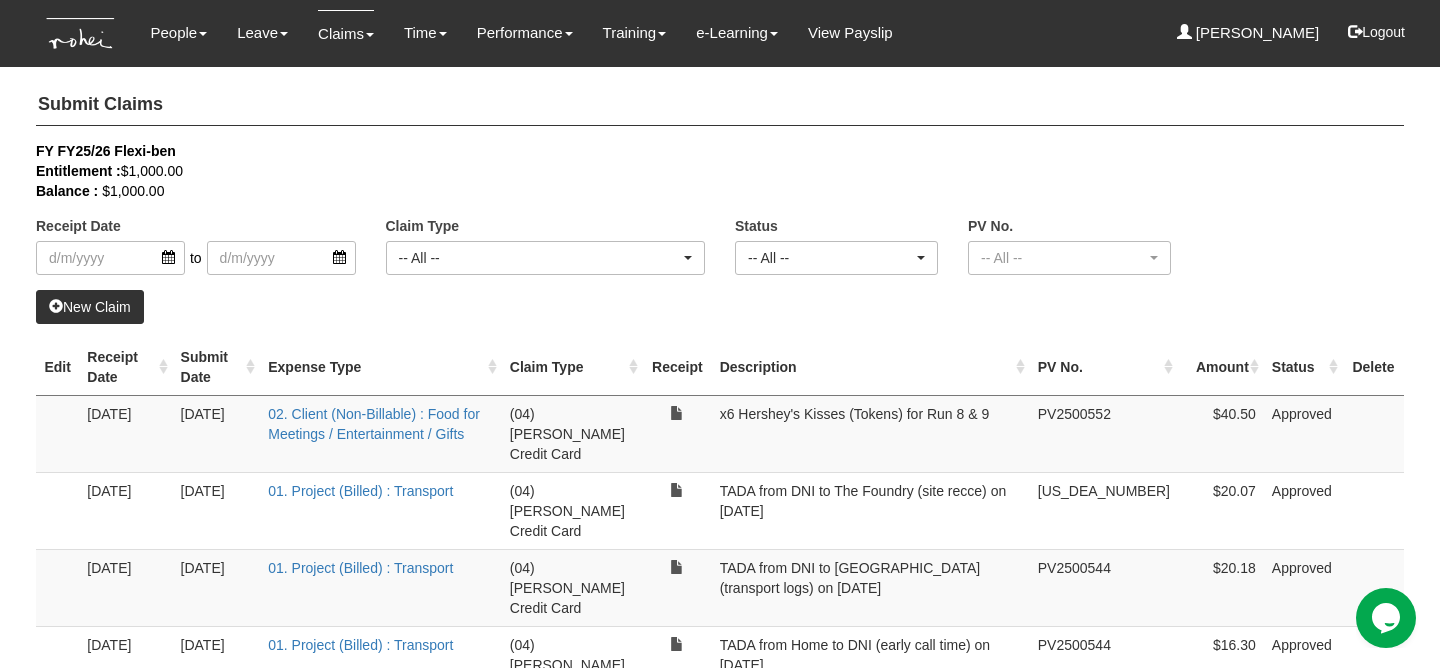 scroll, scrollTop: 0, scrollLeft: 0, axis: both 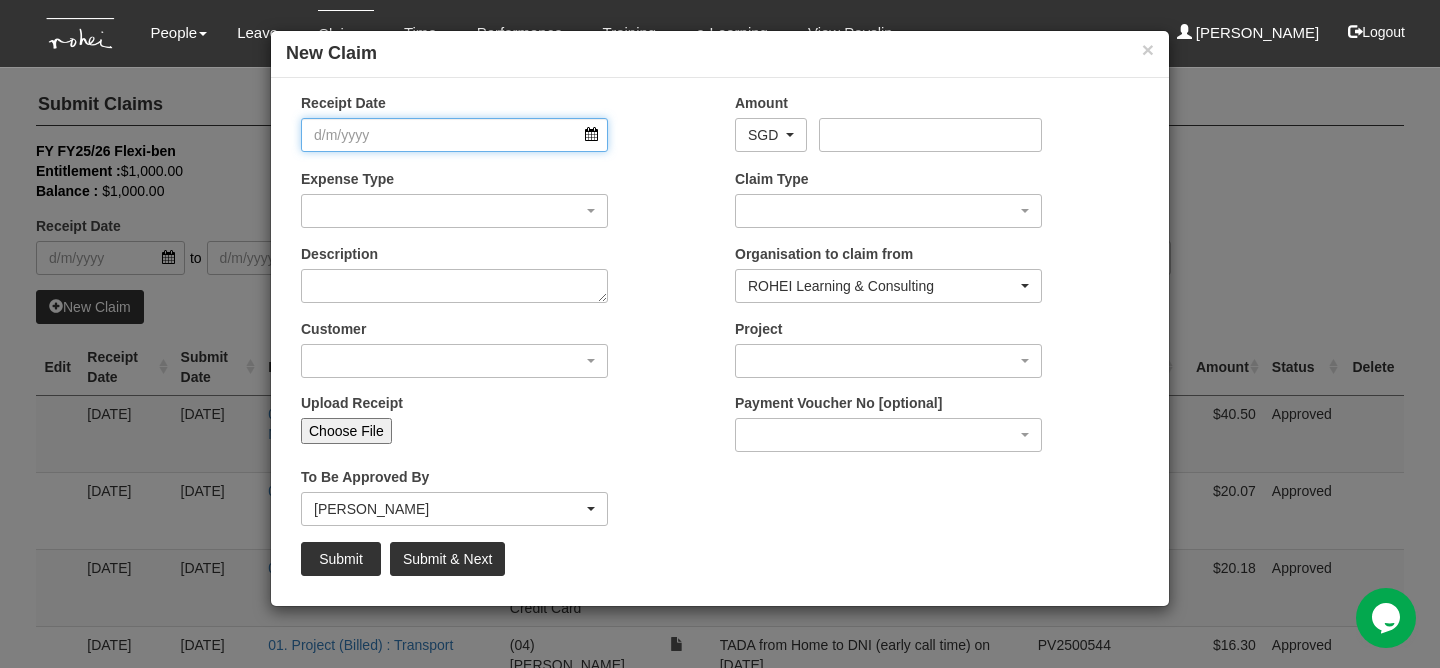 click on "Receipt Date" at bounding box center [454, 135] 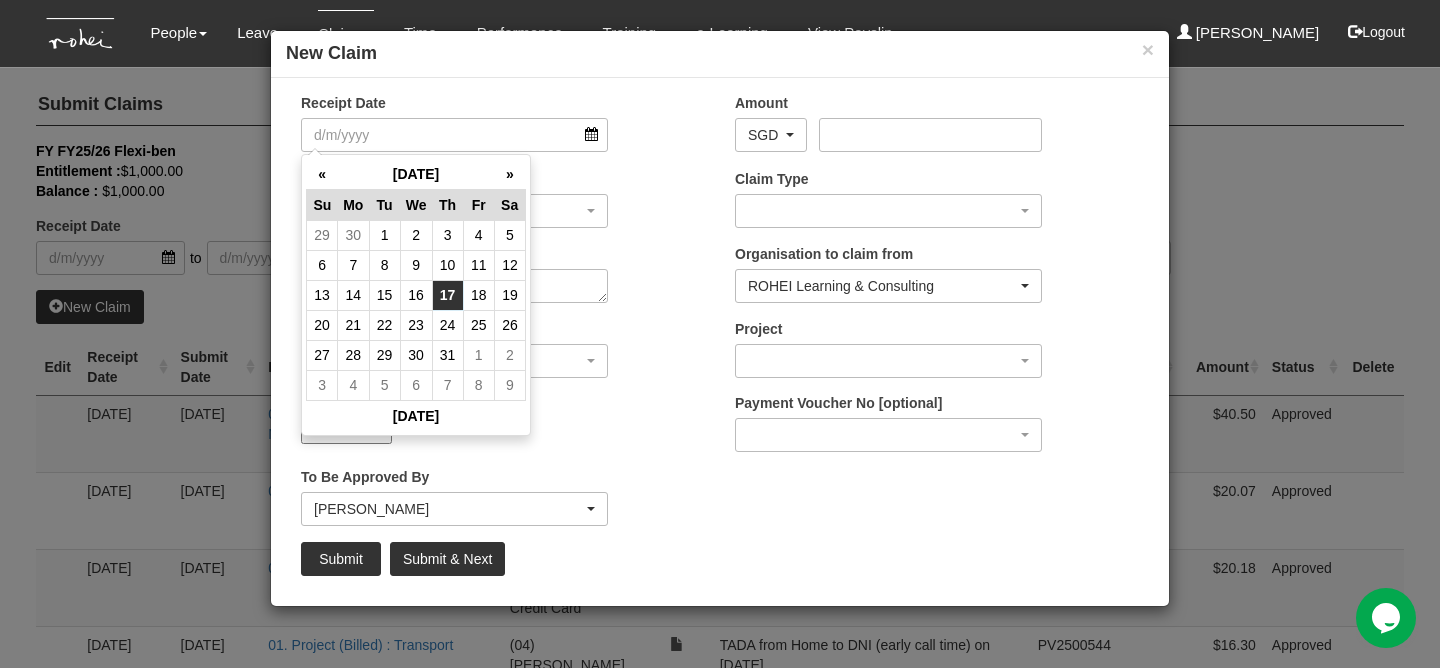 click on "17" at bounding box center [447, 295] 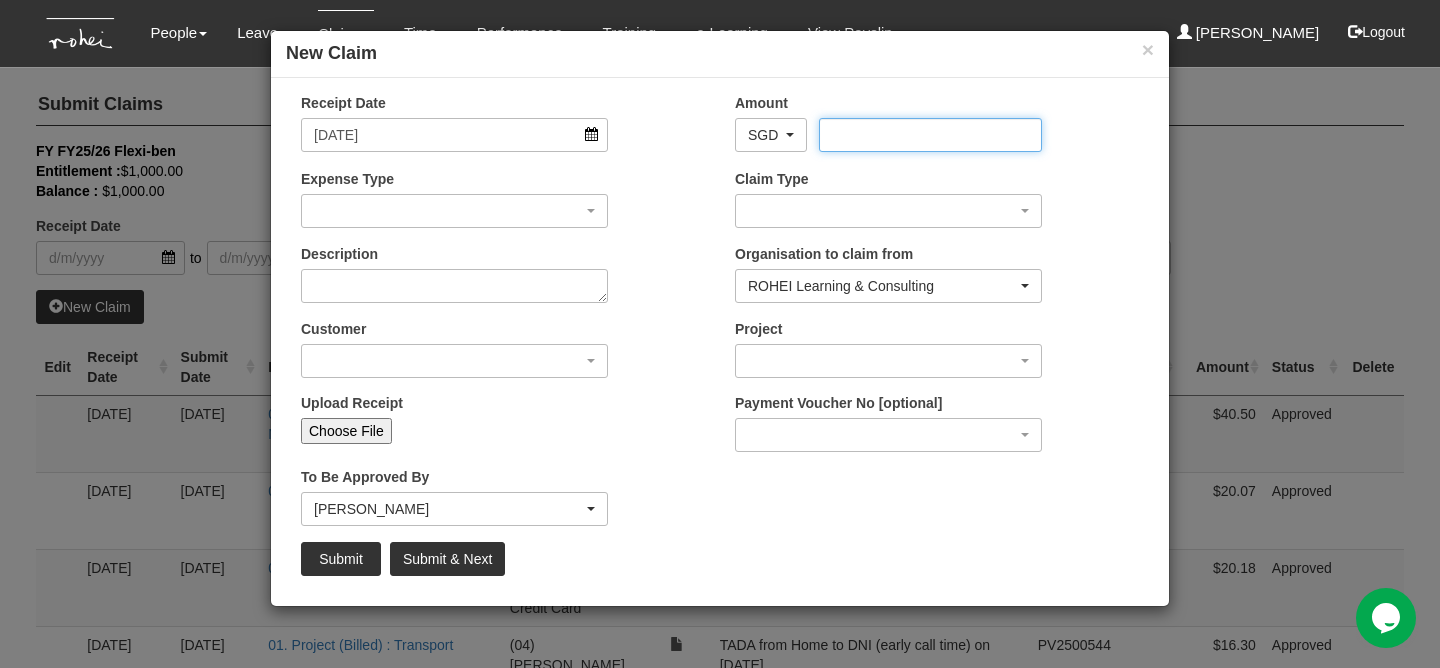 click on "Amount" at bounding box center [930, 135] 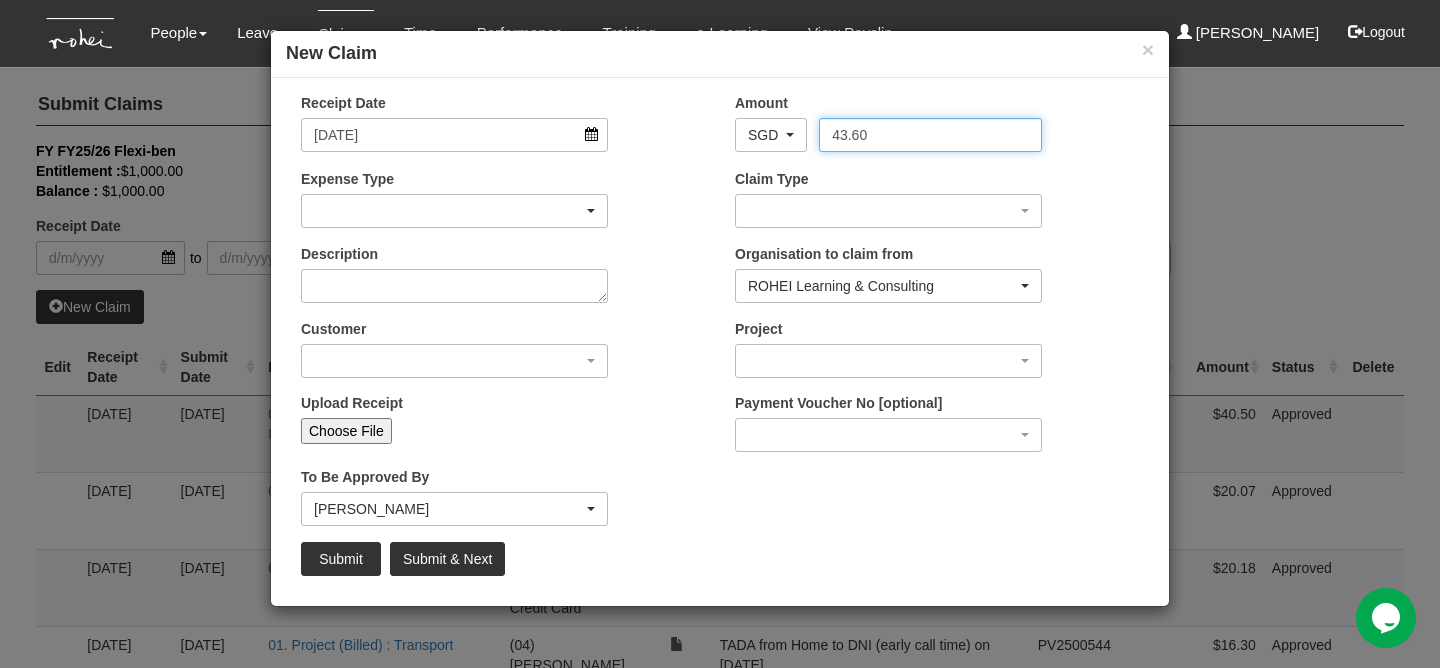 type on "43.60" 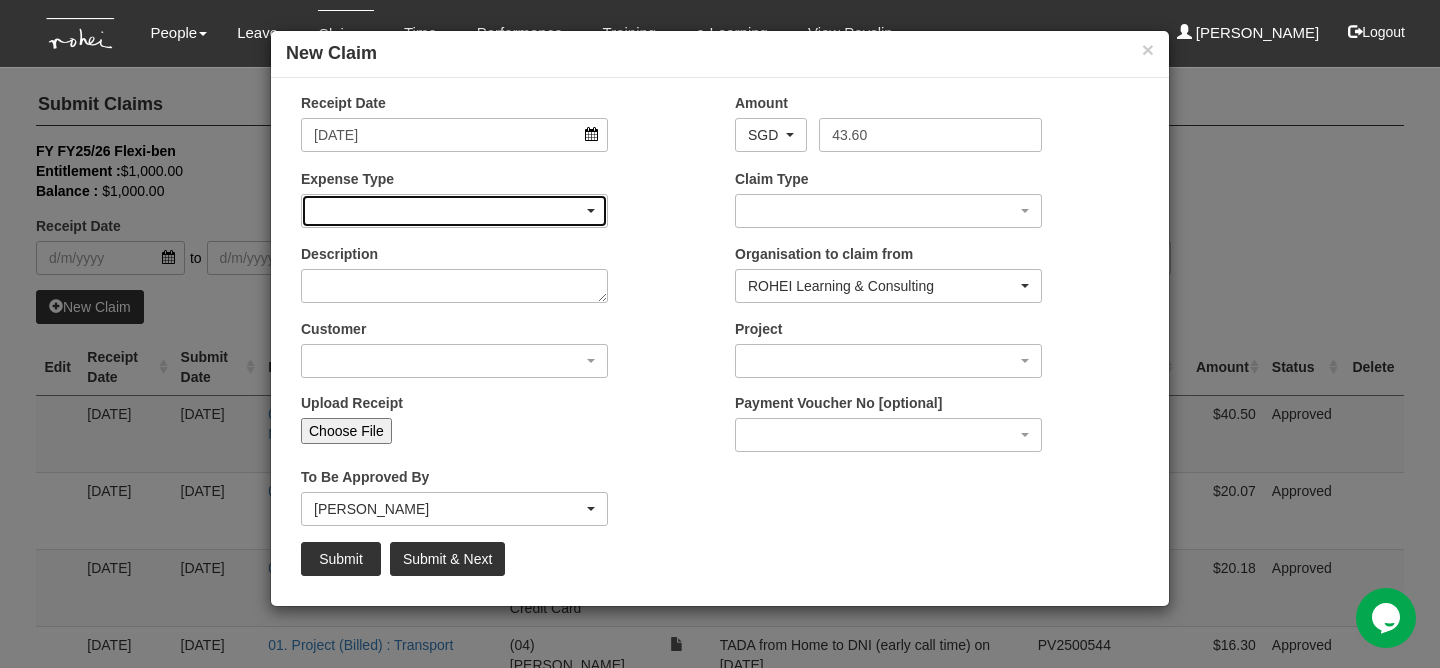 click at bounding box center [454, 211] 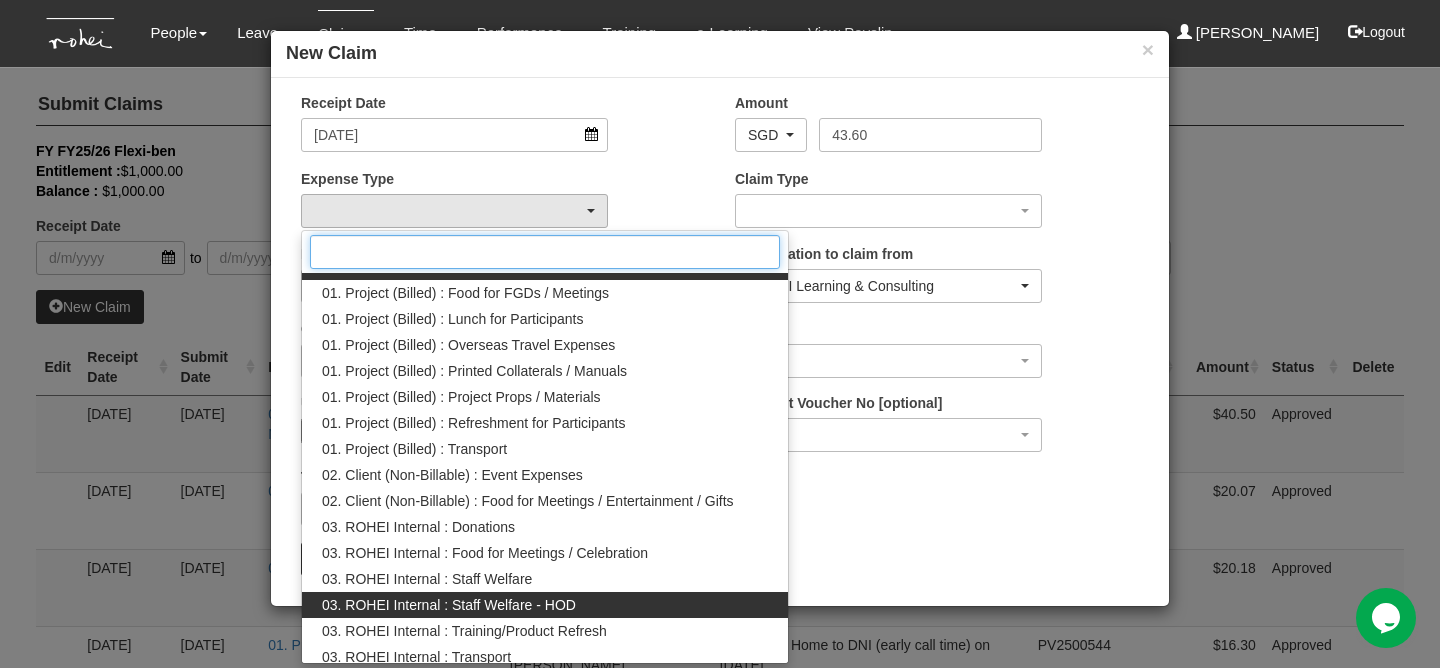 scroll, scrollTop: 0, scrollLeft: 0, axis: both 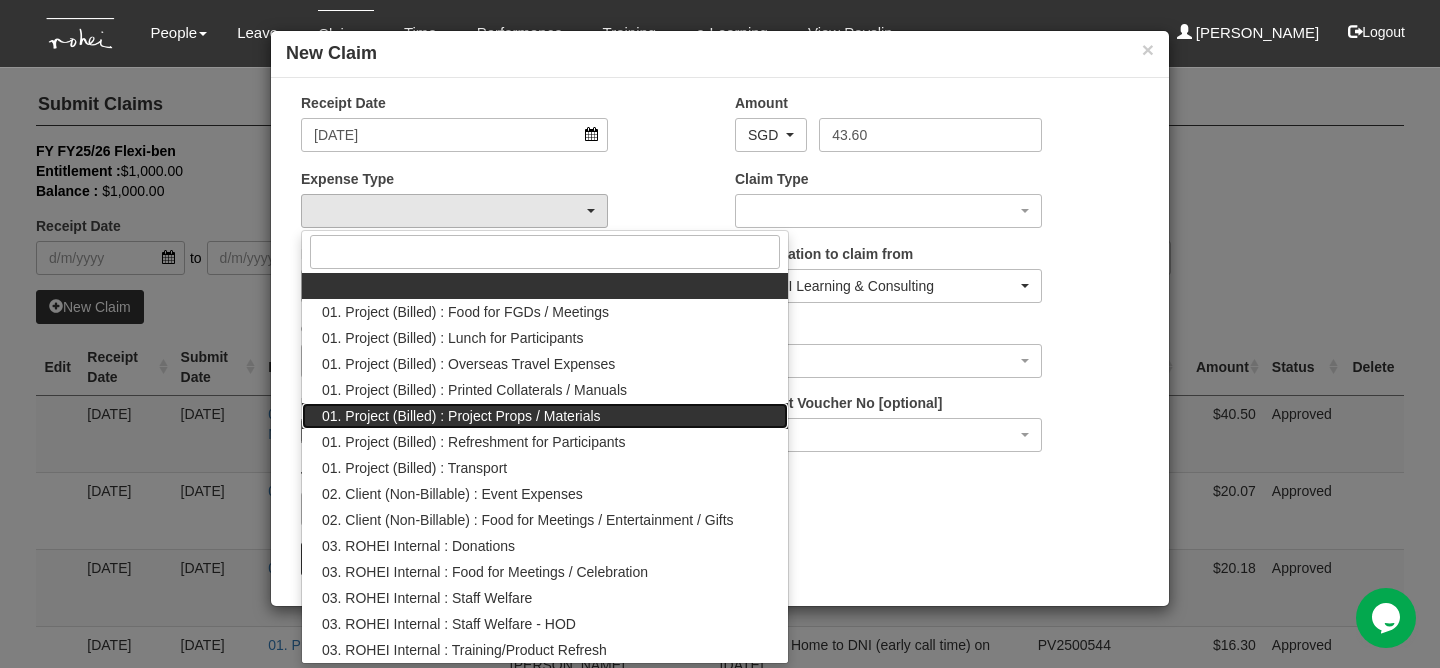 click on "01. Project (Billed) : Project Props / Materials" at bounding box center [461, 416] 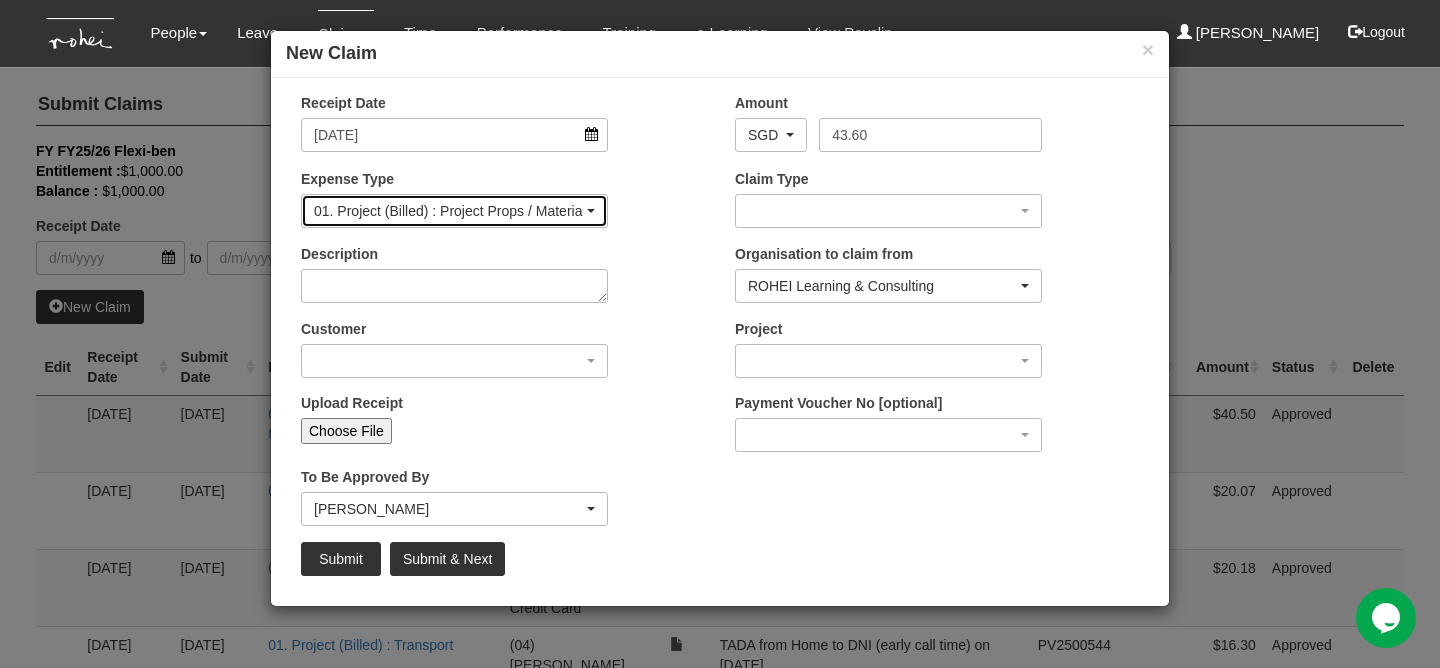 click on "01. Project (Billed) : Project Props / Materials" at bounding box center (448, 211) 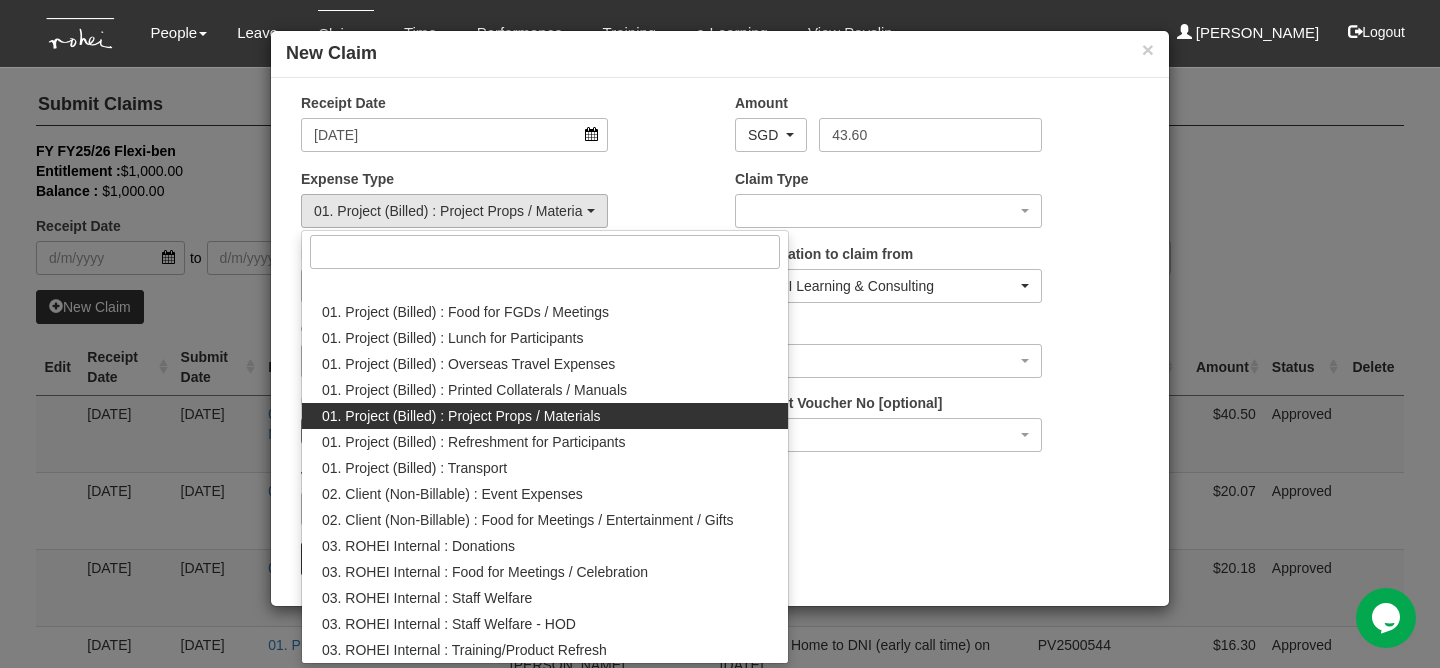 click on "01. Project (Billed) : Project Props / Materials" at bounding box center [461, 416] 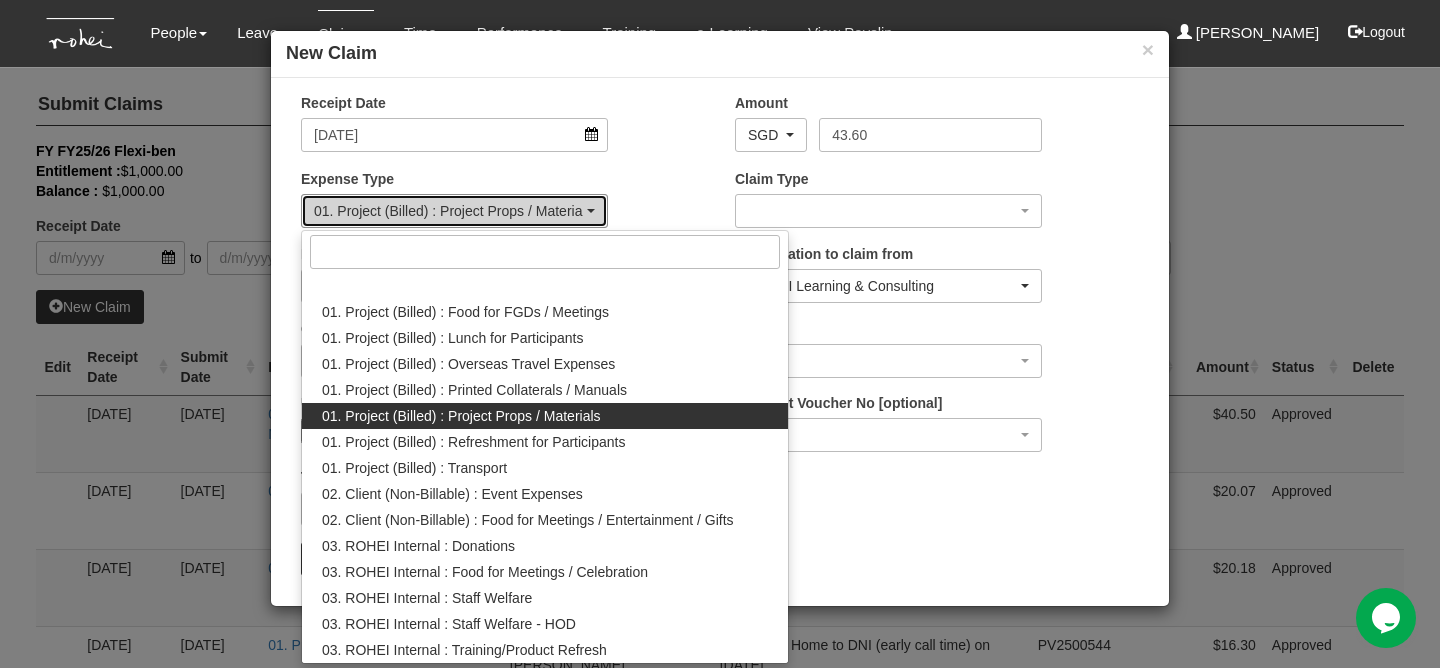 select on "134" 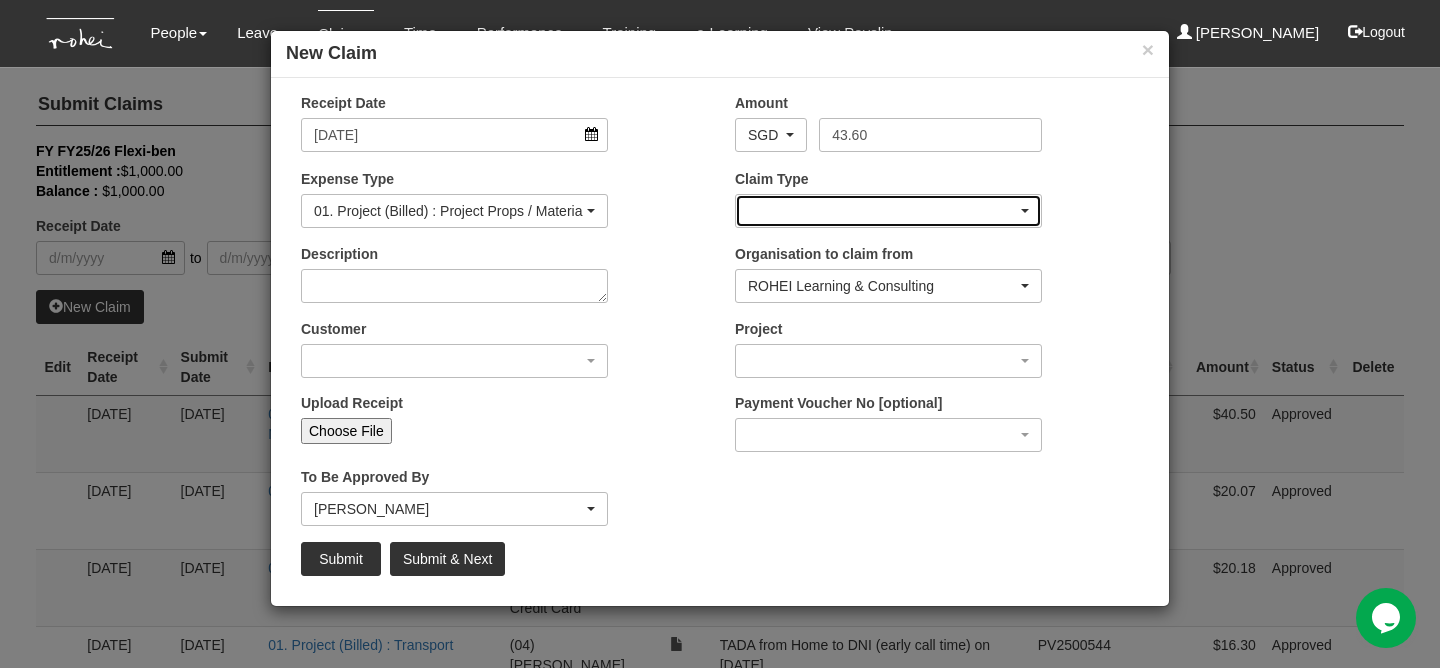 click at bounding box center [888, 211] 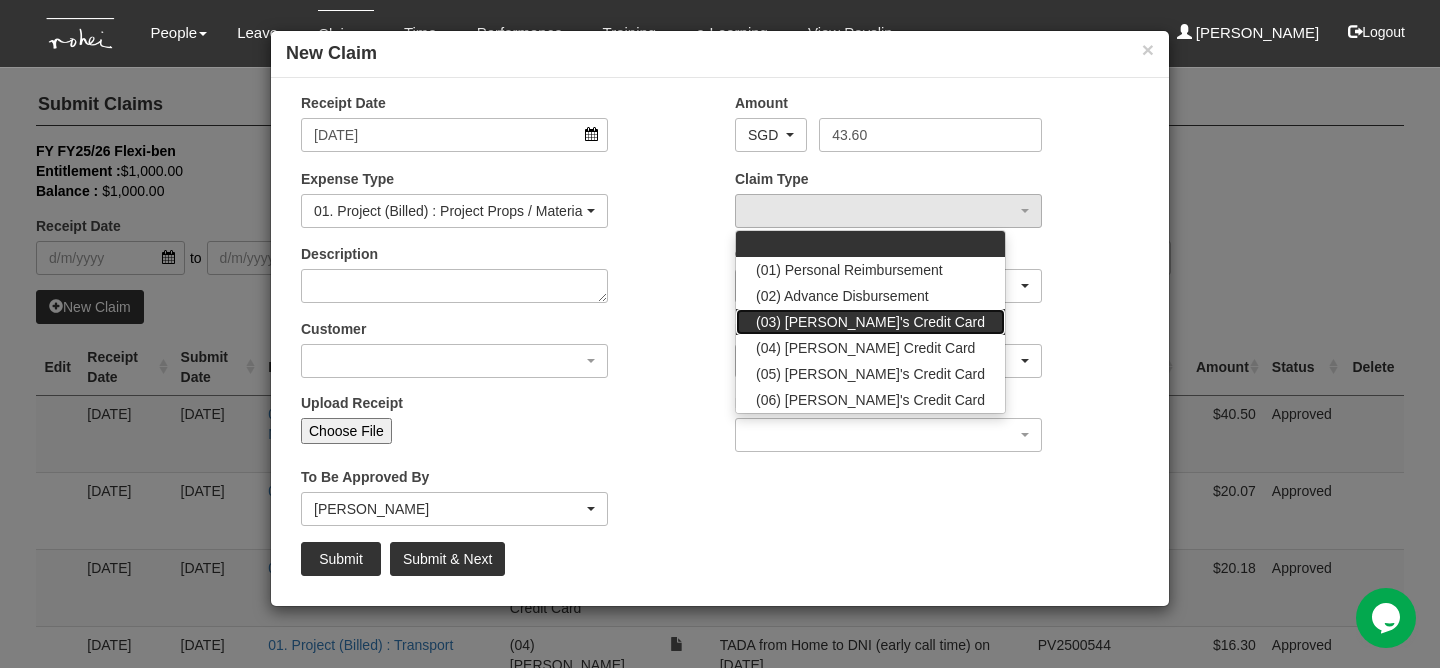 drag, startPoint x: 817, startPoint y: 333, endPoint x: 816, endPoint y: 348, distance: 15.033297 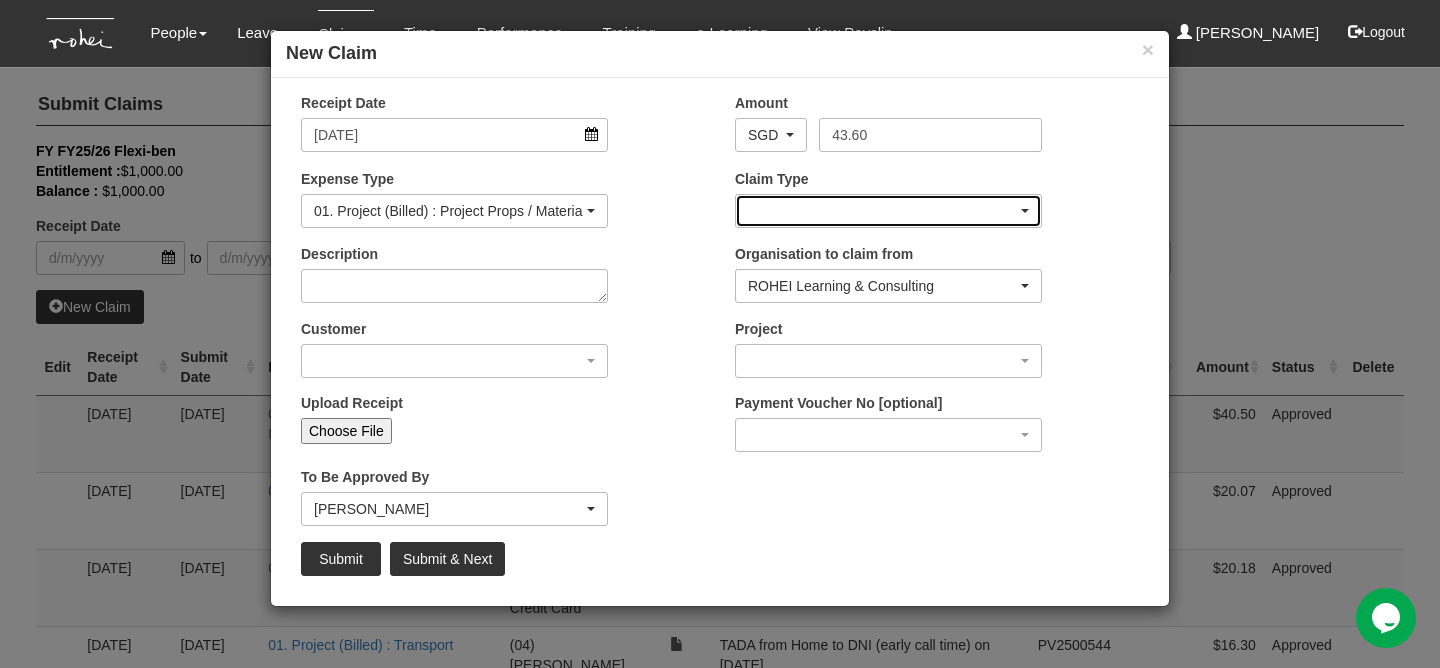 click at bounding box center [888, 211] 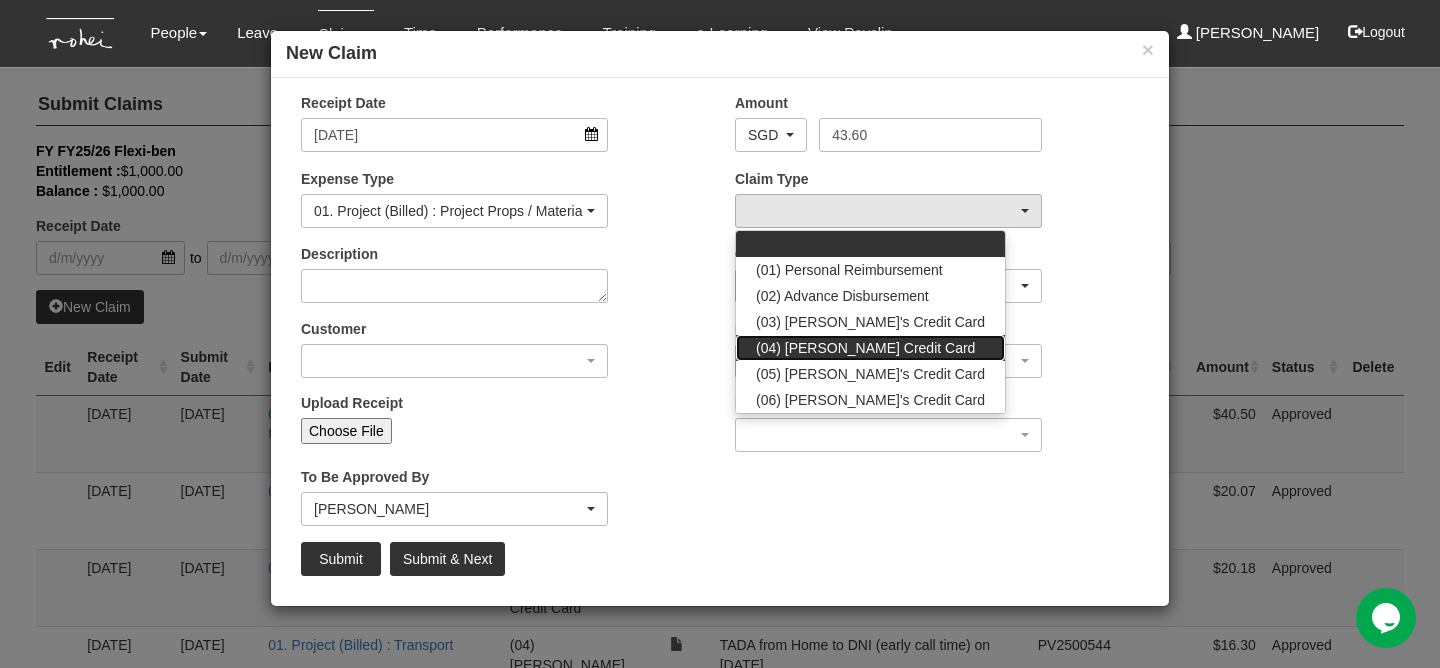 click on "(04) [PERSON_NAME] Credit Card" at bounding box center [865, 348] 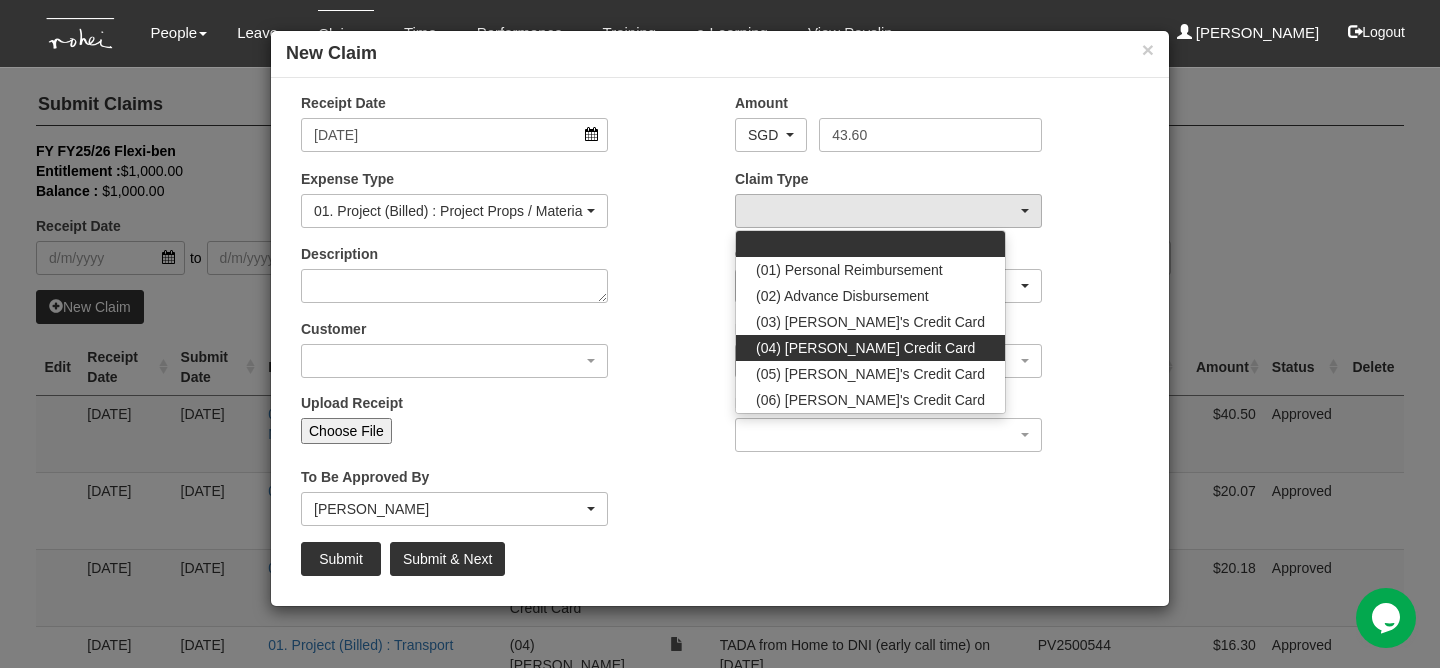 select on "16" 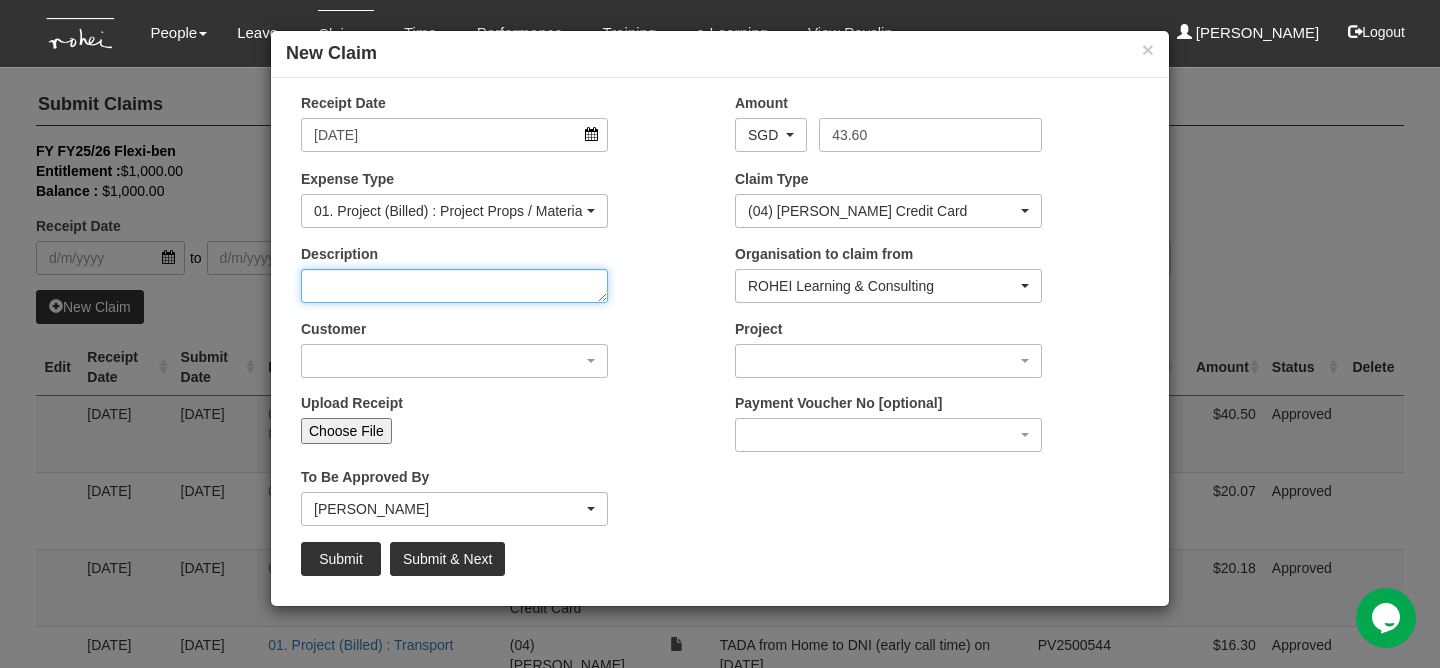 click on "Description" at bounding box center [454, 286] 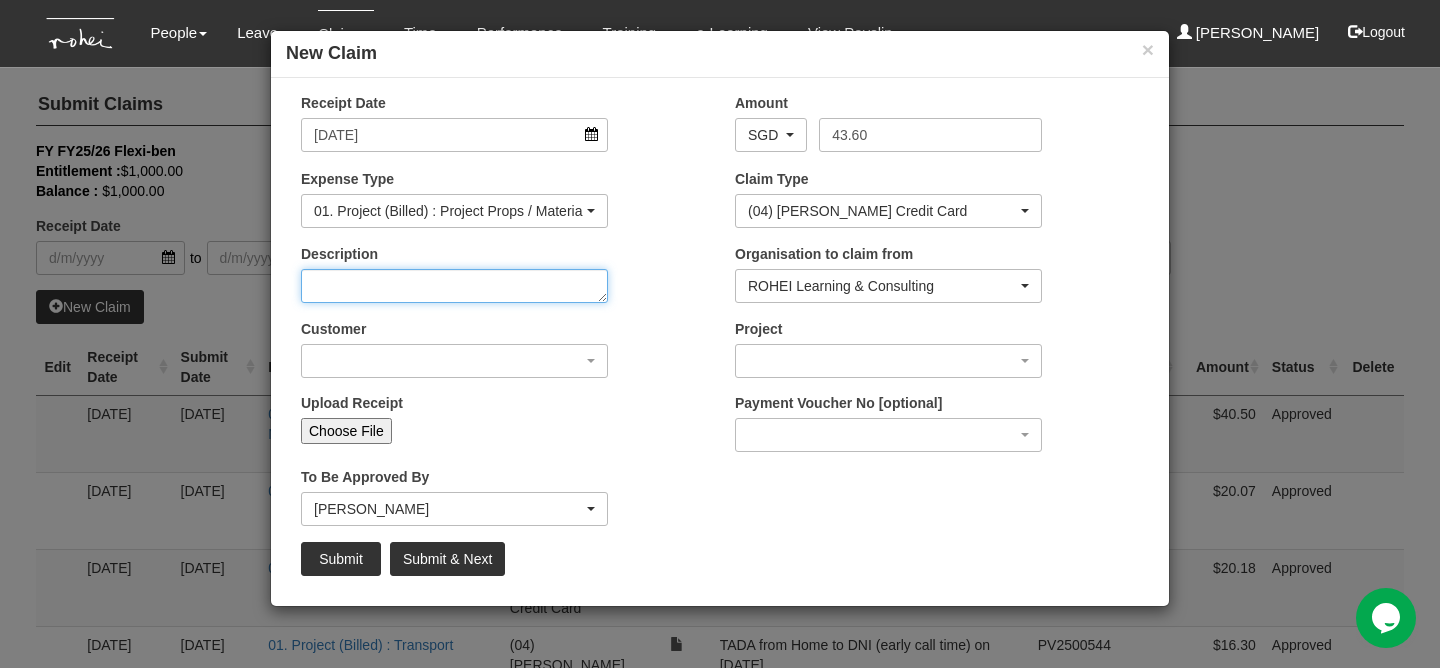 type on "G" 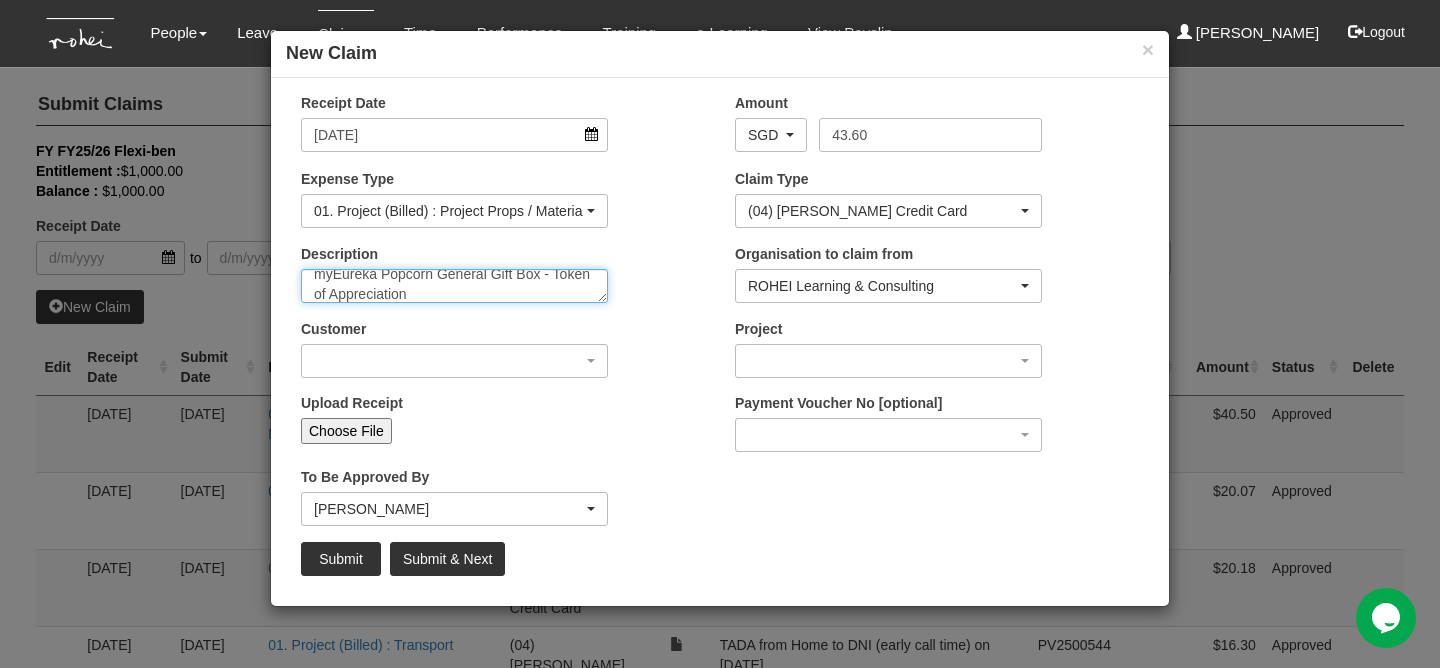 scroll, scrollTop: 19, scrollLeft: 0, axis: vertical 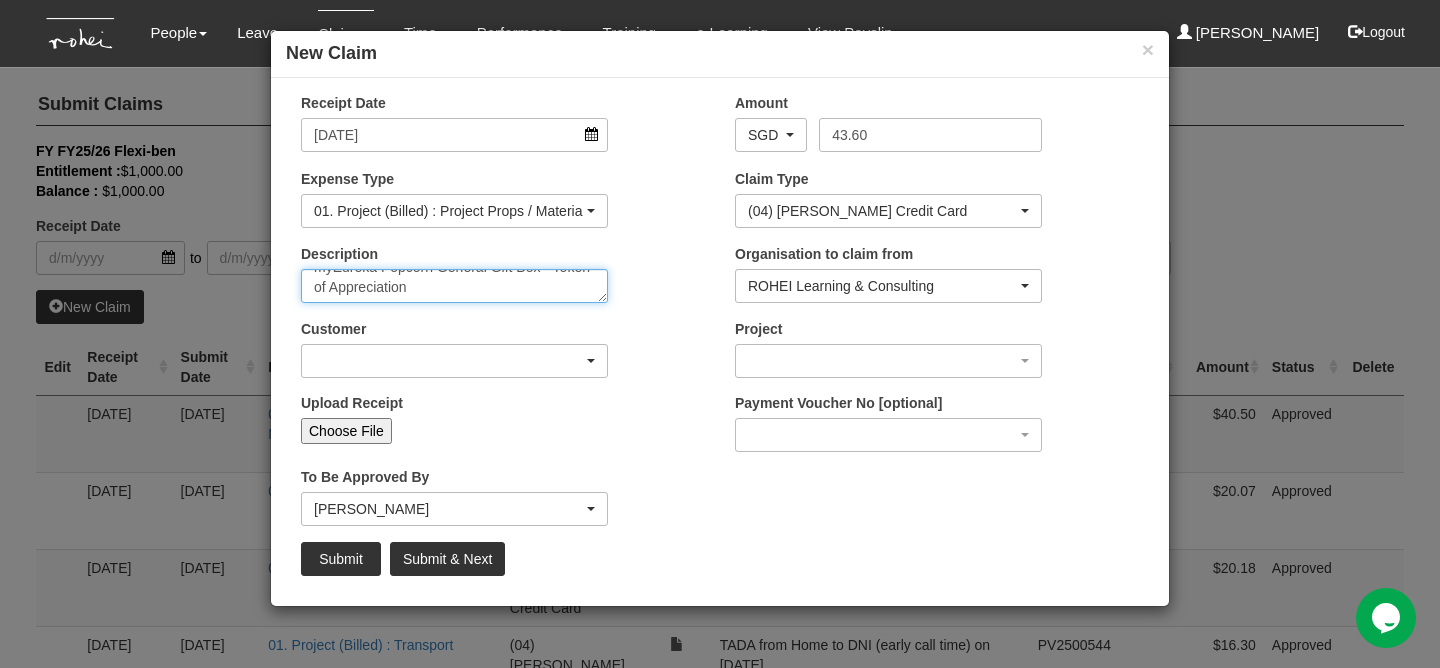 type on "myEureka Popcorn General Gift Box - Token of Appreciation" 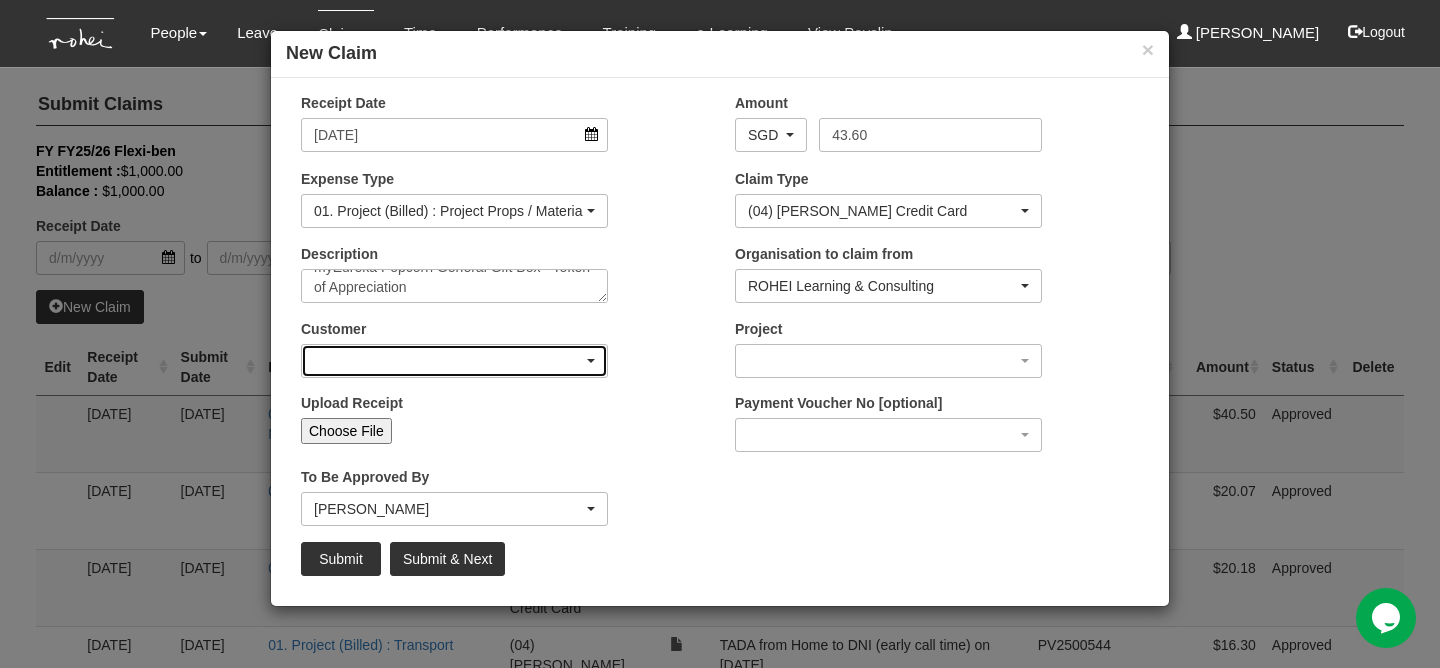 click at bounding box center [454, 361] 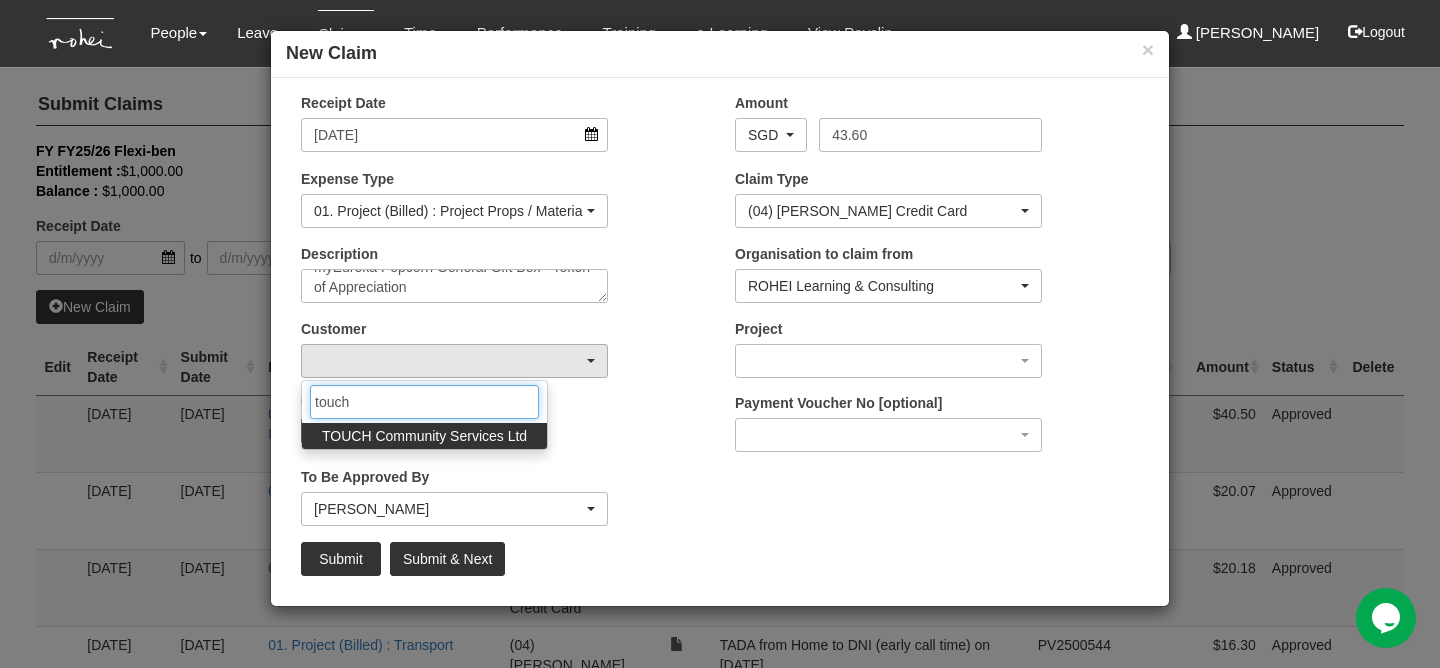 type on "touch" 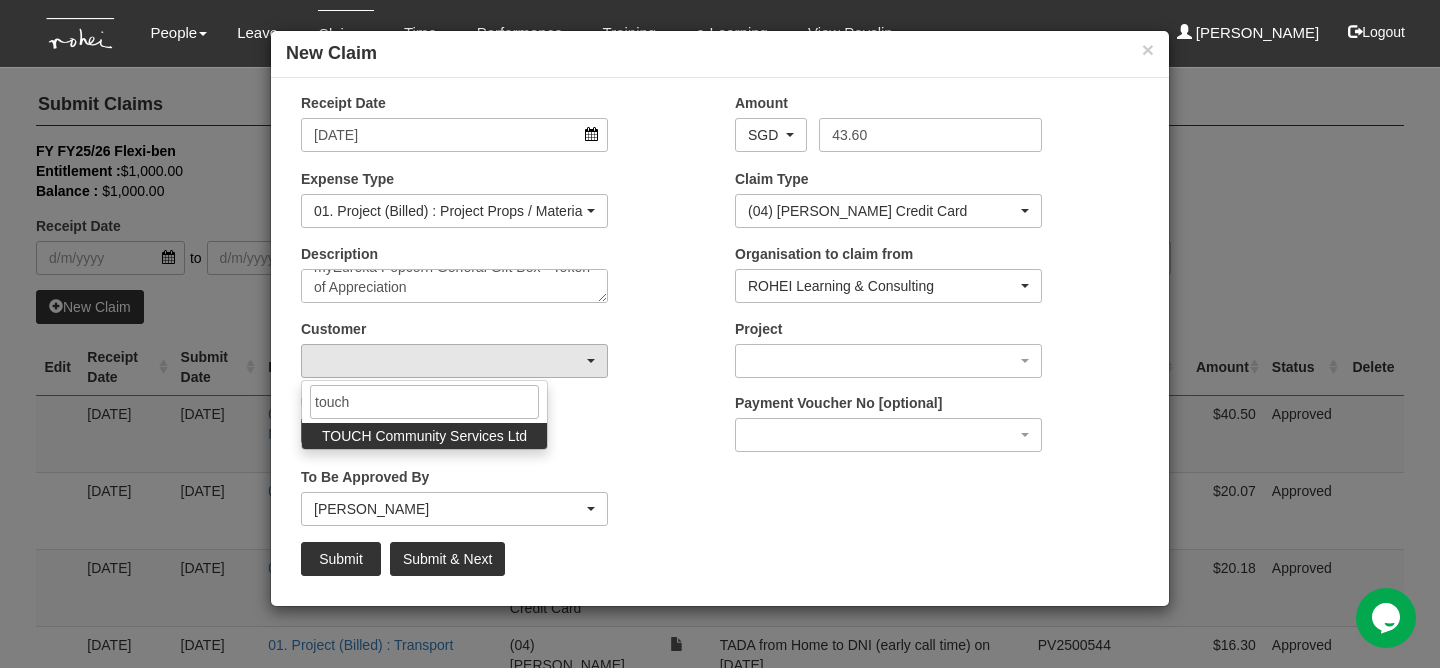 click on "TOUCH Community Services Ltd" at bounding box center [424, 436] 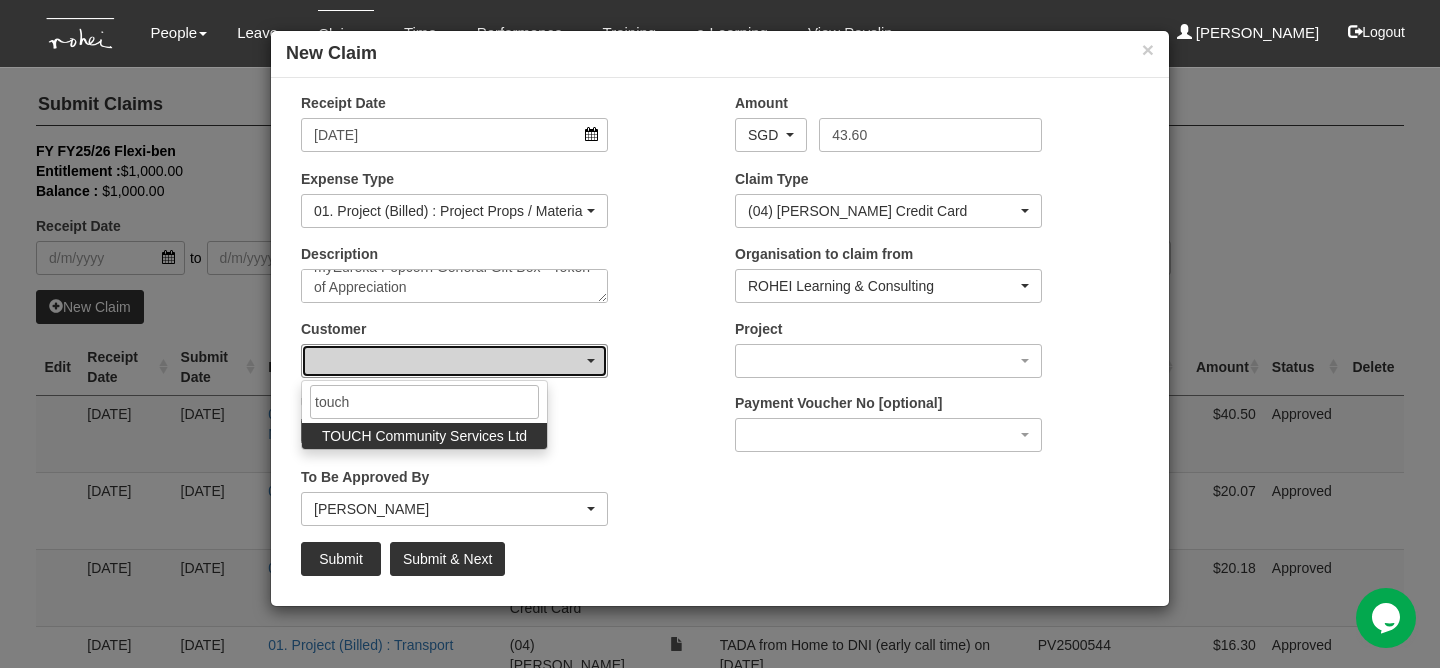 select on "893" 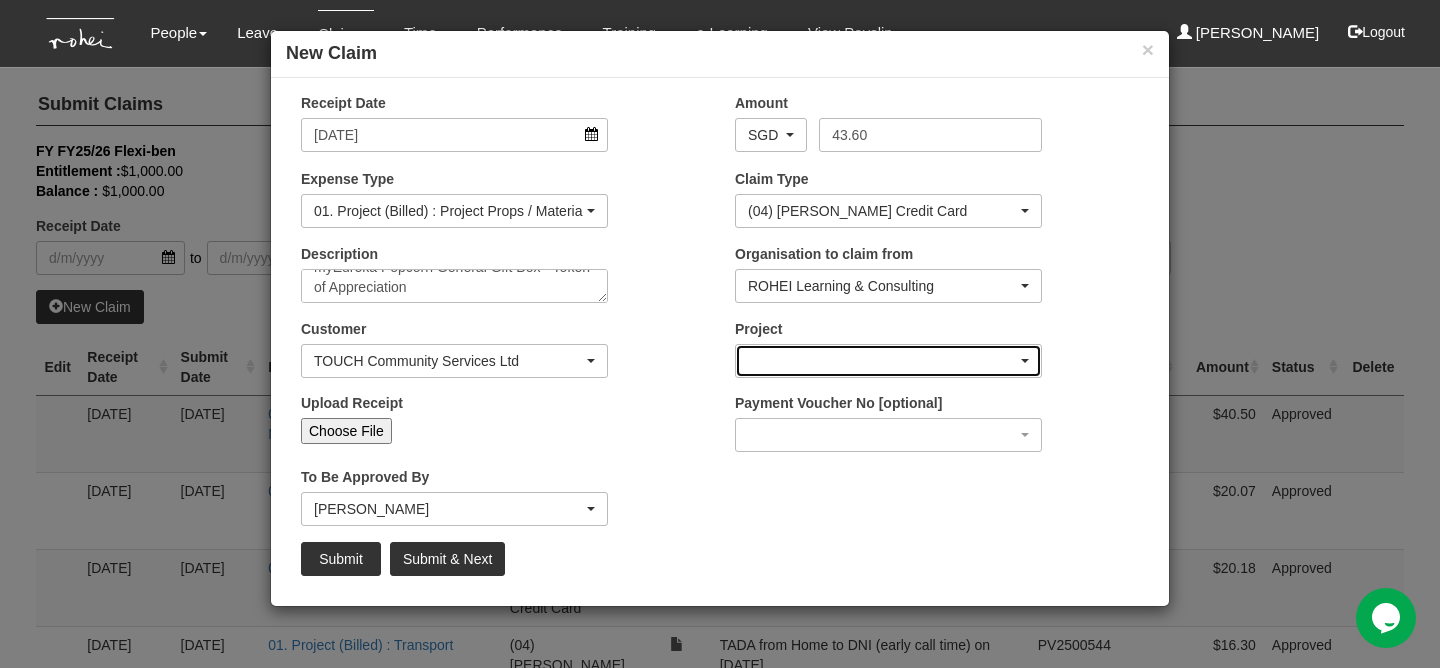 click at bounding box center (888, 361) 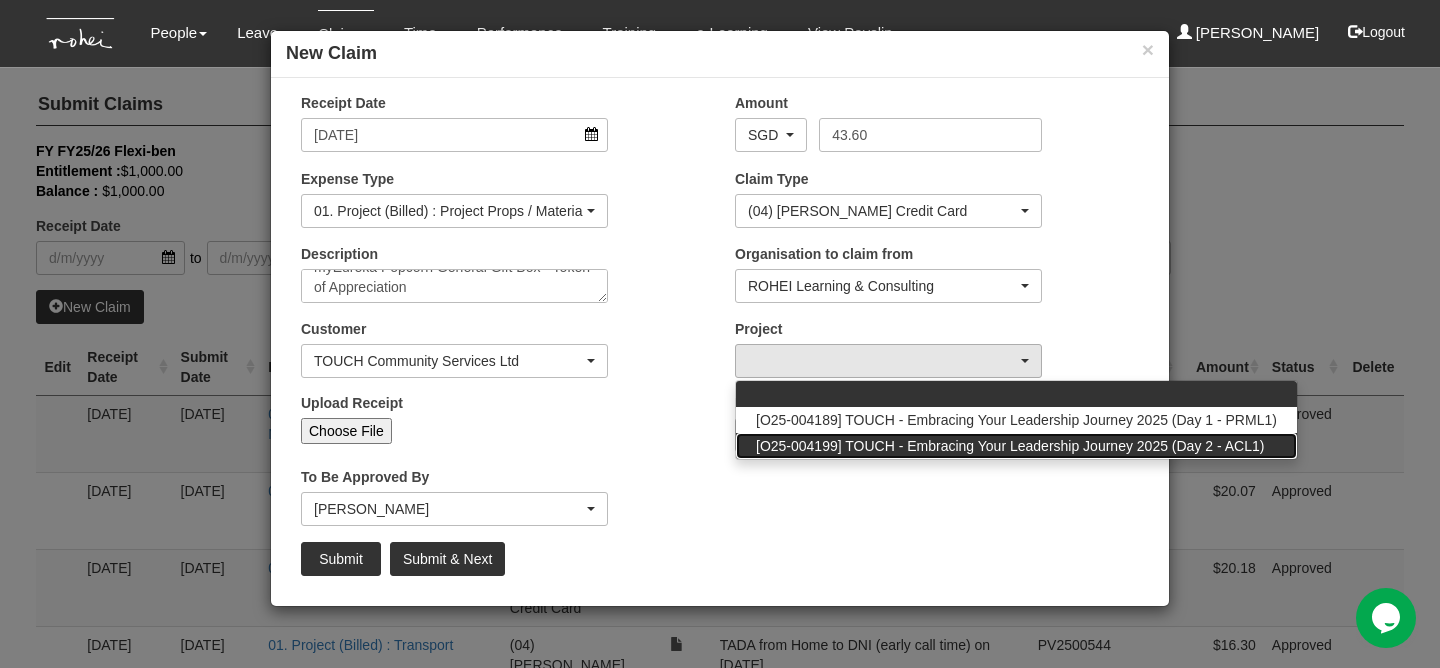 click on "[O25-004199] TOUCH - Embracing Your Leadership Journey 2025 (Day 2 - ACL1)" at bounding box center [1010, 446] 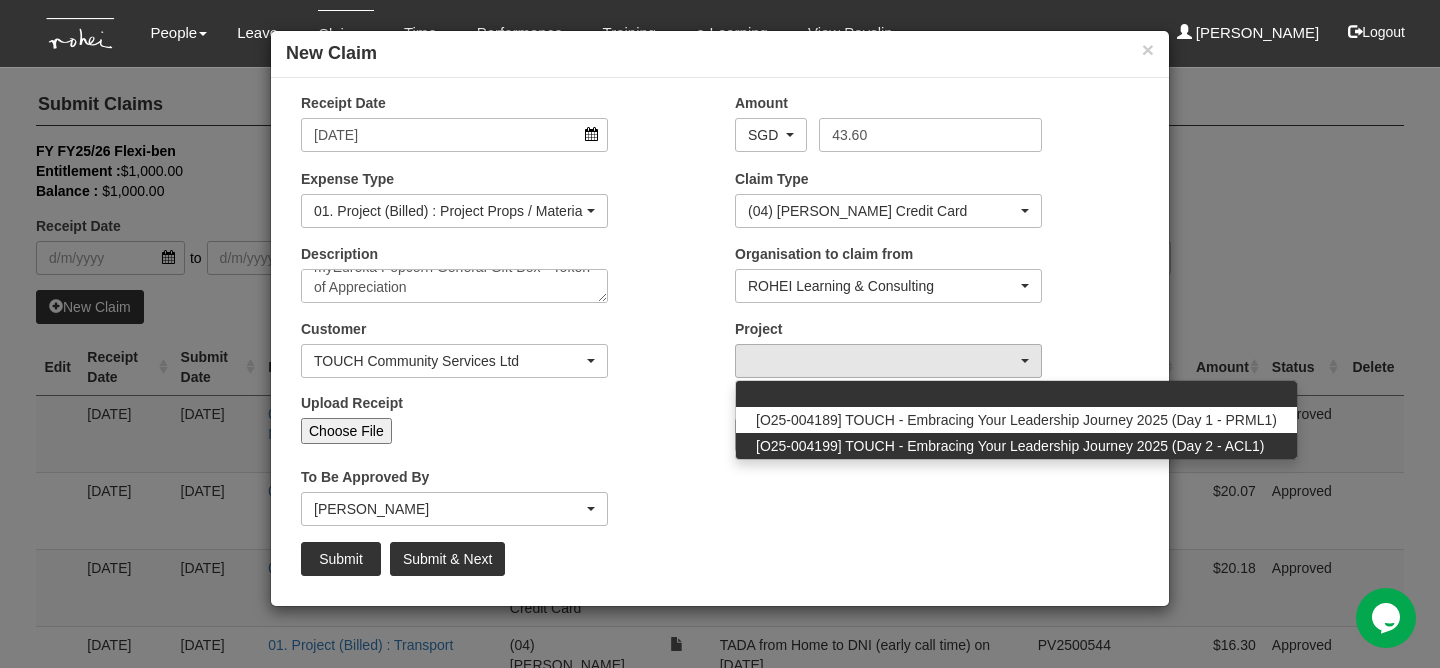 select on "2820" 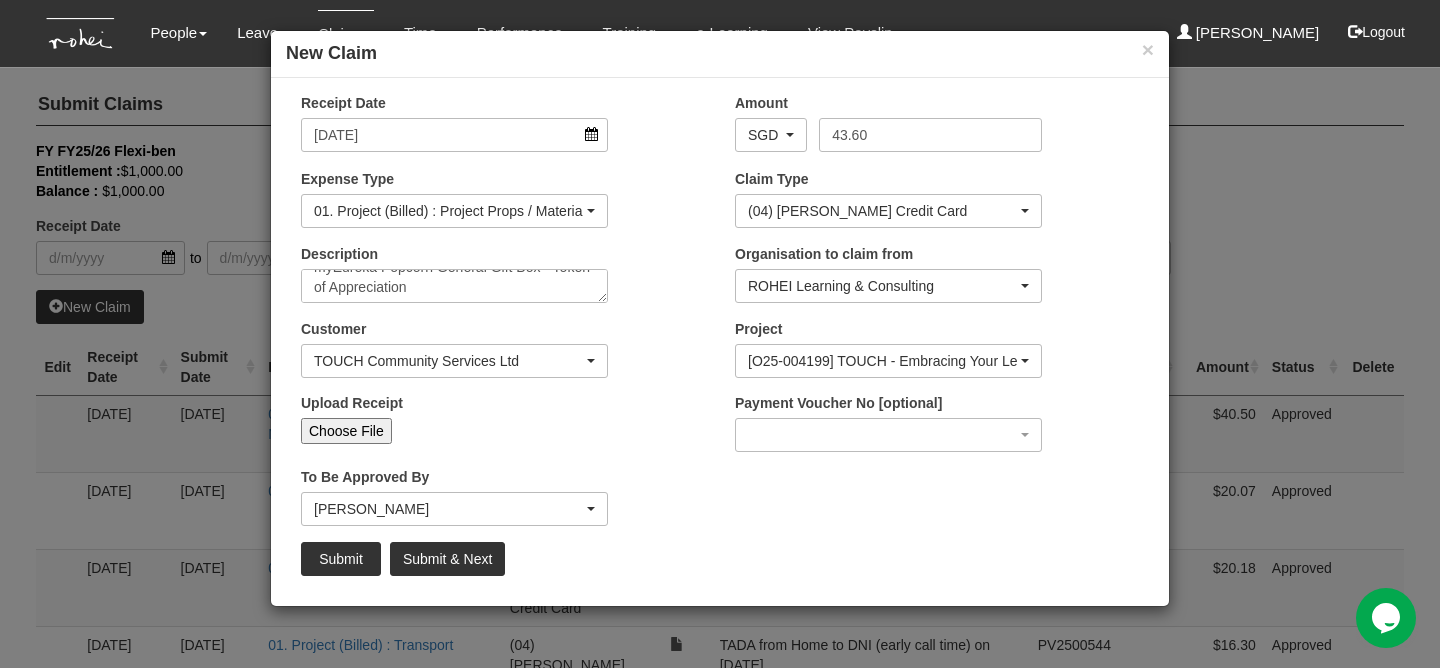 click on "Choose File" at bounding box center [346, 431] 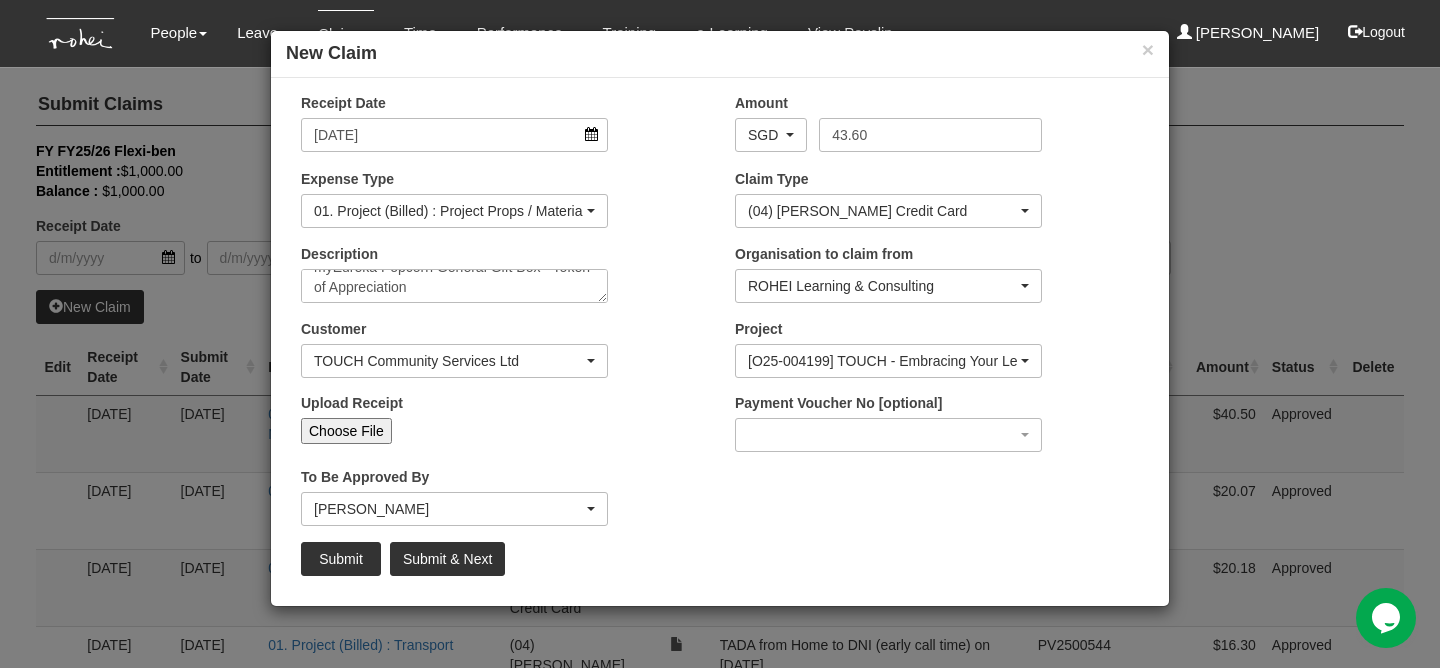 type on "C:\fakepath\[DATE] TOUCH myEureka Popcorn.pdf" 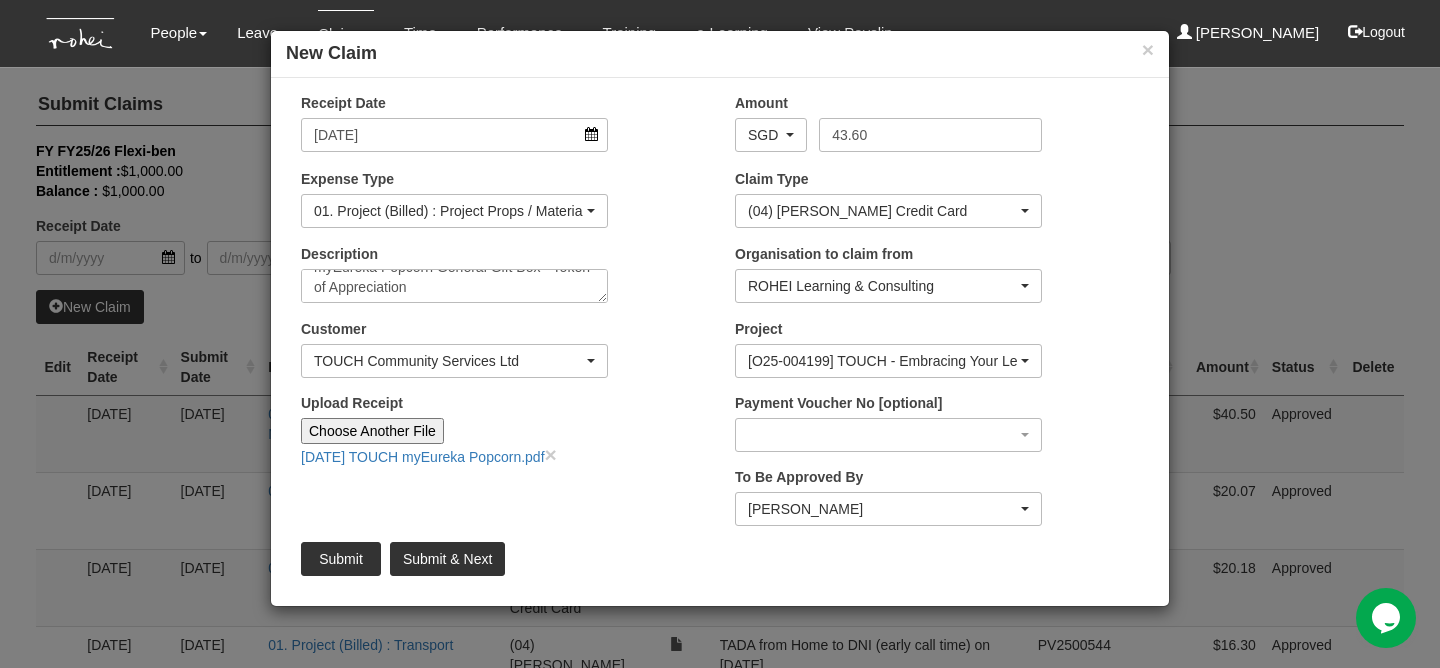 click on "To Be Approved By
_Staff [PERSON_NAME] Tan
[PERSON_NAME]
[PERSON_NAME]
[PERSON_NAME]
[PERSON_NAME]
[PERSON_NAME]
[PERSON_NAME]
[PERSON_NAME]
[PERSON_NAME]
[PERSON_NAME]
[PERSON_NAME]
[PERSON_NAME]
[PERSON_NAME]
Maoi De [PERSON_NAME]
Praise Mok
[PERSON_NAME]
[PERSON_NAME]
[PERSON_NAME] [PERSON_NAME]
[PERSON_NAME]
[PERSON_NAME]
[PERSON_NAME]" at bounding box center [937, 504] 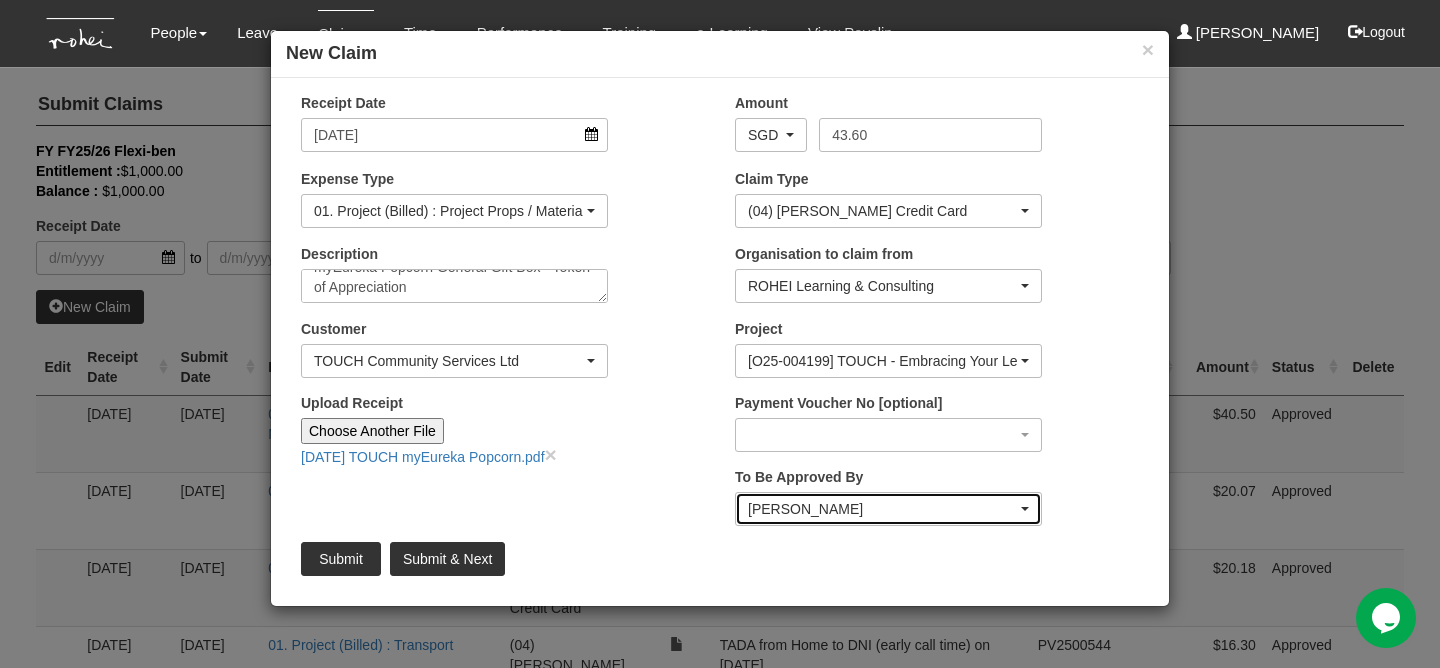 click on "[PERSON_NAME]" at bounding box center (888, 509) 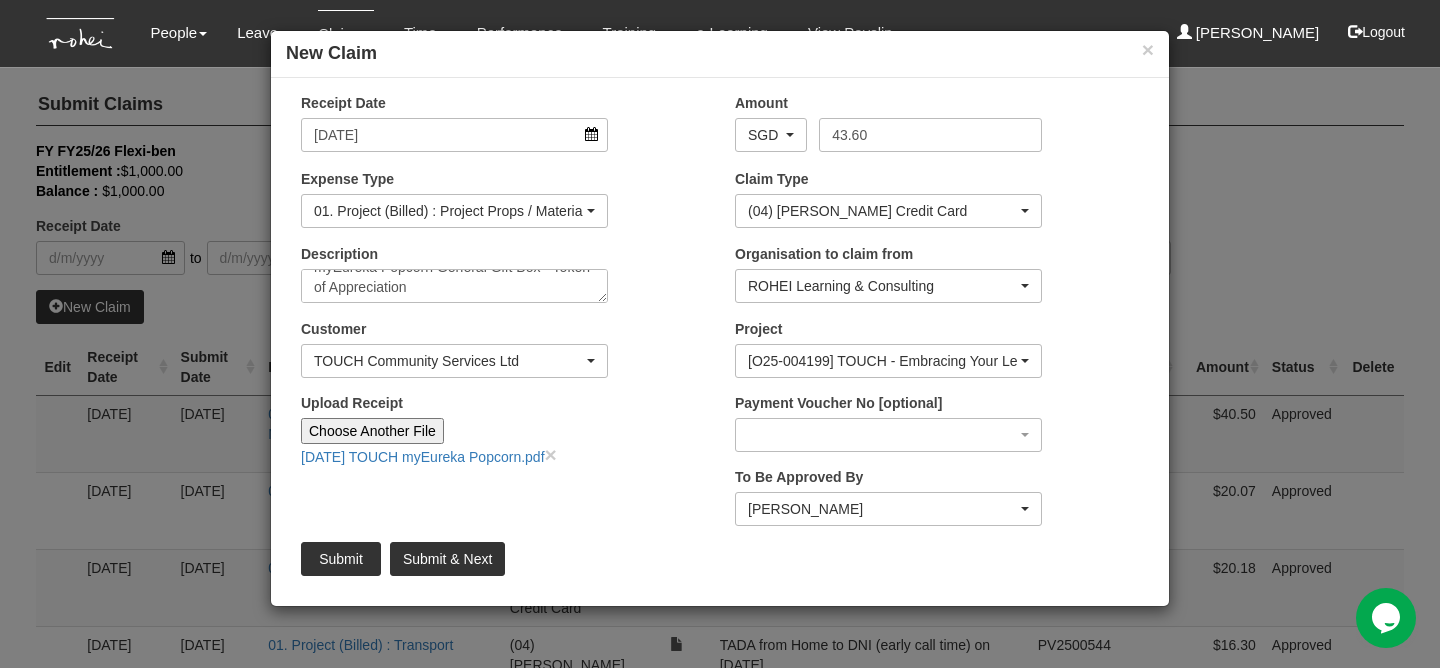 scroll, scrollTop: 461, scrollLeft: 0, axis: vertical 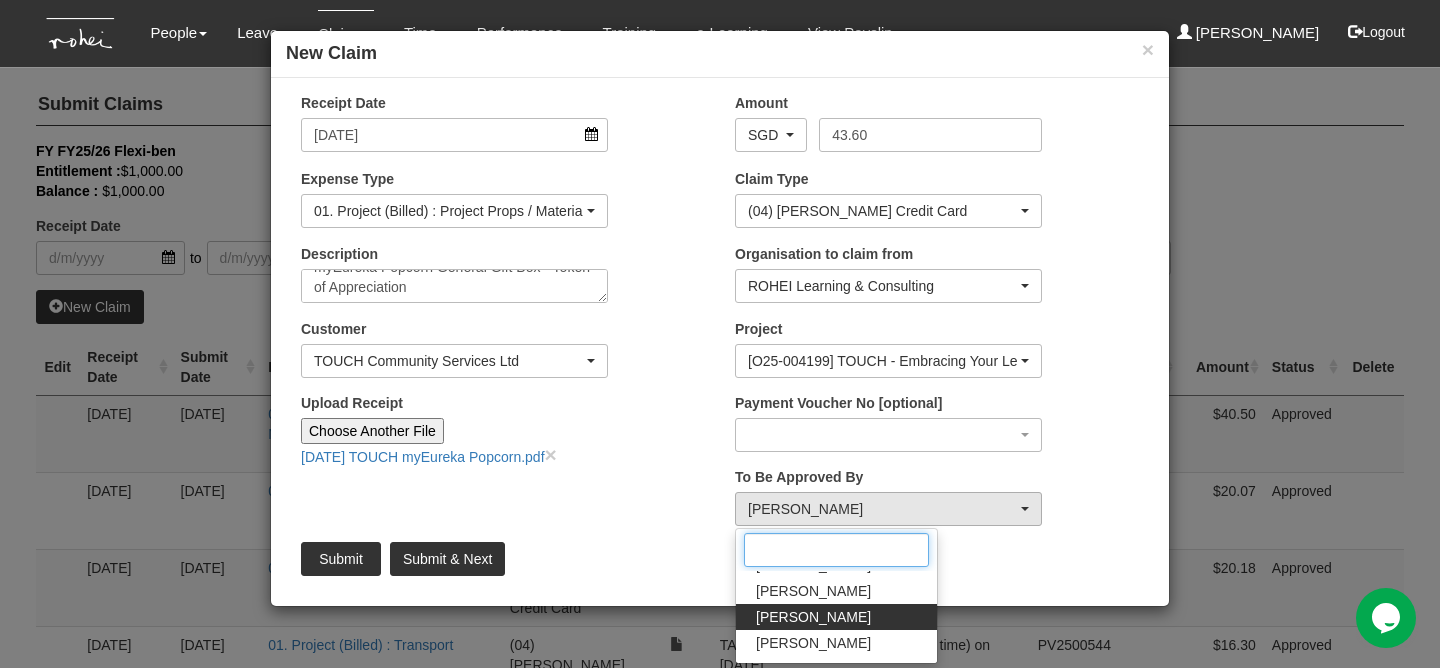 type on "R" 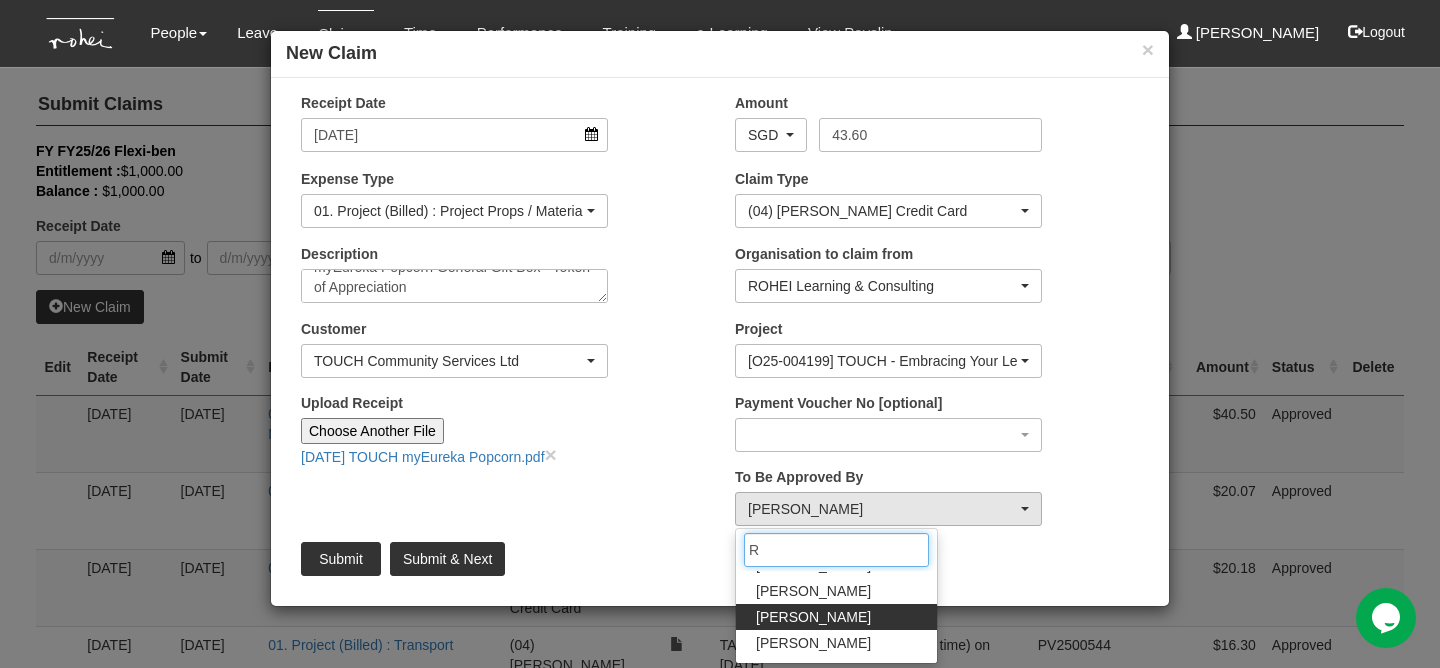 scroll, scrollTop: 0, scrollLeft: 0, axis: both 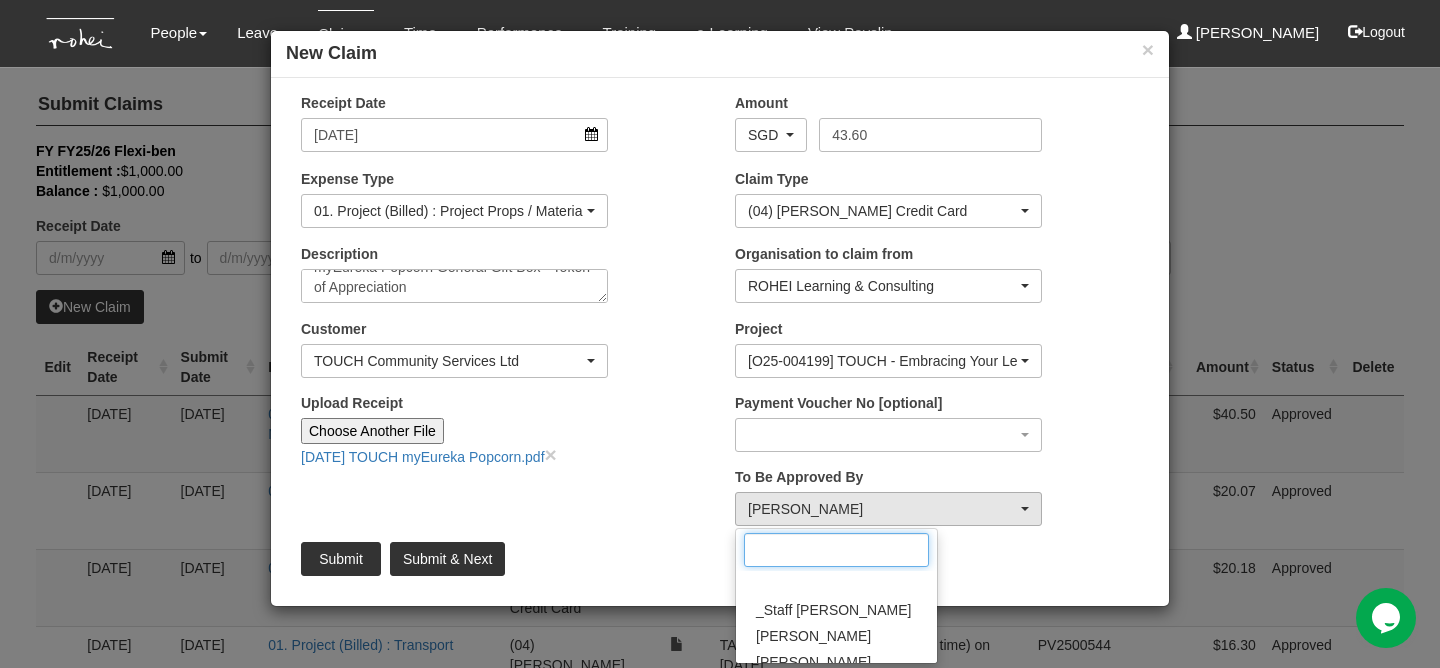 type on "R" 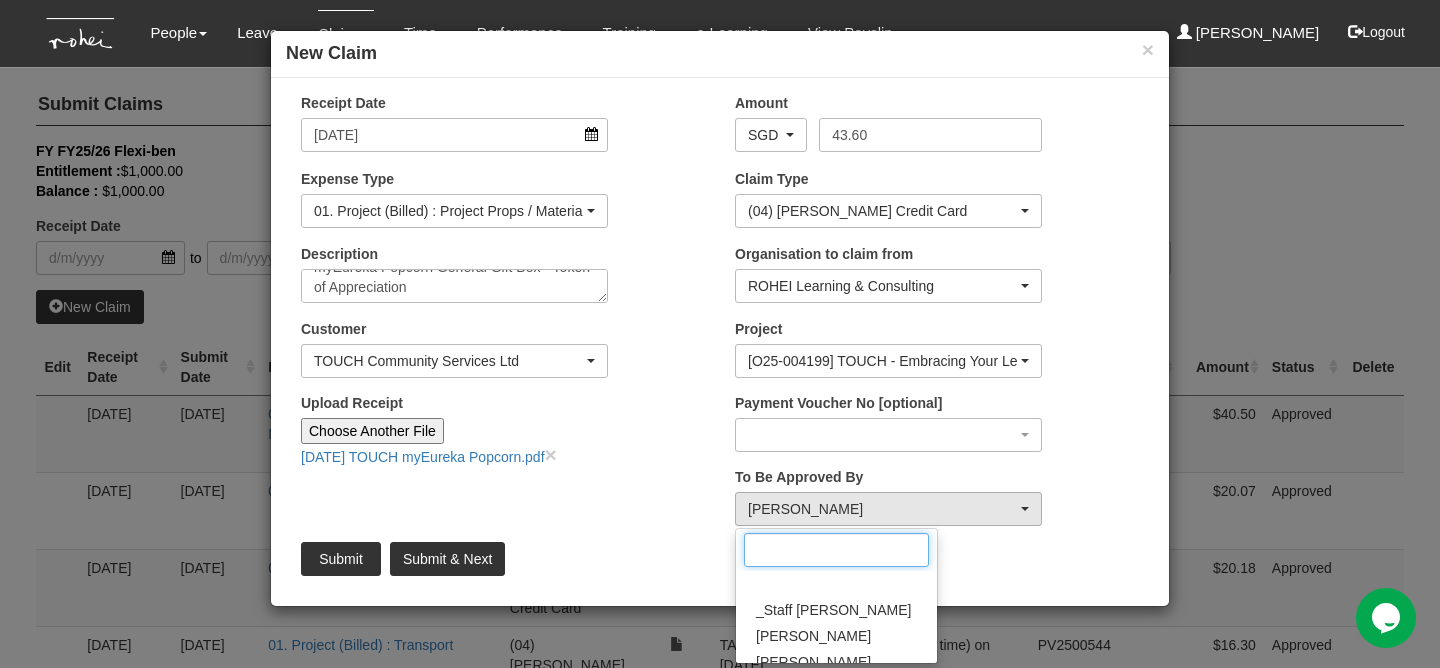 type on "K" 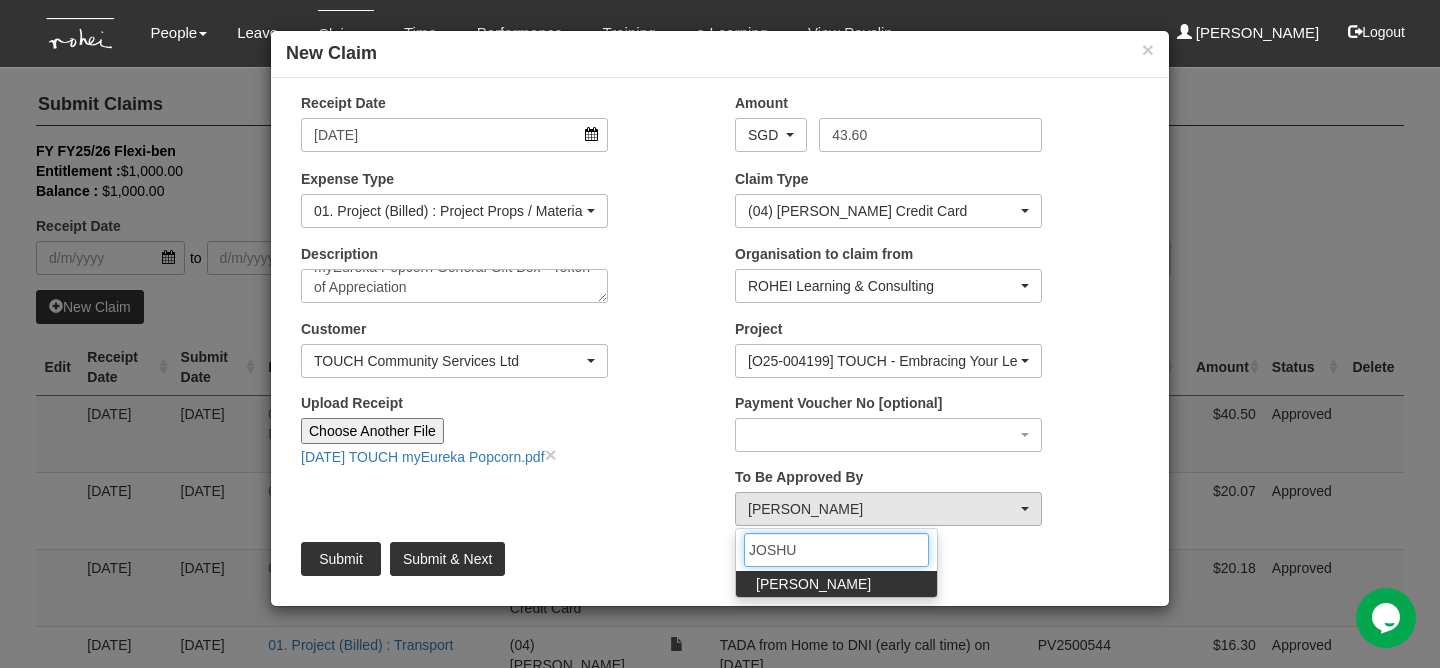 type on "JOSHU" 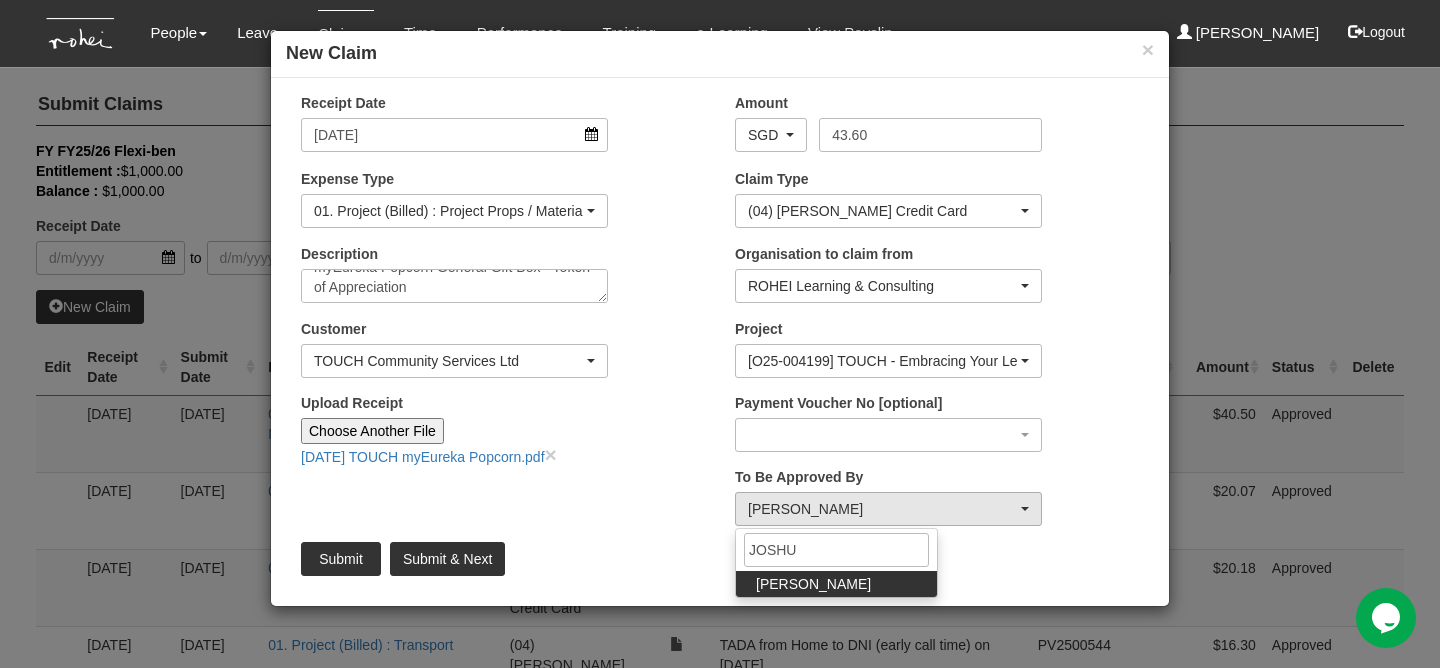 click on "[PERSON_NAME]" at bounding box center (813, 584) 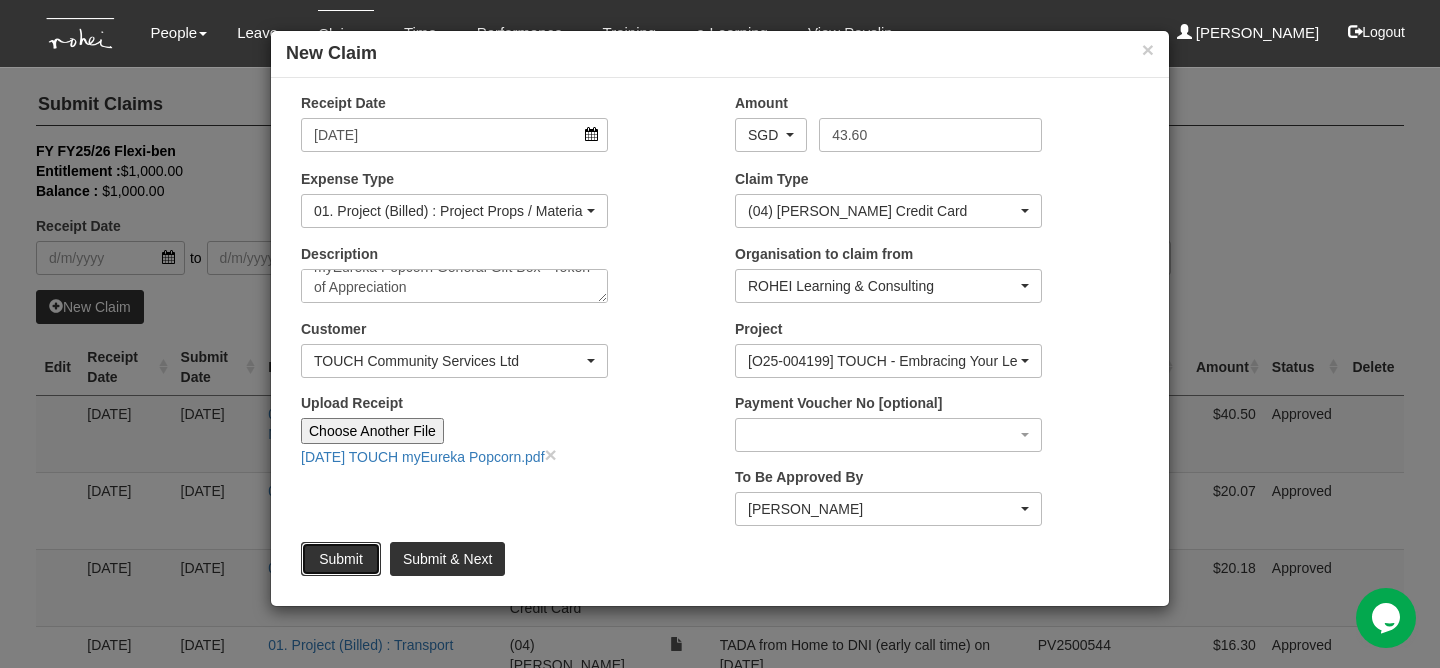 click on "Submit" at bounding box center (341, 559) 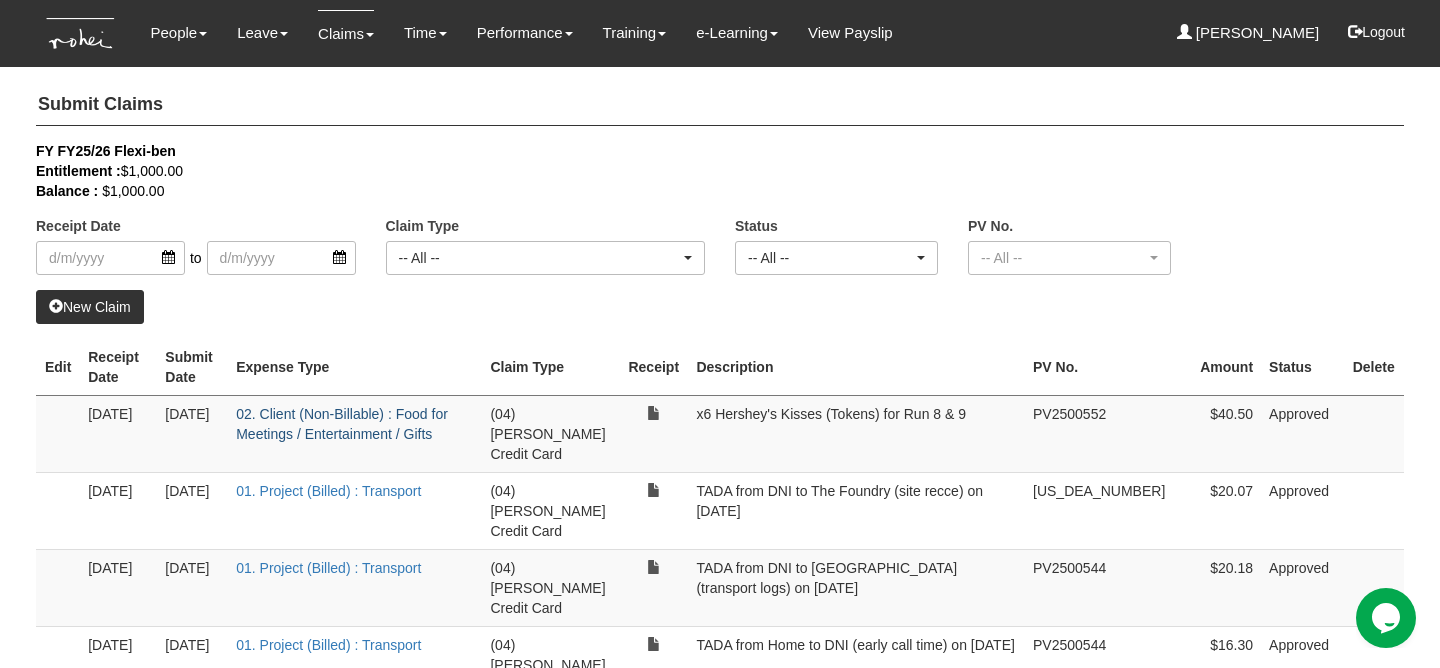 select on "50" 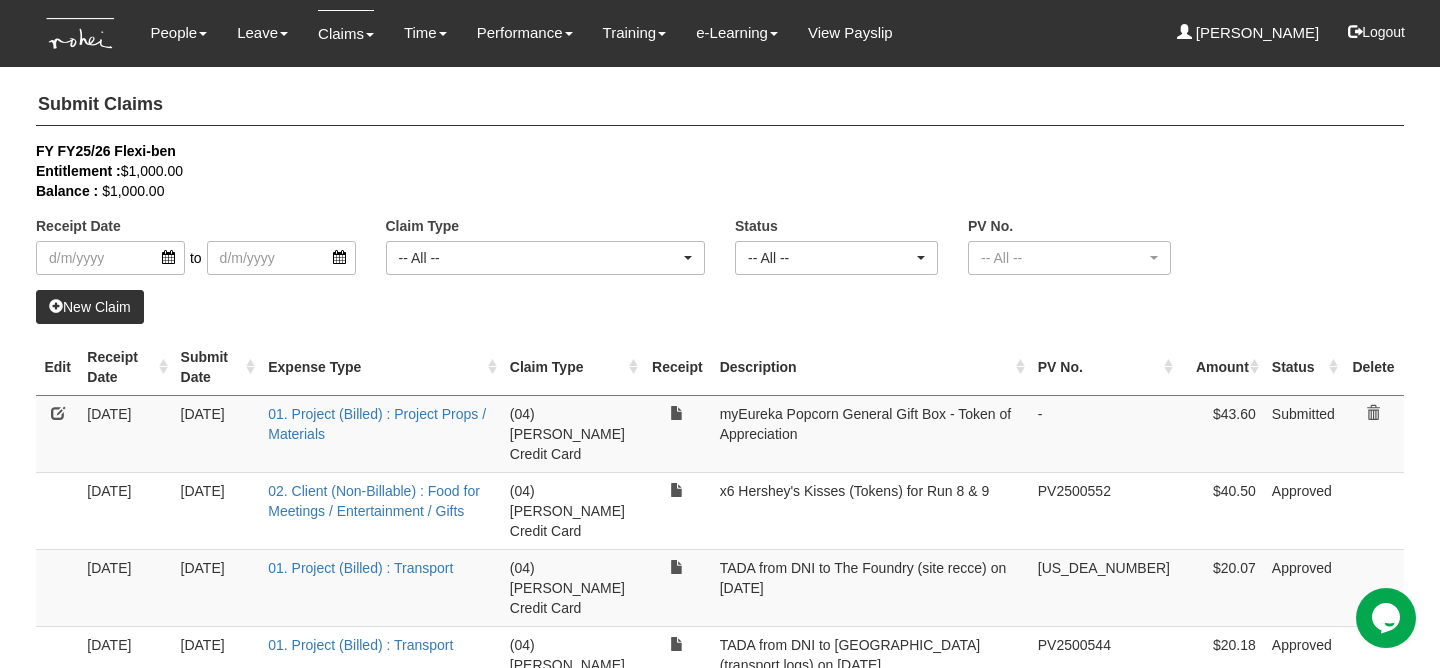 click at bounding box center [58, 413] 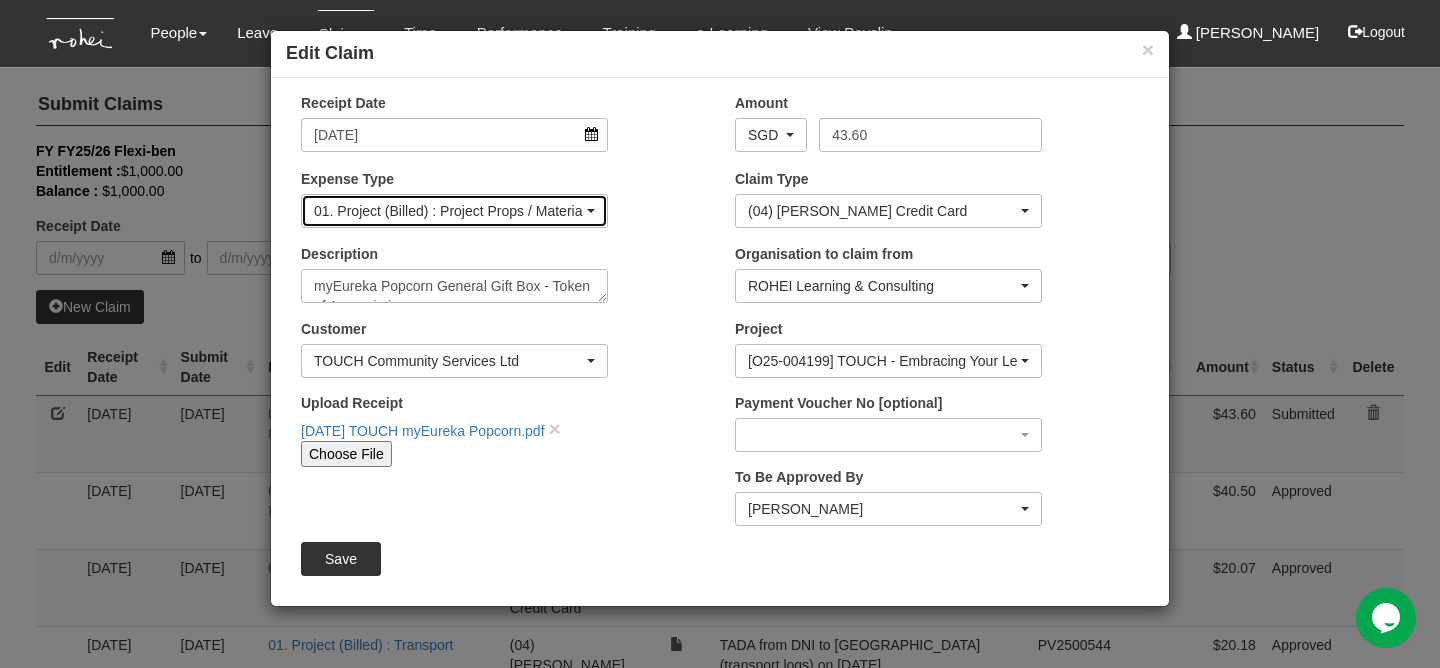 click on "01. Project (Billed) : Project Props / Materials" at bounding box center [448, 211] 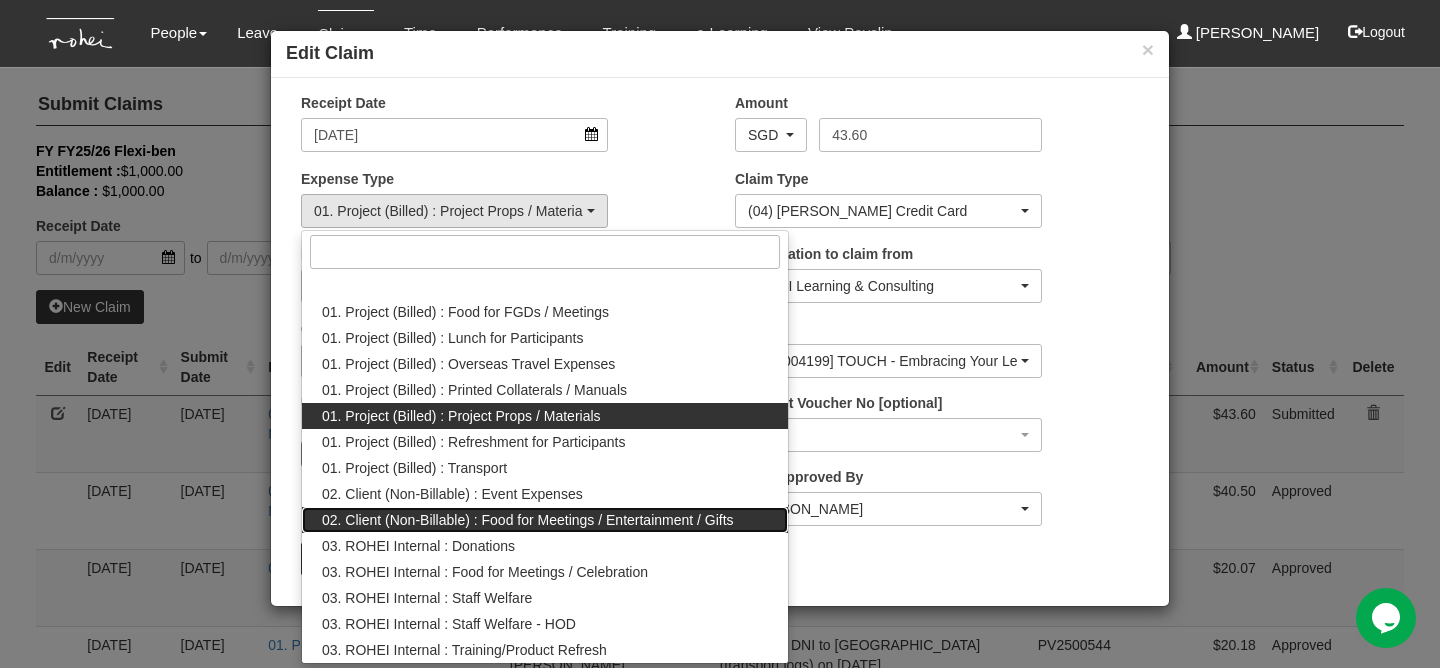 click on "02. Client (Non-Billable) : Food for Meetings / Entertainment / Gifts" at bounding box center [528, 520] 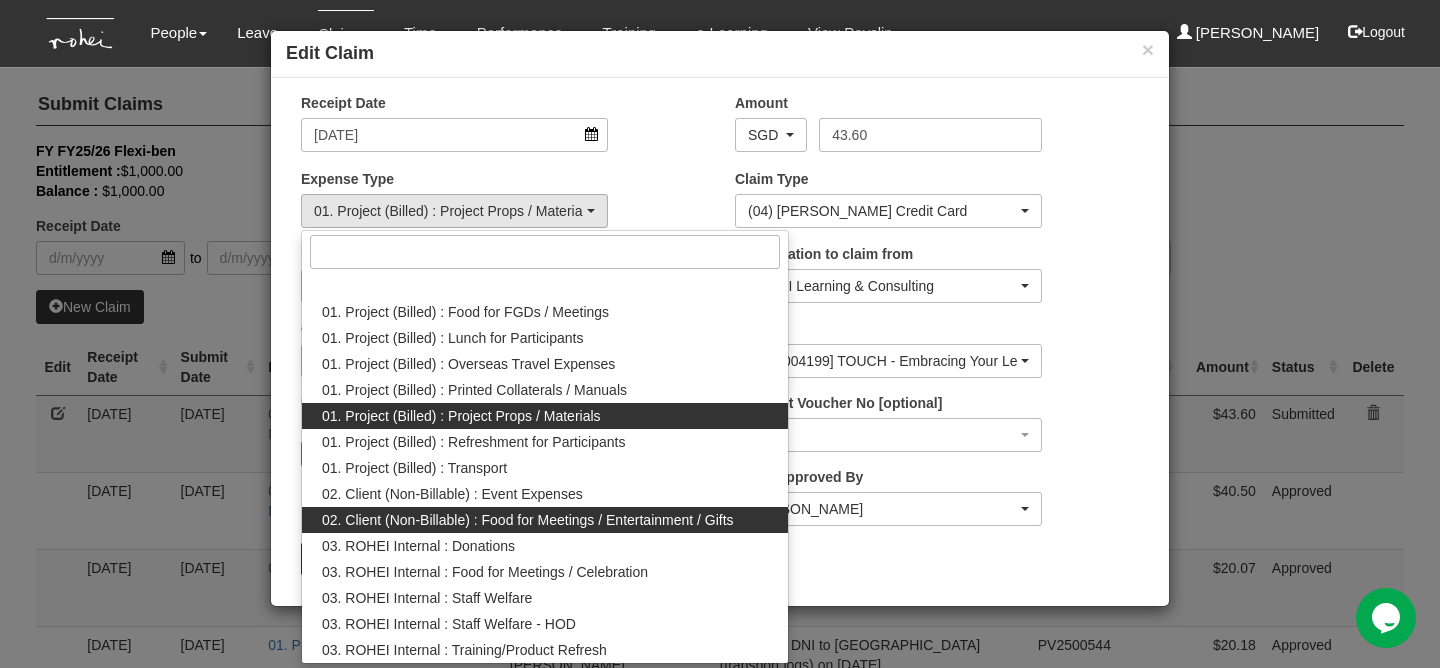 select on "129" 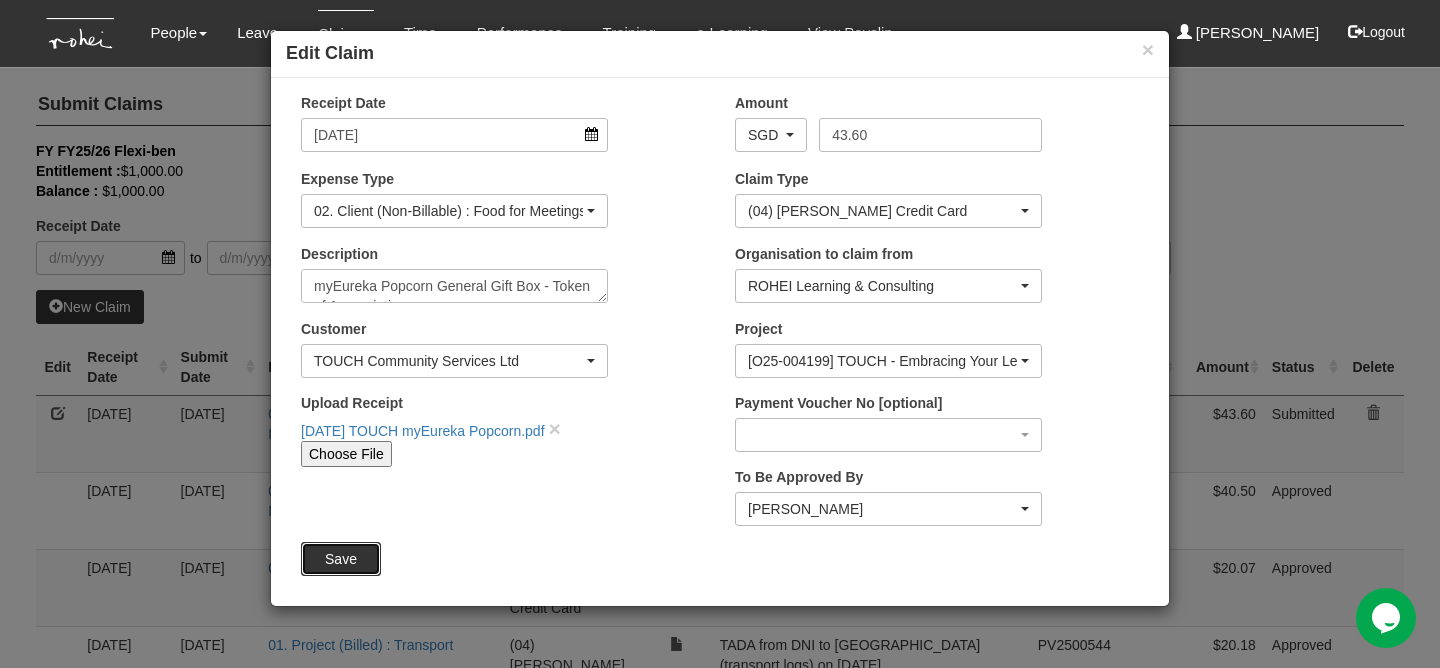 click on "Save" at bounding box center (341, 559) 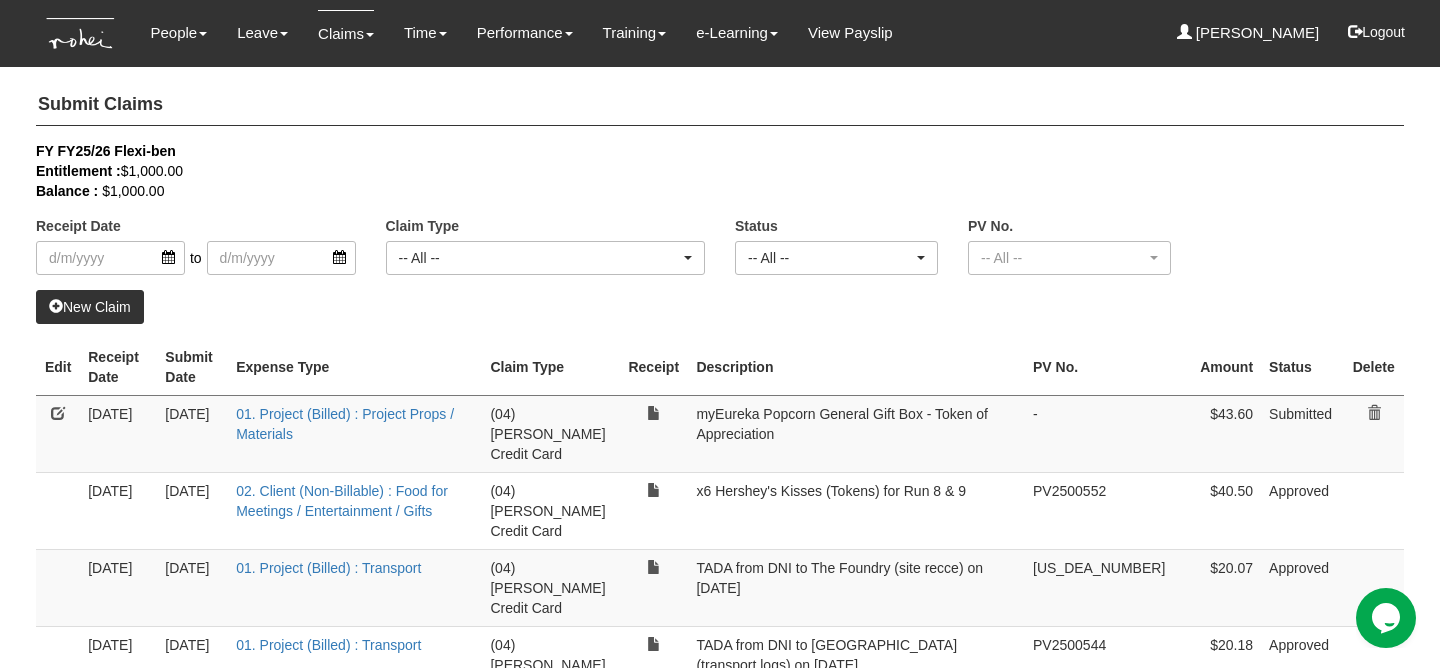 click on "New Claim" at bounding box center [90, 307] 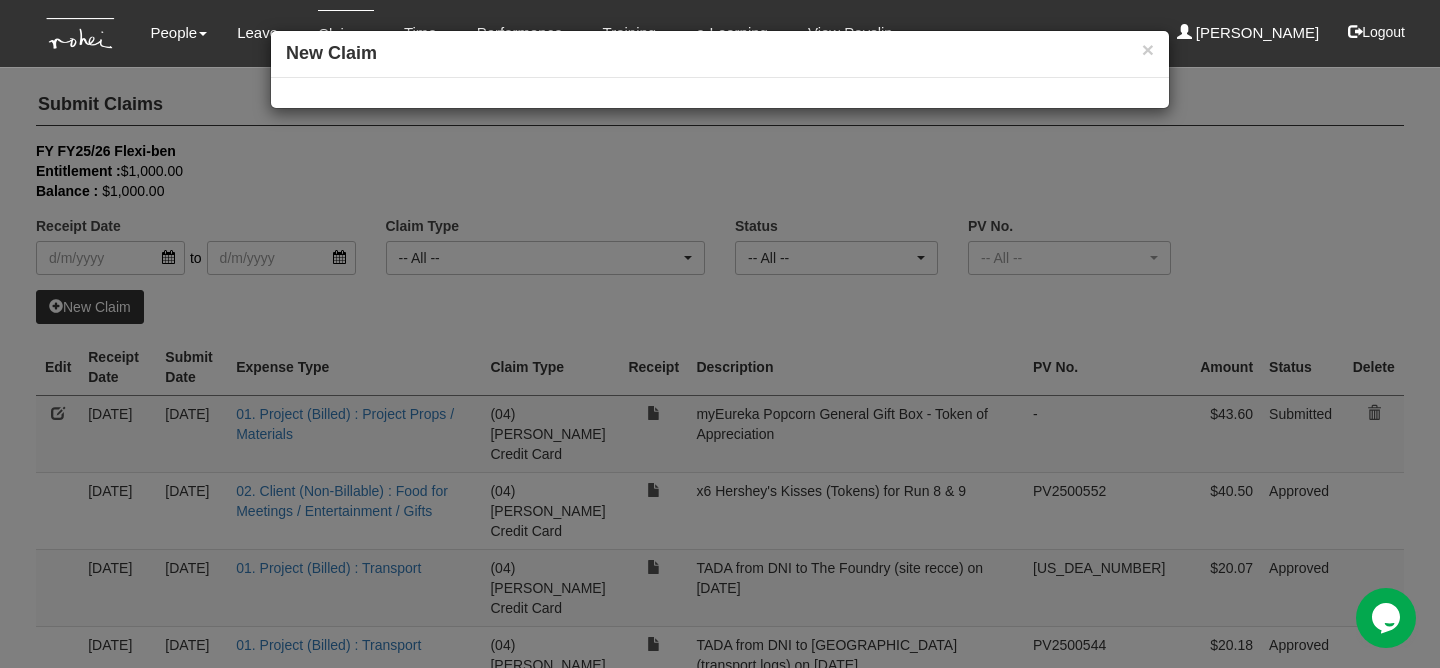 select on "50" 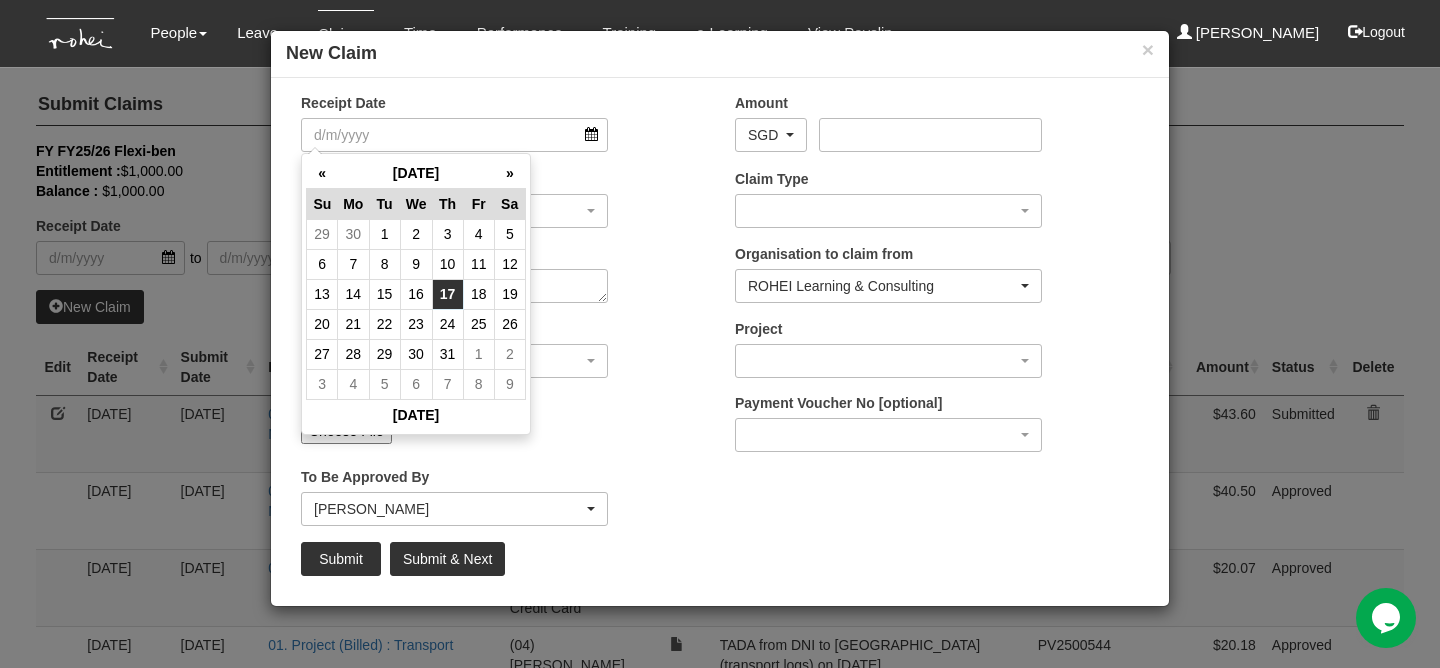 click on "17" at bounding box center (447, 294) 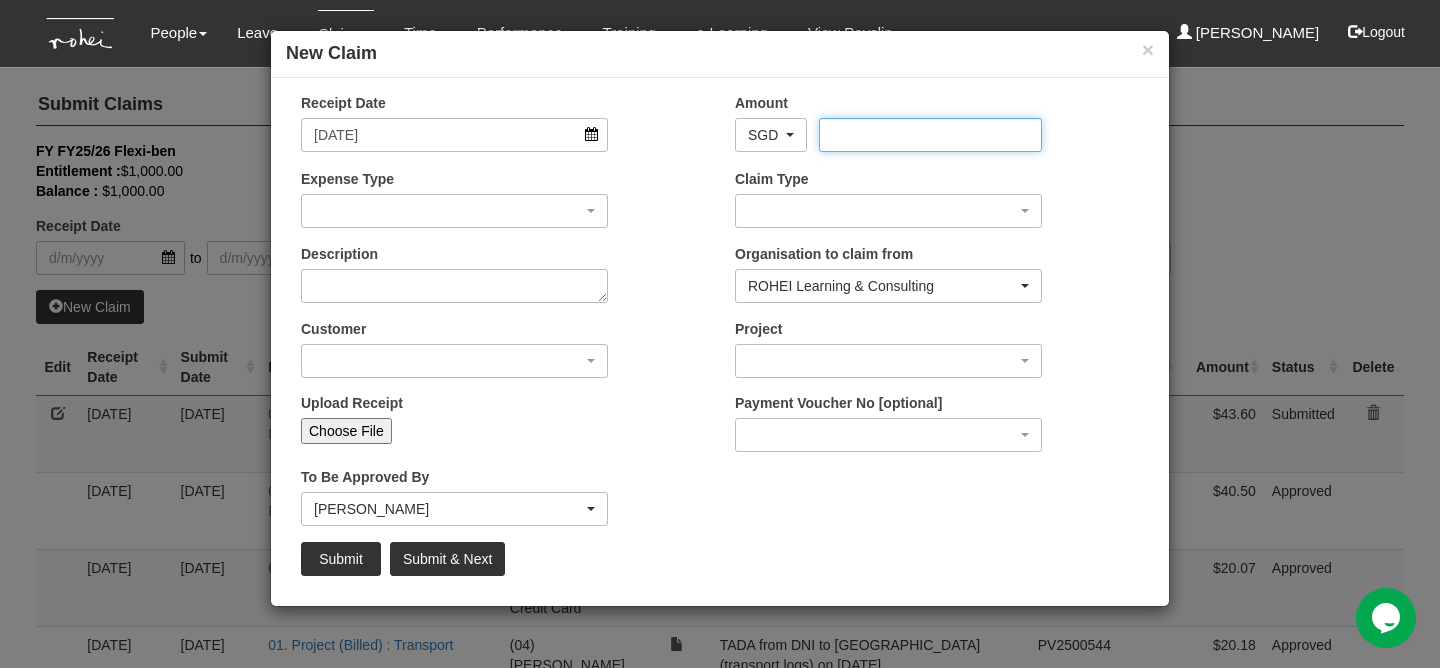 click on "Amount" at bounding box center [930, 135] 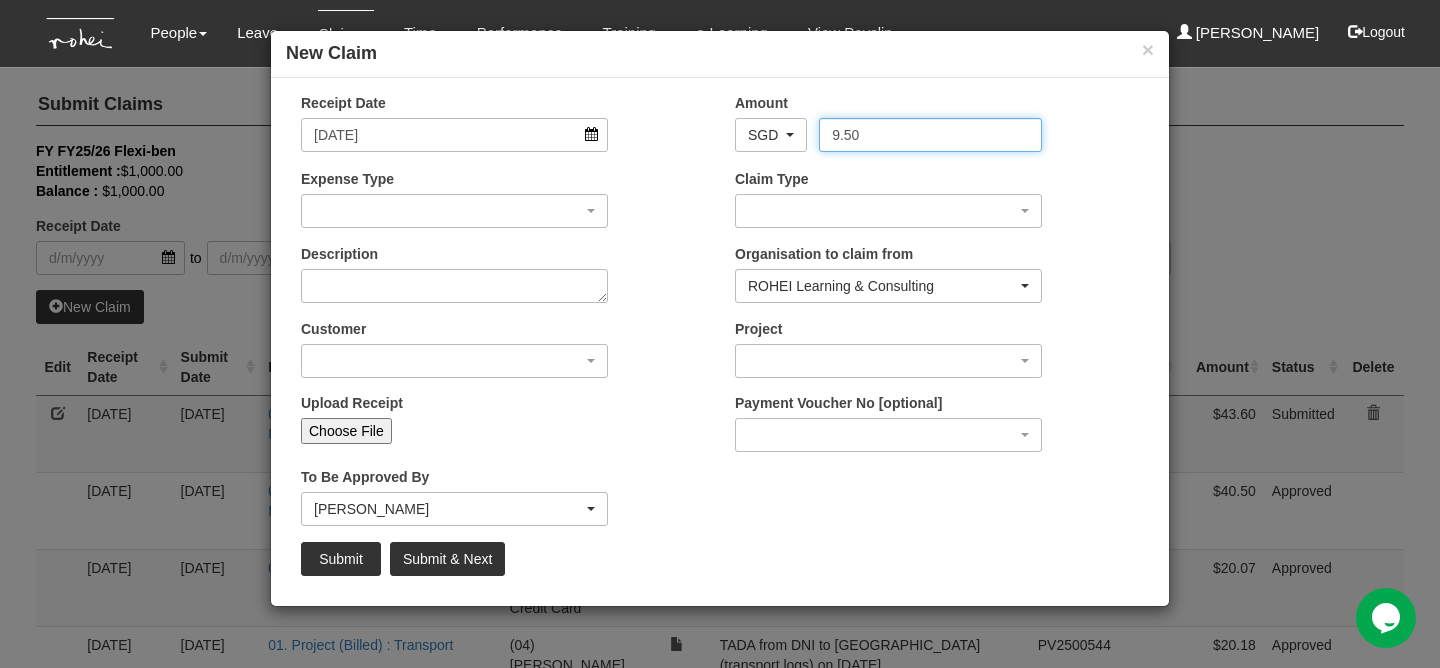 type on "9.50" 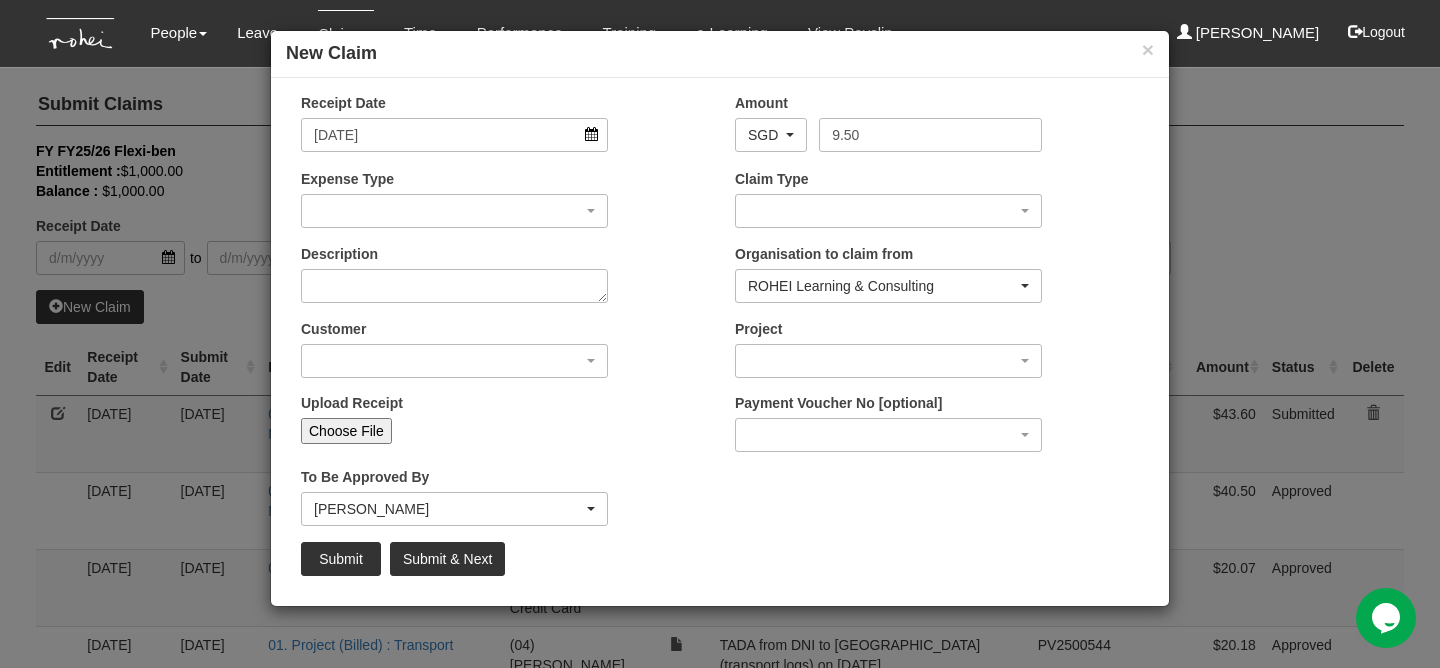 click on "Expense Type
01. Project (Billed) : Food for FGDs / Meetings
01. Project (Billed) : Lunch for Participants
01. Project (Billed) : Overseas Travel Expenses
01. Project (Billed) : Printed Collaterals / Manuals
01. Project (Billed) : Project Props / Materials
01. Project (Billed) : Refreshment for Participants
01. Project (Billed) : Transport
02. Client (Non-Billable) : Event Expenses
02. Client (Non-Billable) : Food for Meetings / Entertainment / Gifts
03. ROHEI Internal : Donations
03. ROHEI Internal : Food for Meetings / Celebration
03. ROHEI Internal : Staff Welfare
03. ROHEI Internal : Staff Welfare - HOD
03. ROHEI Internal : Training/Product Refresh
03. ROHEI Internal : Transport
03. ROHEI Internal : Transport (OT)
03. ROHEI Internal : Travel (Overseas)
03. Staff : Job Advertisement
03. Staff : Staff Training
03. Staff : Temp Staff / Intern Telephone Expense
03. Staff : Work Pass Renewal" at bounding box center [454, 198] 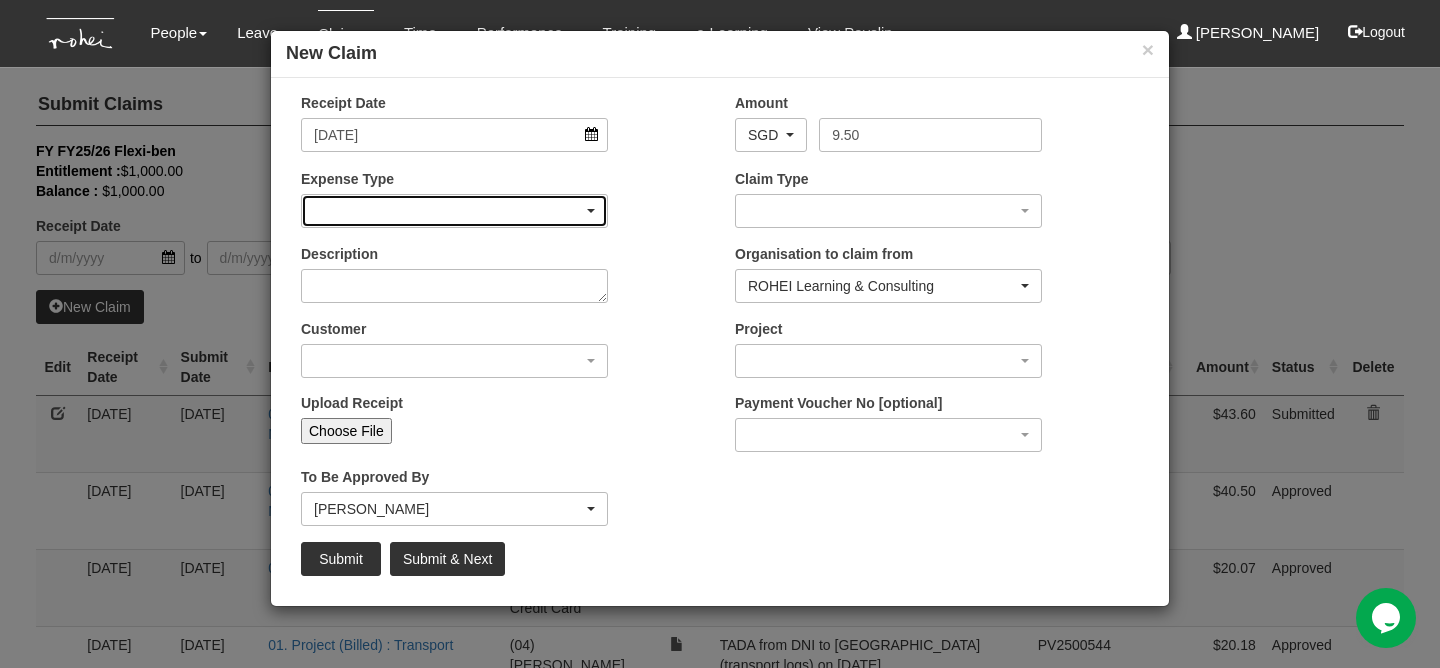 click at bounding box center (454, 211) 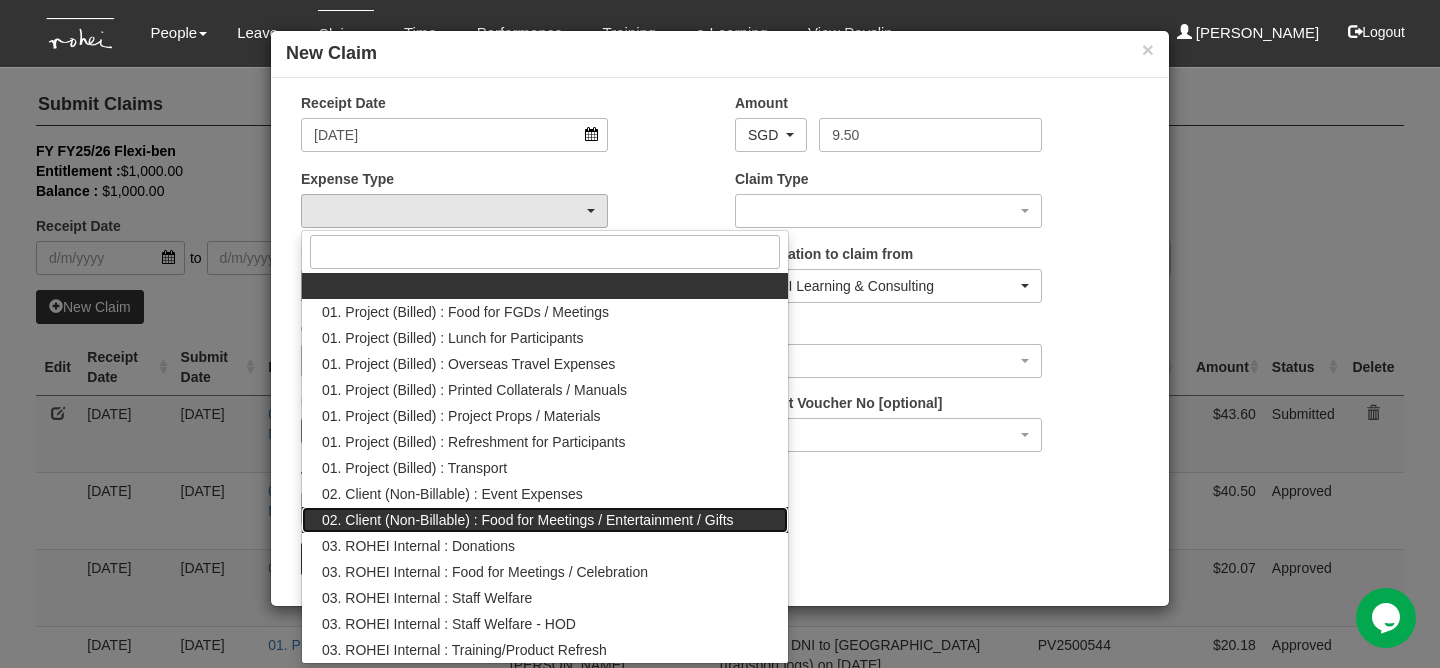 click on "02. Client (Non-Billable) : Food for Meetings / Entertainment / Gifts" at bounding box center (528, 520) 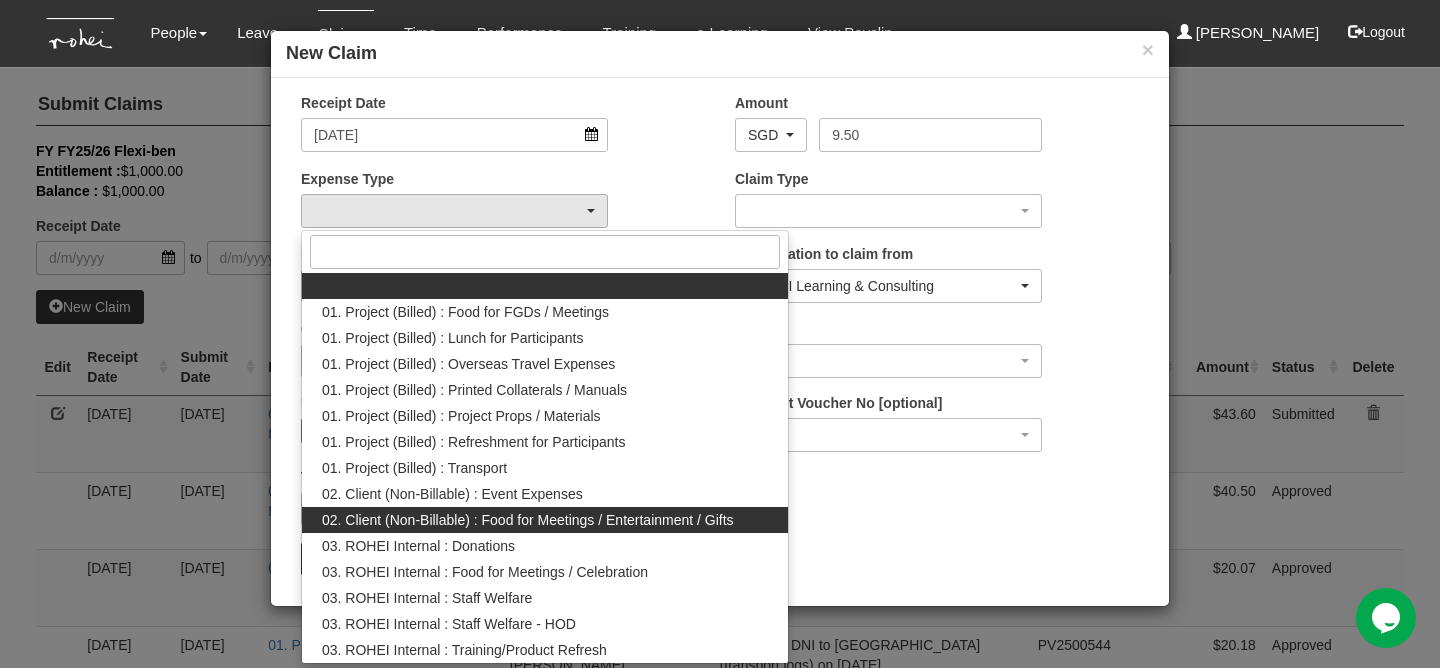 select on "129" 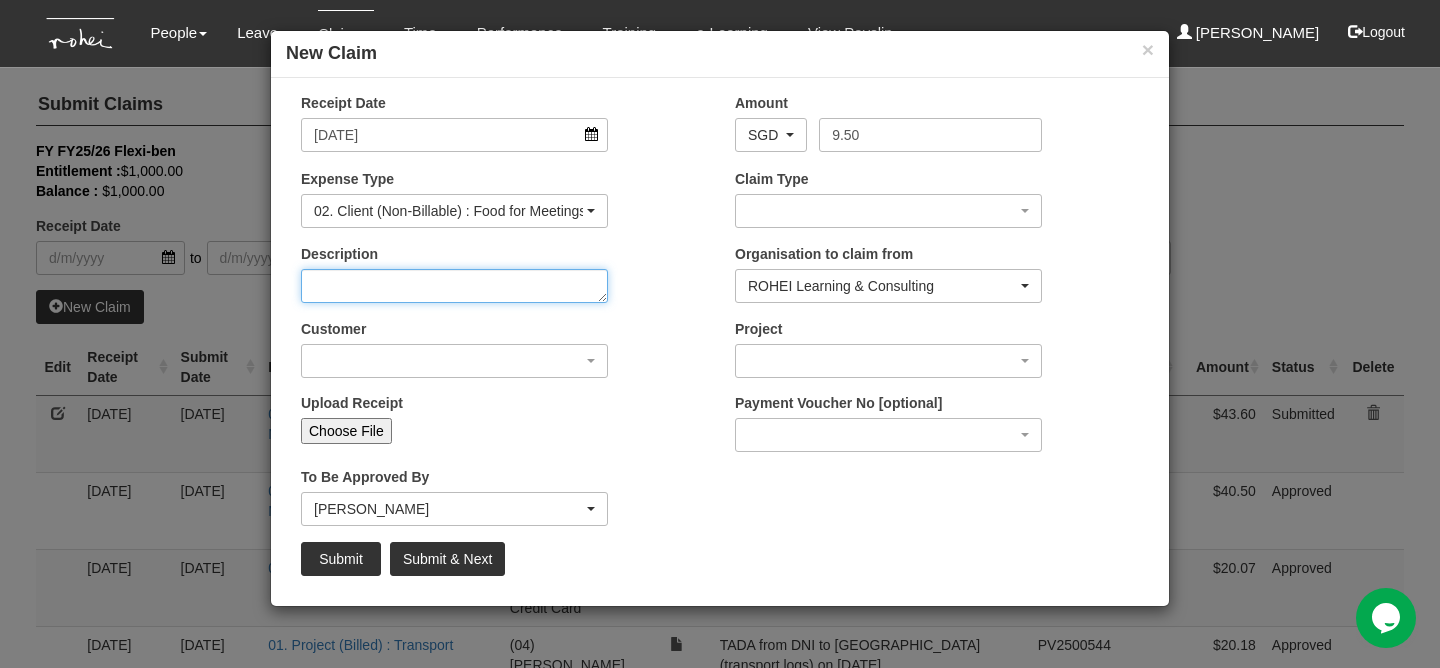 click on "Description" at bounding box center (454, 286) 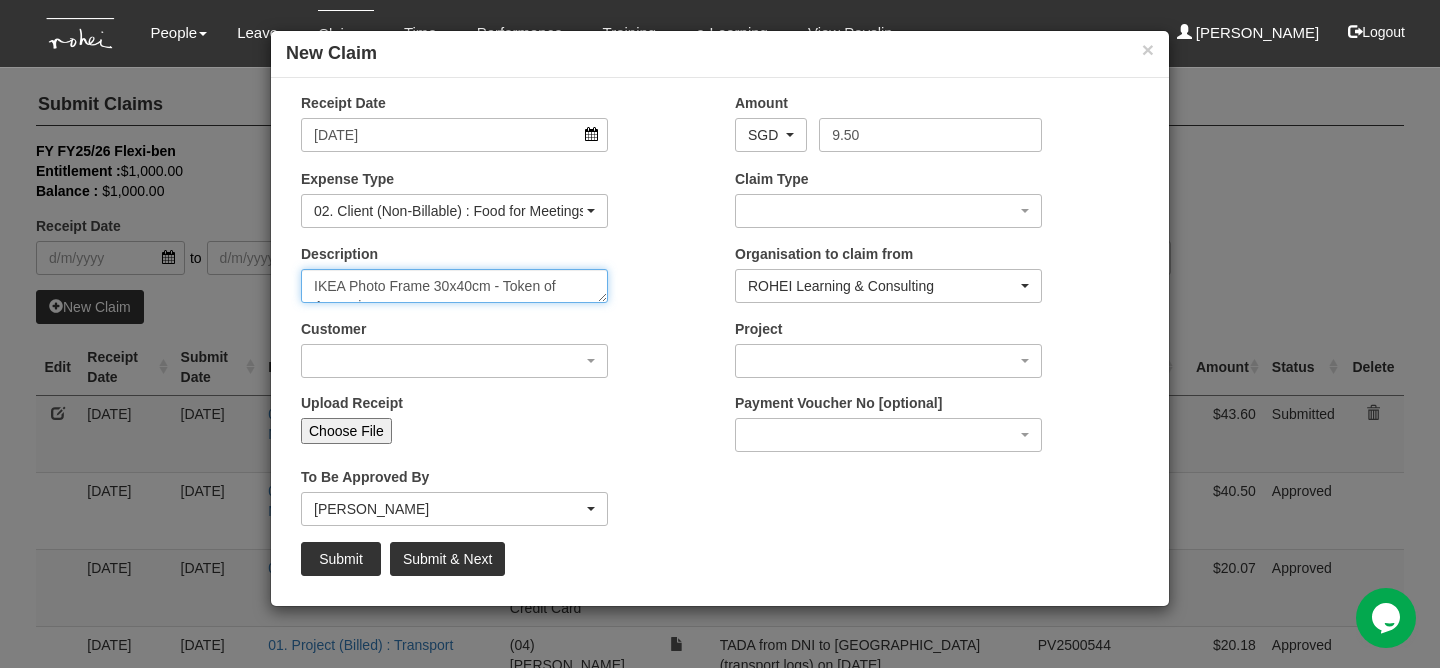 scroll, scrollTop: 12, scrollLeft: 0, axis: vertical 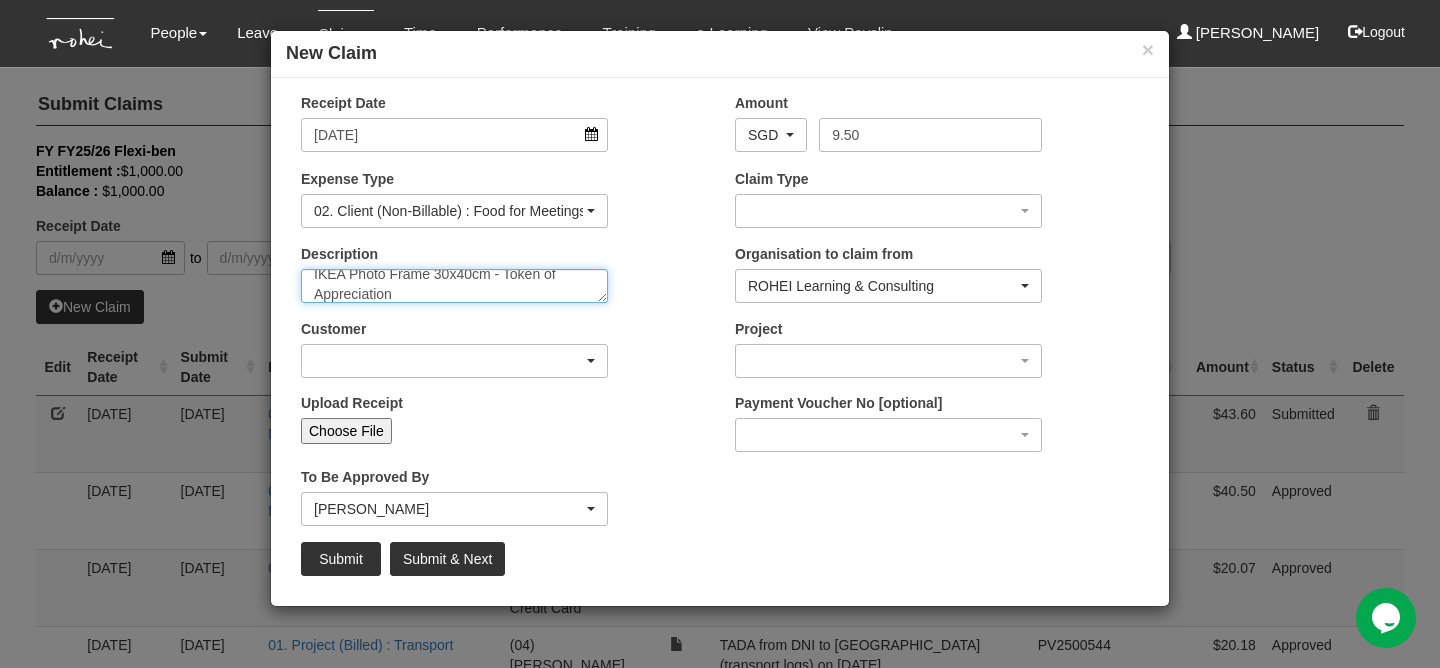 type on "IKEA Photo Frame 30x40cm - Token of Appreciation" 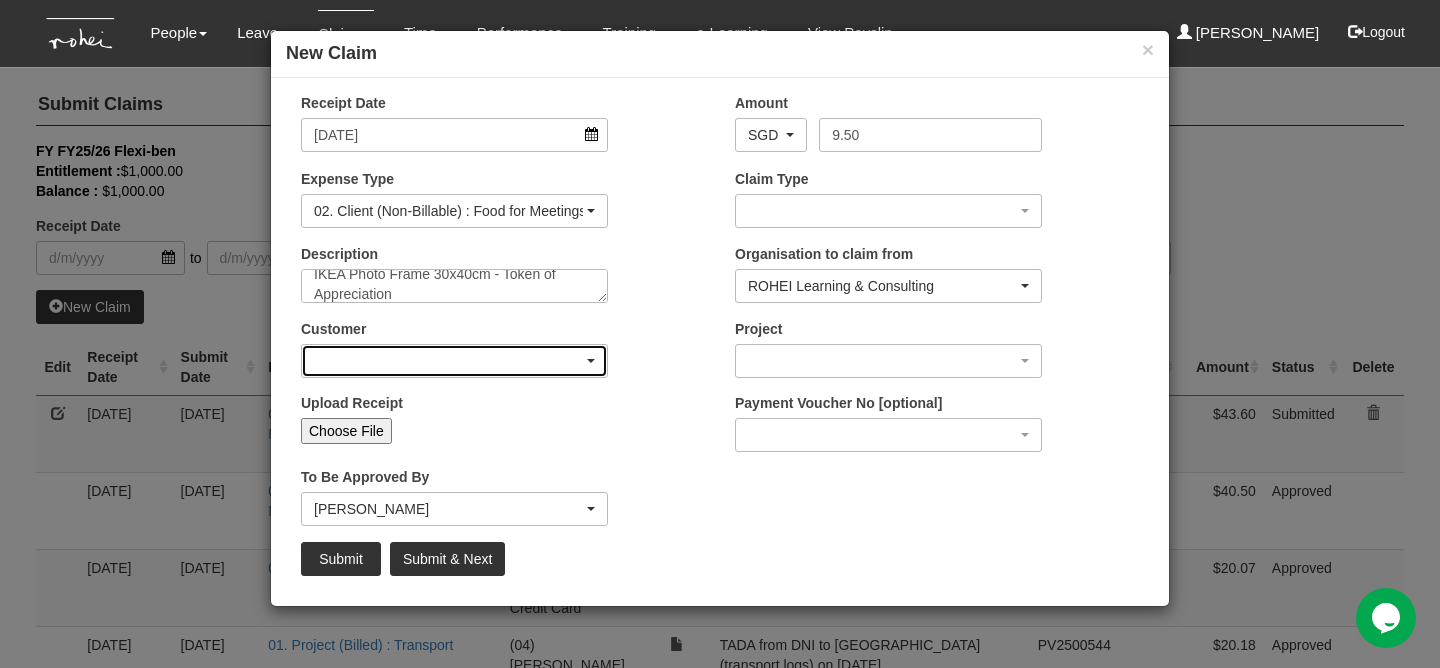 click at bounding box center [454, 361] 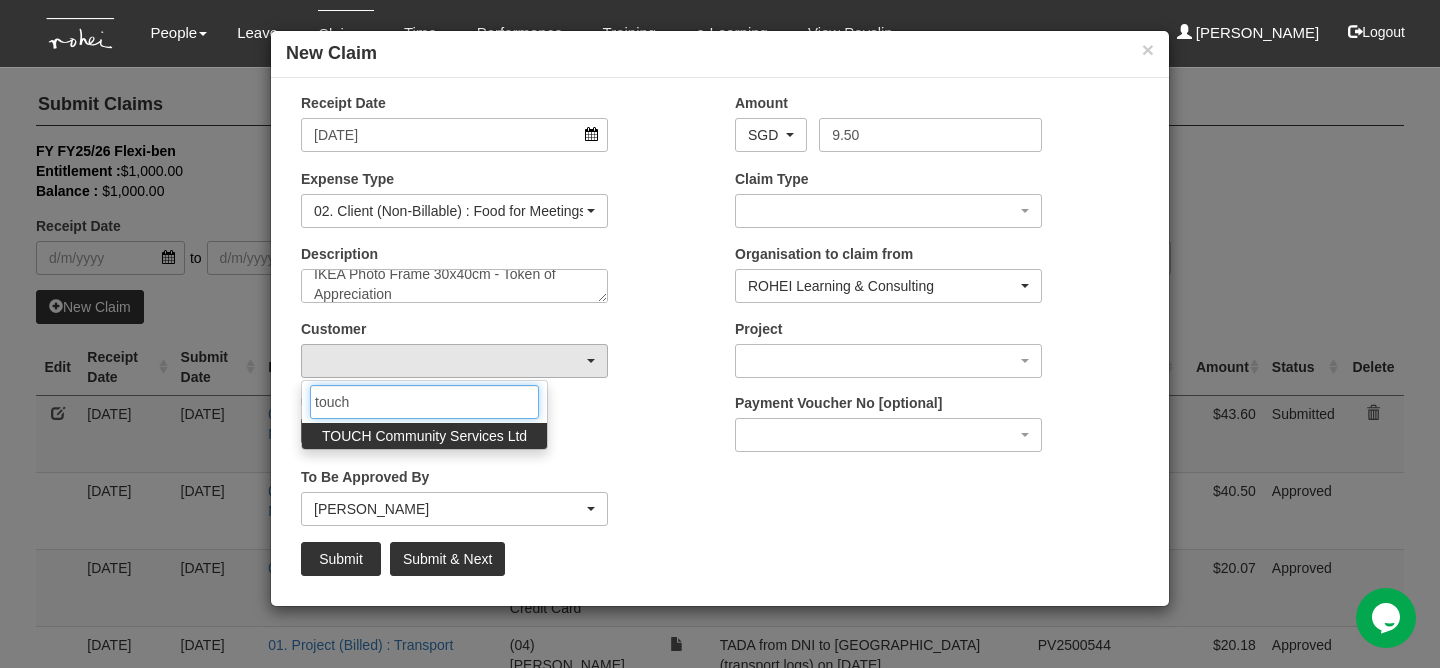 type on "touch" 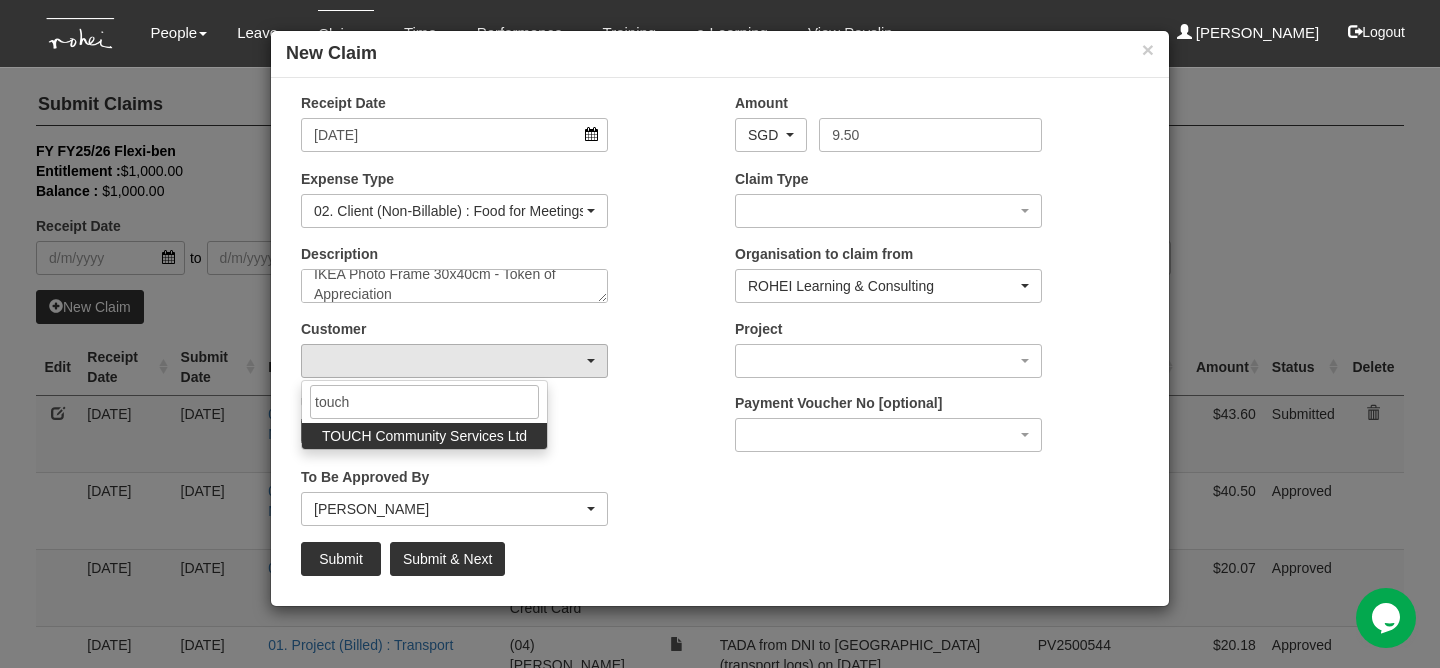 click on "TOUCH Community Services Ltd" at bounding box center [424, 436] 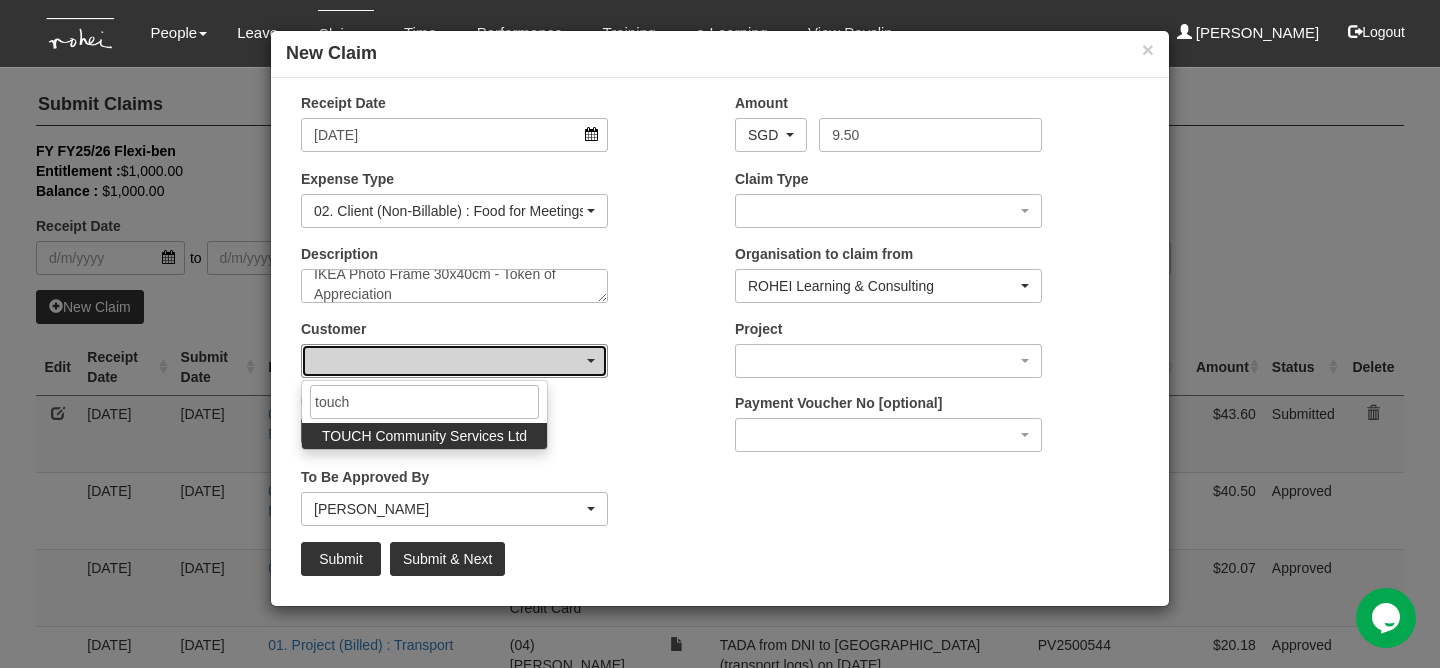 select on "893" 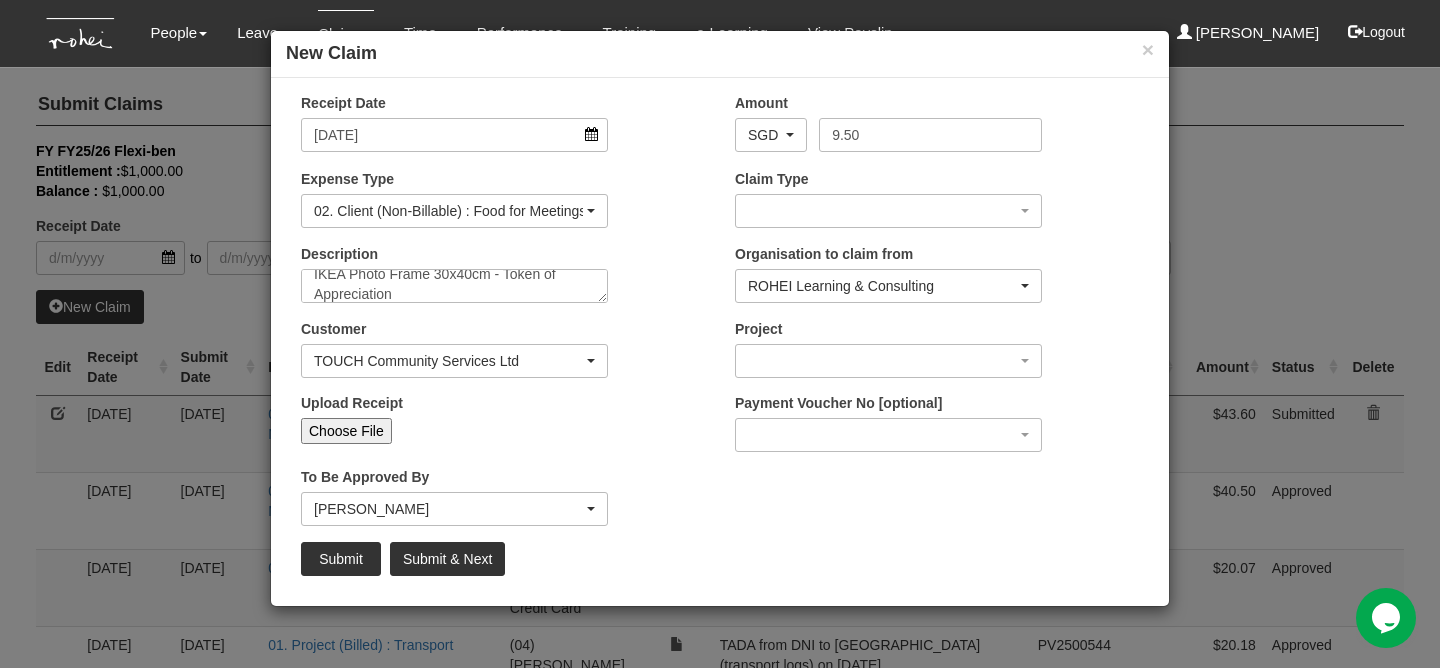 click on "Project
[O25-004189] TOUCH - Embracing Your Leadership Journey 2025 (Day 1 - PRML1) [O25-004199] TOUCH - Embracing Your Leadership Journey 2025 (Day 2 - ACL1)" at bounding box center (888, 348) 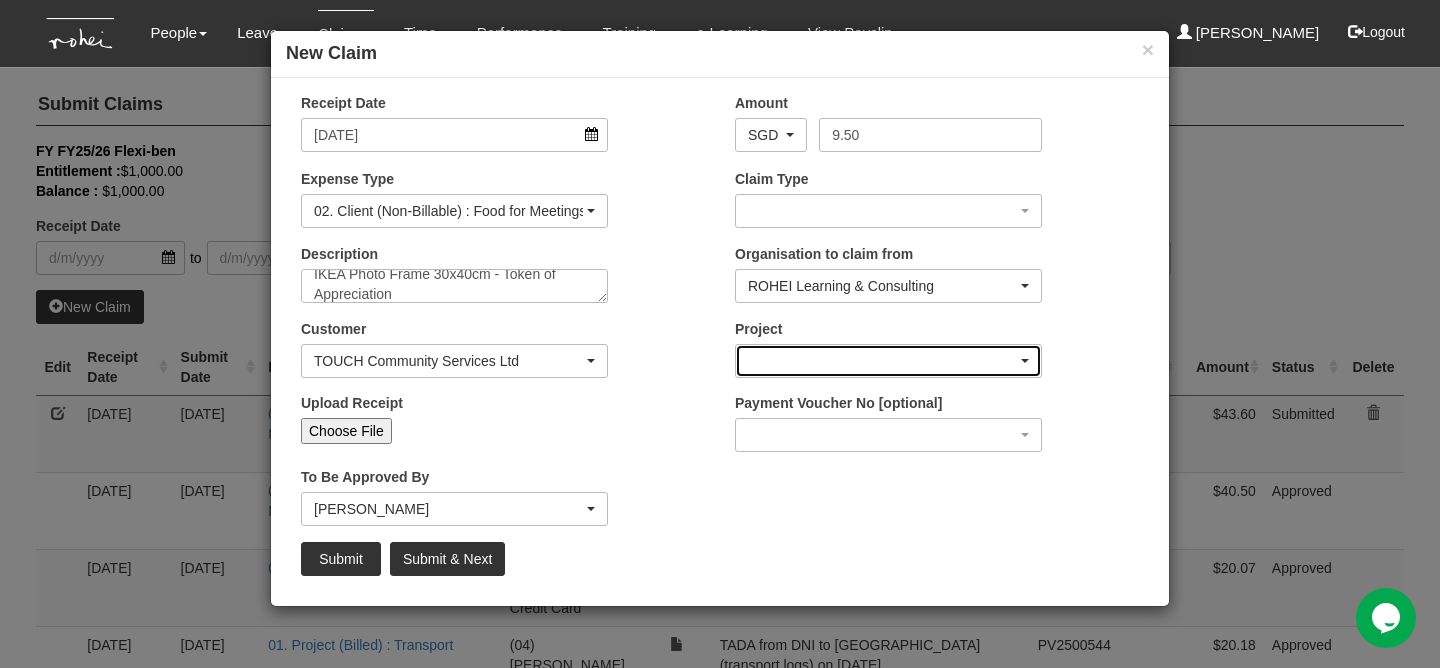 click at bounding box center [888, 361] 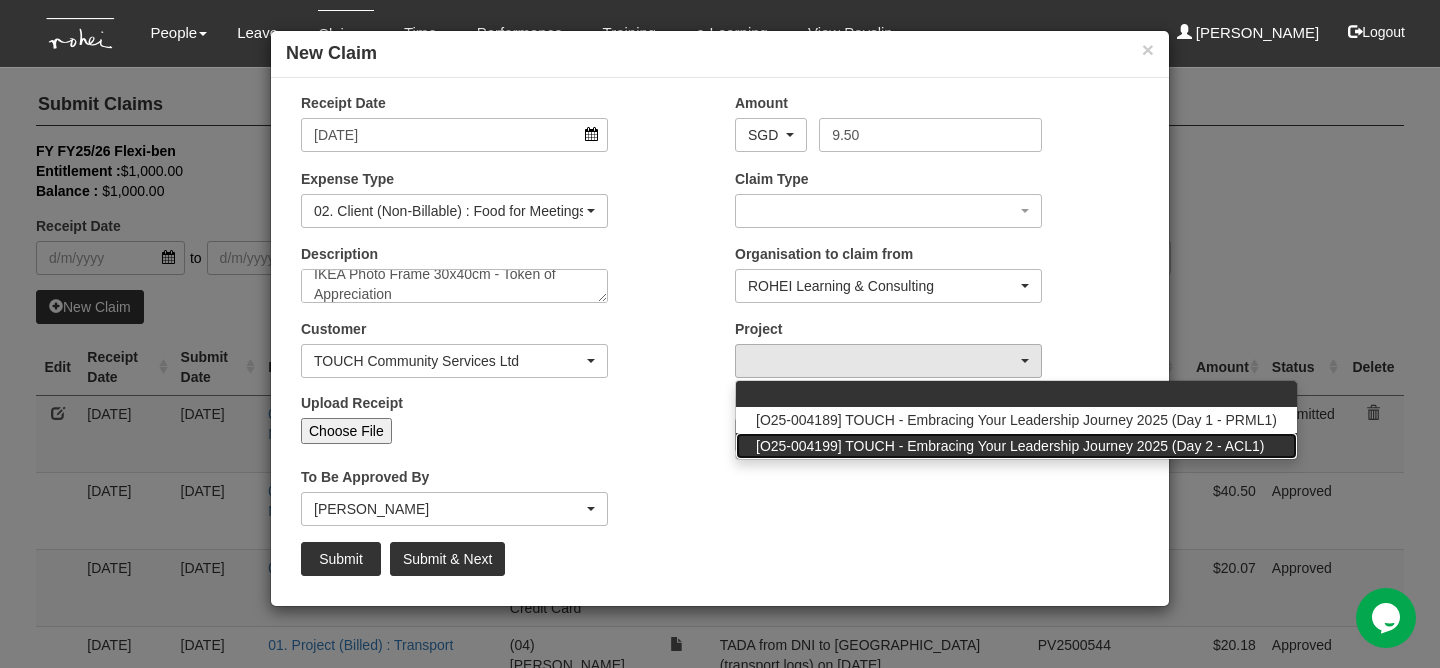 click on "[O25-004199] TOUCH - Embracing Your Leadership Journey 2025 (Day 2 - ACL1)" at bounding box center (1010, 446) 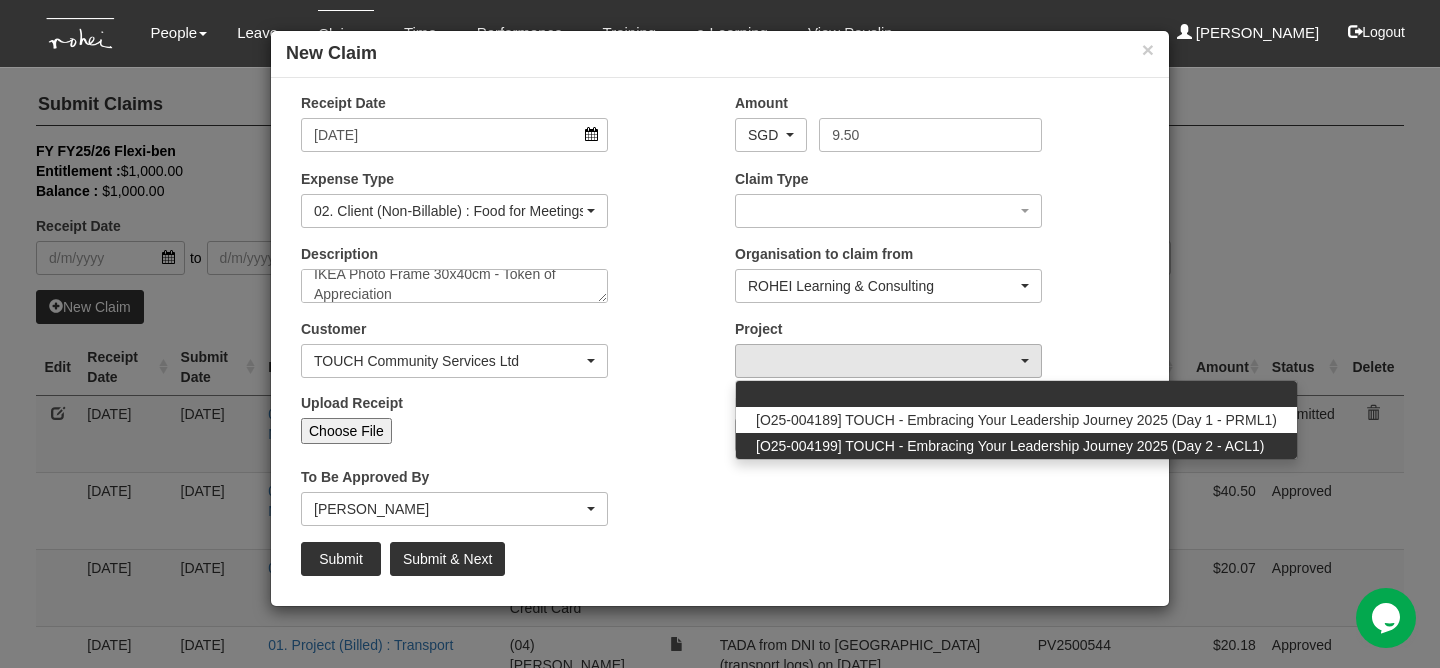 select on "2820" 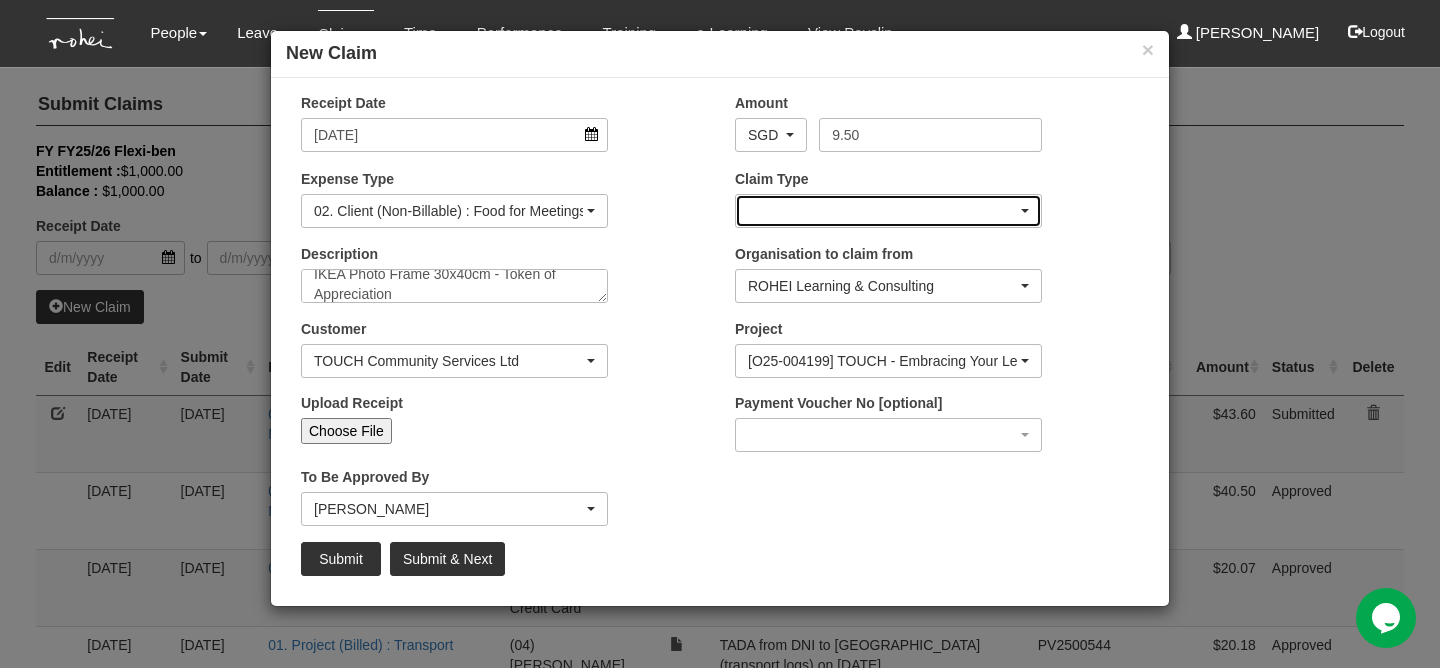 click at bounding box center [888, 211] 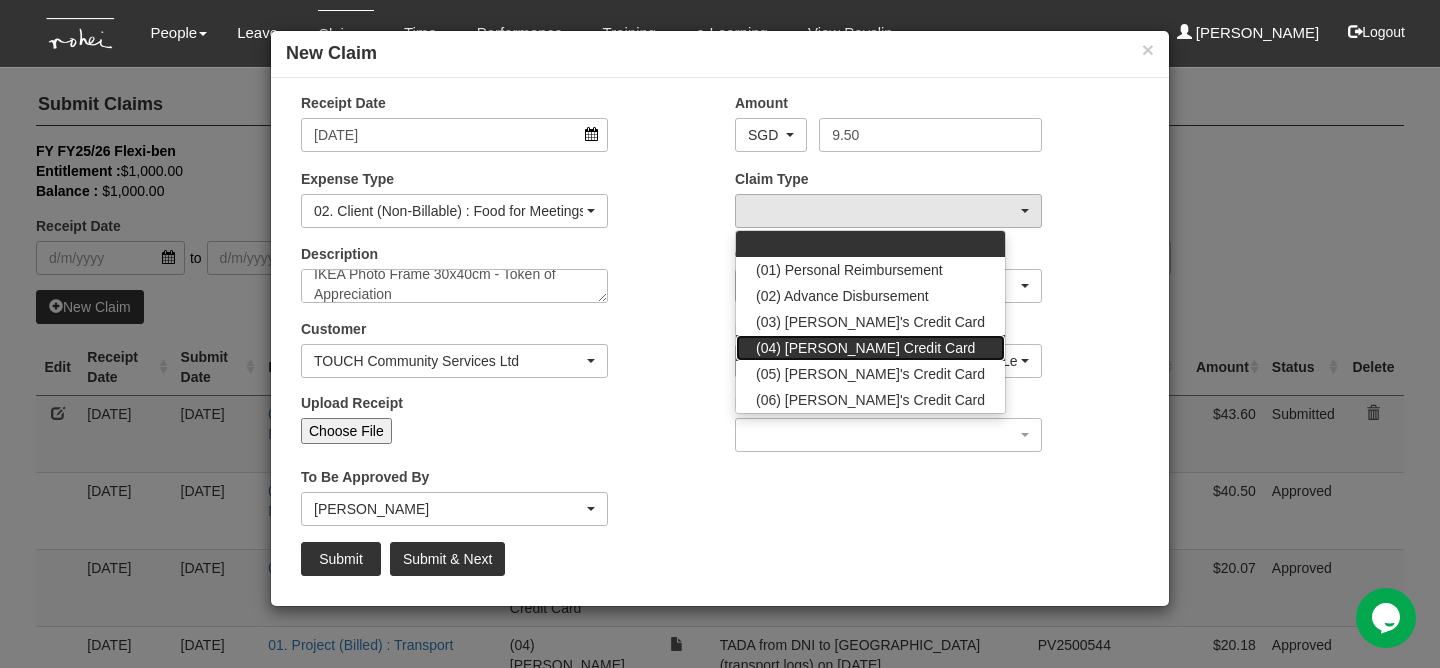 click on "(04) [PERSON_NAME] Credit Card" at bounding box center [865, 348] 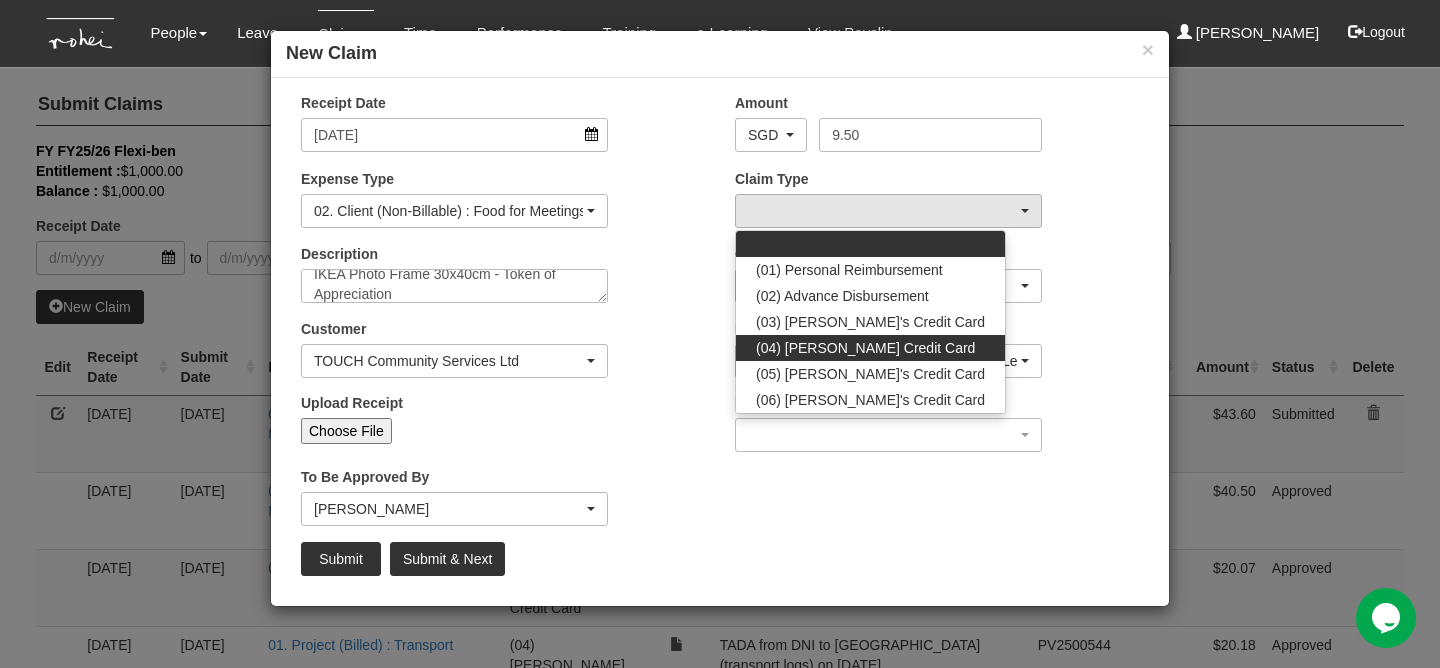 select on "16" 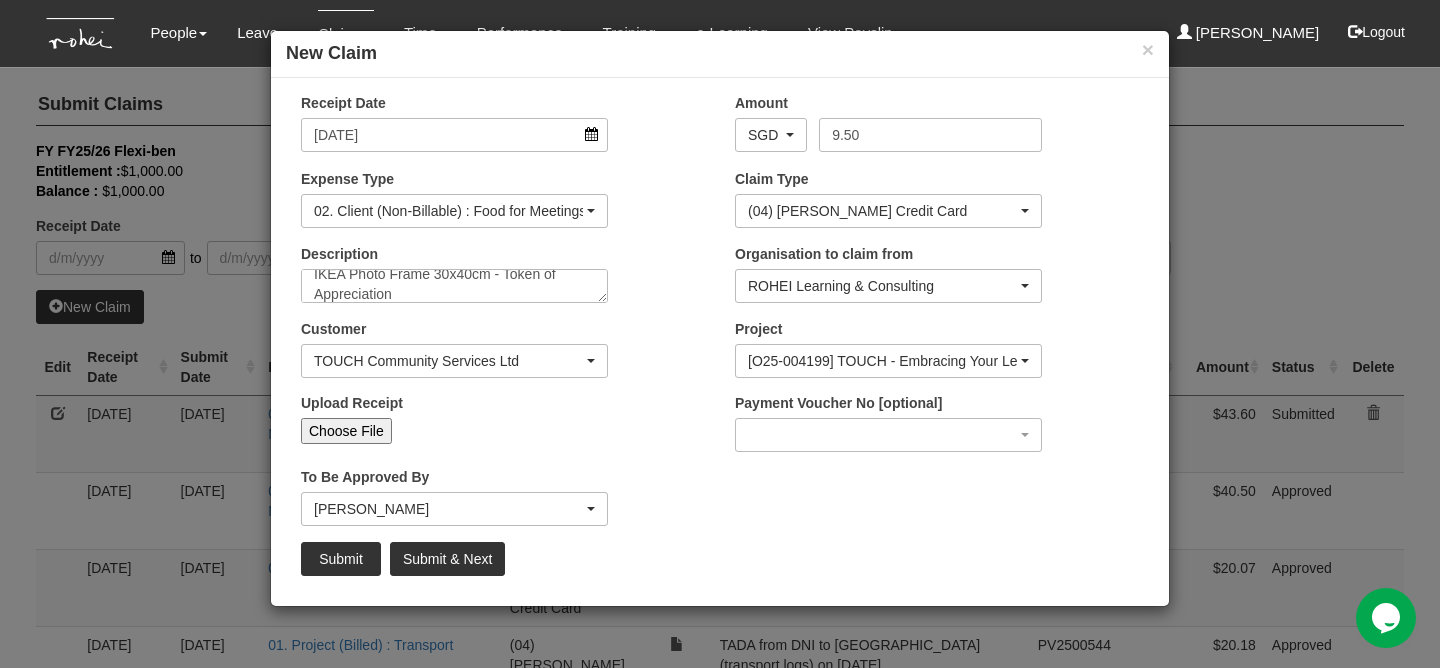 click on "Choose File" at bounding box center (346, 431) 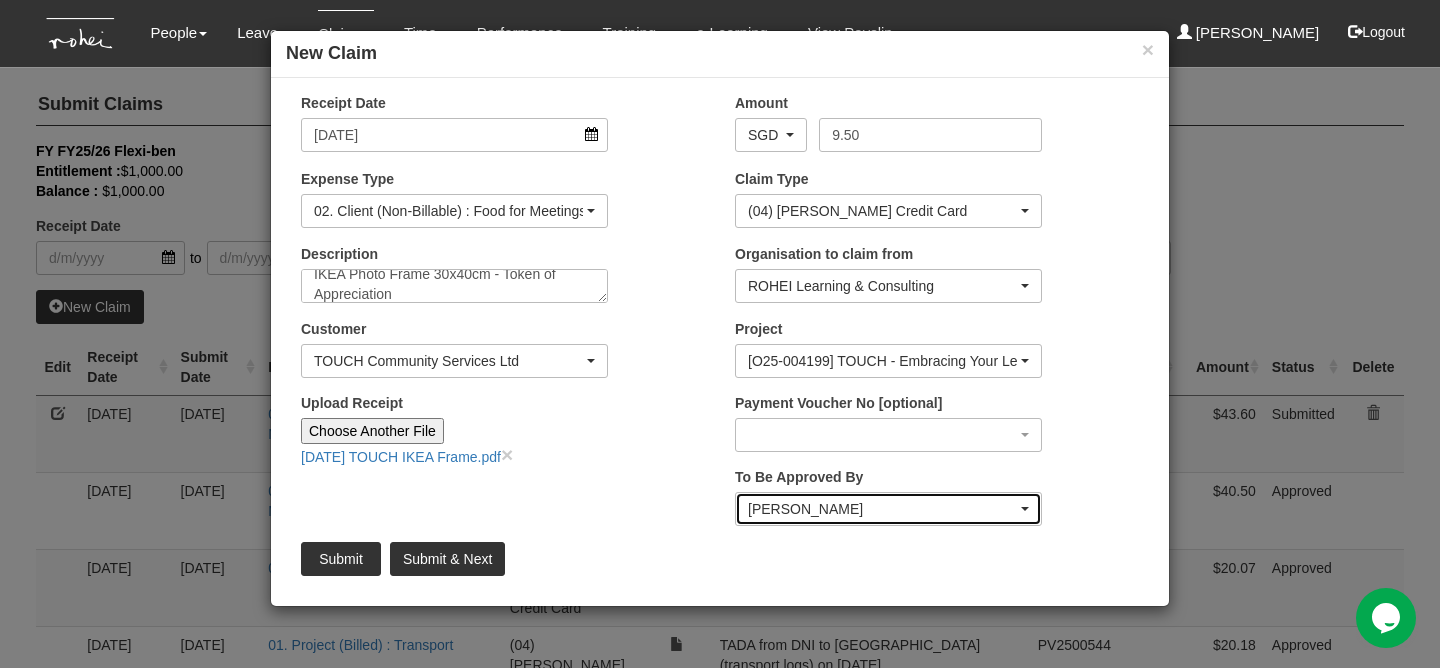 click on "[PERSON_NAME]" at bounding box center (882, 509) 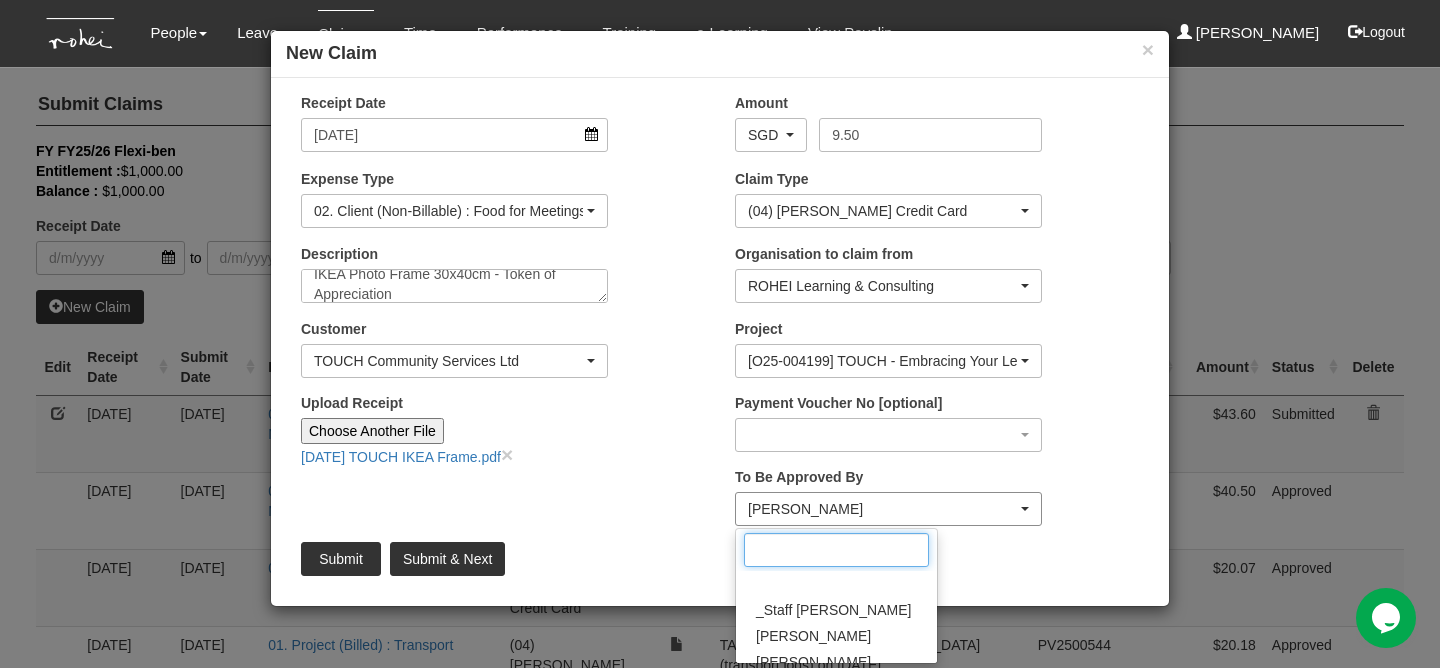 type on "a" 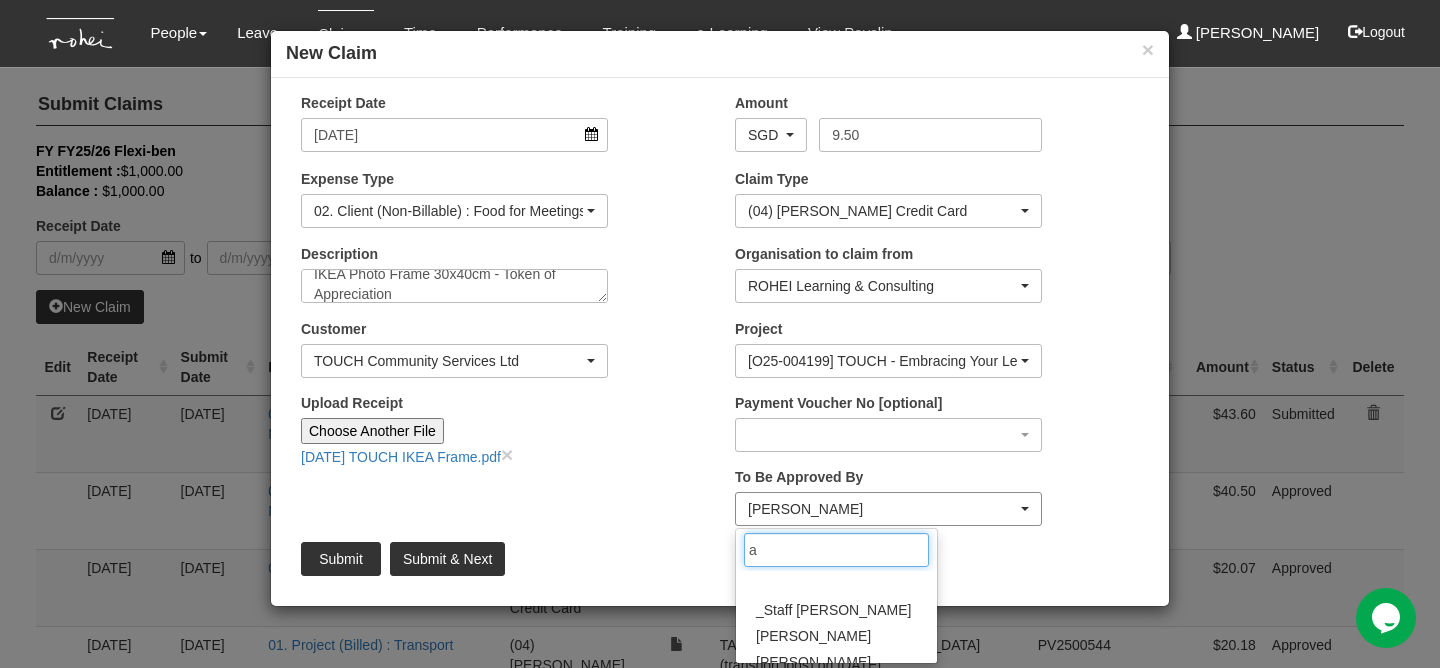 scroll, scrollTop: 0, scrollLeft: 0, axis: both 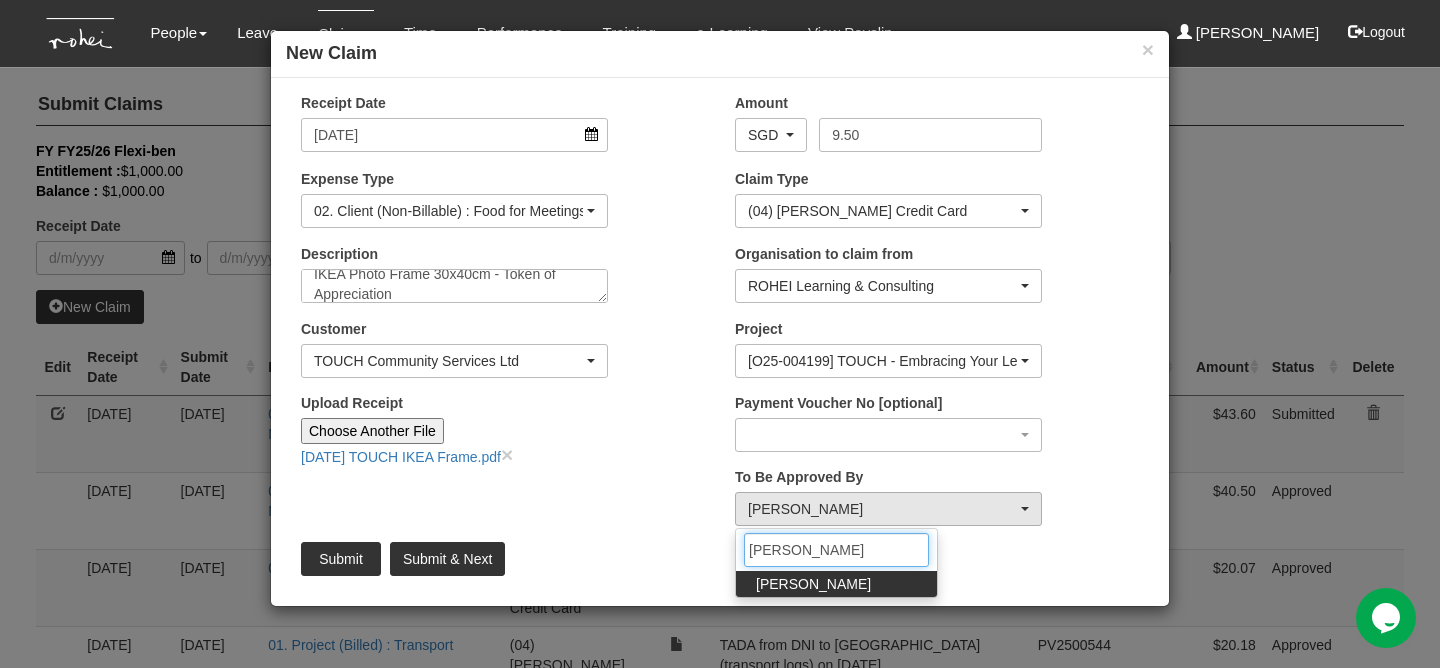 type on "[PERSON_NAME]" 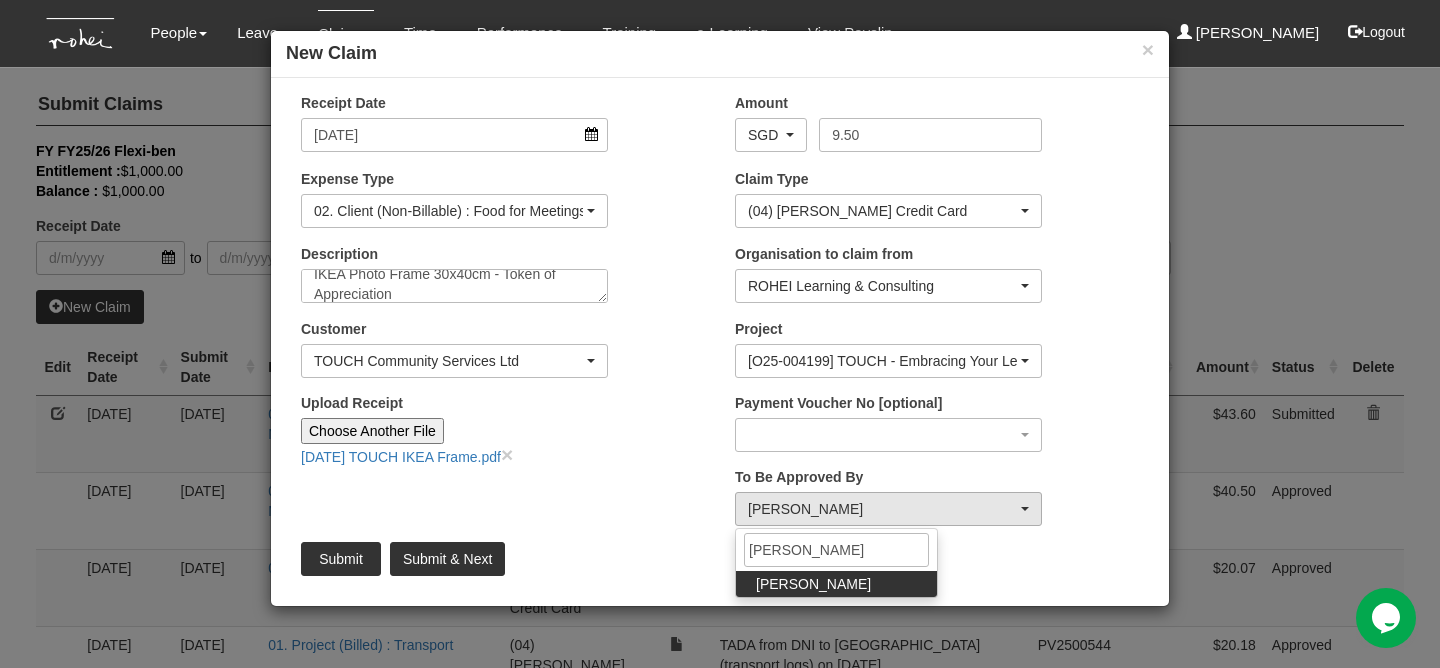 click on "[PERSON_NAME]" at bounding box center (836, 584) 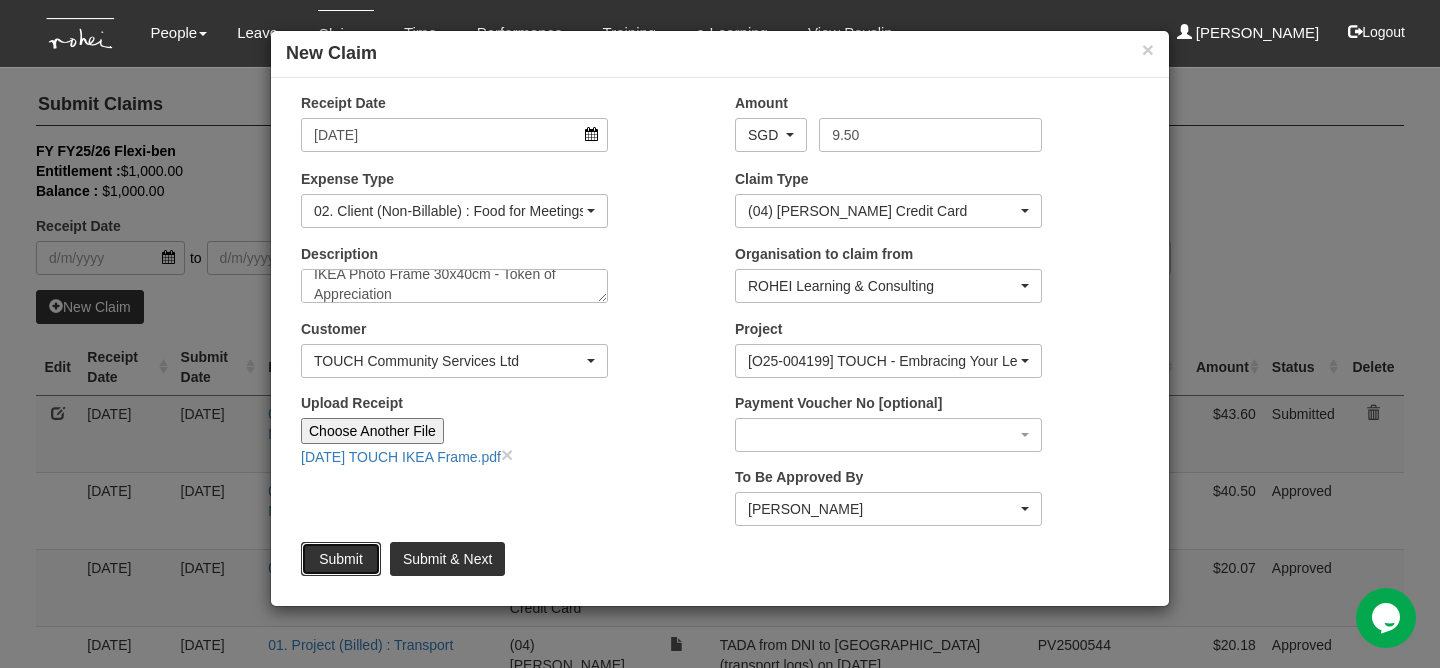 click on "Submit" at bounding box center (341, 559) 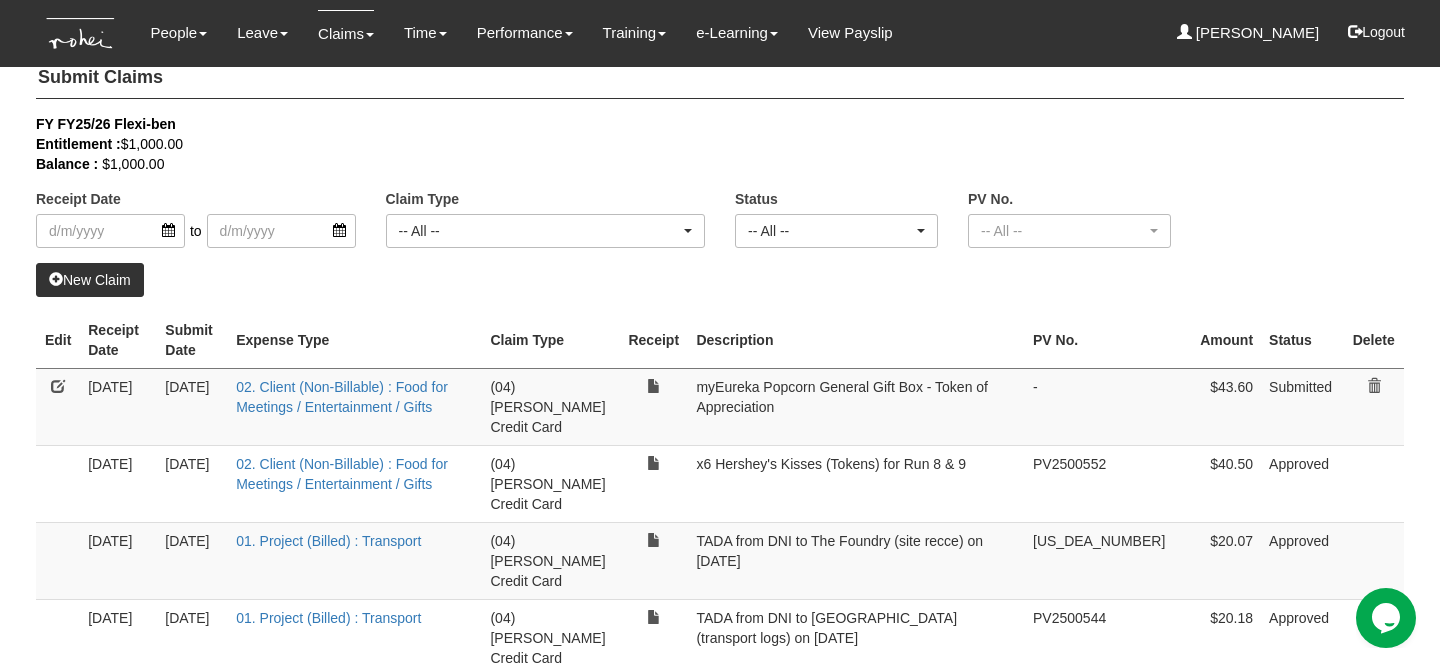 select on "50" 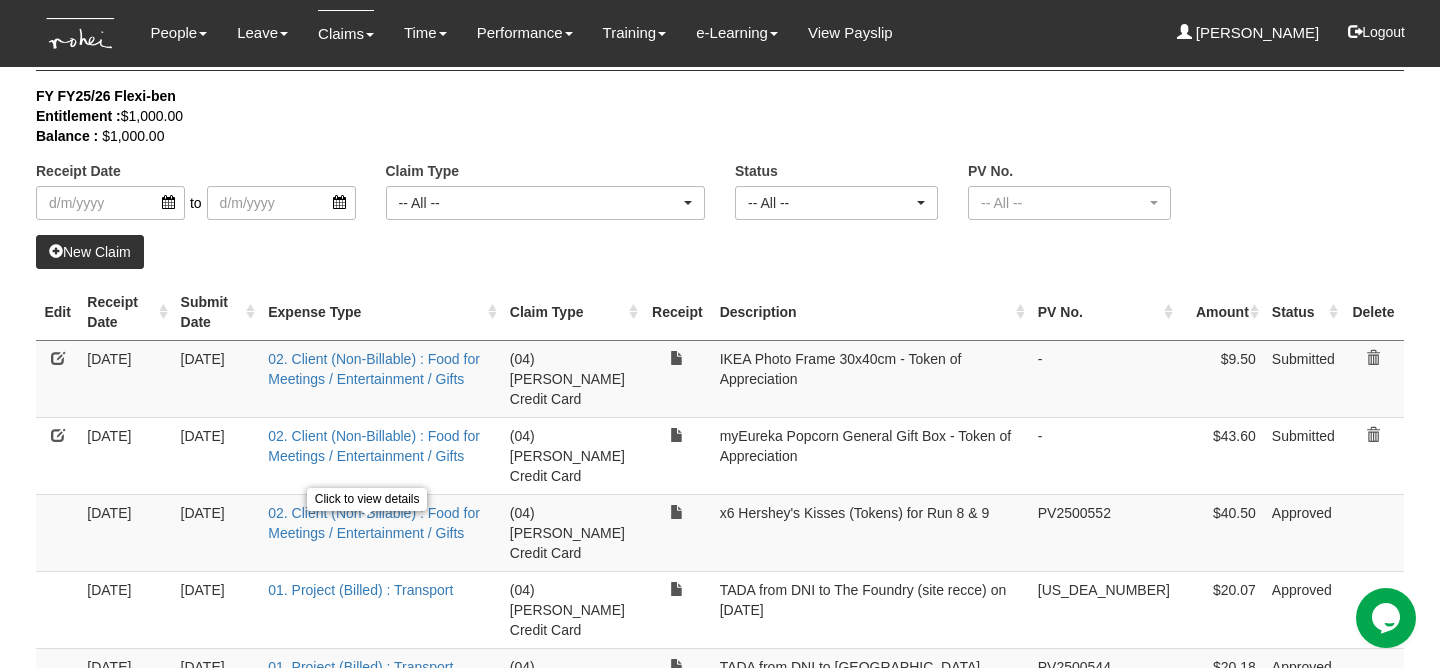scroll, scrollTop: 57, scrollLeft: 0, axis: vertical 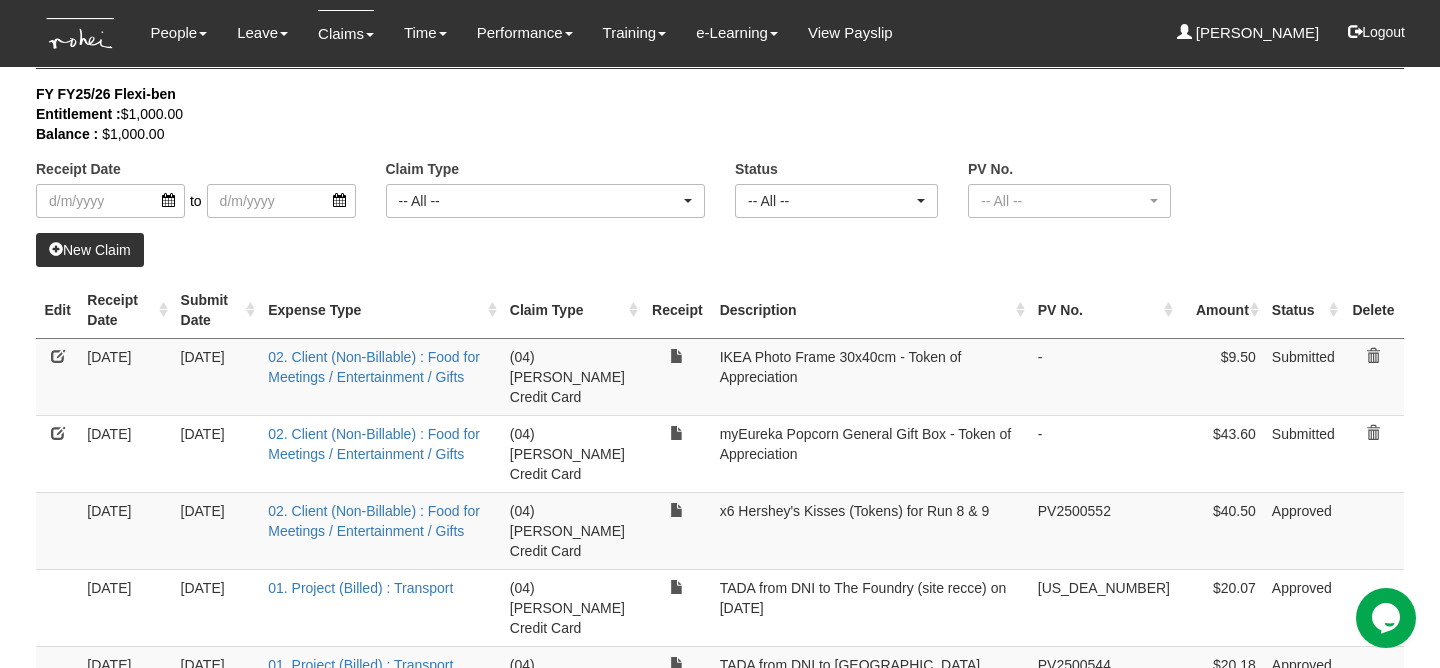 click on "$20.07" at bounding box center [1221, 607] 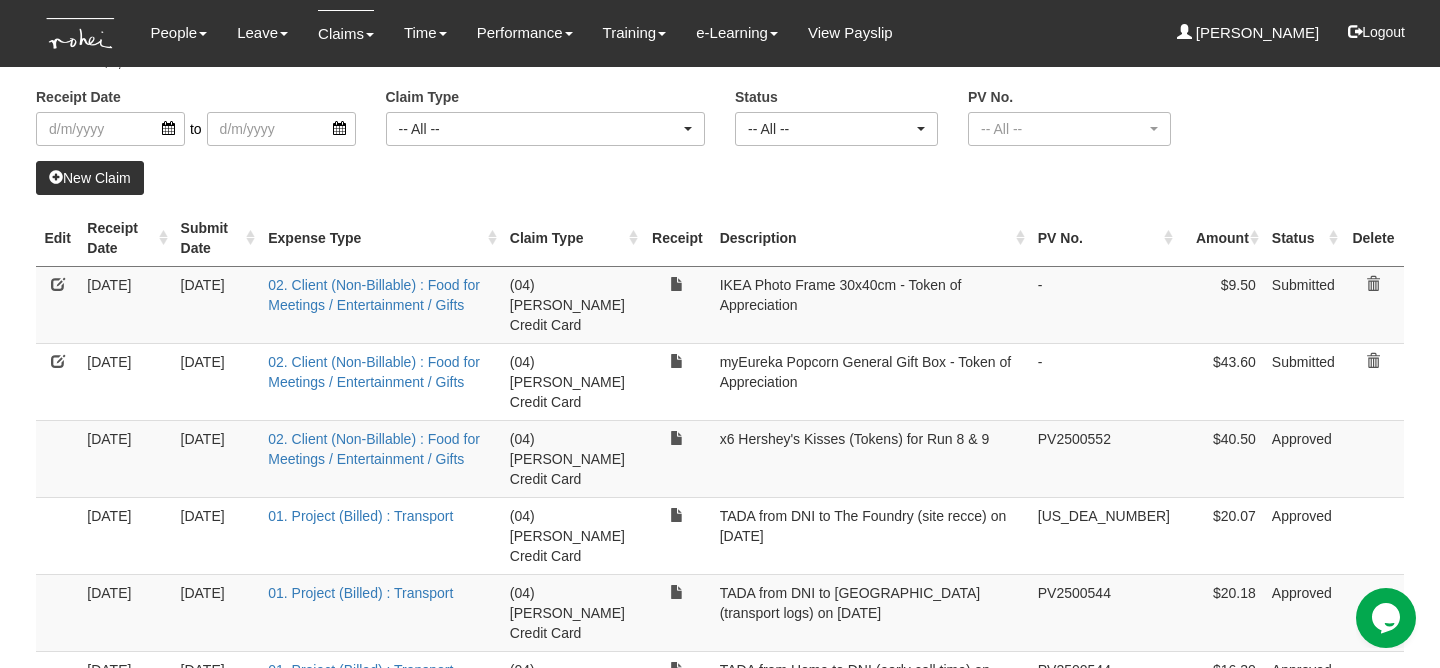 scroll, scrollTop: 139, scrollLeft: 0, axis: vertical 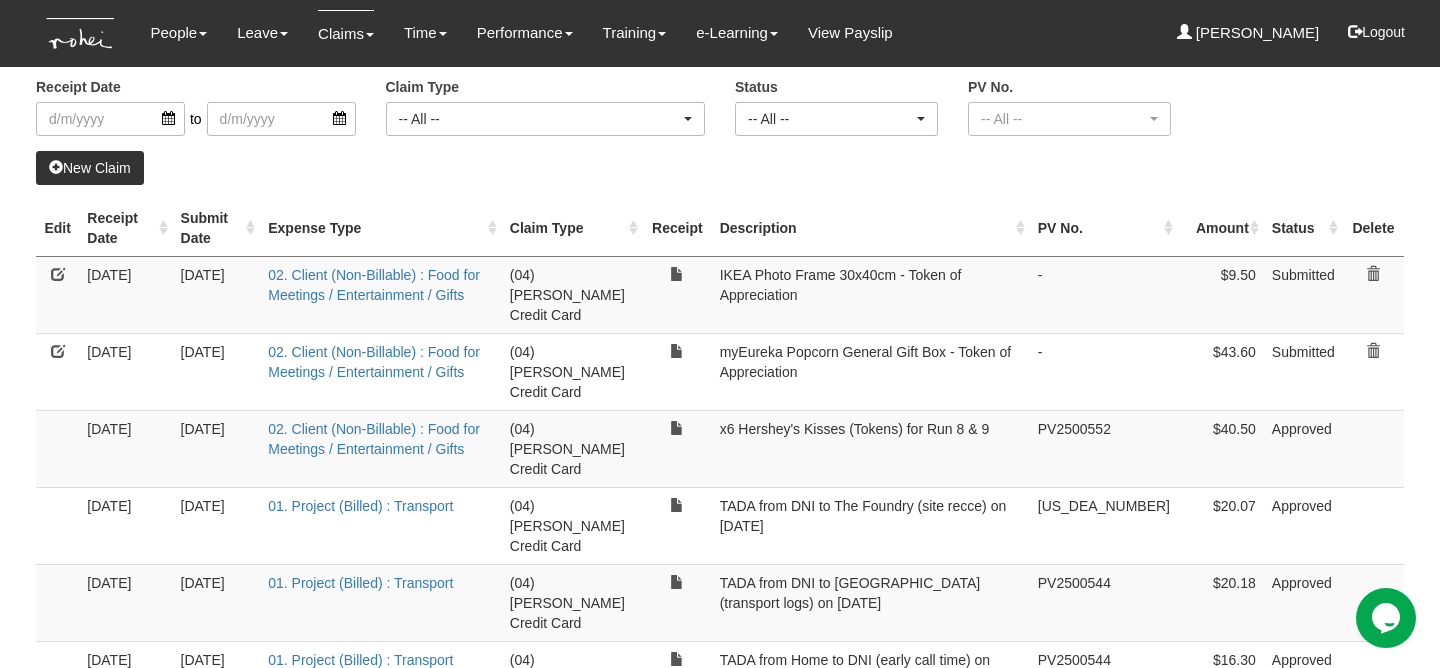 click on "$16.30" at bounding box center (1221, 679) 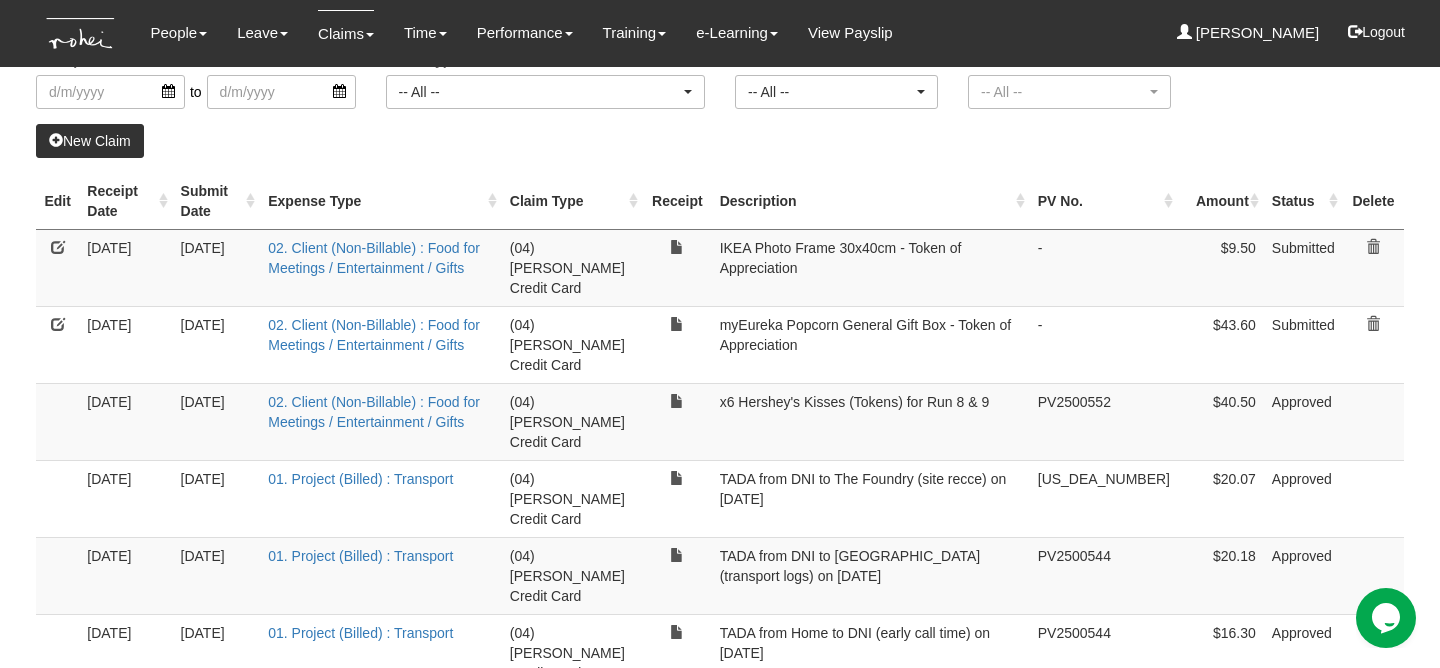scroll, scrollTop: 175, scrollLeft: 0, axis: vertical 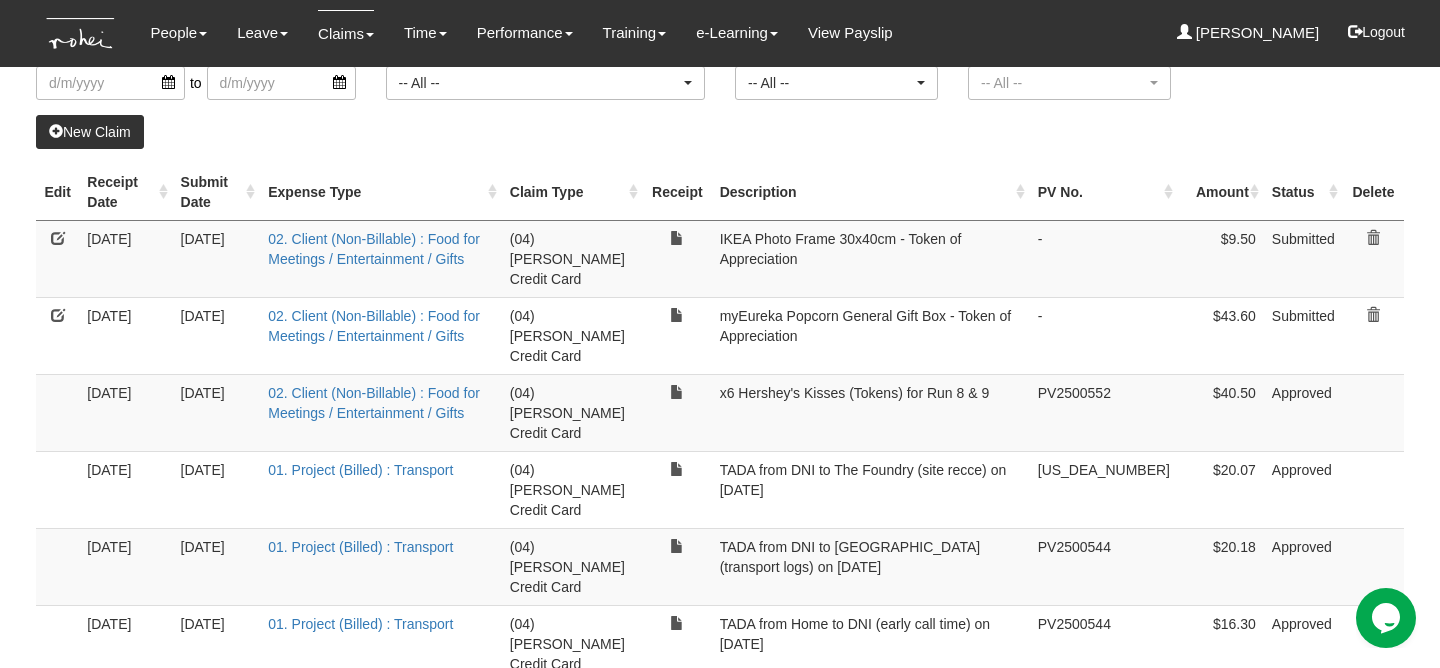 click on "New Claim" at bounding box center [90, 132] 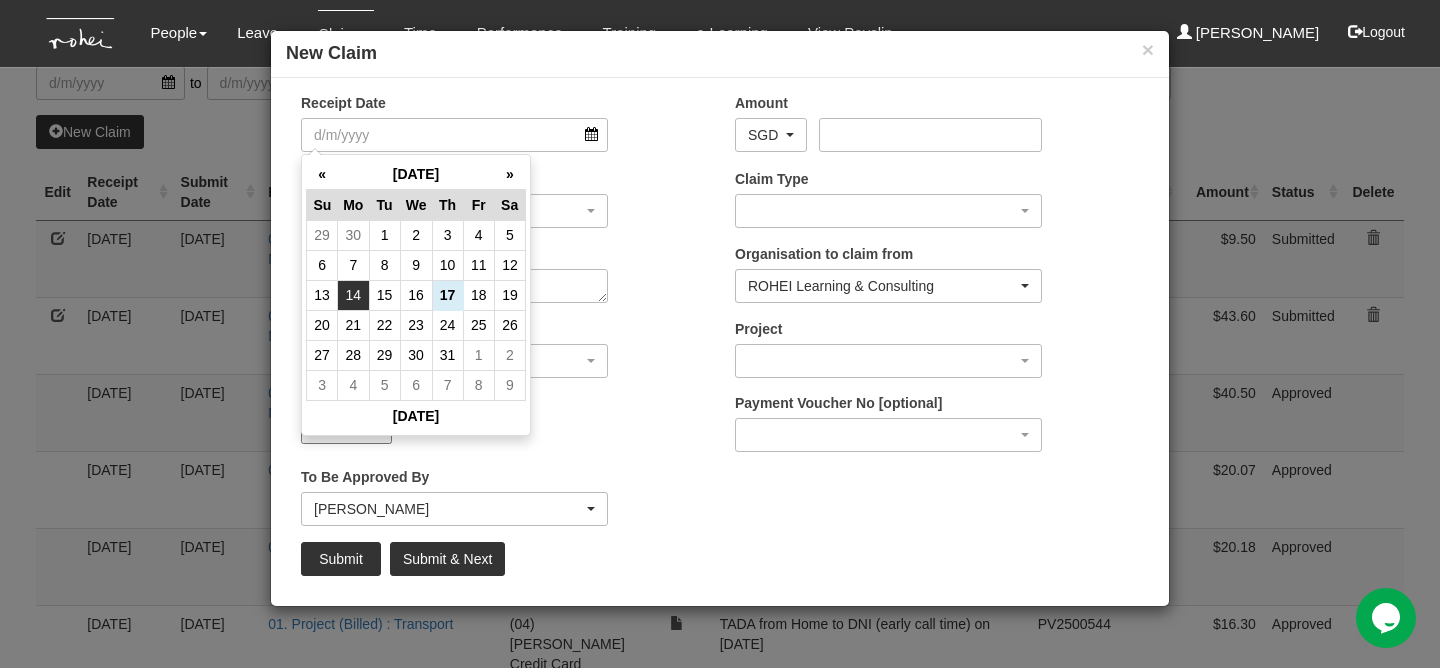 click on "14" at bounding box center [353, 295] 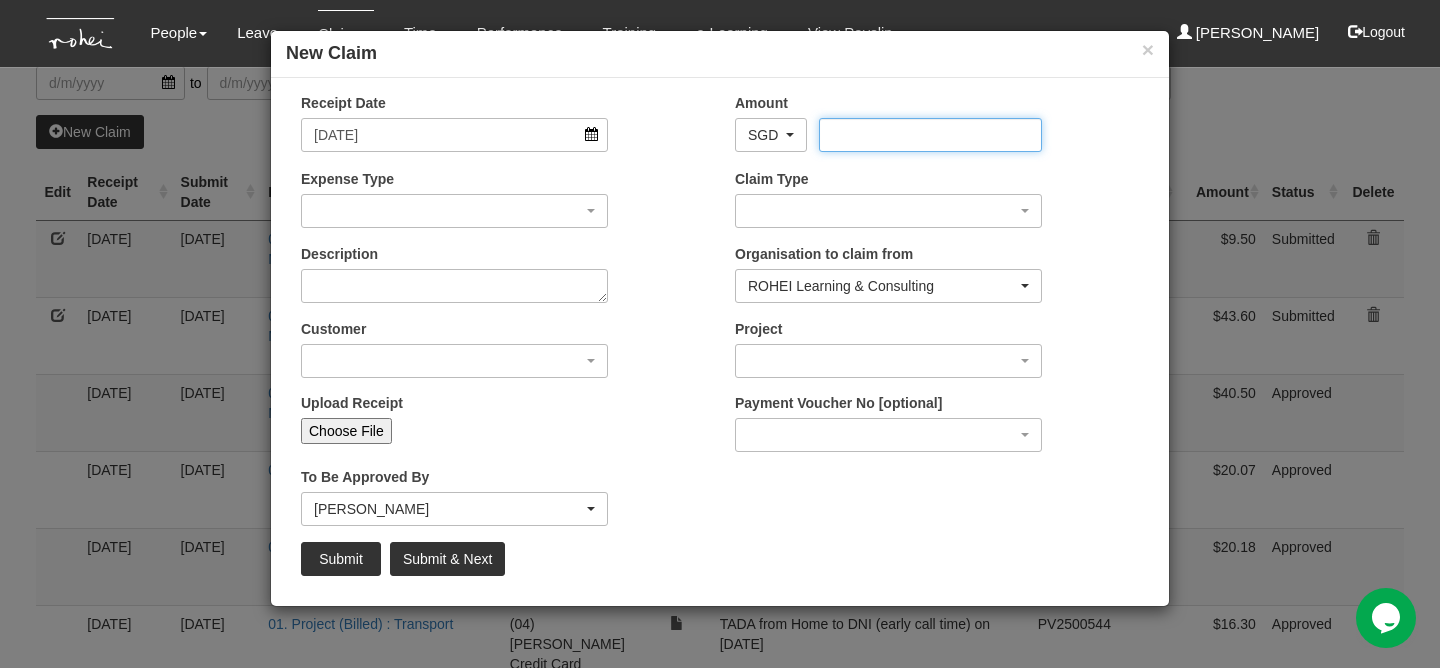 click on "Amount" at bounding box center (930, 135) 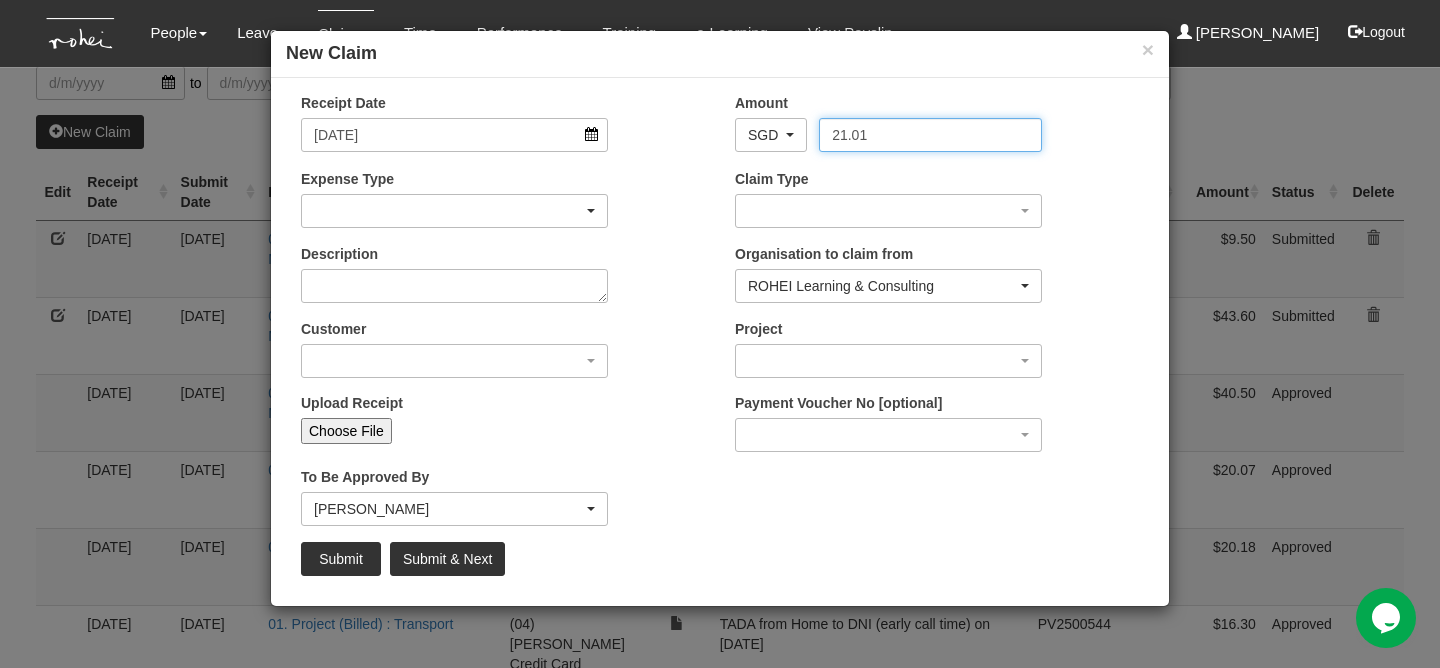 type on "21.01" 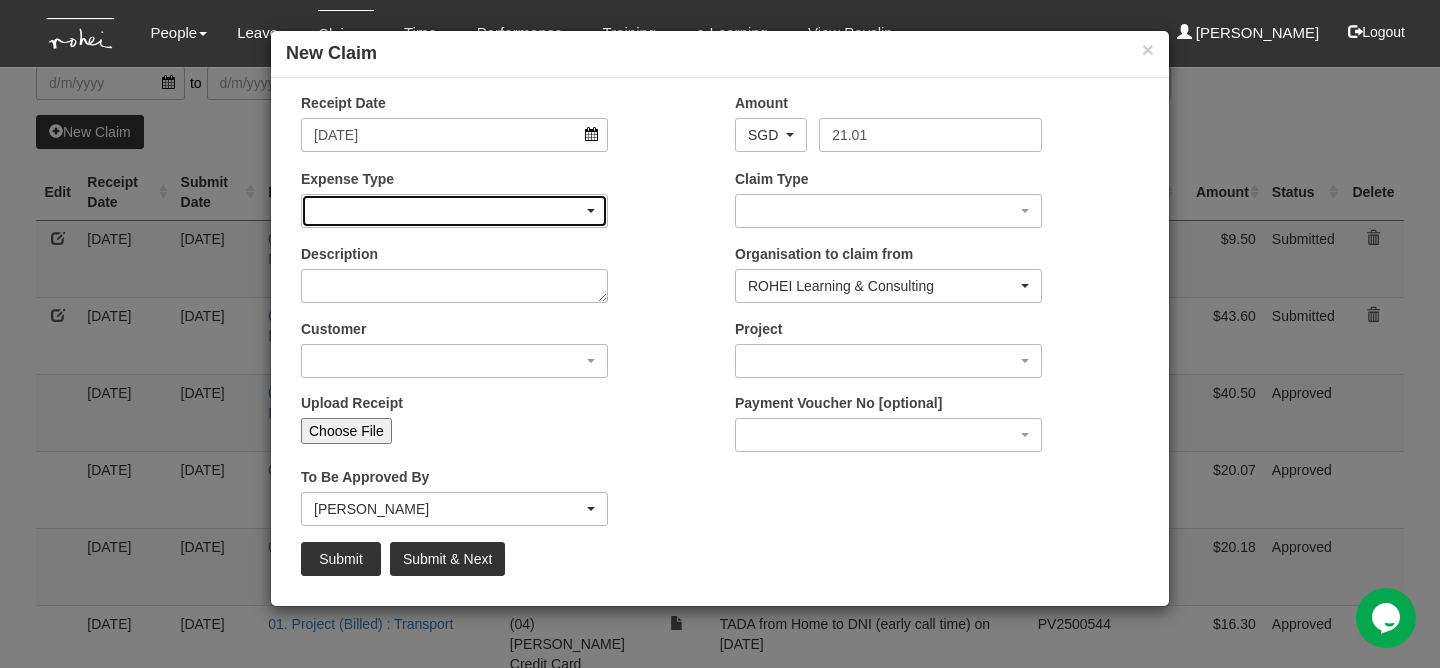 click at bounding box center [454, 211] 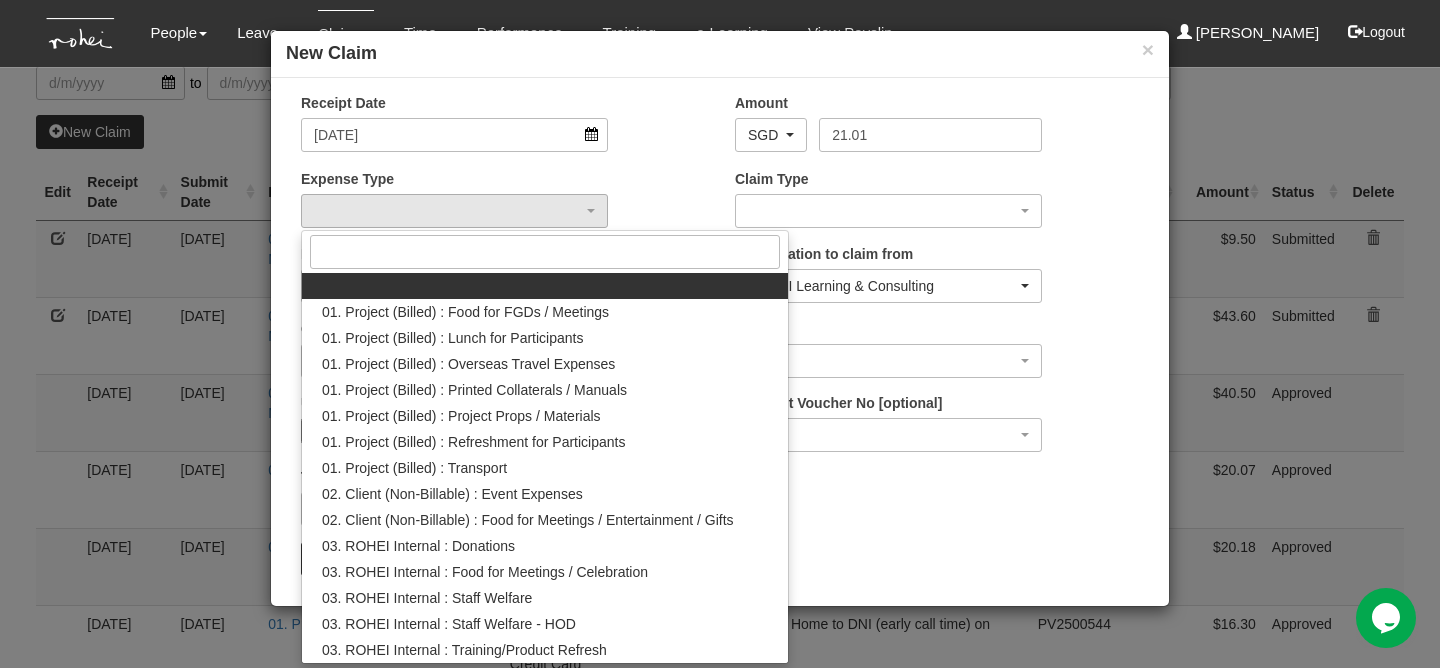 click on "Expense Type
01. Project (Billed) : Food for FGDs / Meetings
01. Project (Billed) : Lunch for Participants
01. Project (Billed) : Overseas Travel Expenses
01. Project (Billed) : Printed Collaterals / Manuals
01. Project (Billed) : Project Props / Materials
01. Project (Billed) : Refreshment for Participants
01. Project (Billed) : Transport
02. Client (Non-Billable) : Event Expenses
02. Client (Non-Billable) : Food for Meetings / Entertainment / Gifts
03. ROHEI Internal : Donations
03. ROHEI Internal : Food for Meetings / Celebration
03. ROHEI Internal : Staff Welfare
03. ROHEI Internal : Staff Welfare - HOD
03. ROHEI Internal : Training/Product Refresh
03. ROHEI Internal : Transport
03. ROHEI Internal : Transport (OT)
03. ROHEI Internal : Travel (Overseas)
03. Staff : Job Advertisement
03. Staff : Staff Training
03. Staff : Temp Staff / Intern Telephone Expense
03. Staff : Work Pass Renewal" at bounding box center (503, 206) 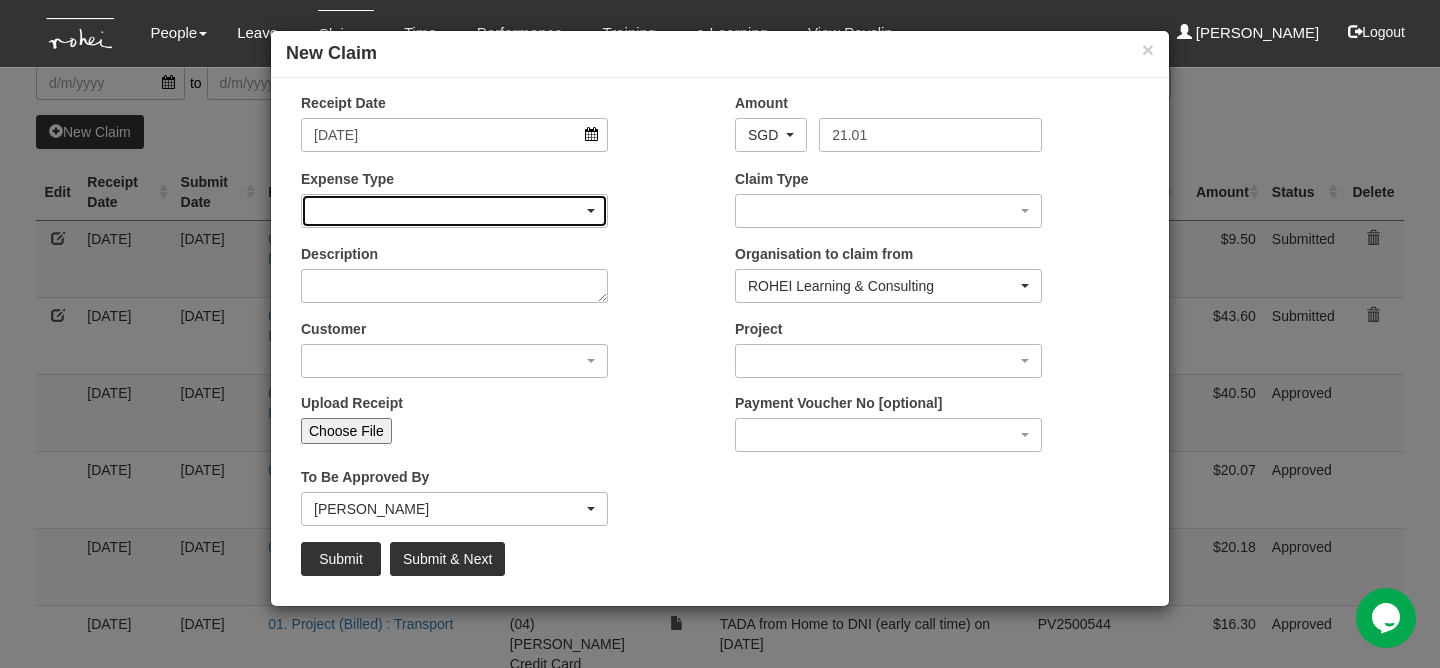 click at bounding box center (454, 211) 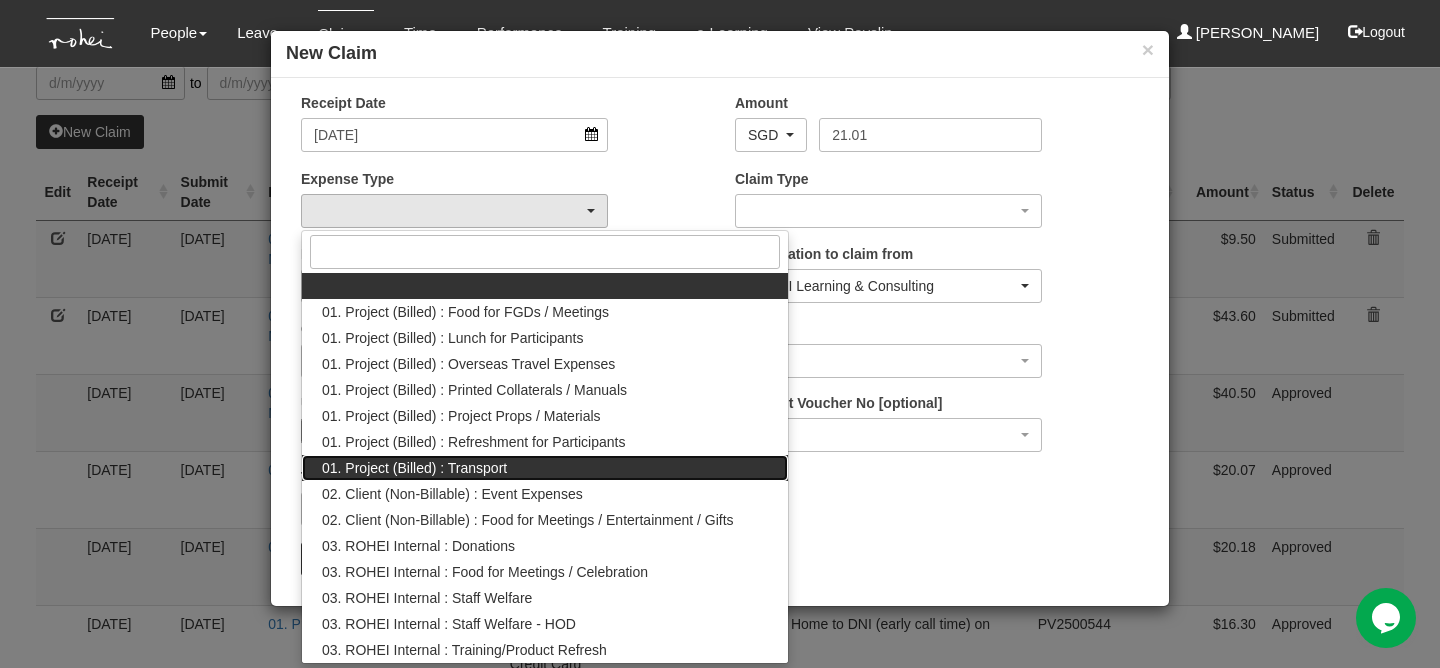 click on "01. Project (Billed) : Transport" at bounding box center [414, 468] 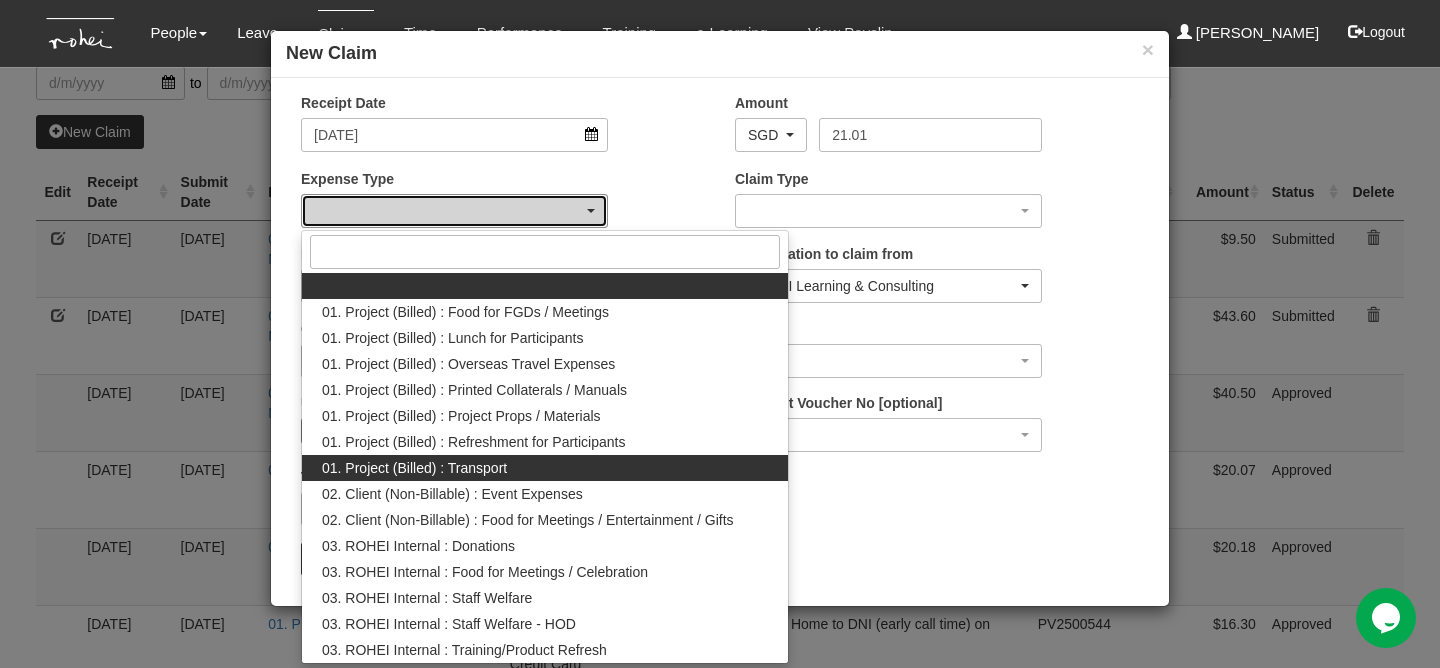 select on "135" 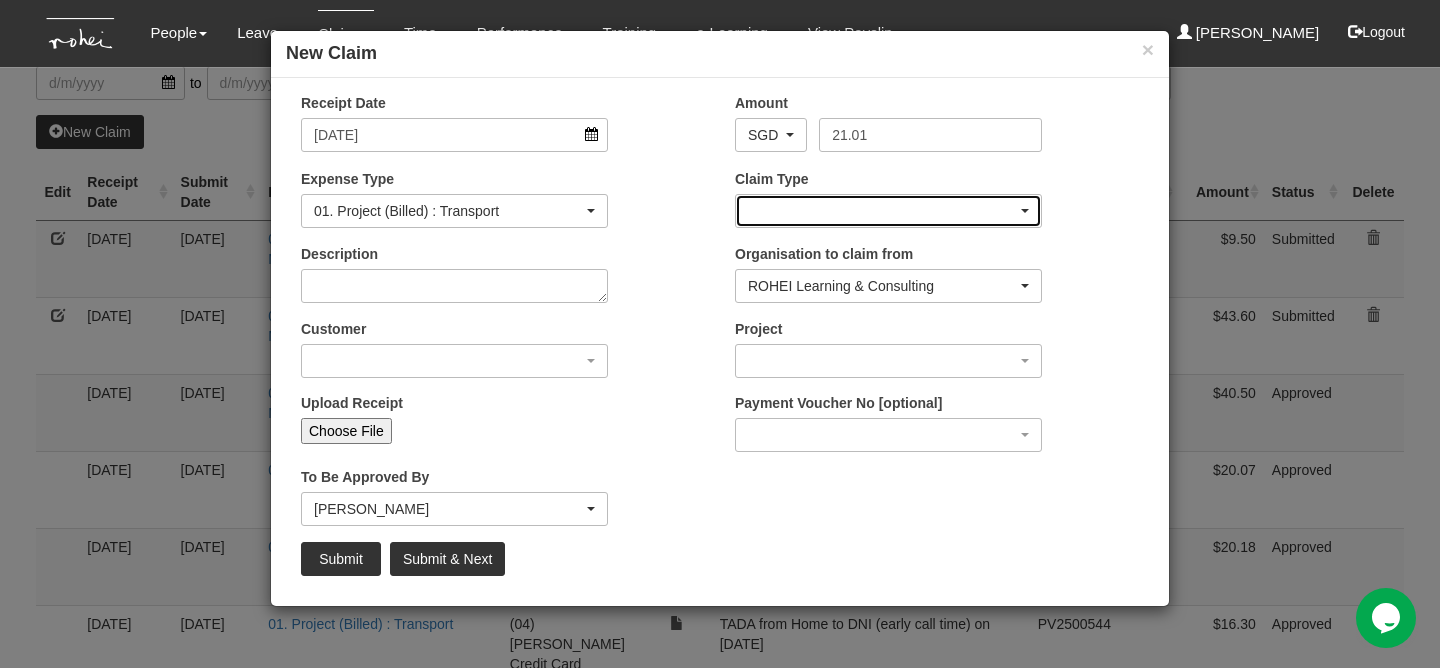 click at bounding box center (888, 211) 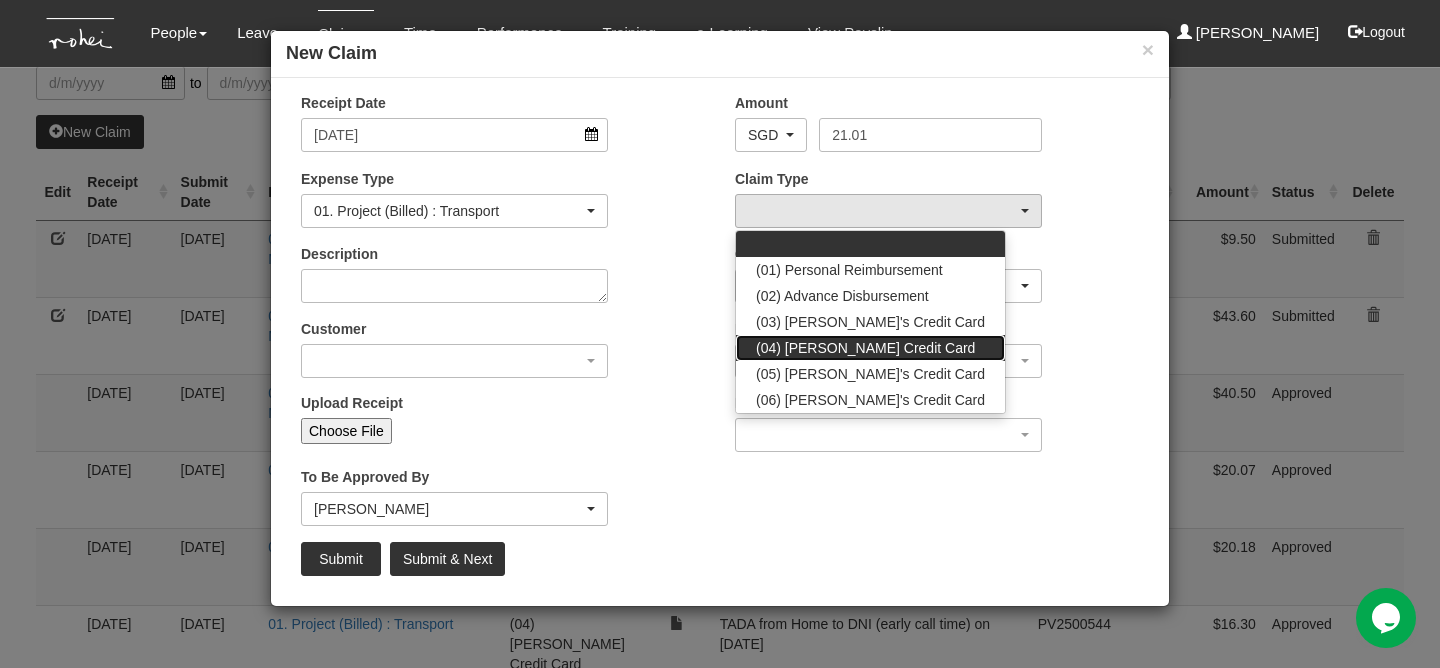 click on "(04) [PERSON_NAME] Credit Card" at bounding box center (865, 348) 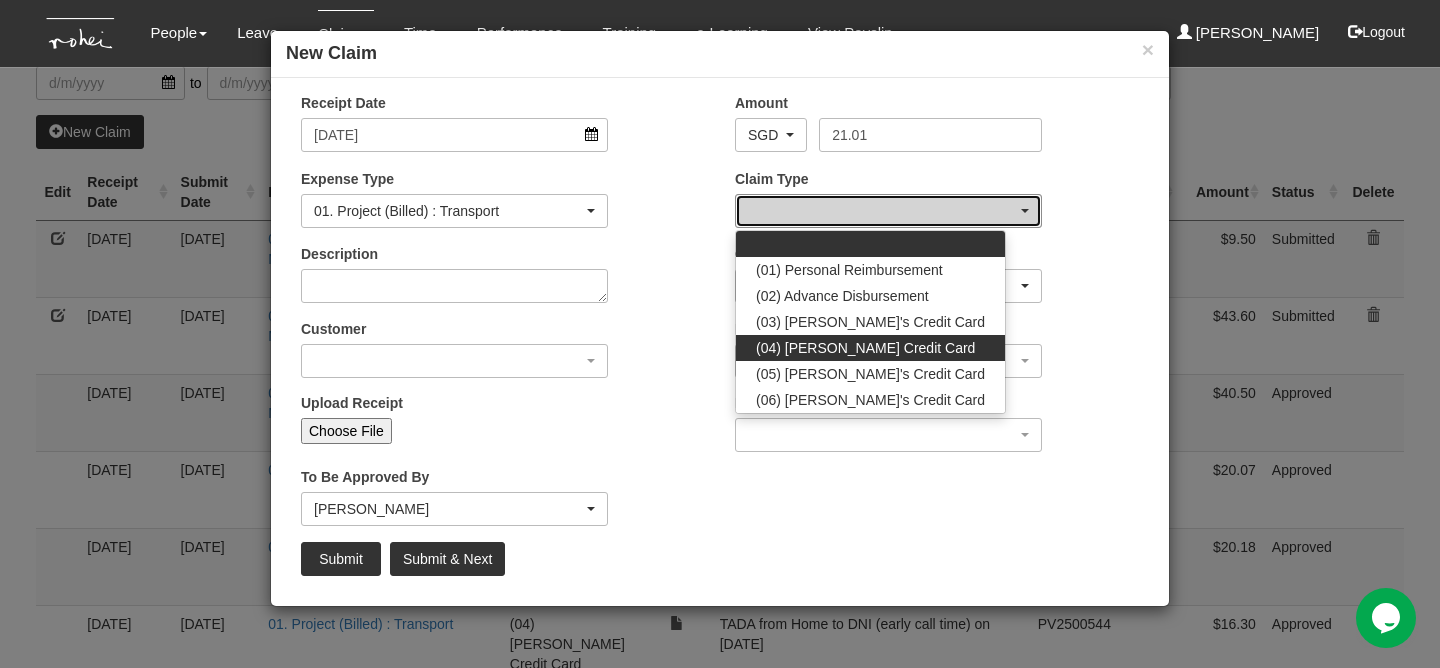 select on "16" 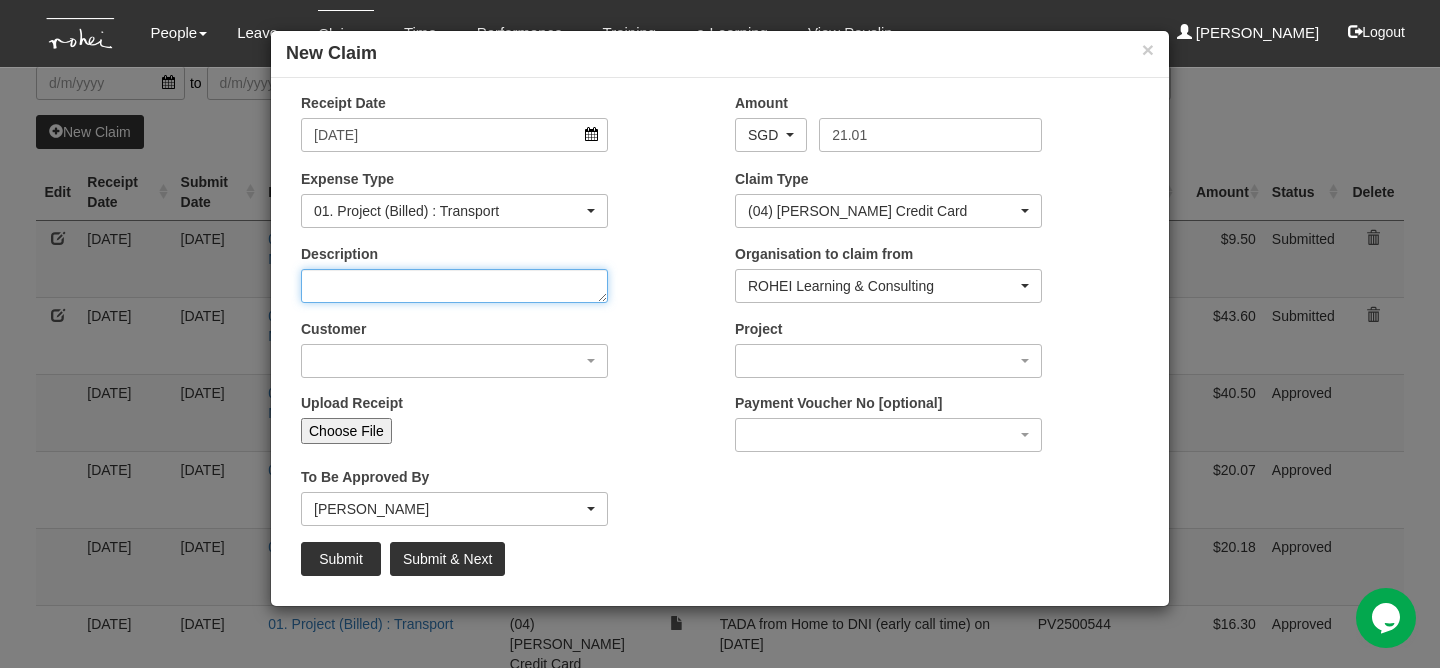 click on "Description" at bounding box center [454, 286] 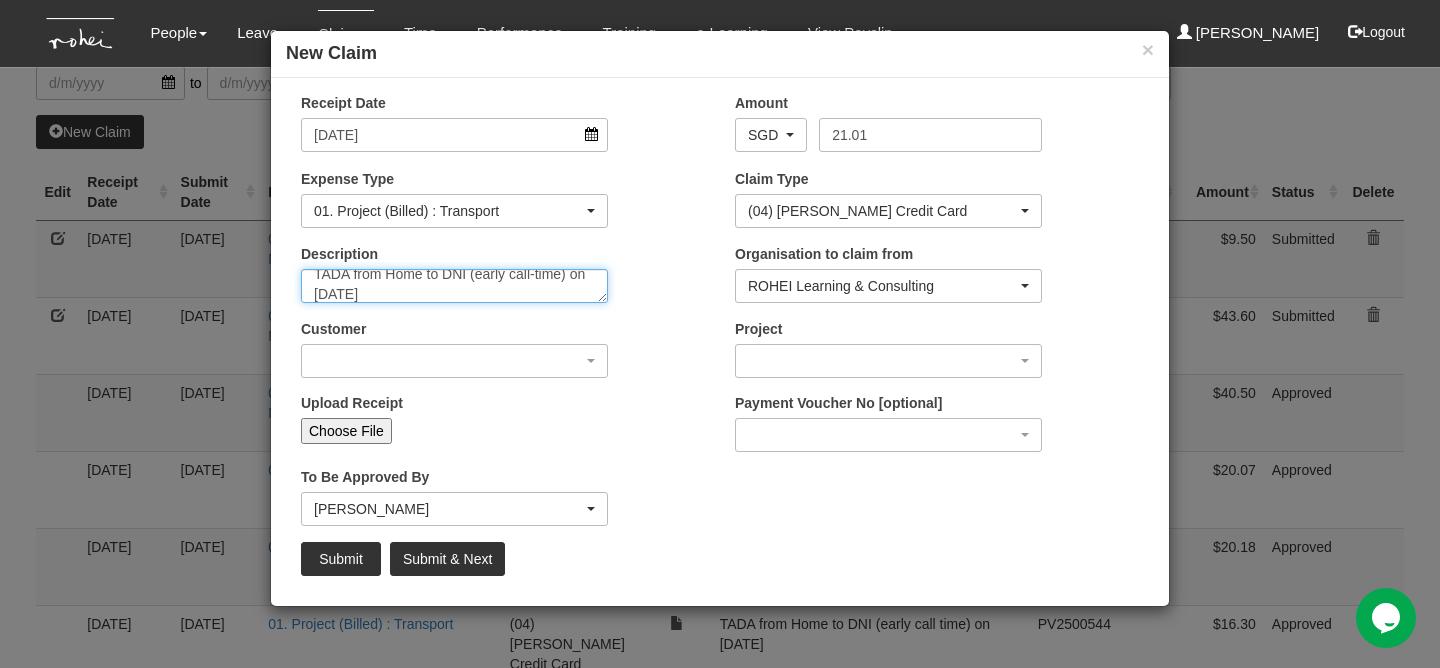scroll, scrollTop: 19, scrollLeft: 0, axis: vertical 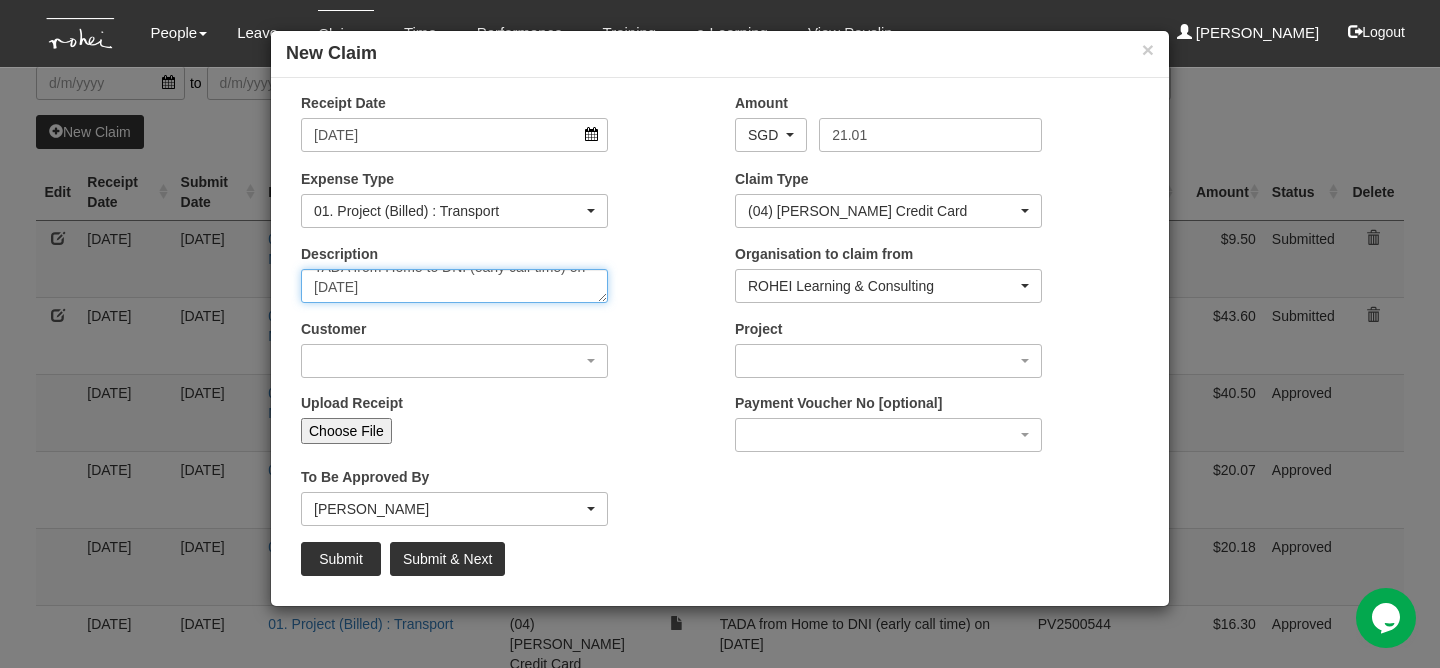 drag, startPoint x: 408, startPoint y: 295, endPoint x: 214, endPoint y: 283, distance: 194.37077 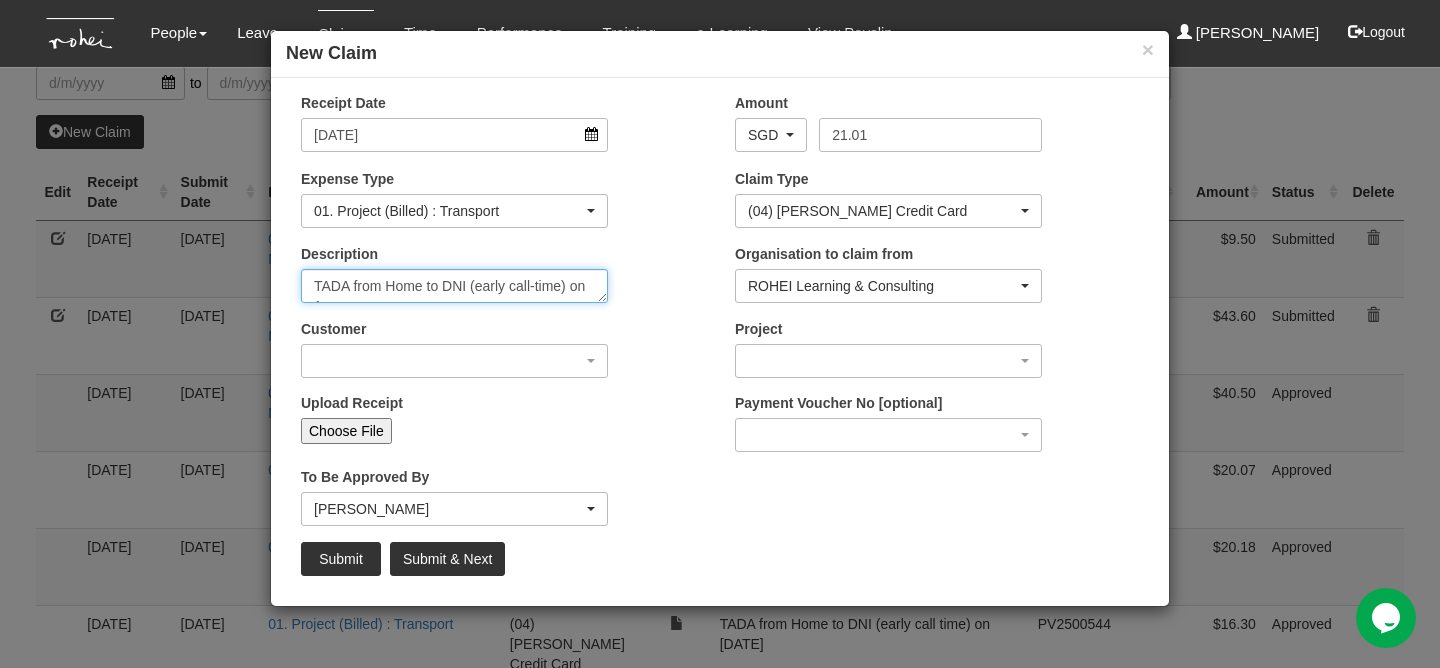 scroll, scrollTop: 12, scrollLeft: 0, axis: vertical 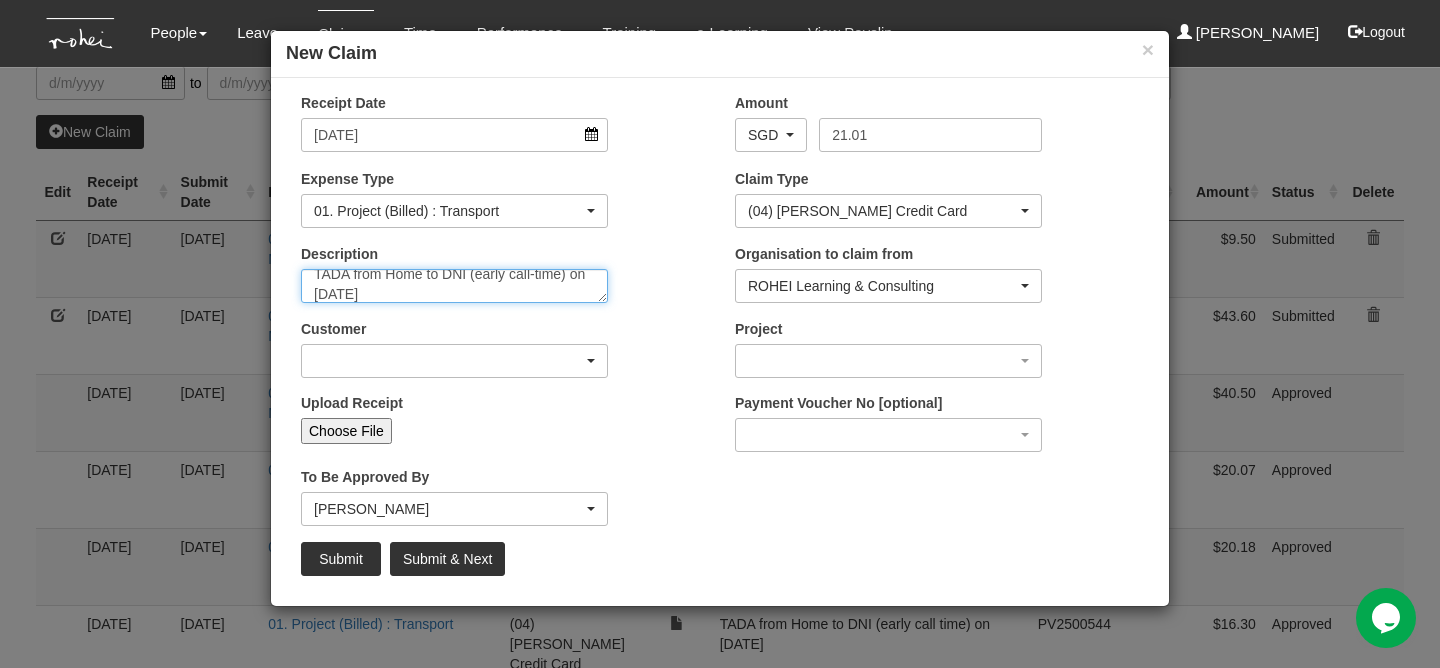 type on "TADA from Home to DNI (early call-time) on [DATE]" 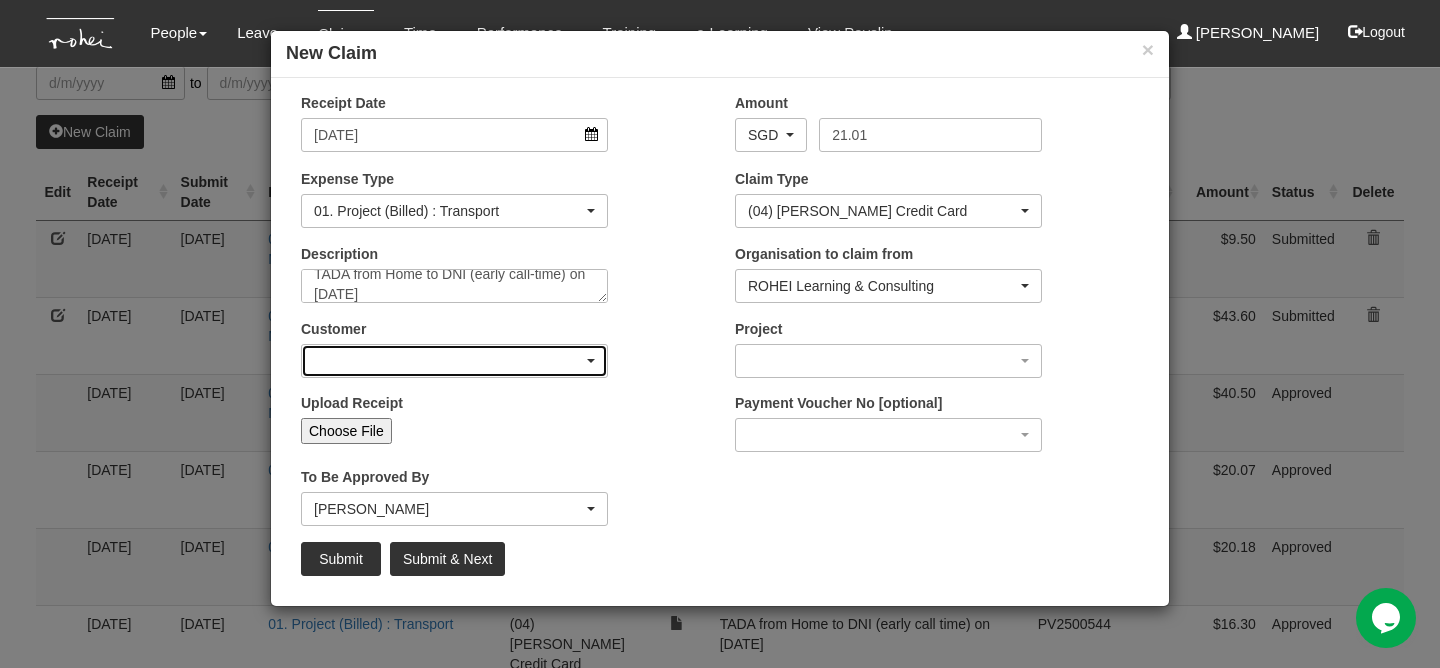 click at bounding box center [454, 361] 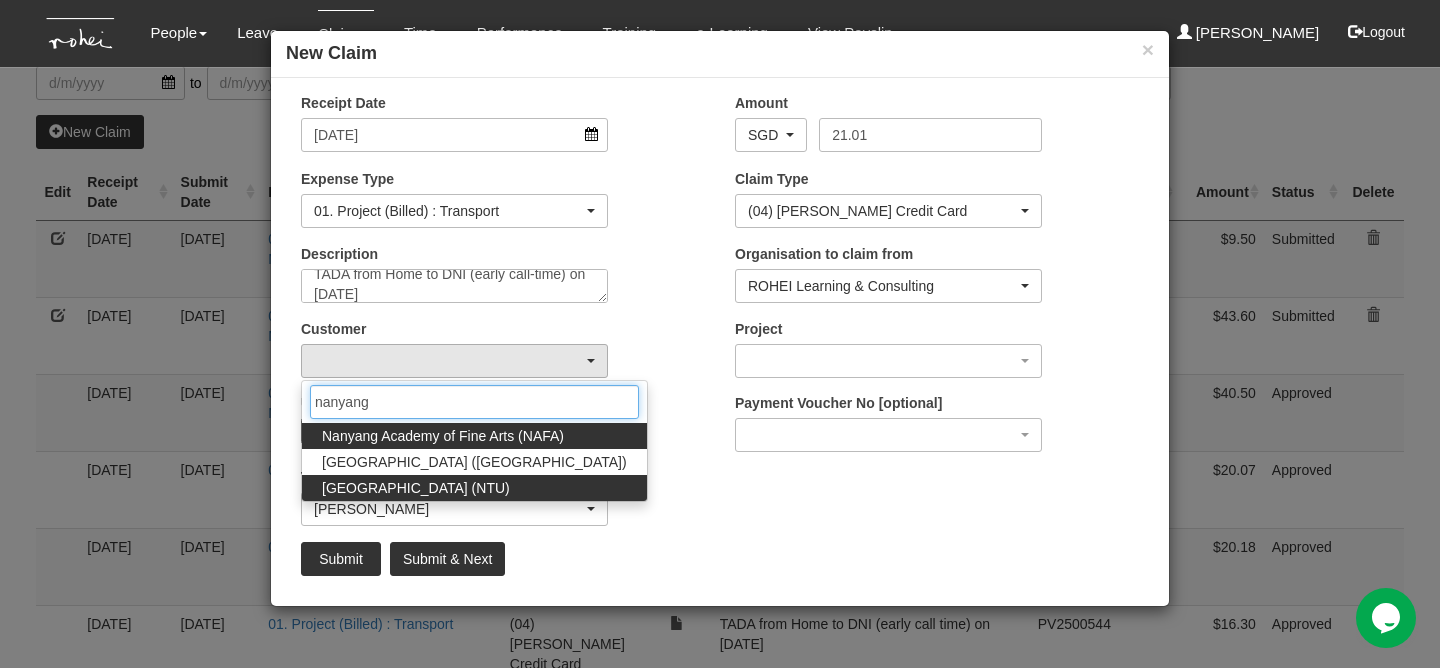 type on "nanyang" 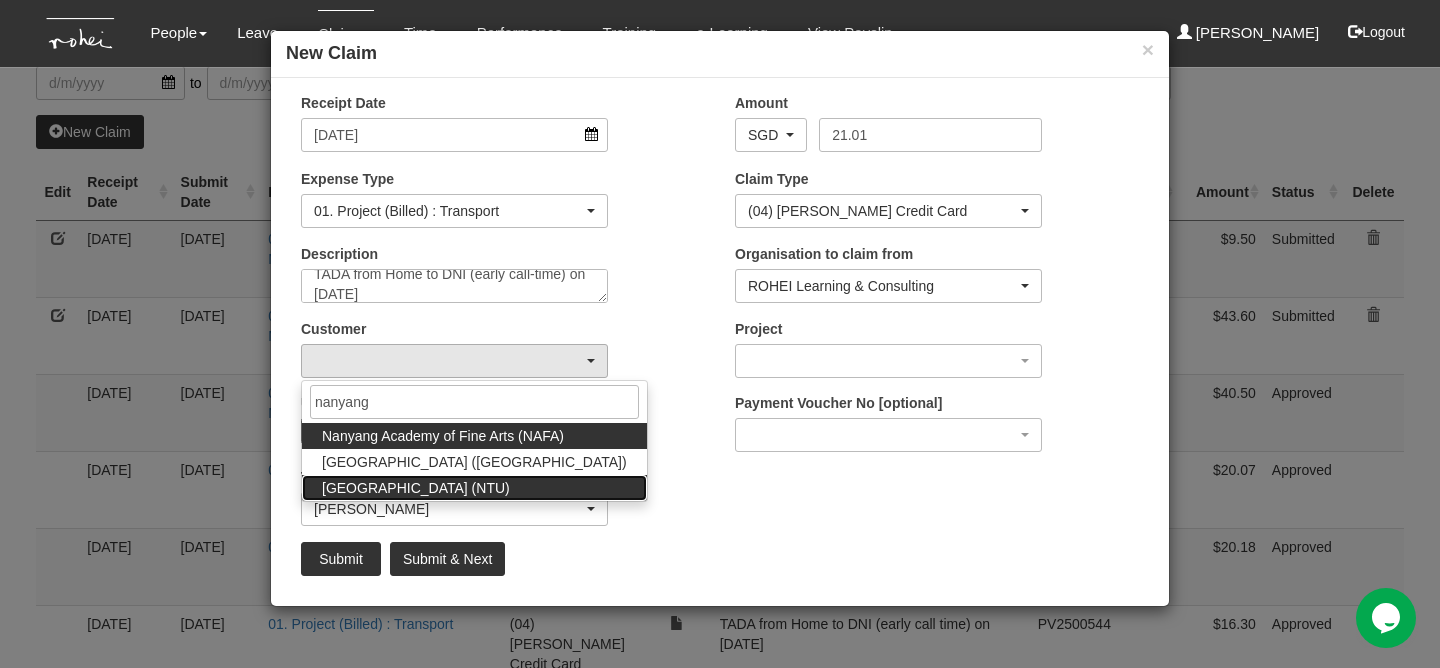 click on "[GEOGRAPHIC_DATA] (NTU)" at bounding box center (416, 488) 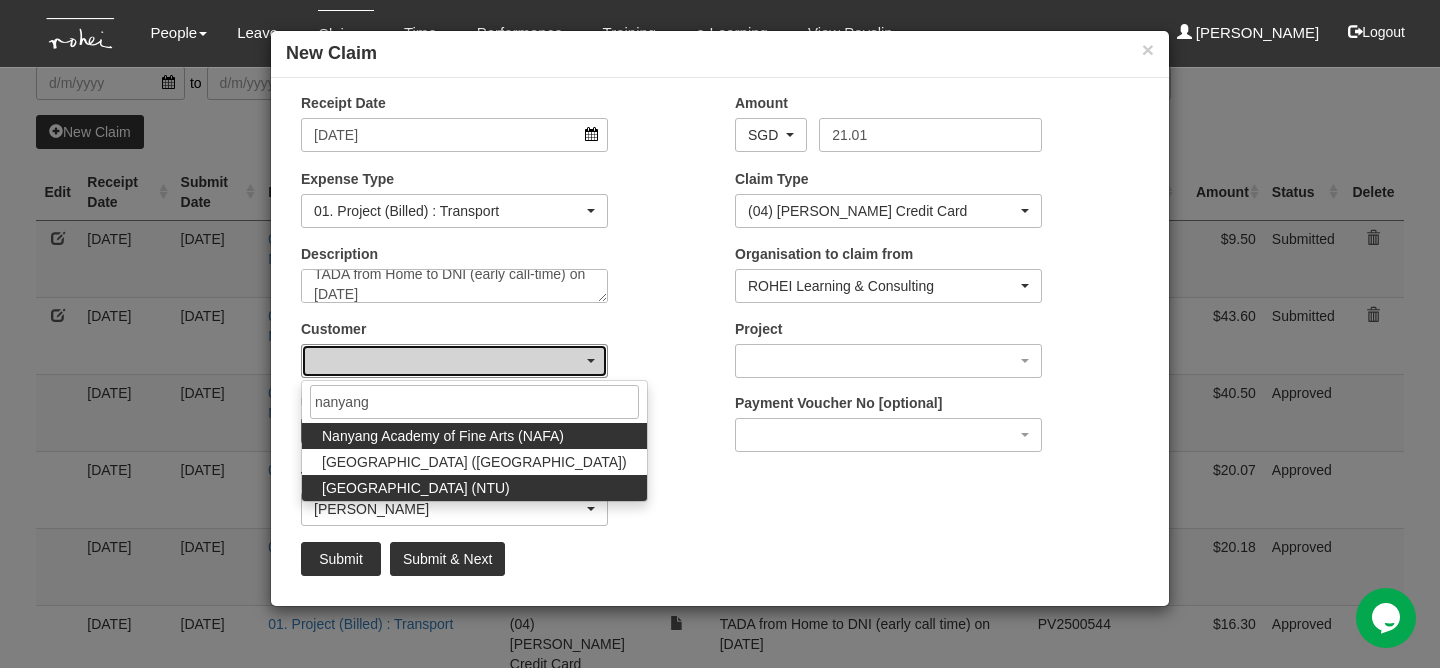 select on "59" 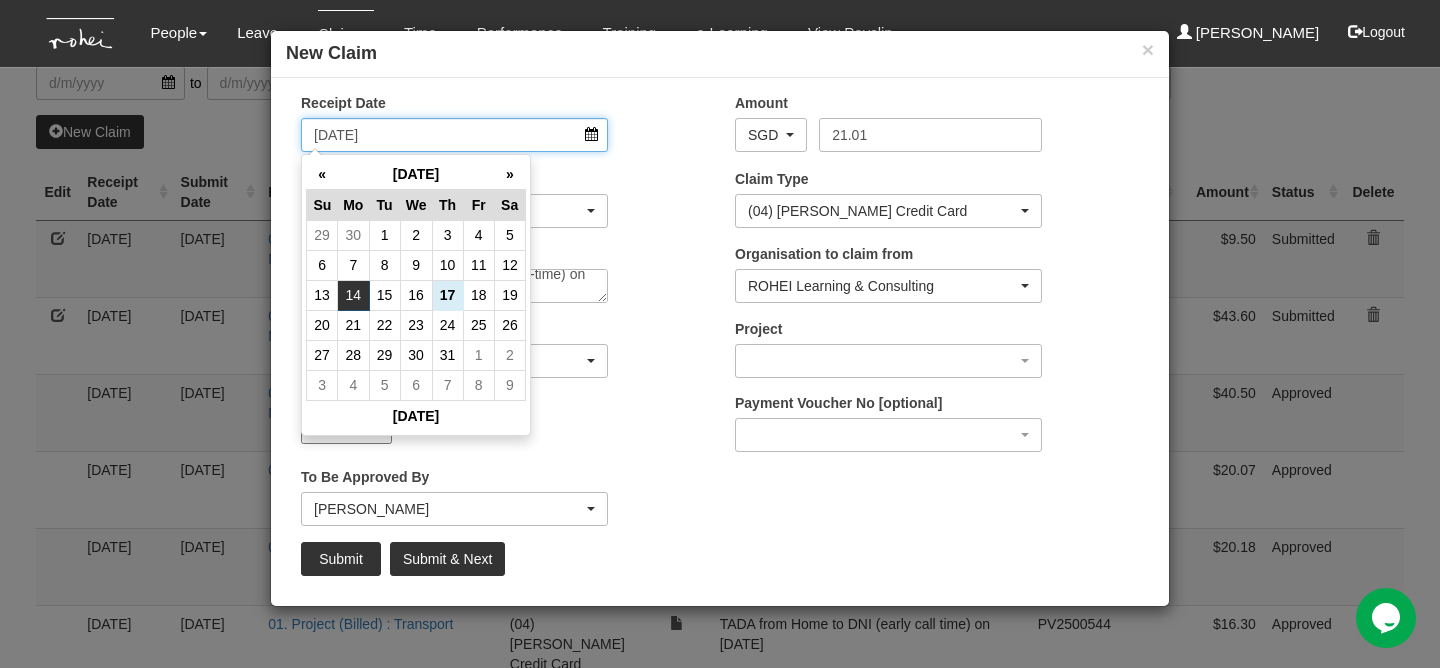 click on "[DATE]" at bounding box center (454, 135) 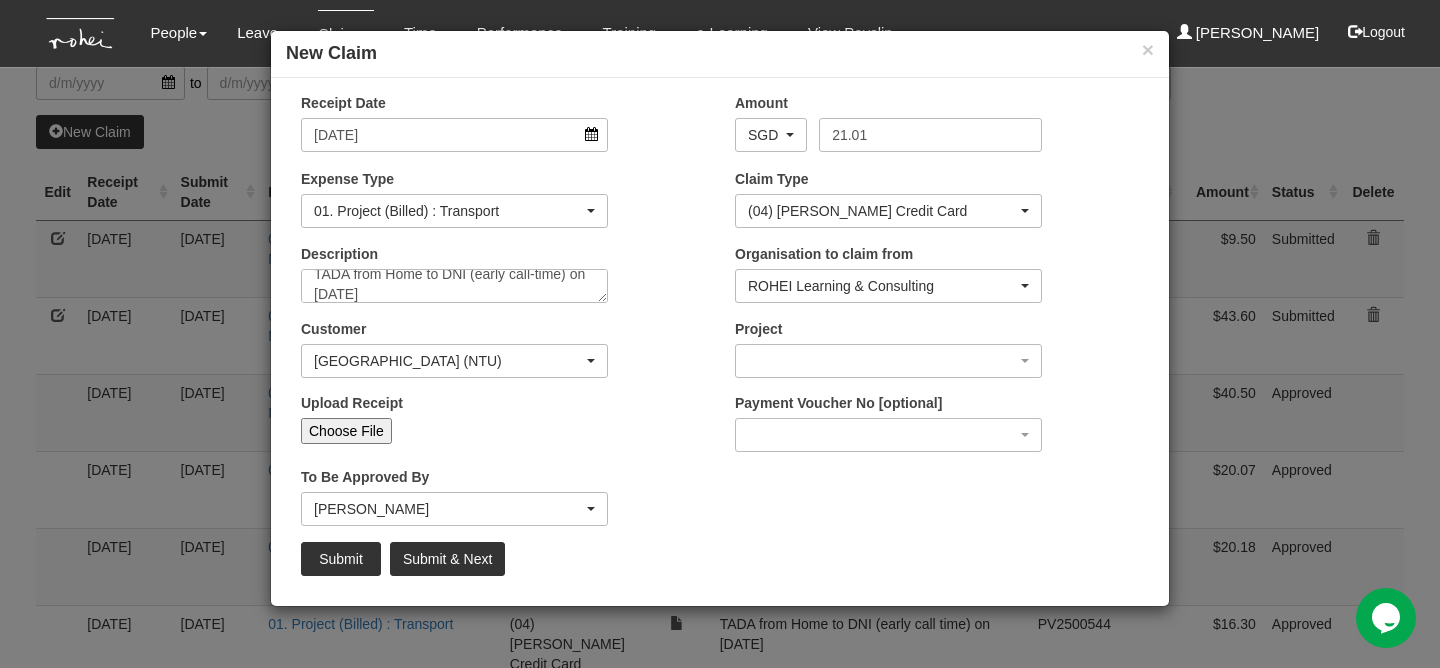 click on "Customer
(N/A)
_ROHEI Internal
3M ASIA PACIFIC PRIVATE LTD
[DOMAIN_NAME]
AbbVie Operations Singapore Pte Ltd
Academy of Human Development
Academy of Singapore Teachers
Accenture
Accounting & Corporate Regulatory Authority (ACRA)
AcuMed Holdings Pte Ltd
ADVANCE AI
Advanced MedTech
Agape Little Uni.
Agency for Science, Technology and Research (A*Star)
Agency for Science, Technology and Research (A-Star)
Agri-food and Veterinary Authority of [GEOGRAPHIC_DATA] (AVA)
AIA Singapore Pte Ltd
Alfa Laval
All Saints Home
Alliance to End Plastic Waste
Ambulance Medical Service (AMS)
American Biltrite Far East Inc.
Amorepacific Singapore Pte Ltd
[PERSON_NAME][GEOGRAPHIC_DATA]
Ang [GEOGRAPHIC_DATA]
Ang Mo Kio Town Council
[DEMOGRAPHIC_DATA] Preschool Services
Anglo - Chinese School (Primary)
[GEOGRAPHIC_DATA]
[GEOGRAPHIC_DATA]" at bounding box center [503, 356] 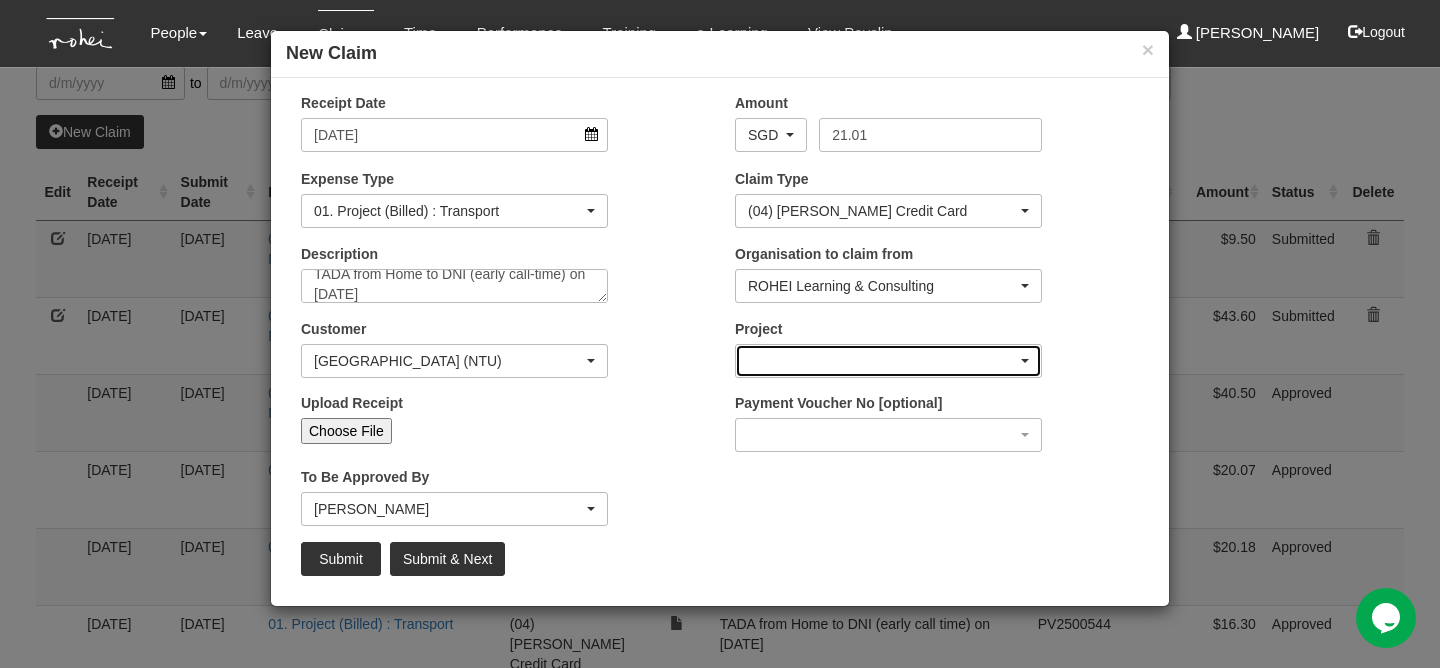 click at bounding box center [888, 361] 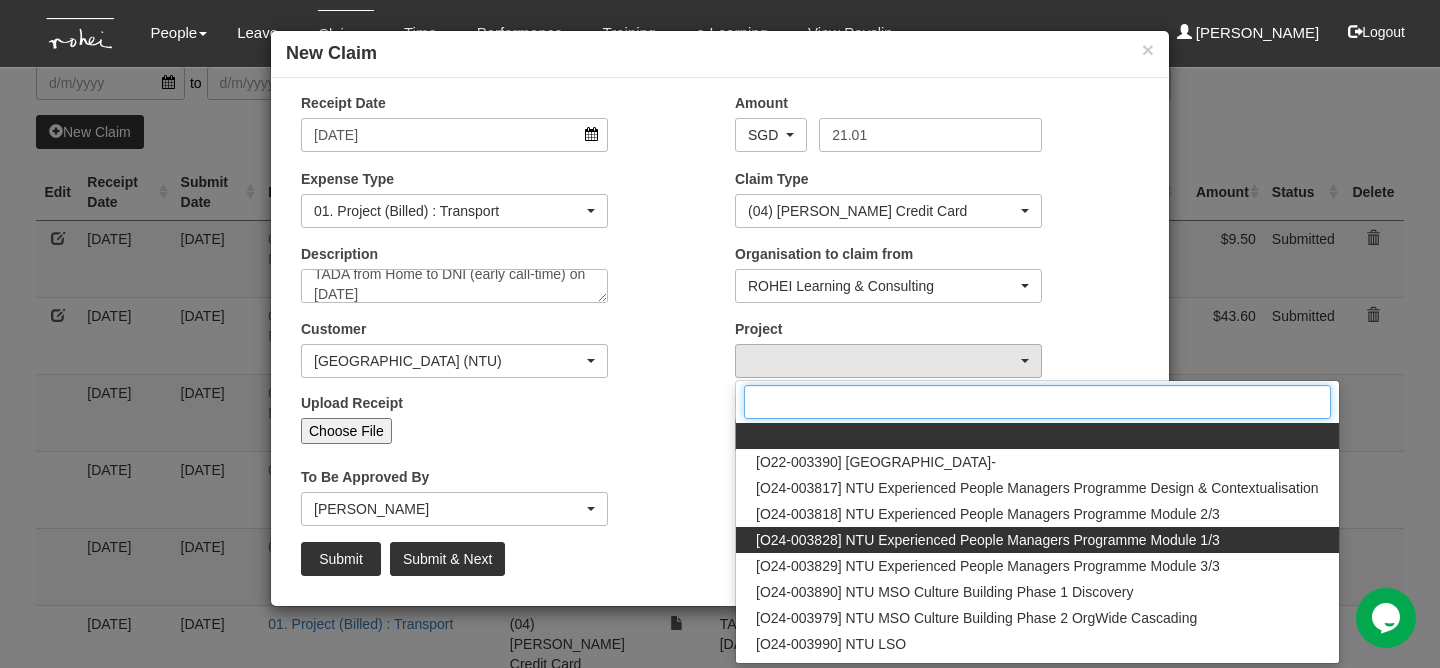 scroll, scrollTop: 45, scrollLeft: 0, axis: vertical 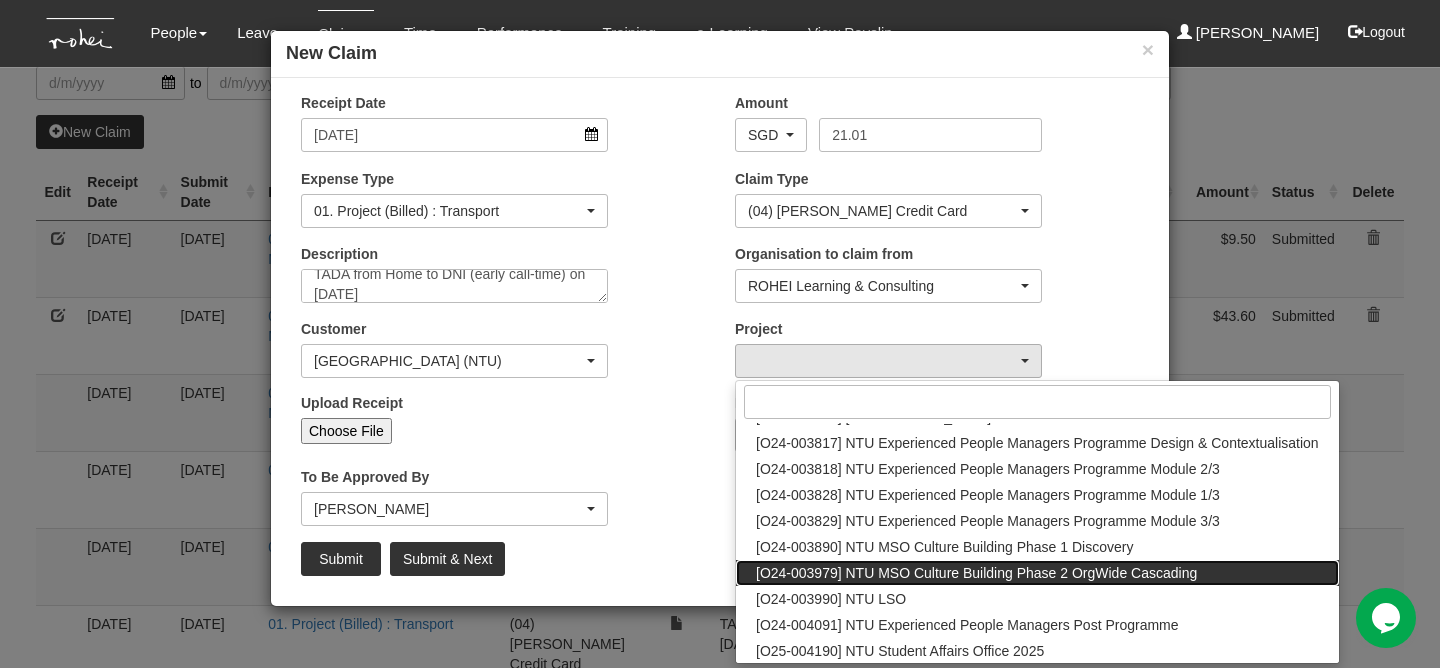 click on "[O24-003979] NTU MSO Culture Building Phase 2 OrgWide Cascading" at bounding box center (976, 573) 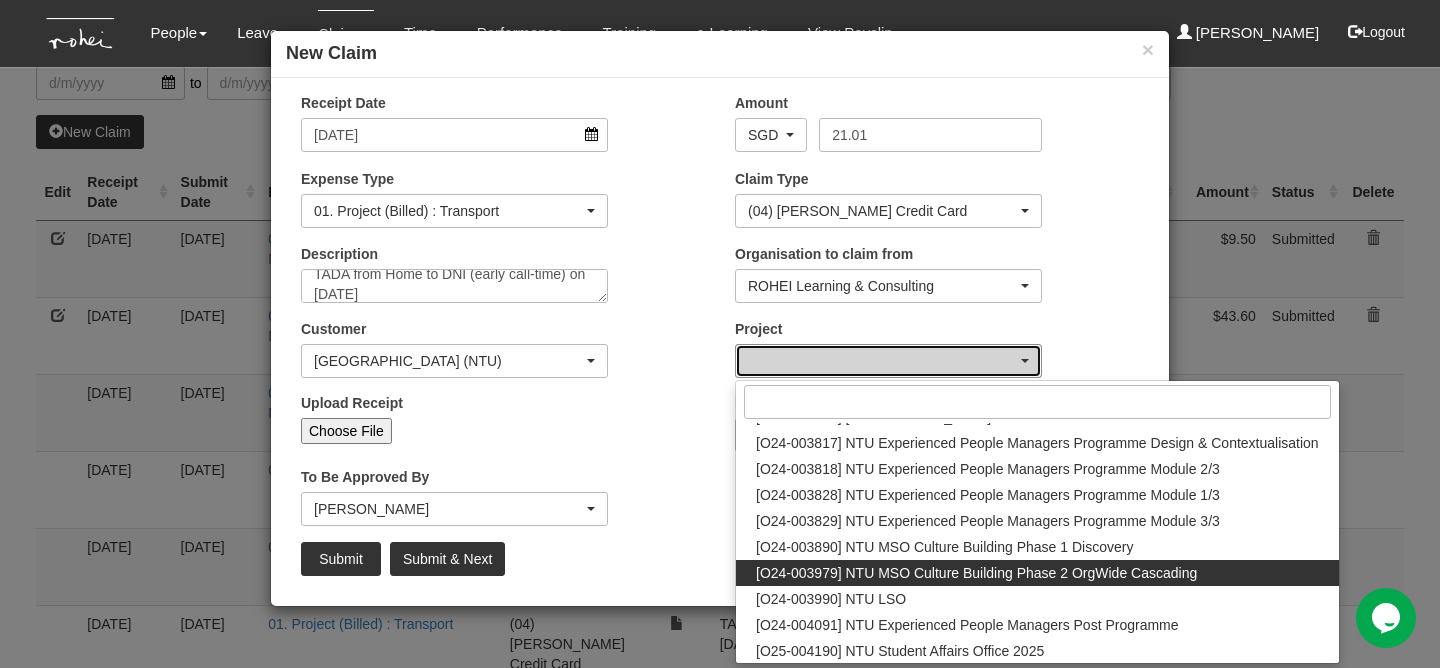 select on "2613" 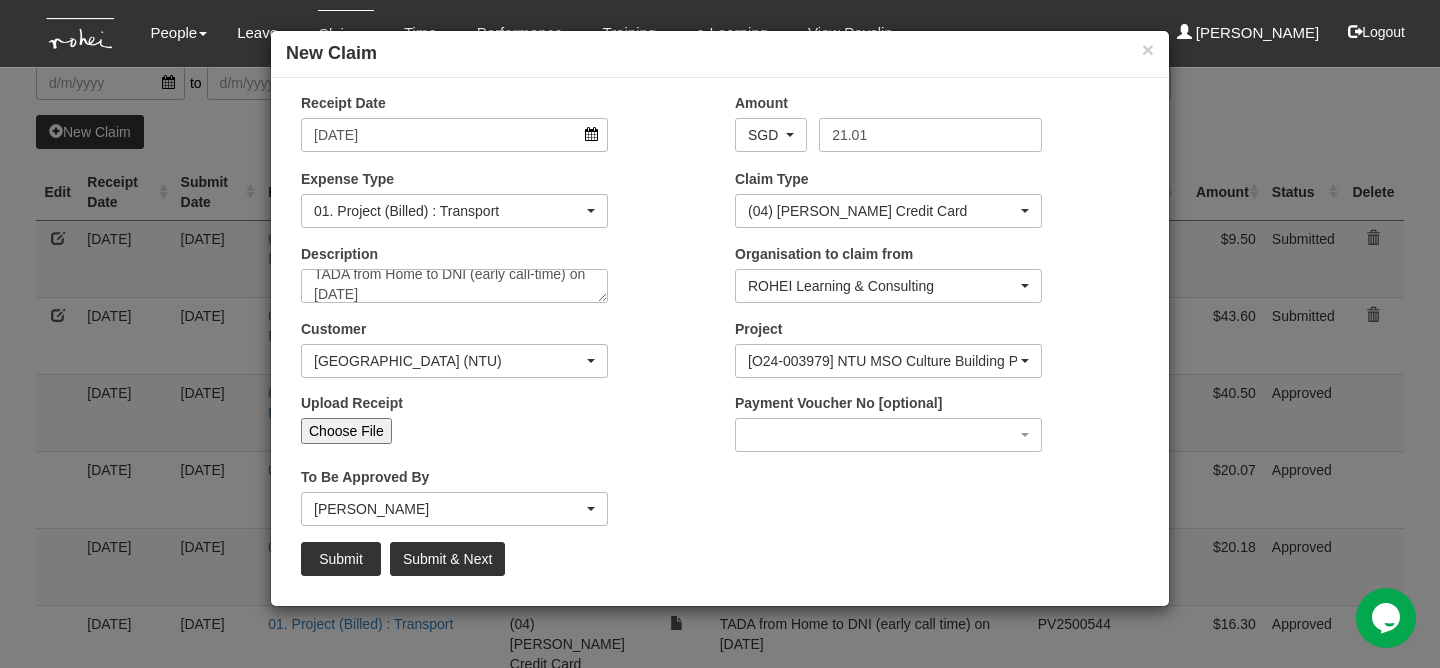 click on "Choose File" at bounding box center [346, 431] 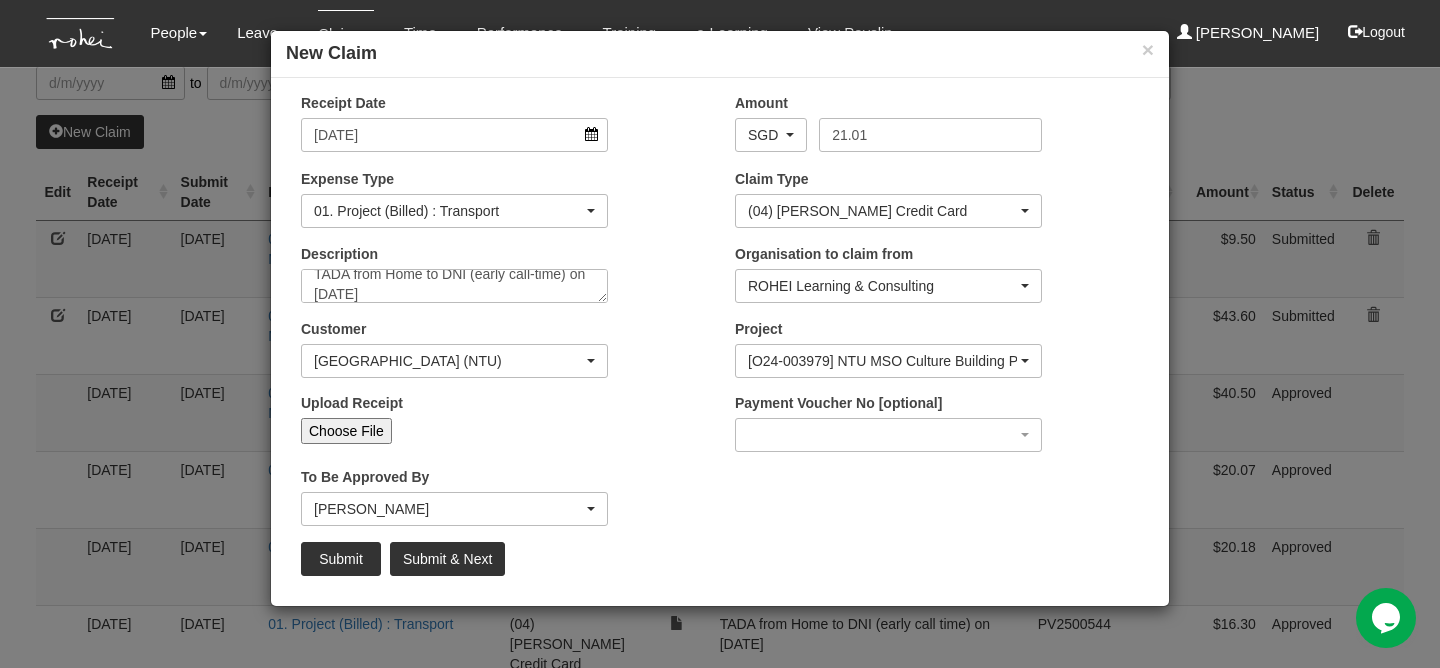 type on "C:\fakepath\[DATE] NTU Run 8 (1).png" 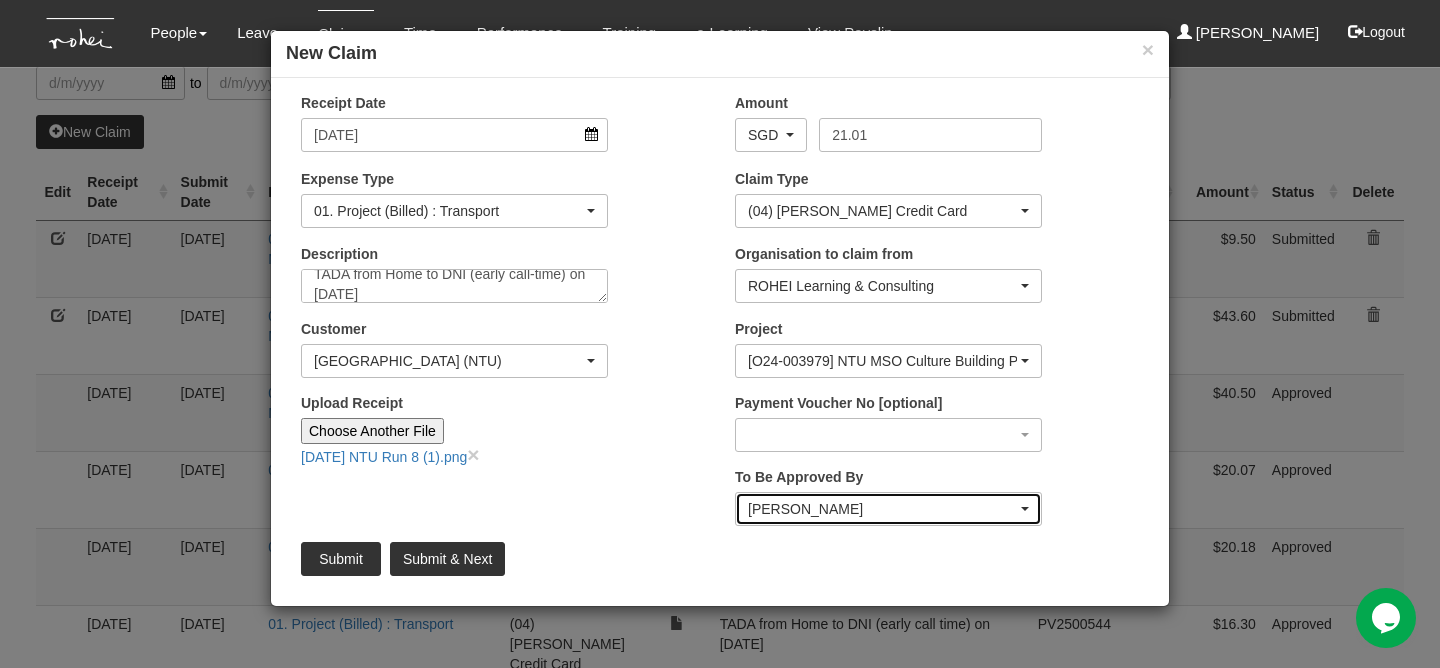 click on "[PERSON_NAME]" at bounding box center [888, 509] 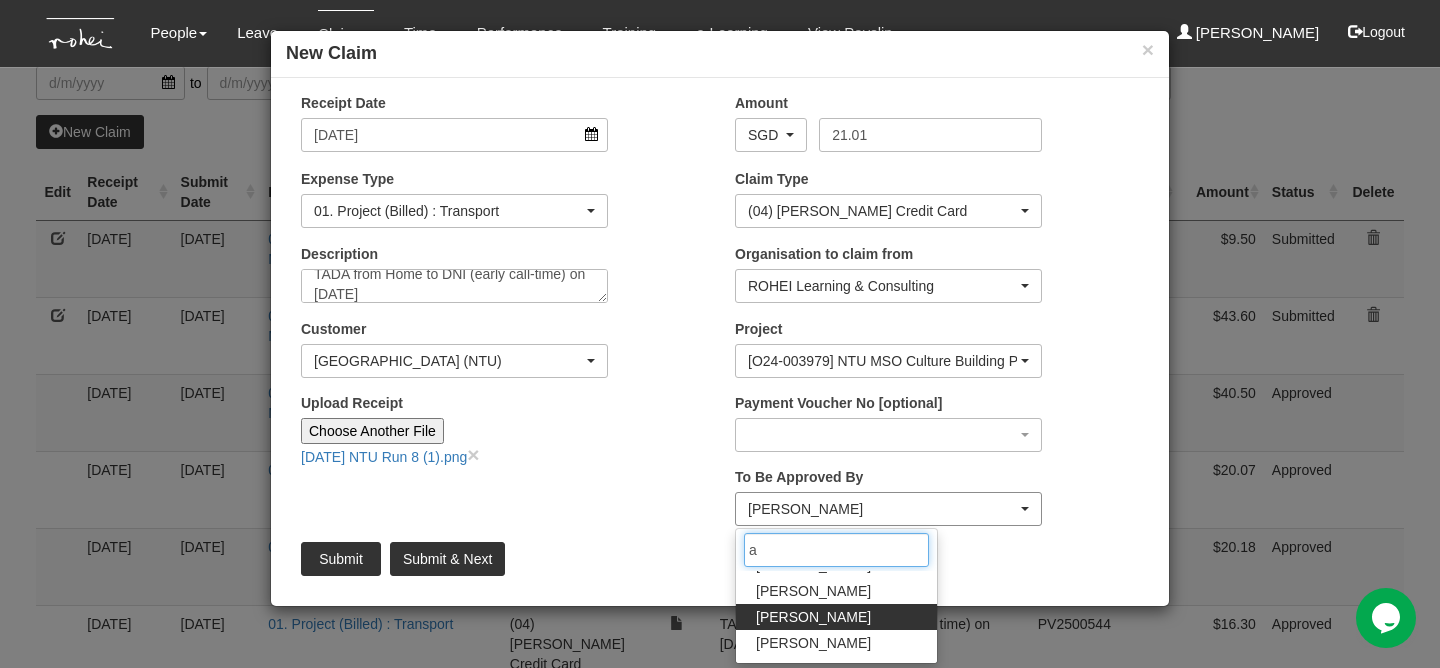 scroll, scrollTop: 0, scrollLeft: 0, axis: both 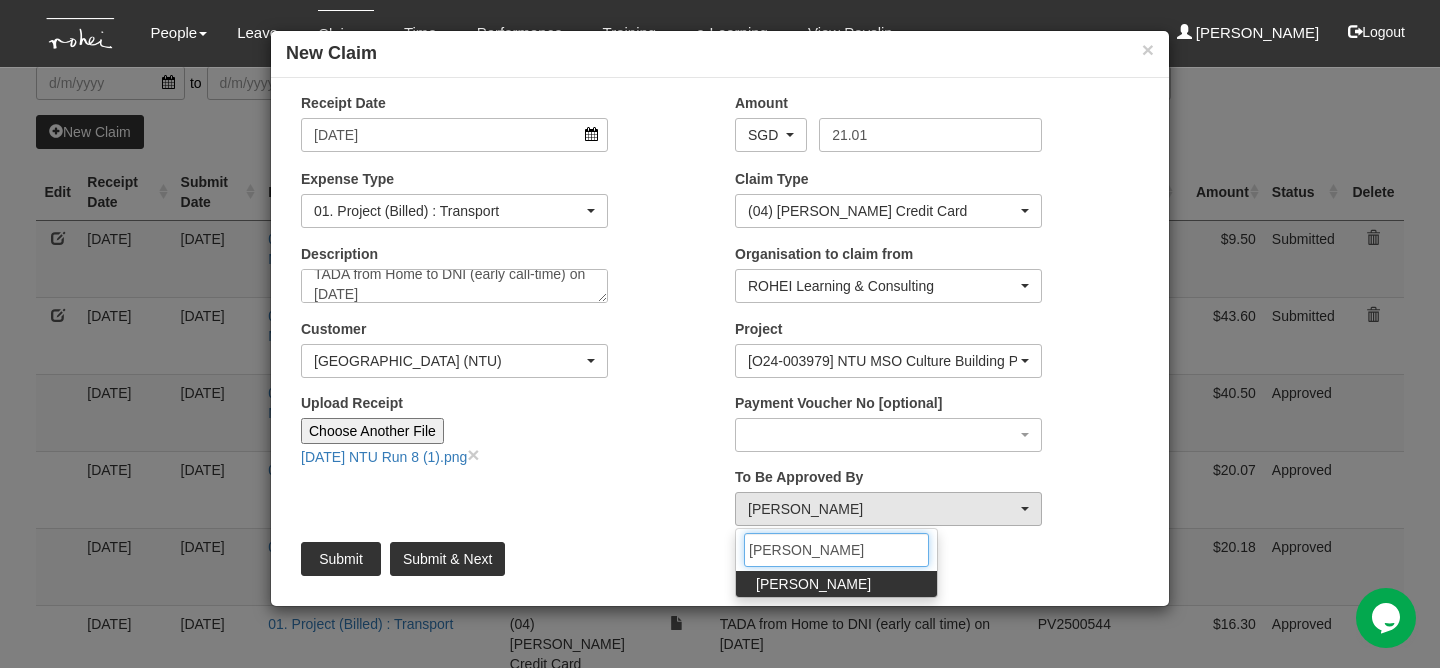 type on "[PERSON_NAME]" 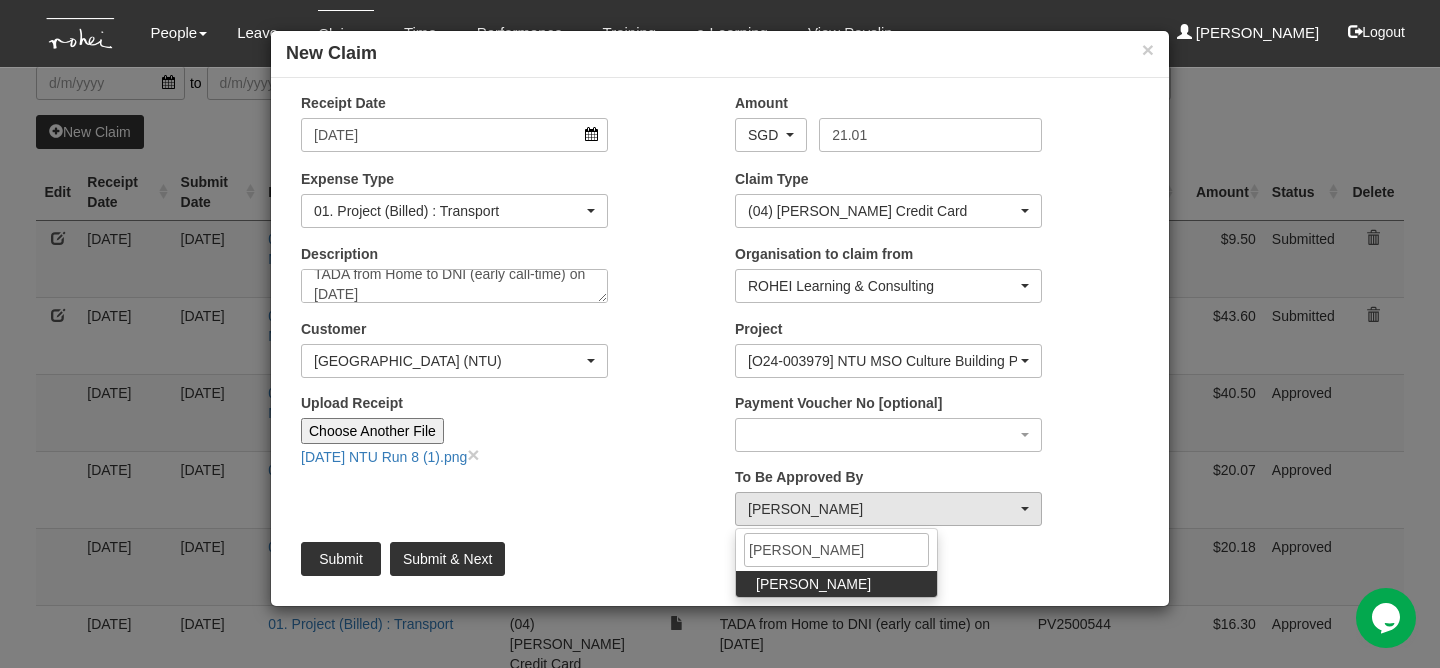 click on "[PERSON_NAME]" at bounding box center [813, 584] 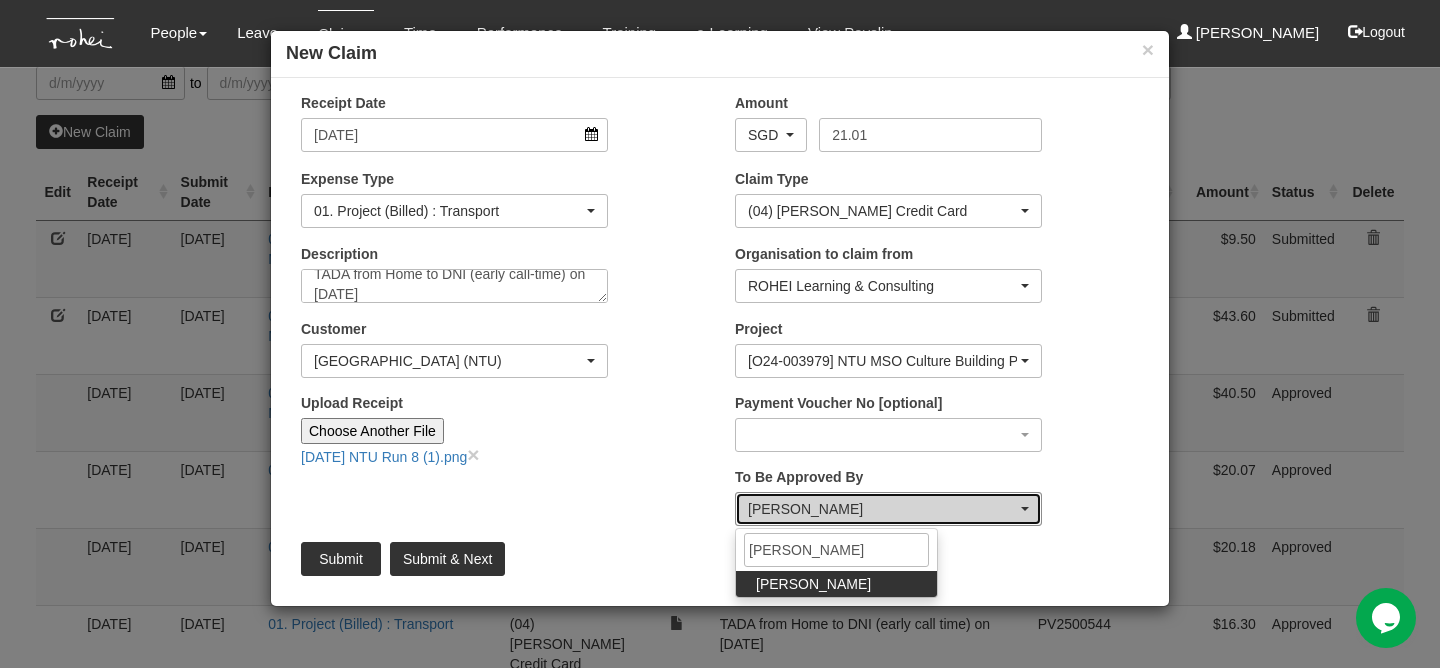 select on "bab5243c-beed-41fc-b362-49a7e6e66dc1" 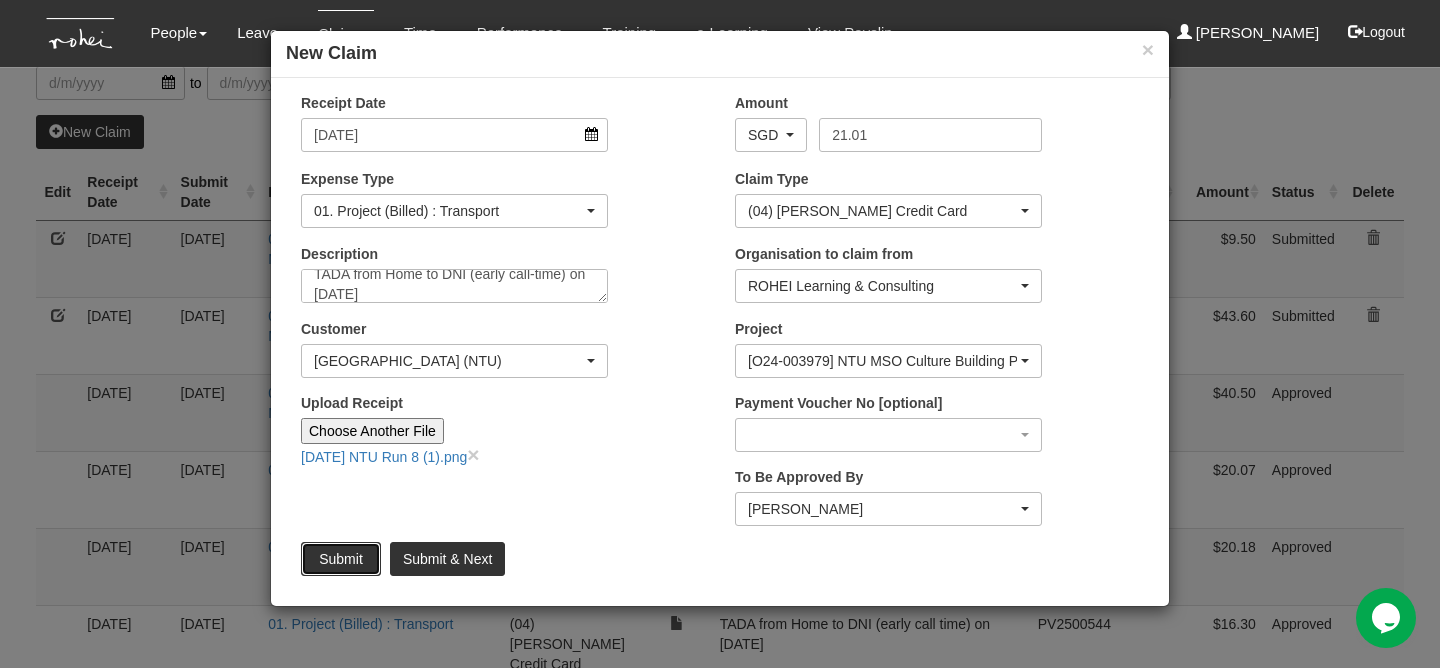 click on "Submit" at bounding box center (341, 559) 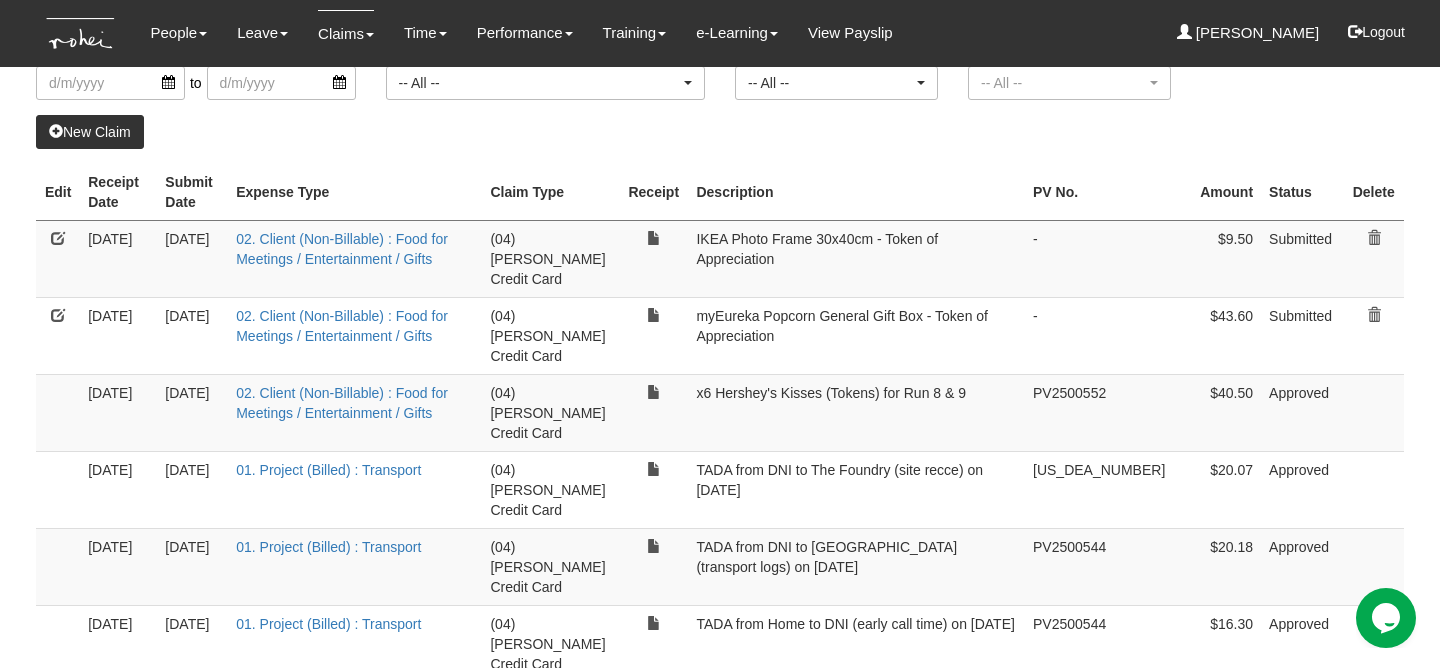 select on "50" 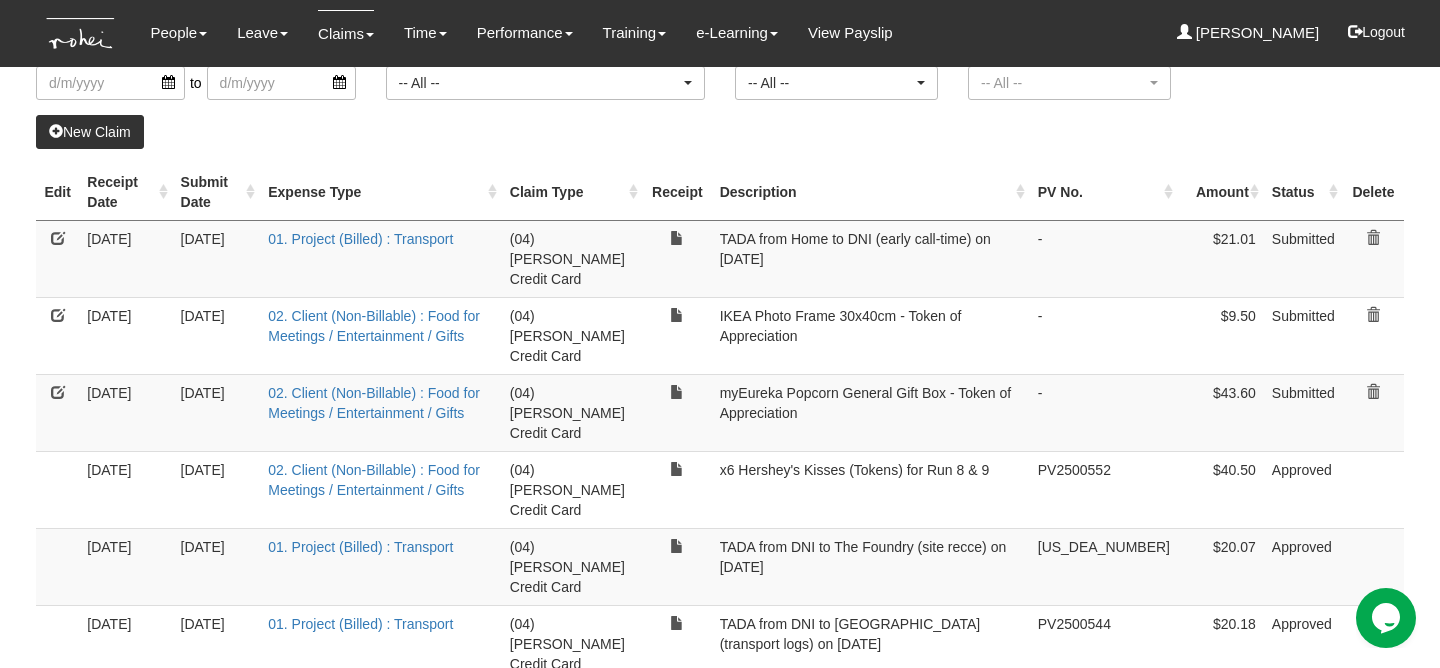 click on "New Claim" at bounding box center (90, 132) 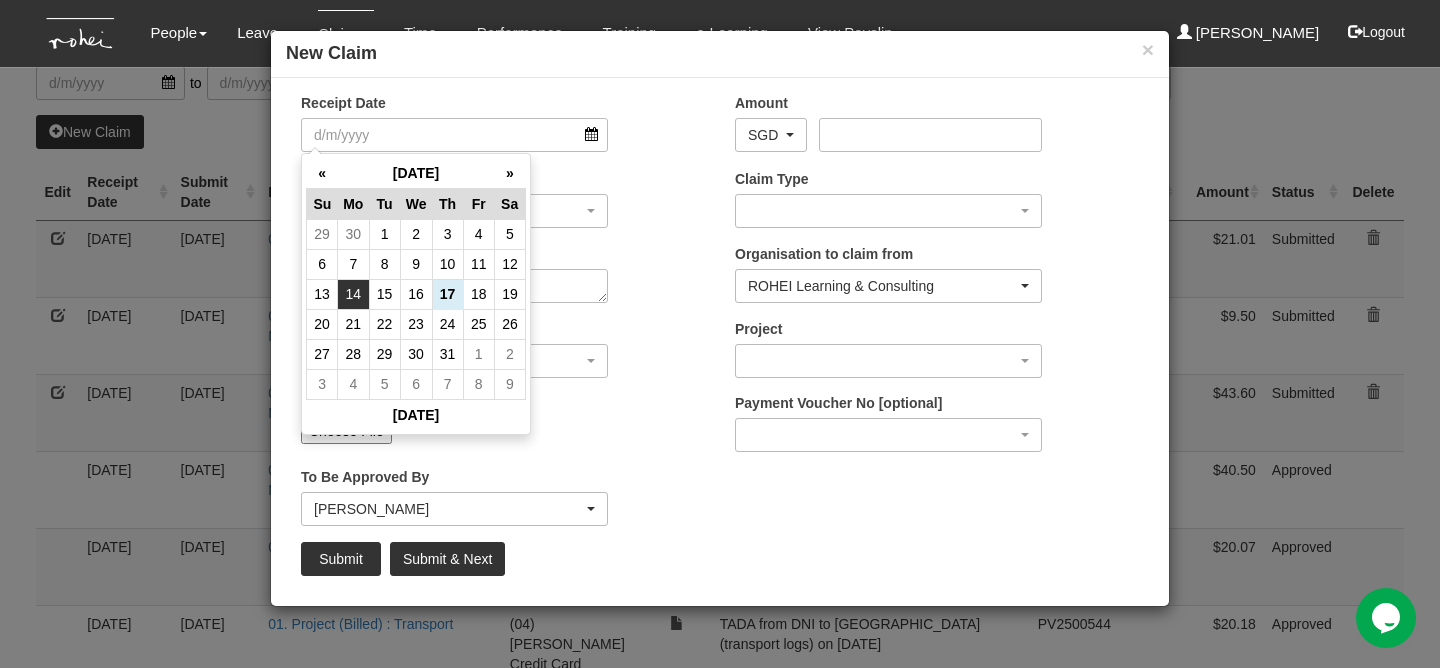 click on "14" at bounding box center [353, 294] 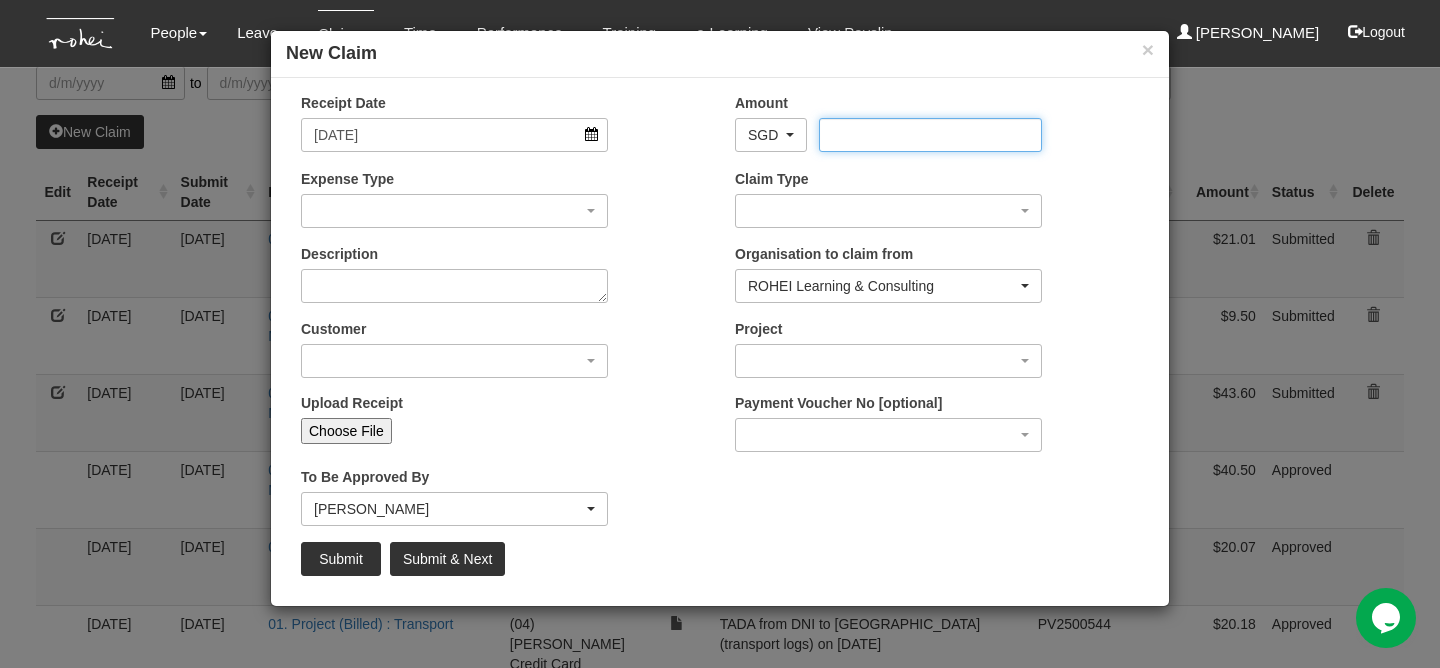 click on "Amount" at bounding box center [930, 135] 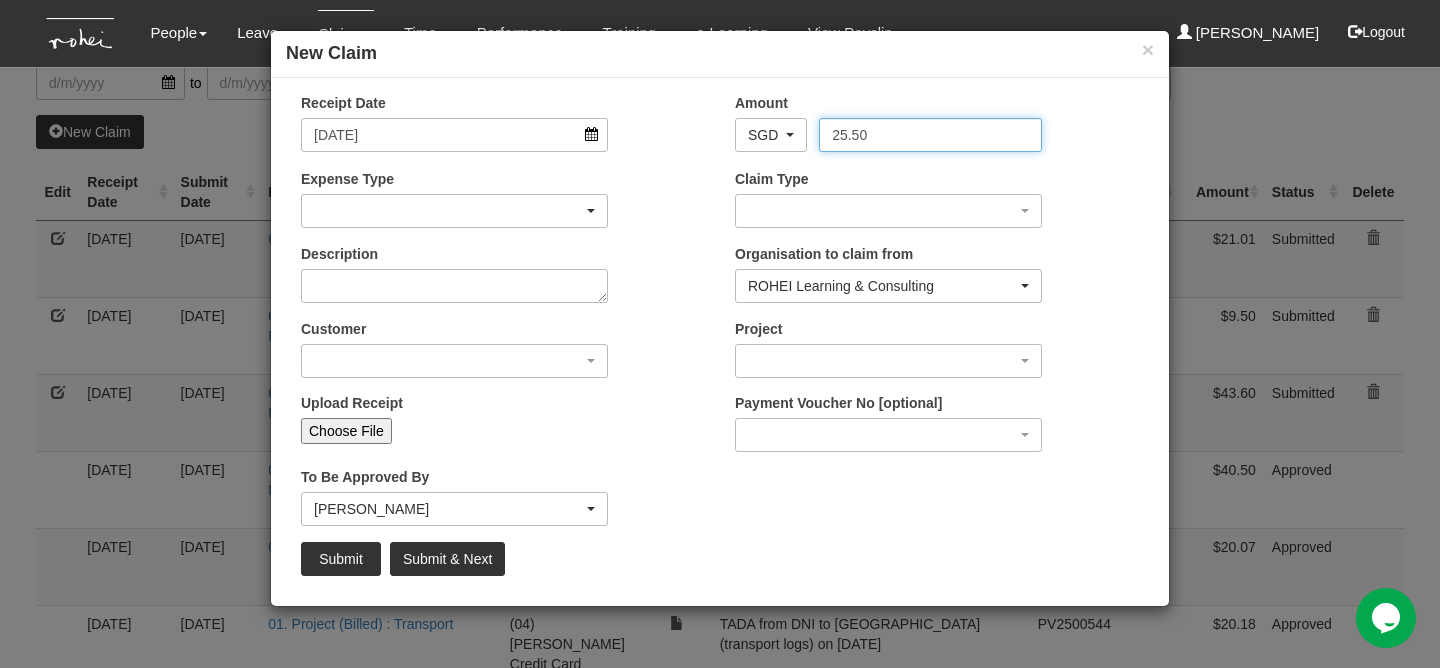 type on "25.50" 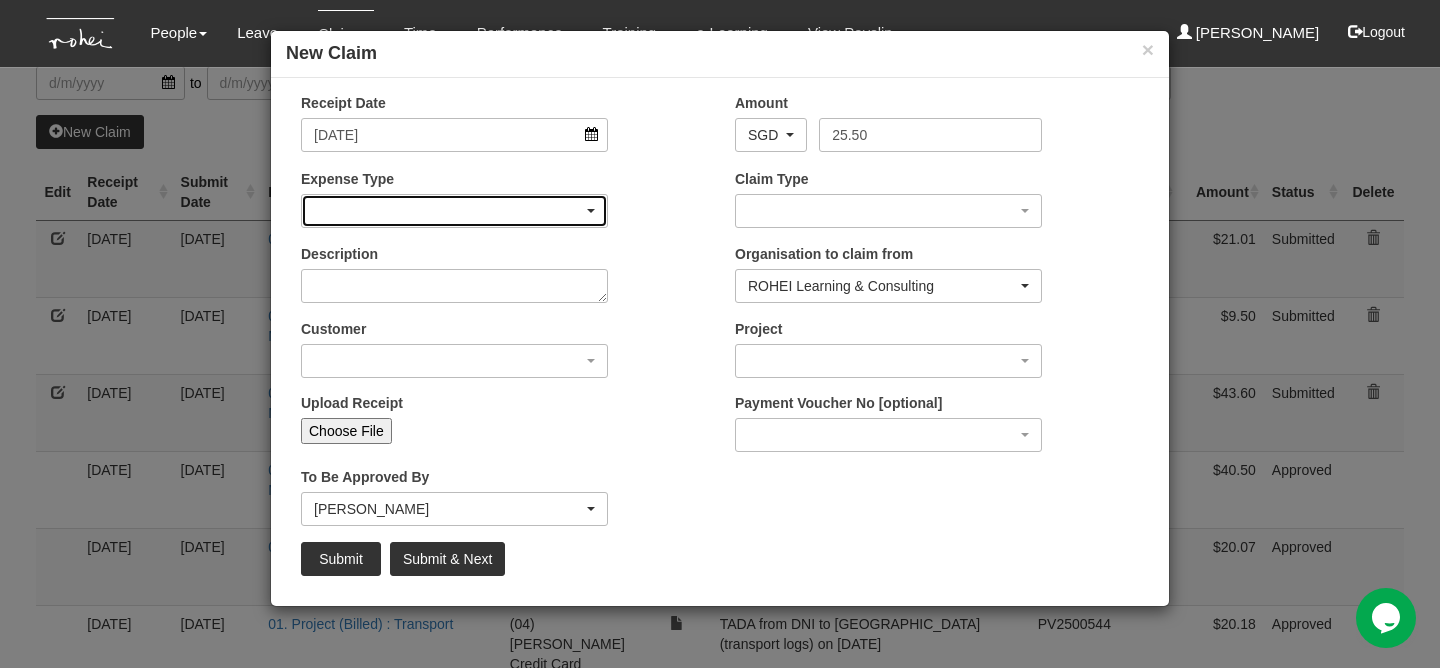 click at bounding box center (454, 211) 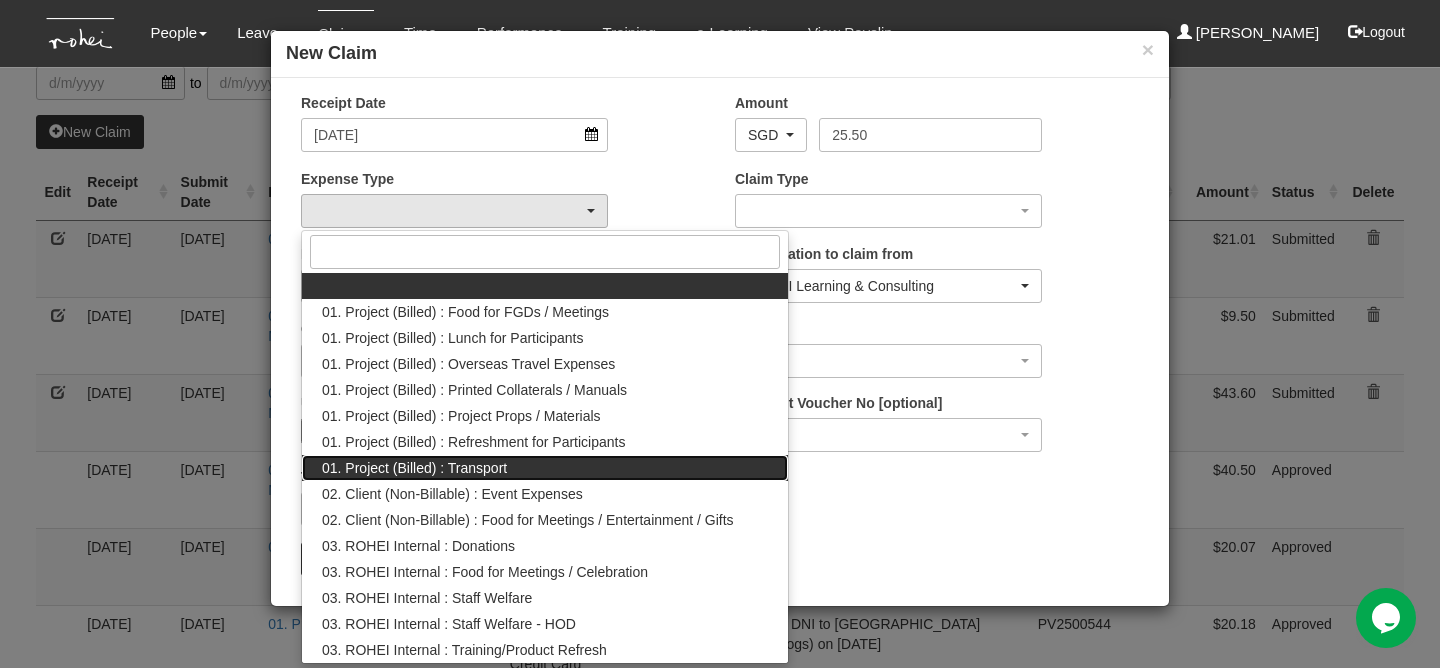 click on "01. Project (Billed) : Transport" at bounding box center (545, 468) 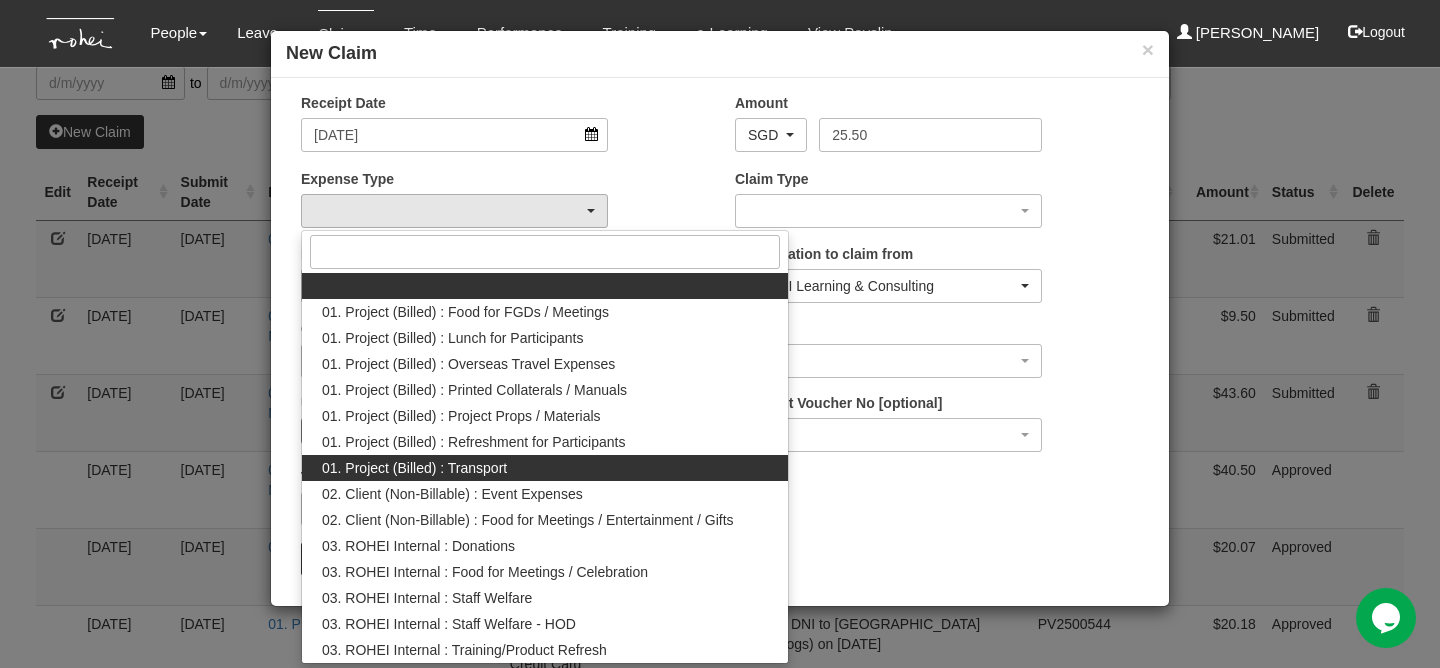 select on "135" 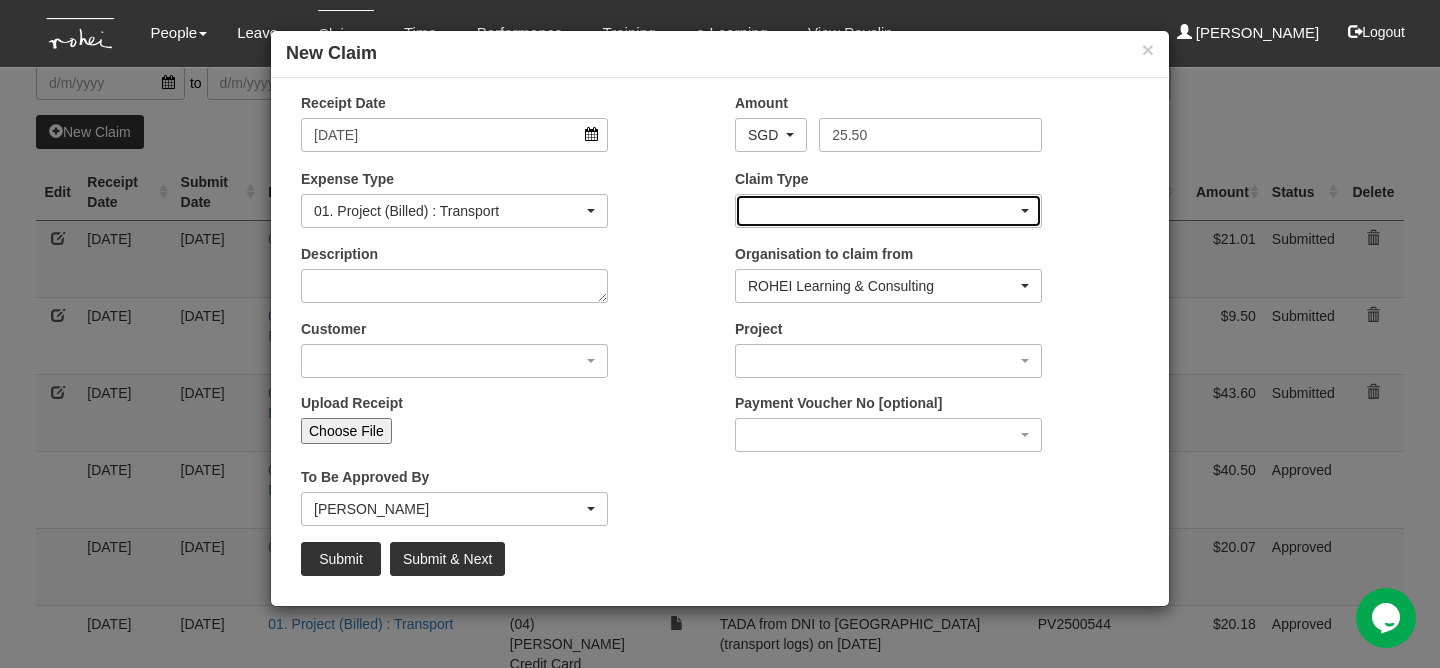 click at bounding box center [888, 211] 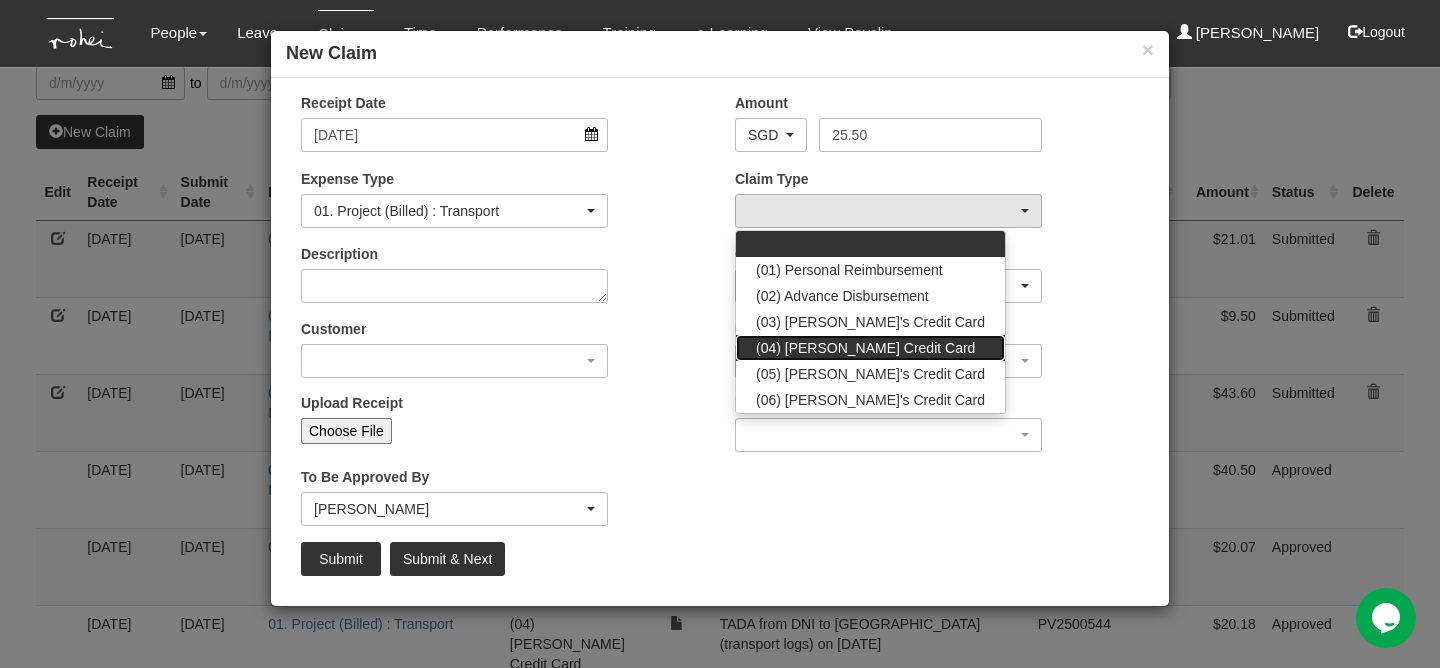 click on "(04) [PERSON_NAME] Credit Card" at bounding box center [865, 348] 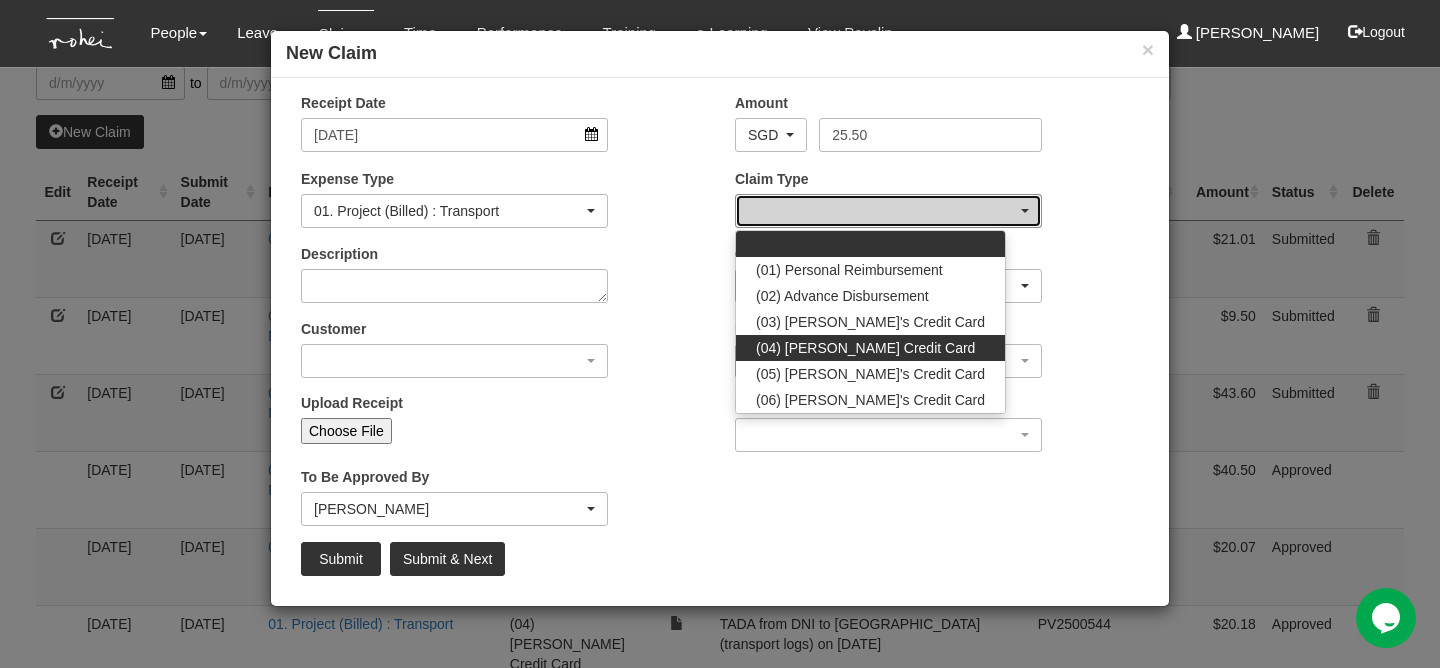 select on "16" 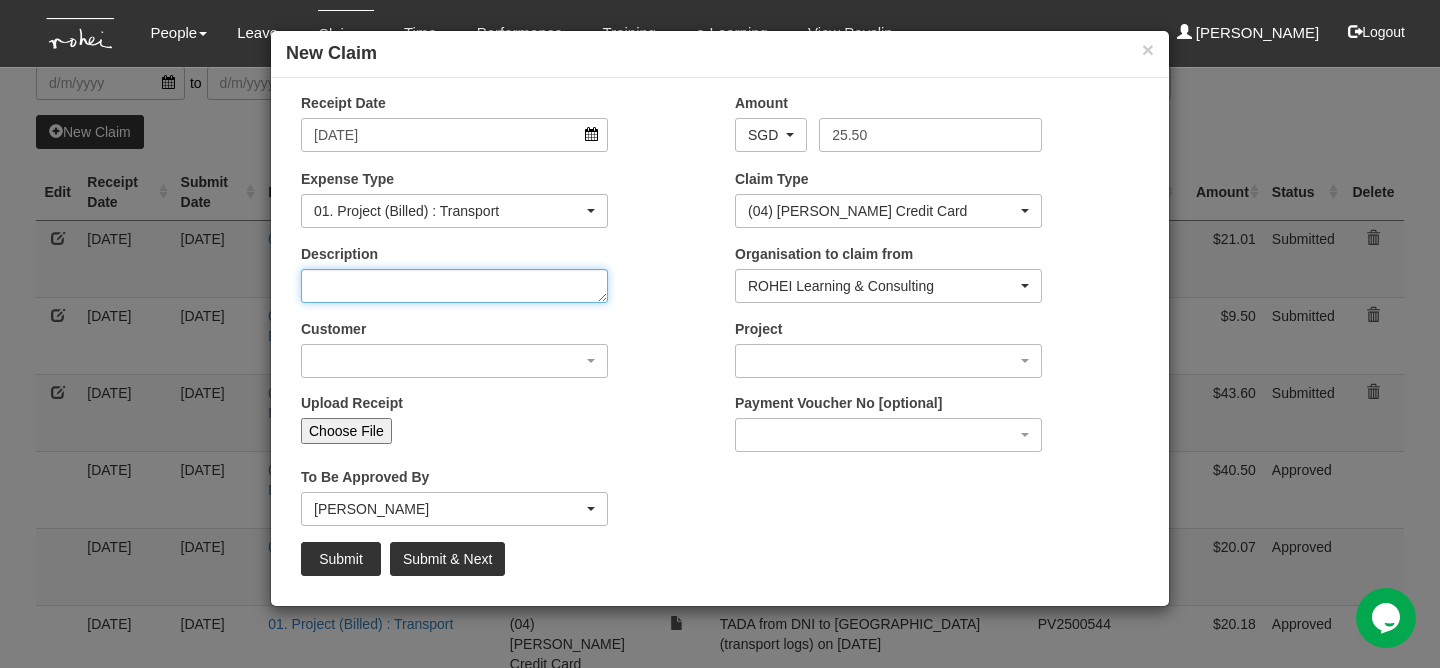 click on "Description" at bounding box center (454, 286) 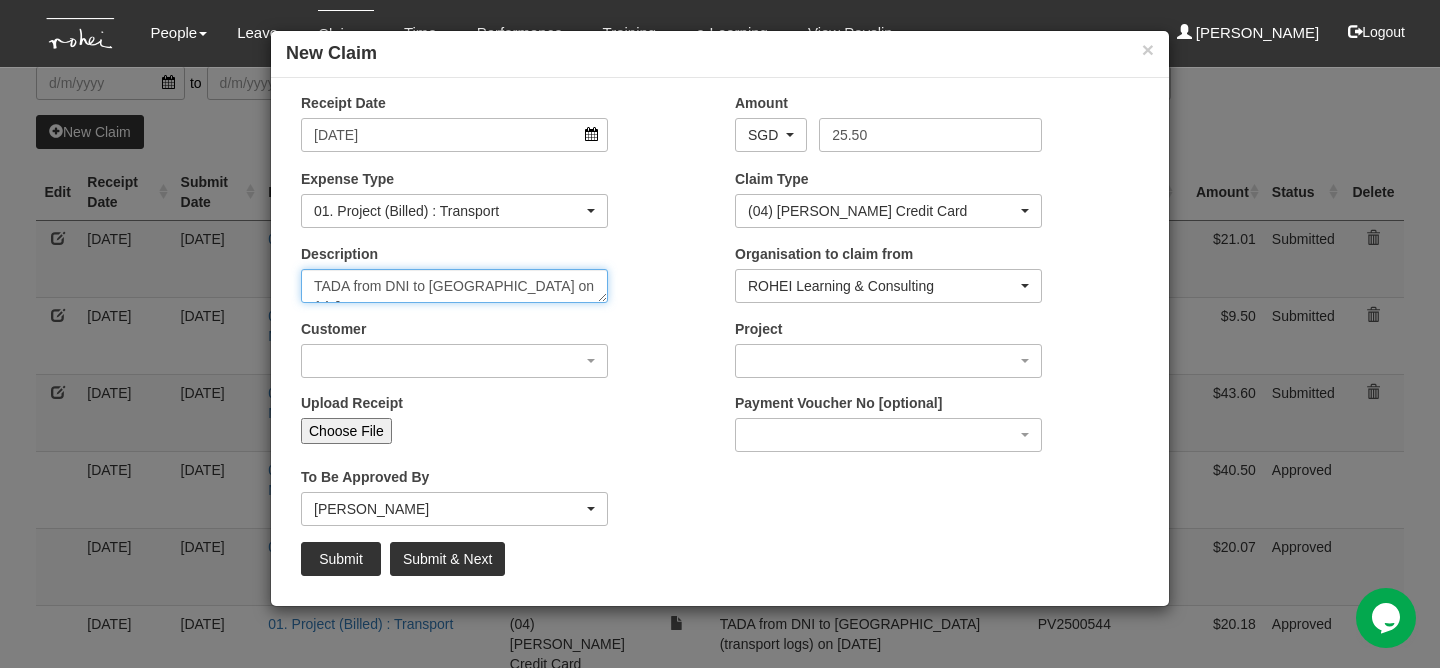 scroll, scrollTop: 12, scrollLeft: 0, axis: vertical 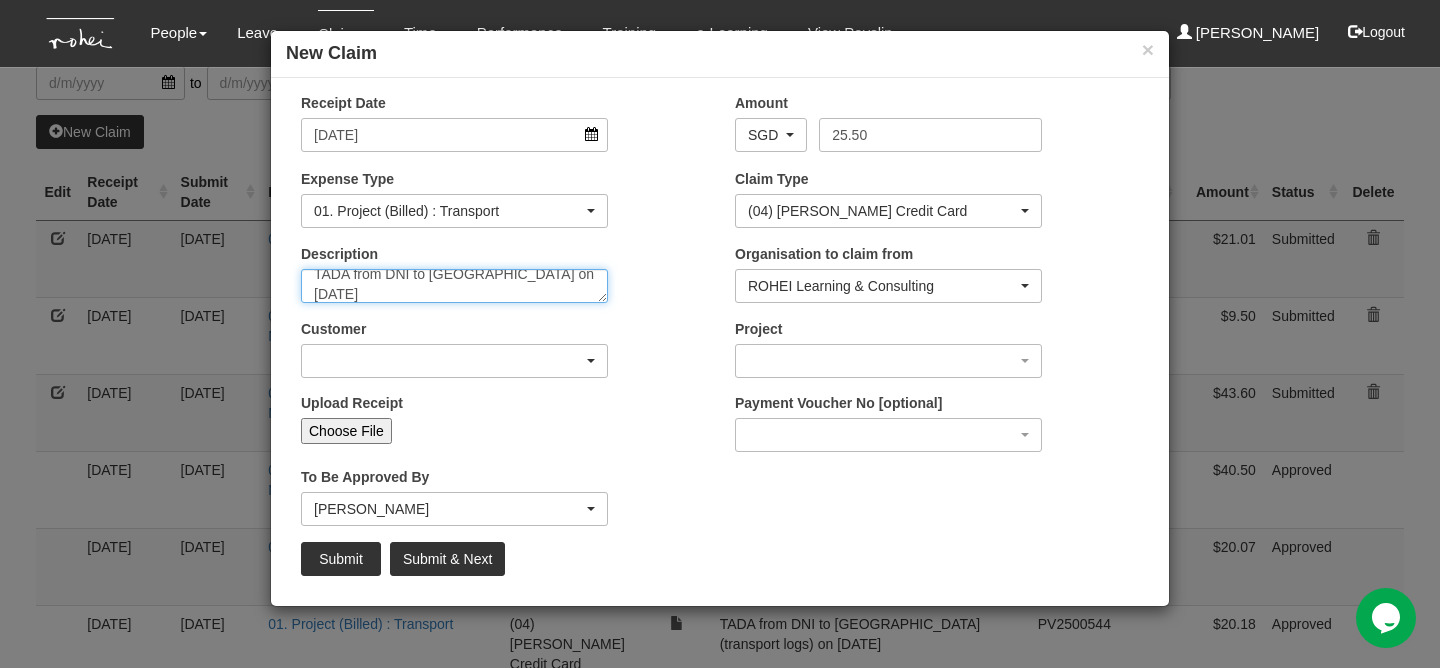 type on "TADA from DNI to [GEOGRAPHIC_DATA] on [DATE]" 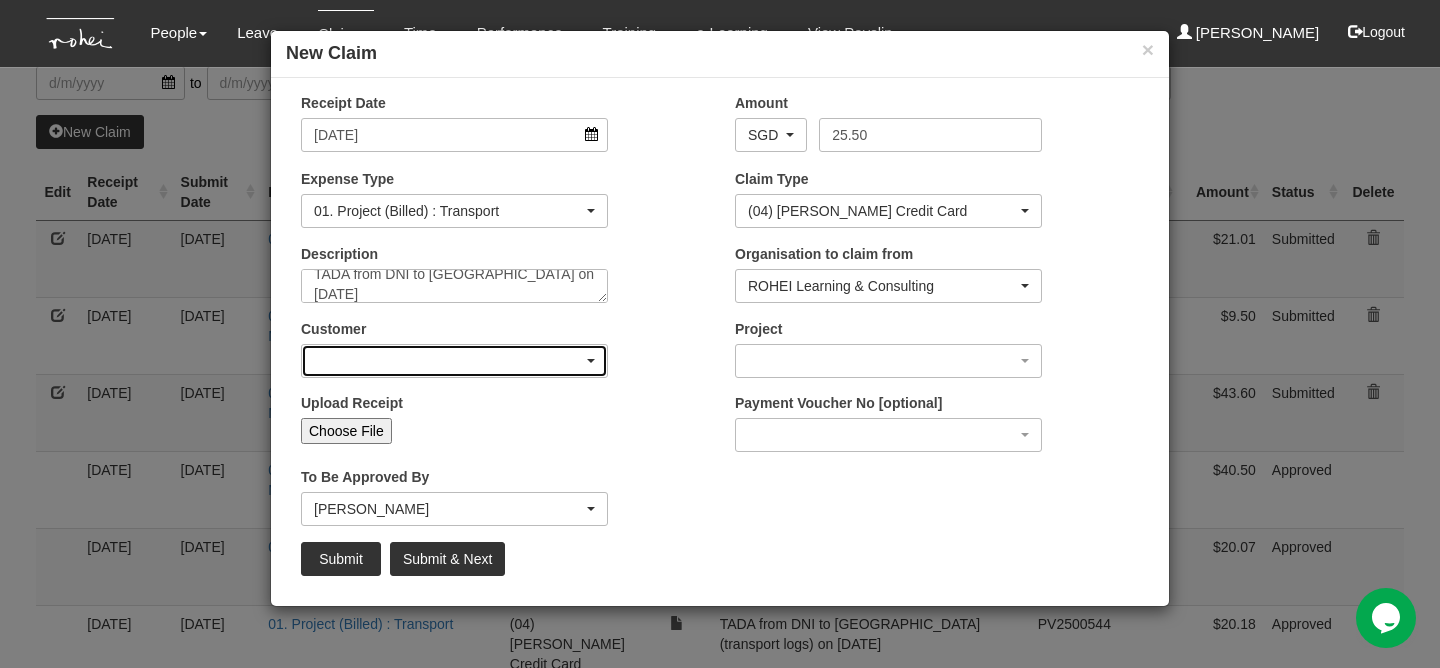 click at bounding box center (454, 361) 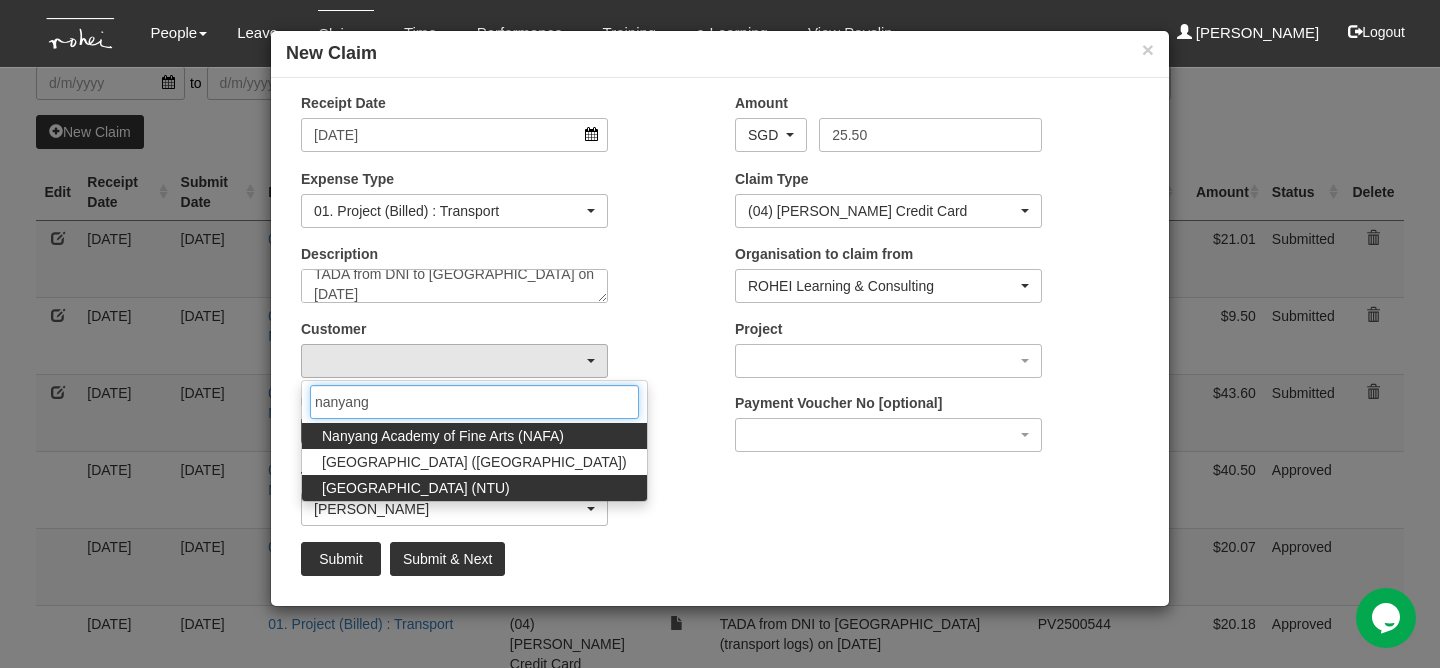 type on "nanyang" 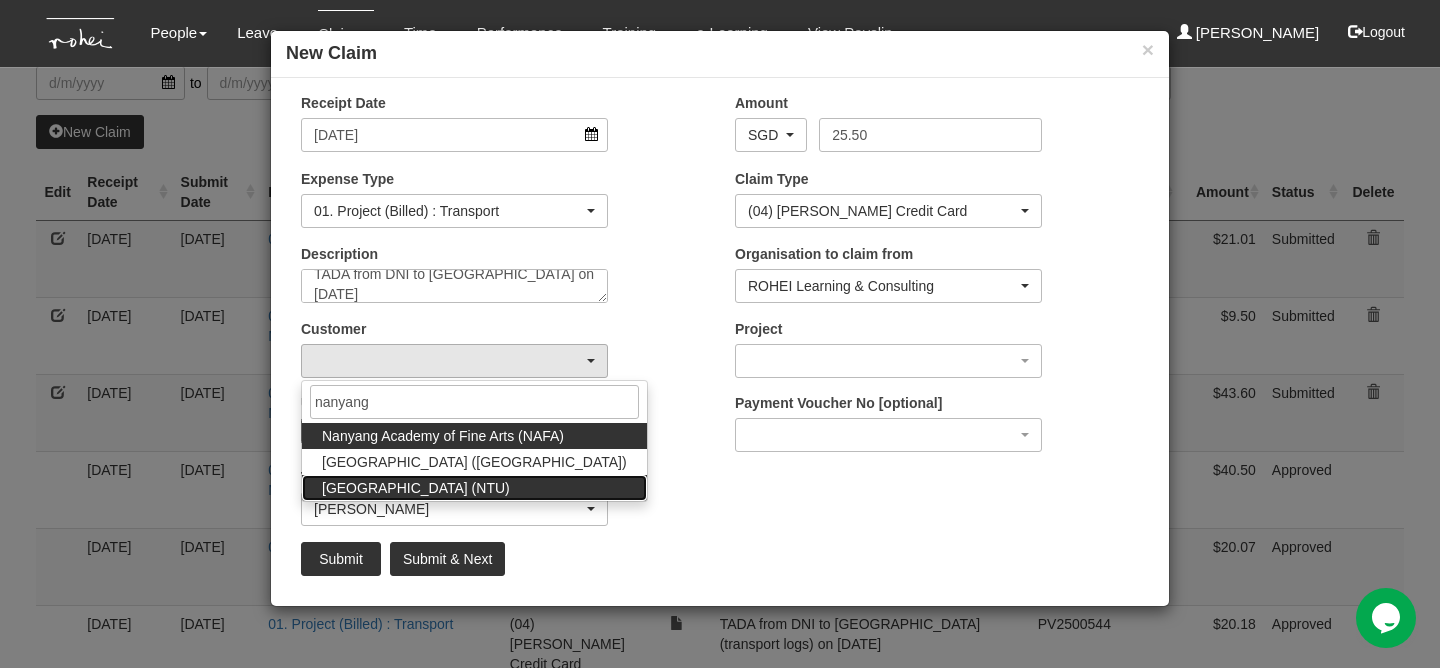 click on "[GEOGRAPHIC_DATA] (NTU)" at bounding box center [416, 488] 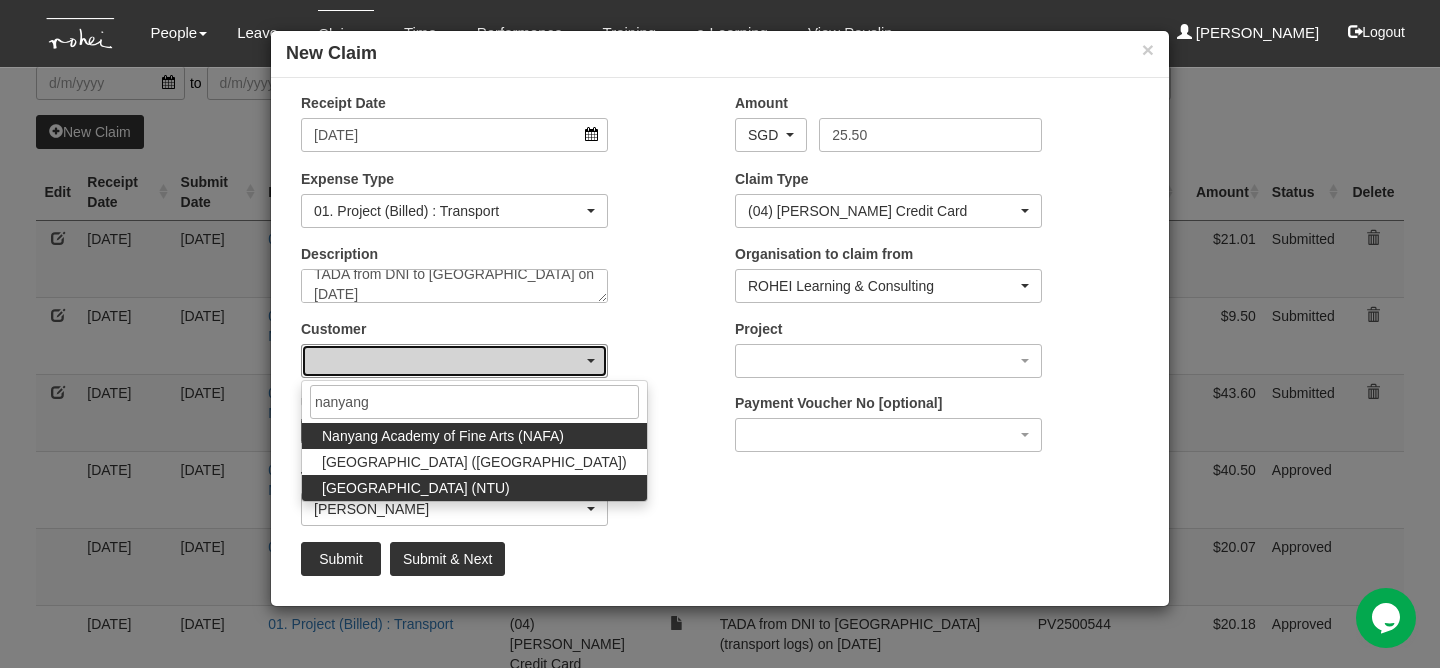 select on "59" 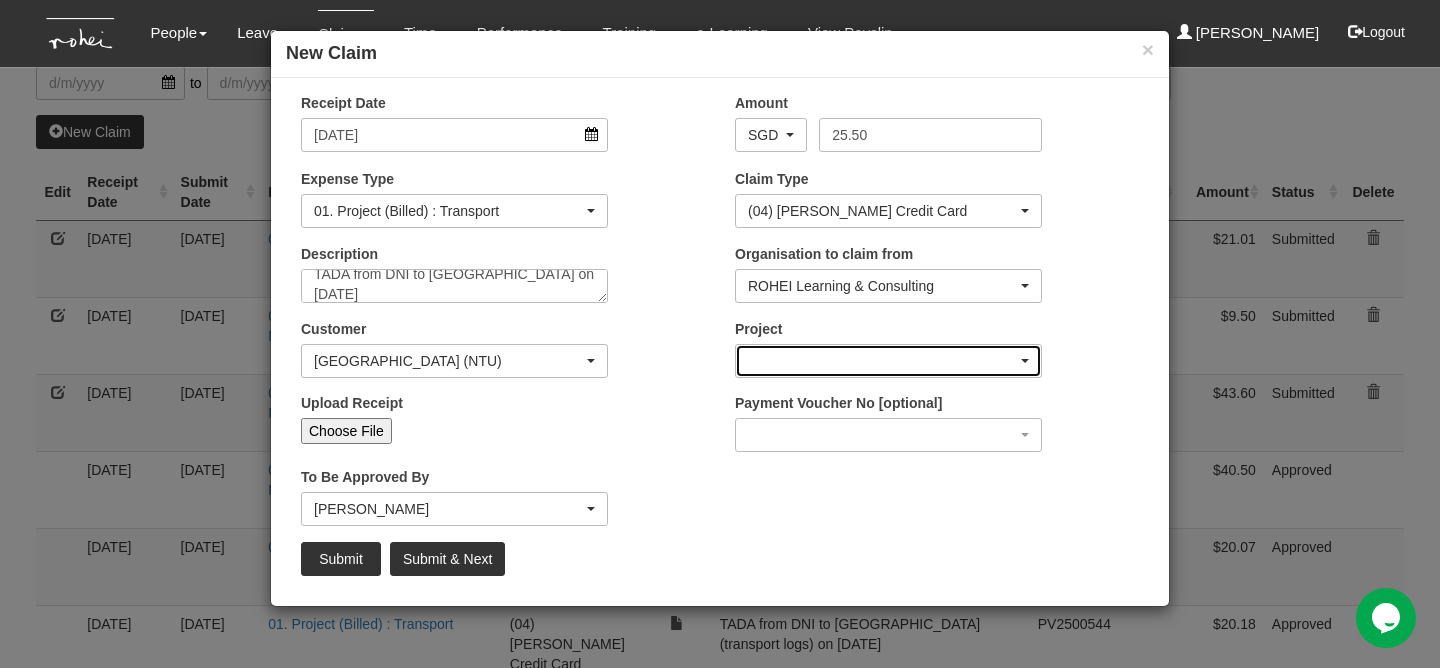 click at bounding box center [888, 361] 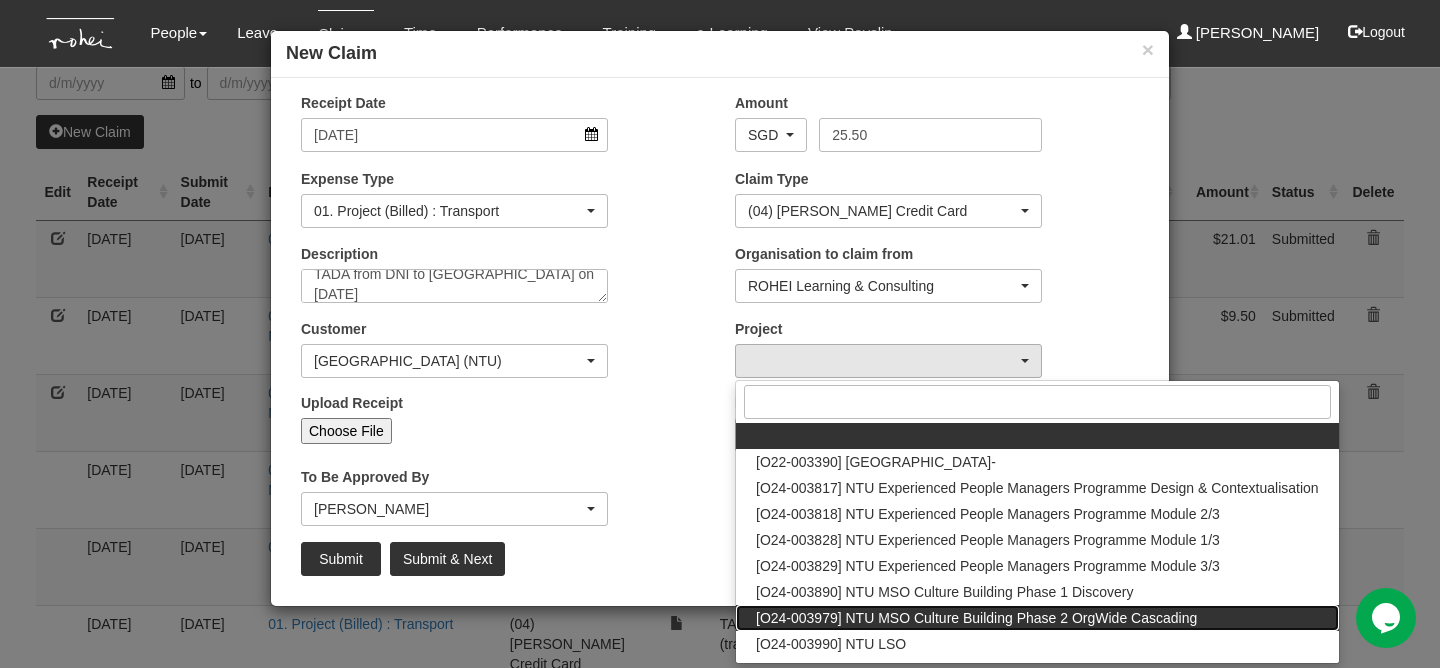 click on "[O24-003979] NTU MSO Culture Building Phase 2 OrgWide Cascading" at bounding box center [976, 618] 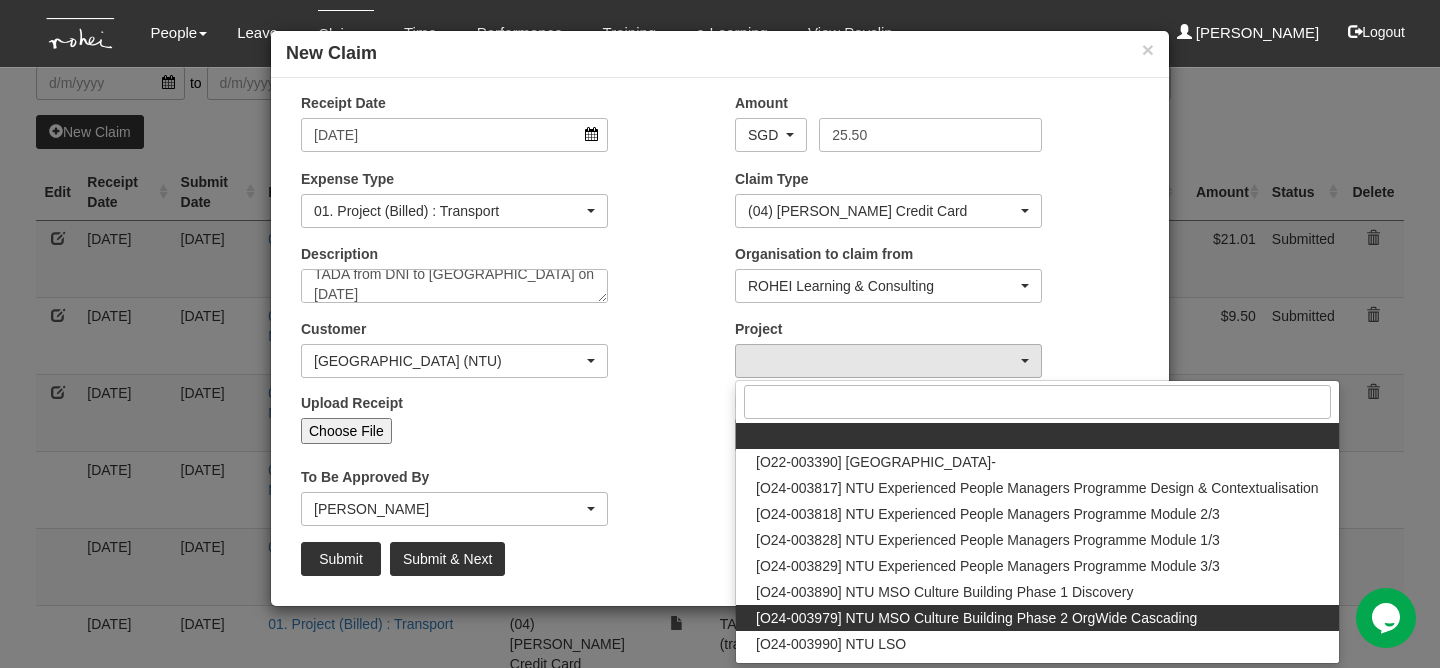 select on "2613" 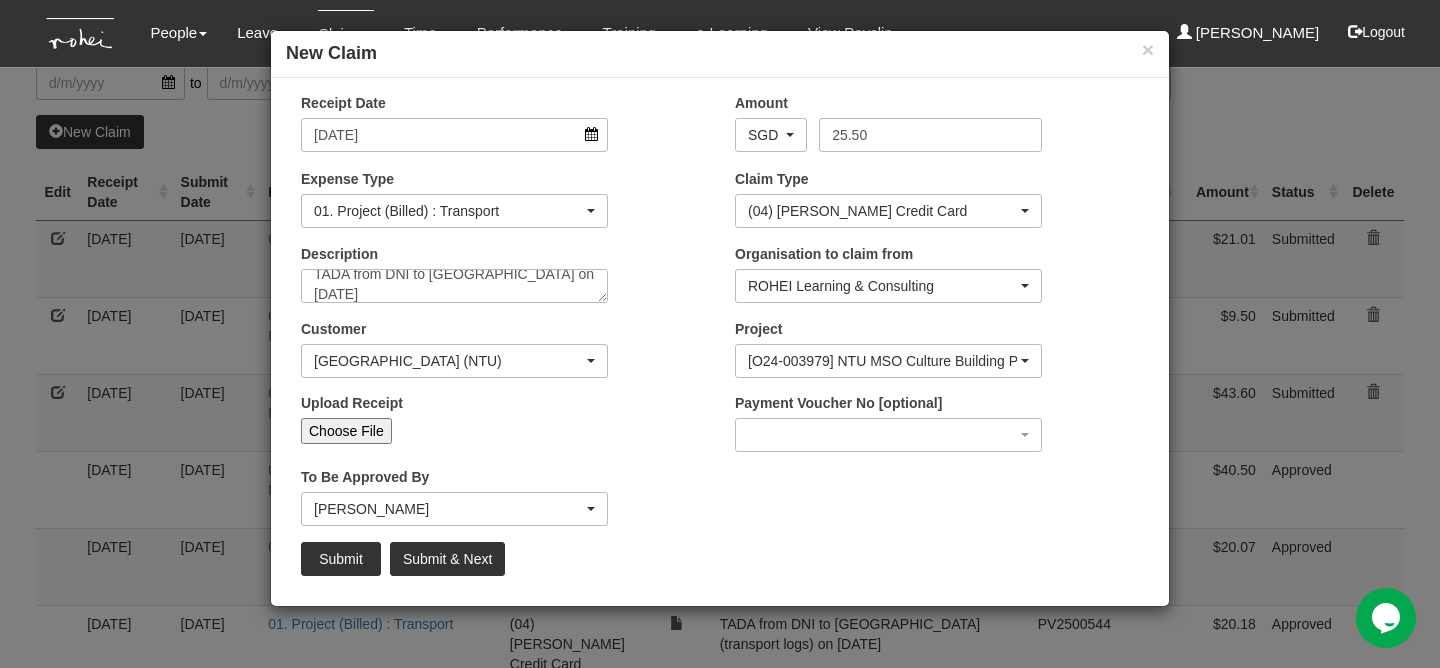 click on "Choose File" at bounding box center [346, 431] 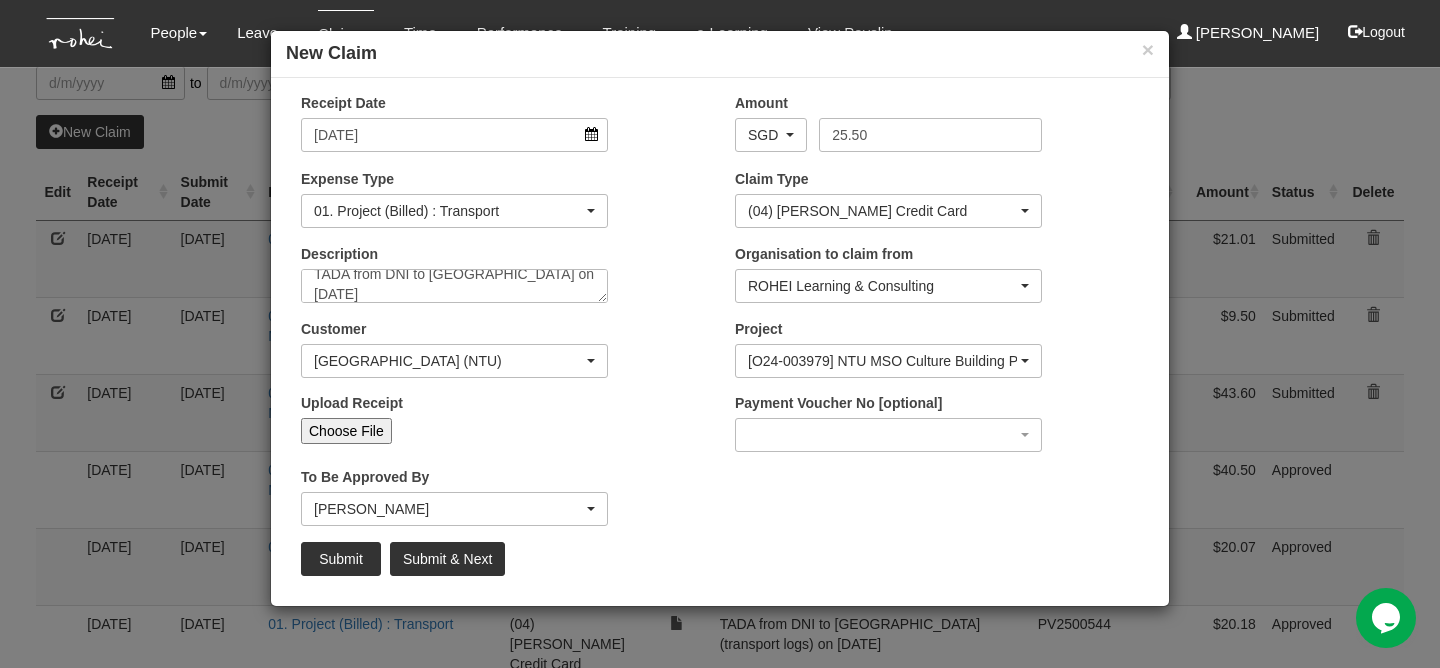 type on "C:\fakepath\[DATE] NTU Run 8 (2).png" 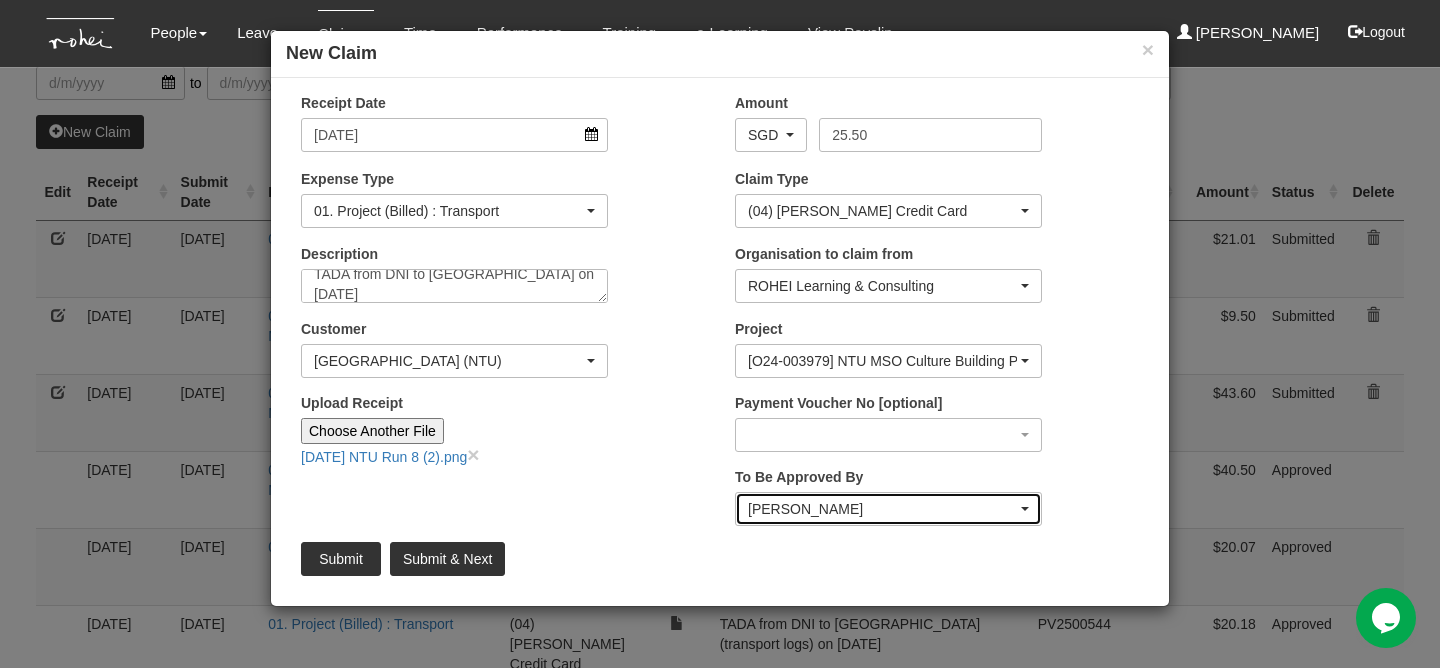 click on "[PERSON_NAME]" at bounding box center (882, 509) 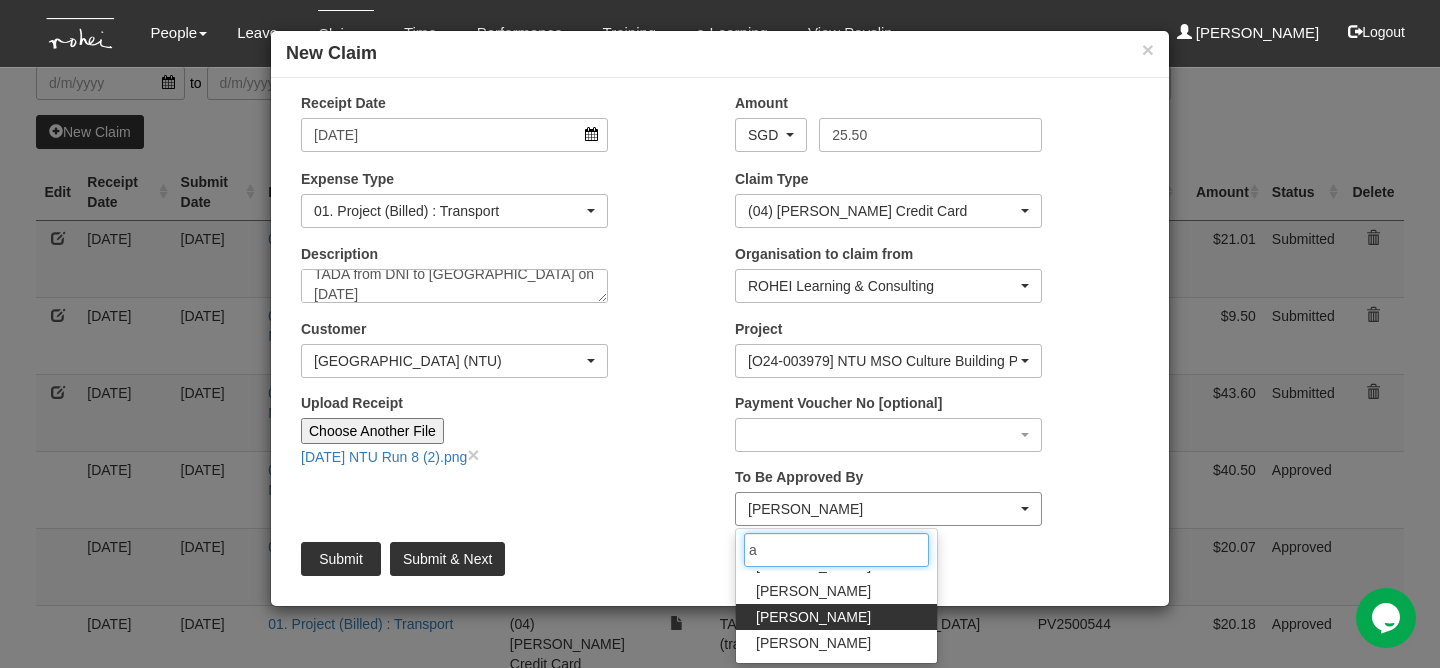 scroll, scrollTop: 0, scrollLeft: 0, axis: both 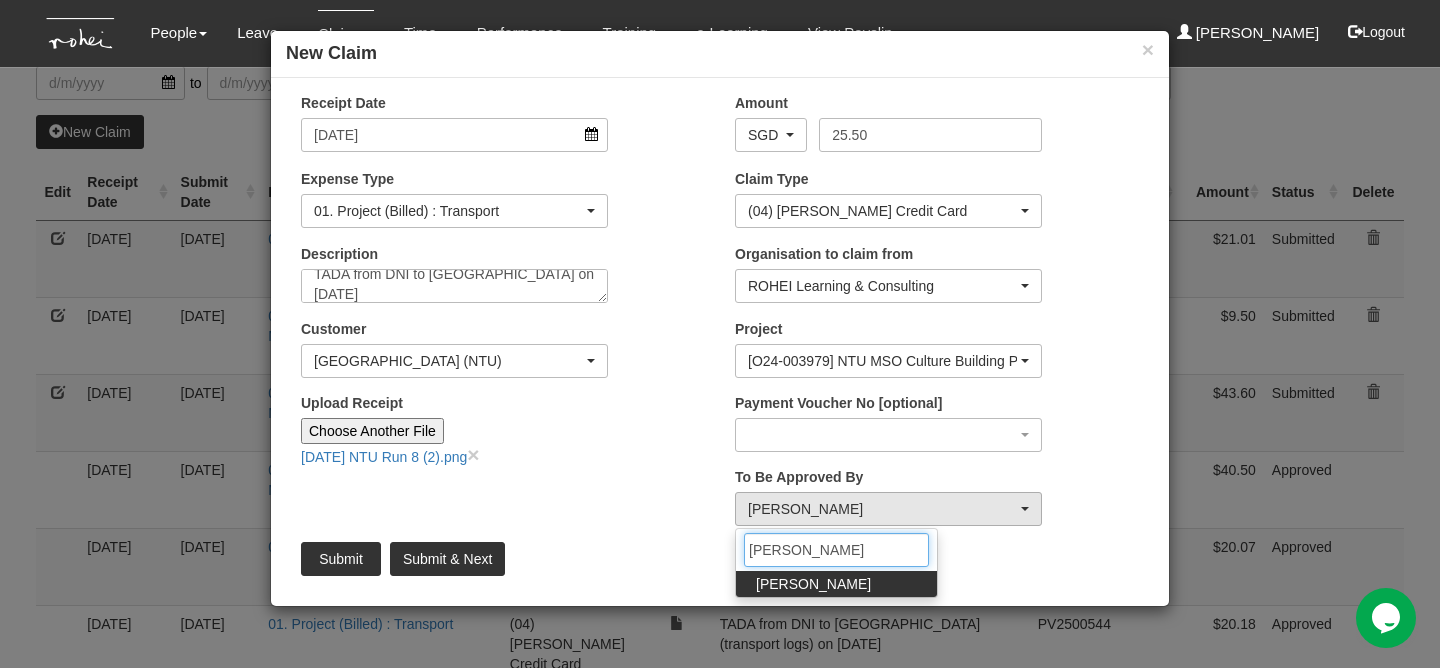 type on "[PERSON_NAME]" 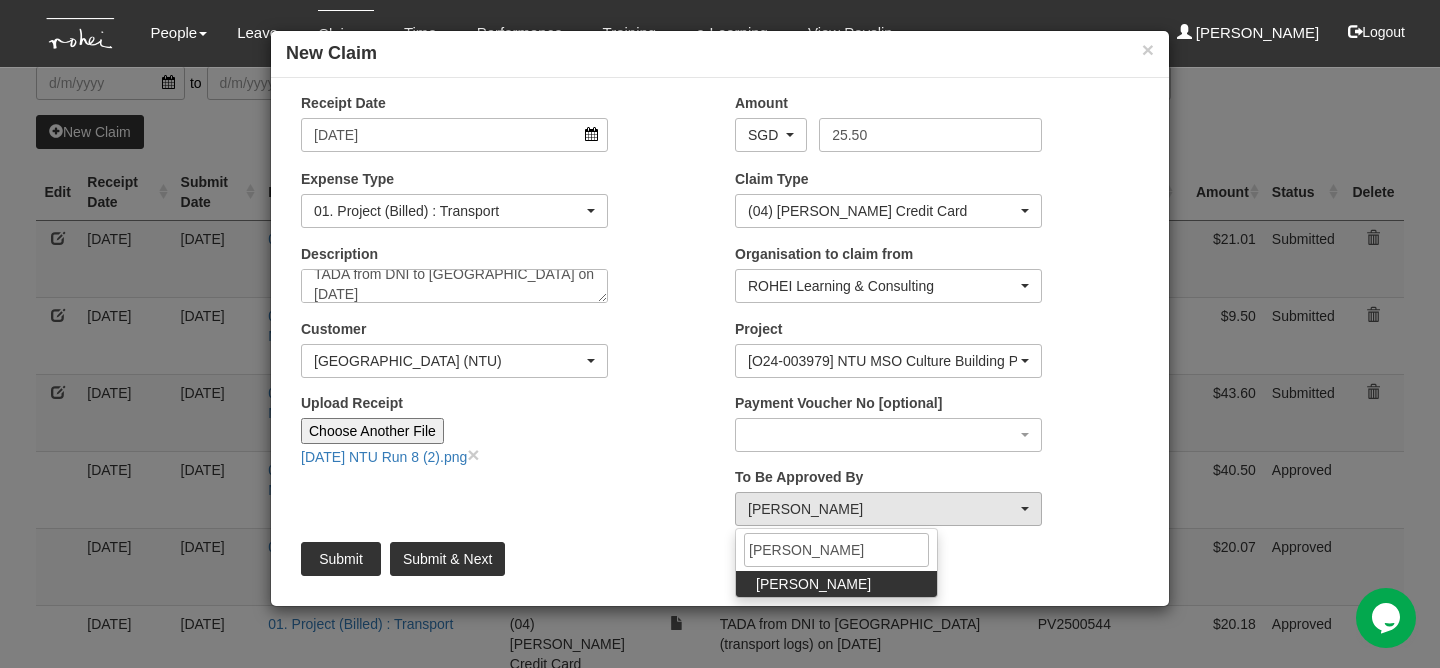 click on "[PERSON_NAME]" at bounding box center [813, 584] 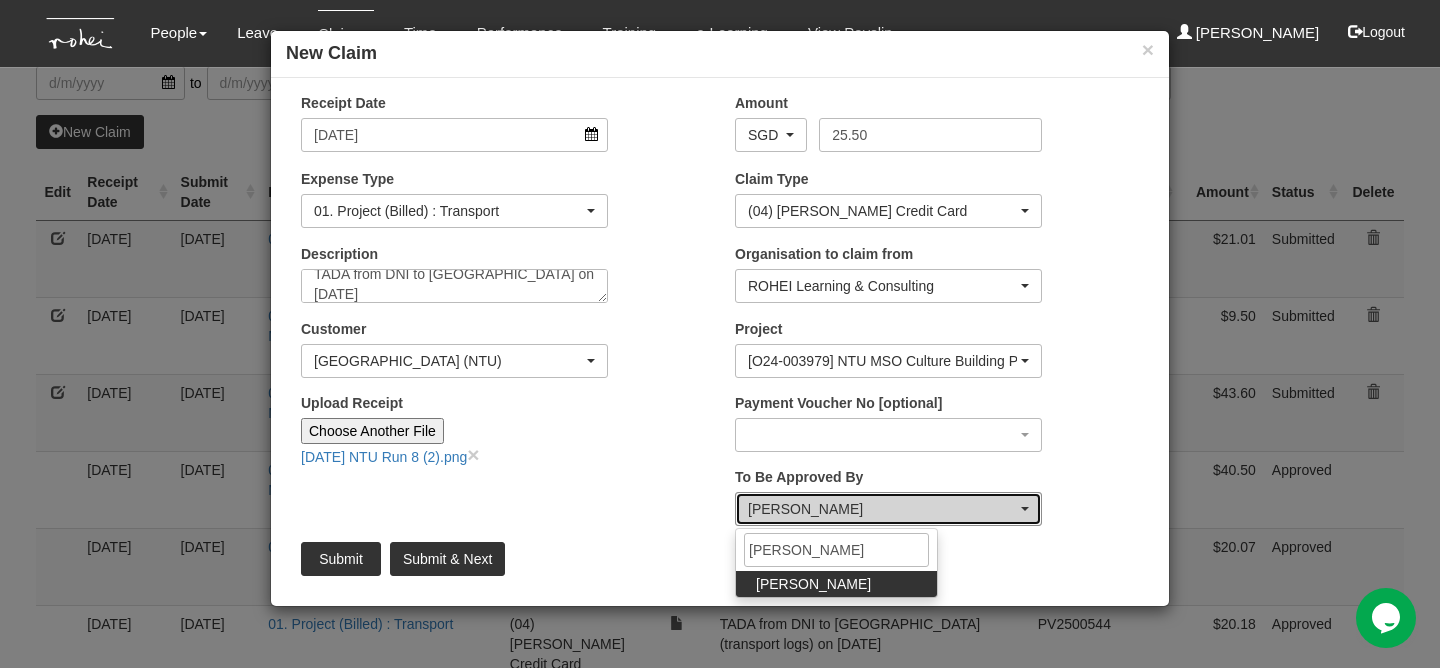 select on "bab5243c-beed-41fc-b362-49a7e6e66dc1" 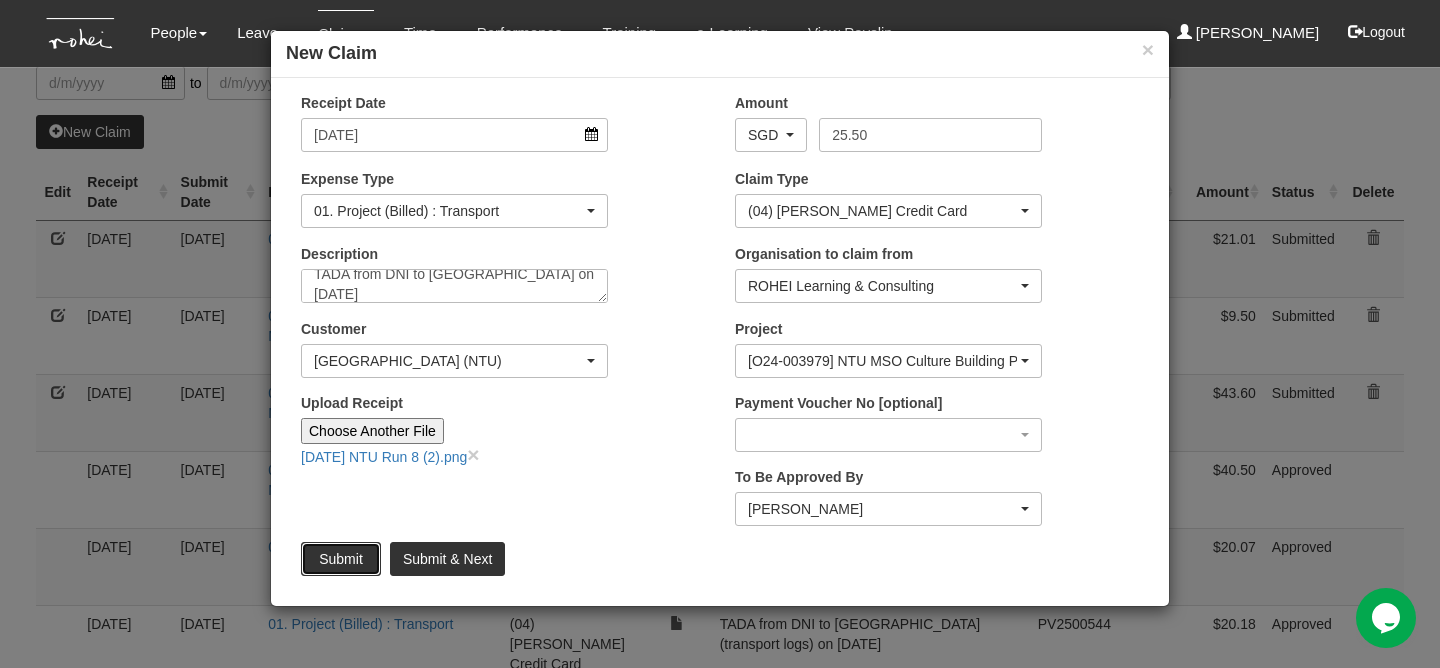 click on "Submit" at bounding box center (341, 559) 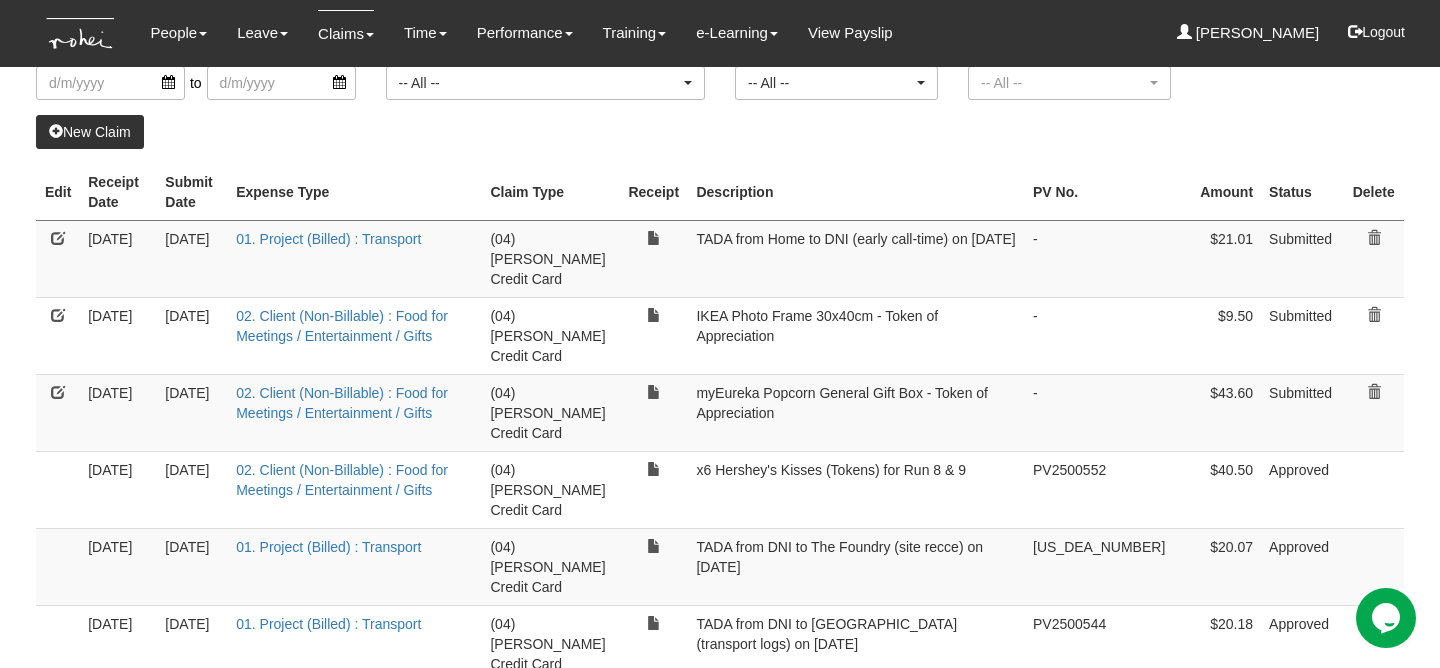 select on "50" 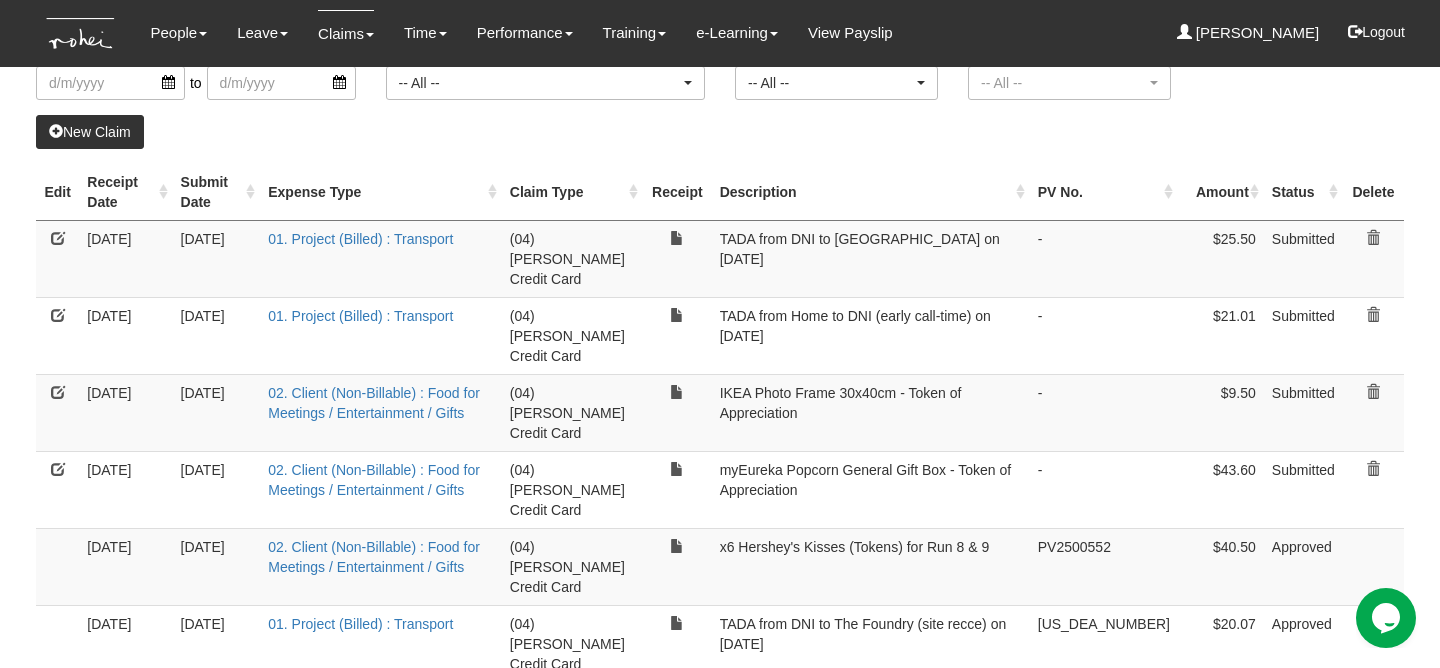 click on "New Claim" at bounding box center (90, 132) 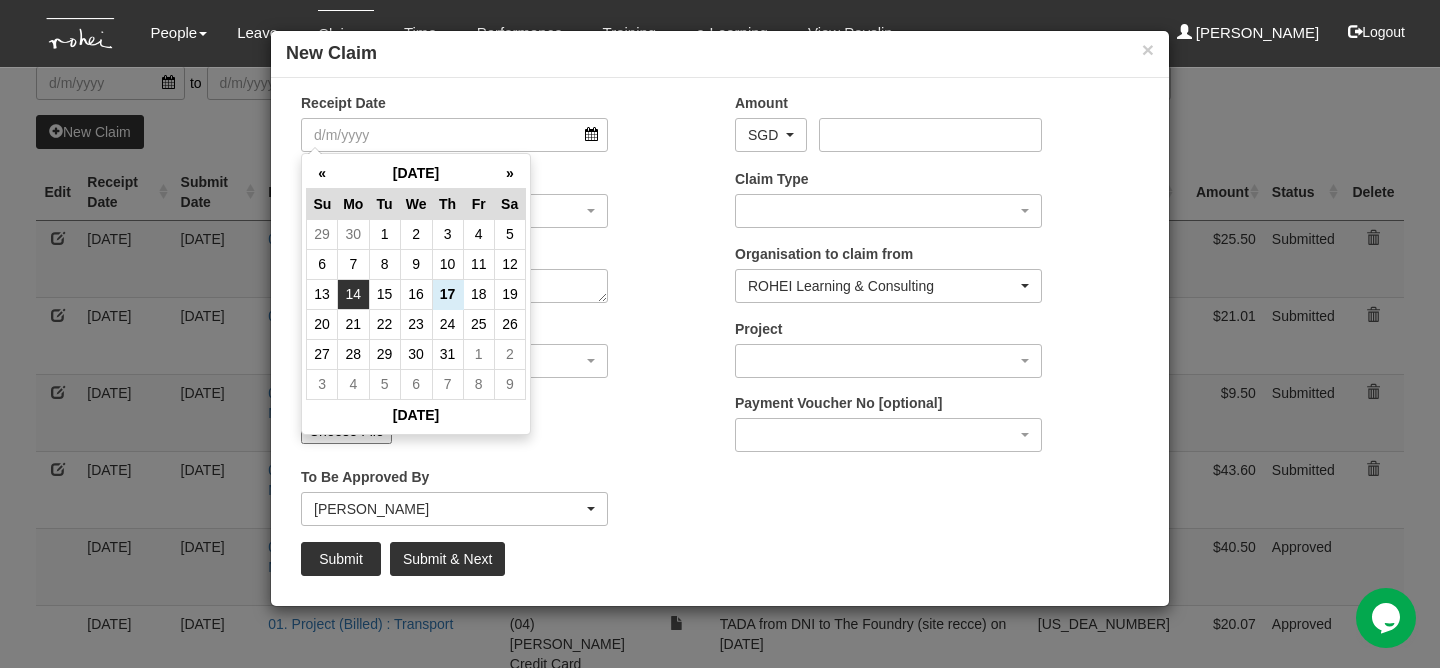 click on "14" at bounding box center (353, 294) 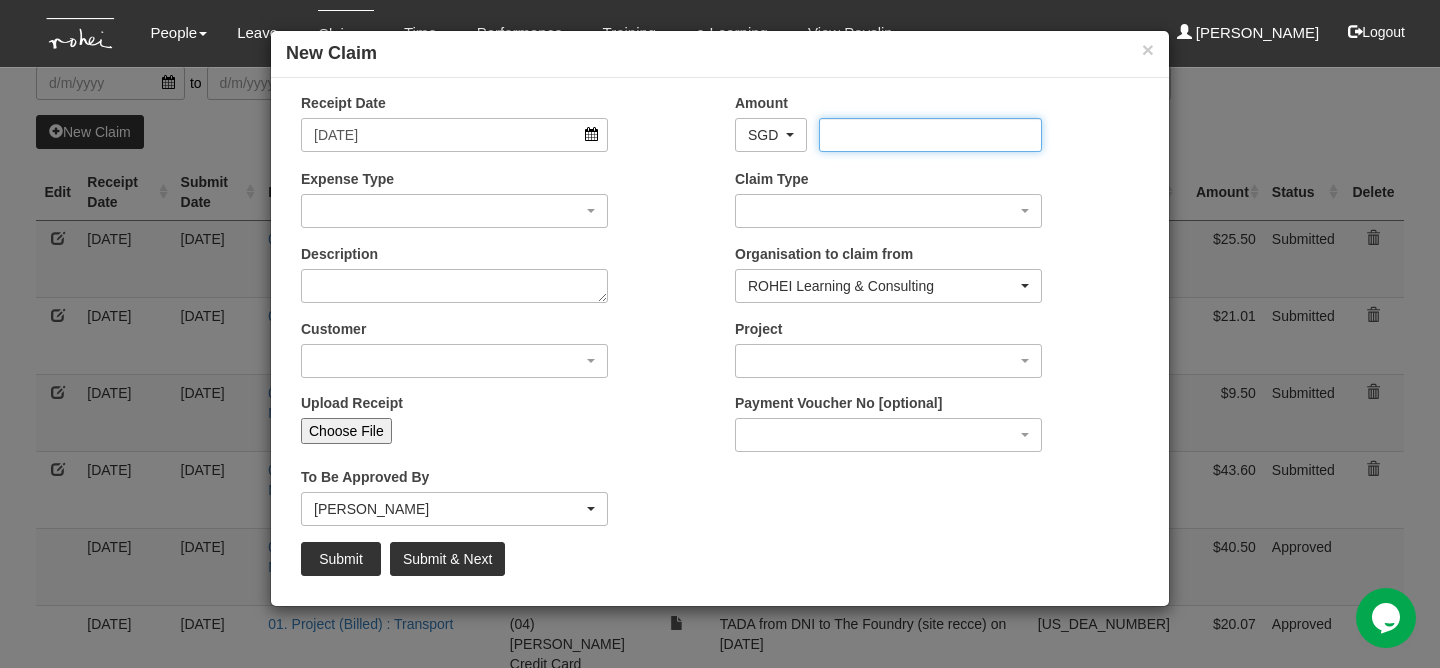 click on "Amount" at bounding box center (930, 135) 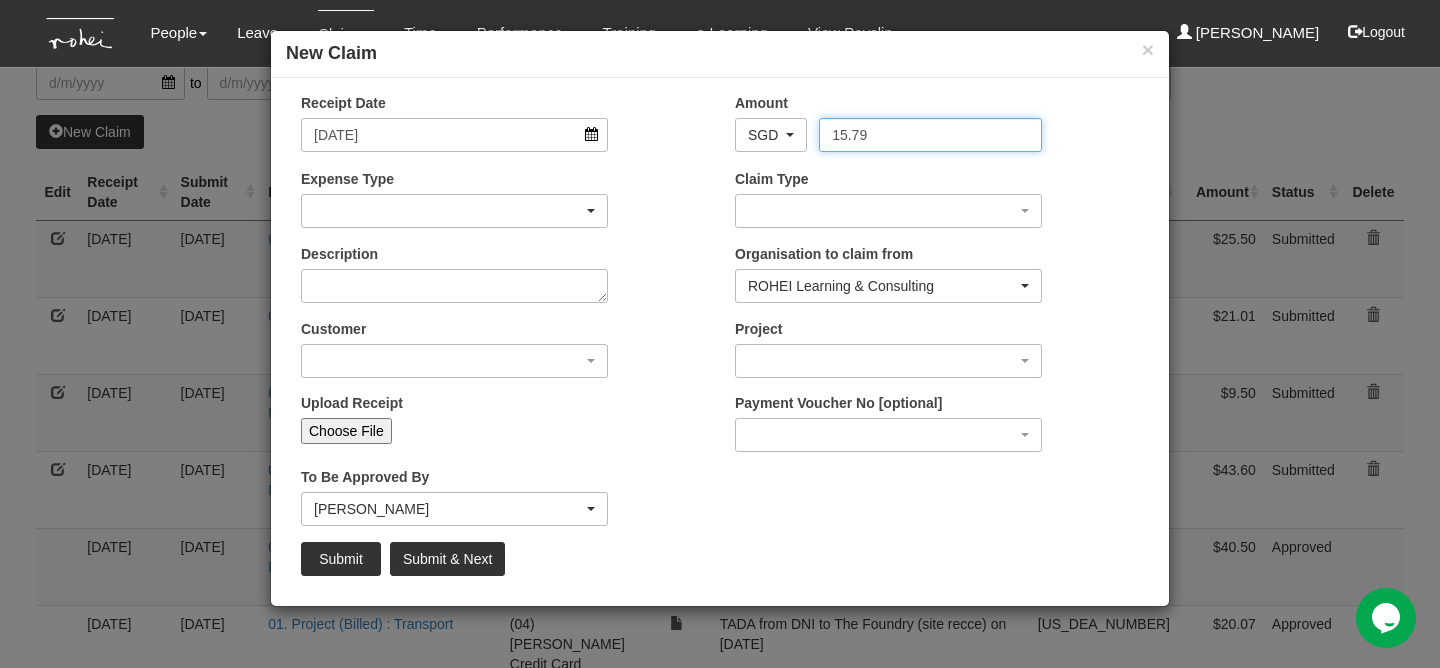 type on "15.79" 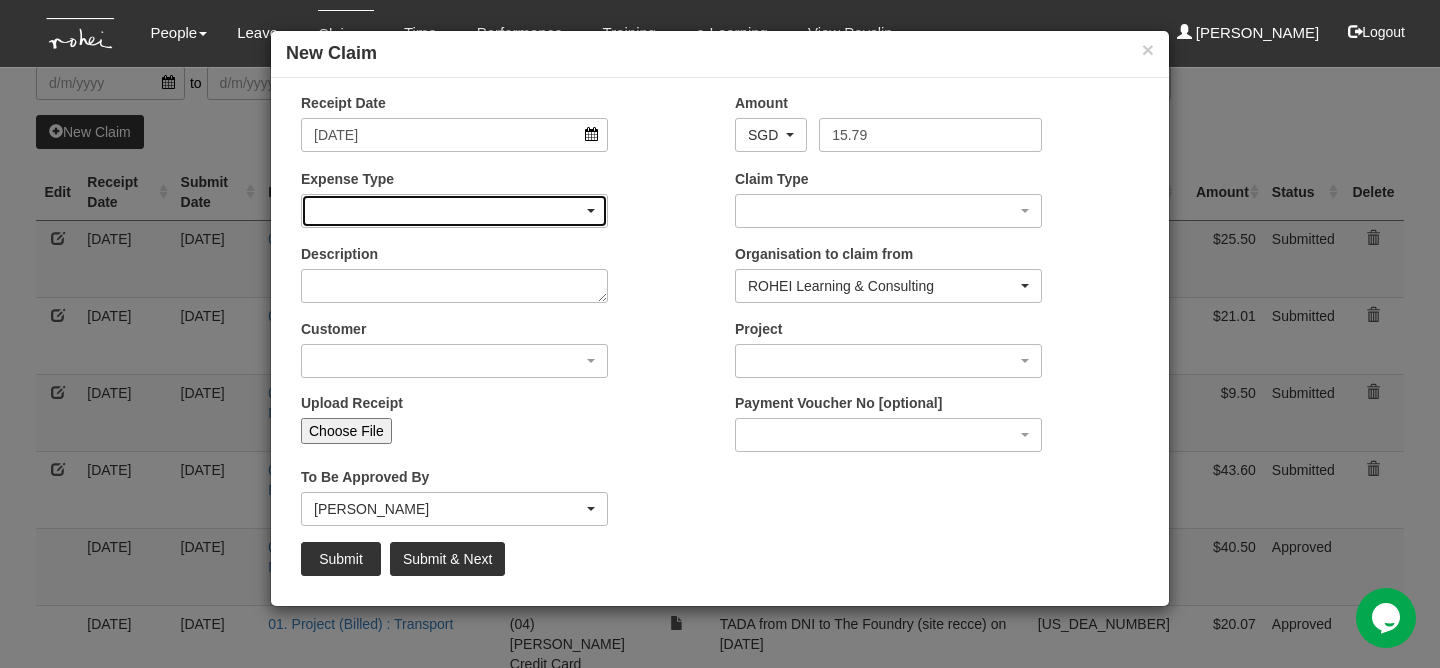 click at bounding box center [454, 211] 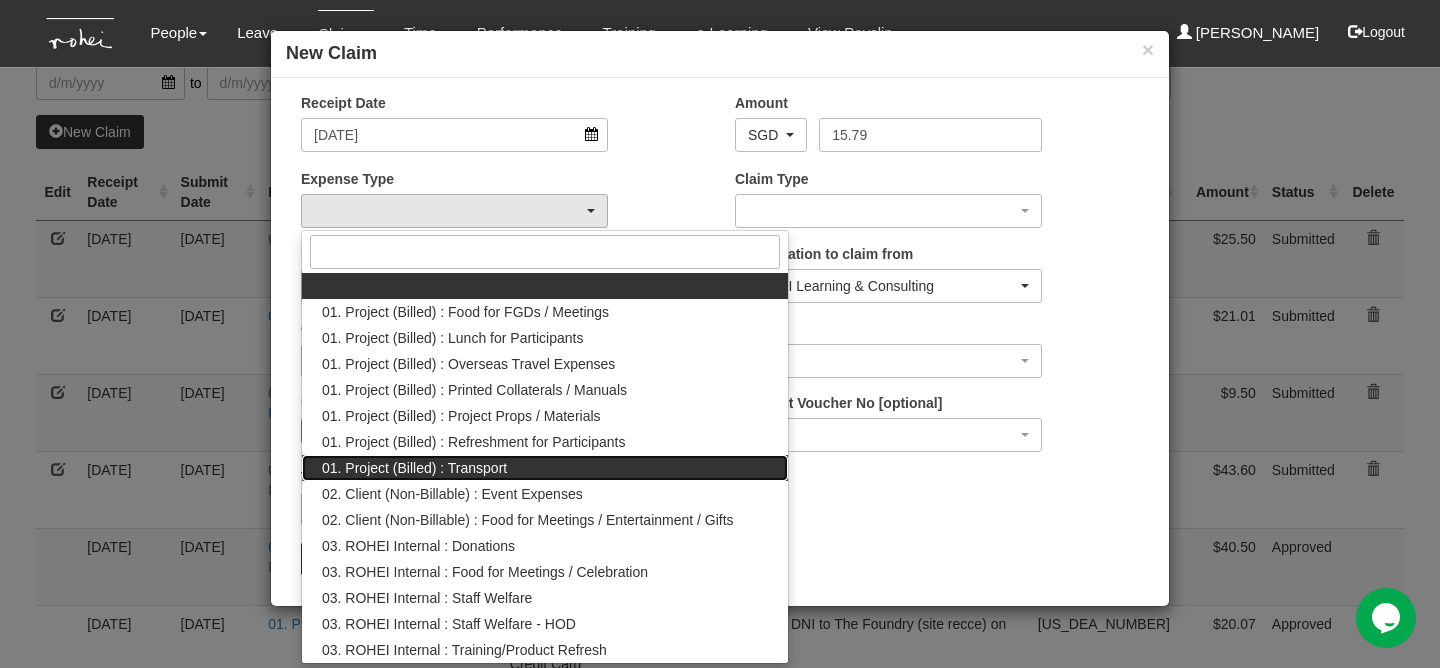 click on "01. Project (Billed) : Transport" at bounding box center (414, 468) 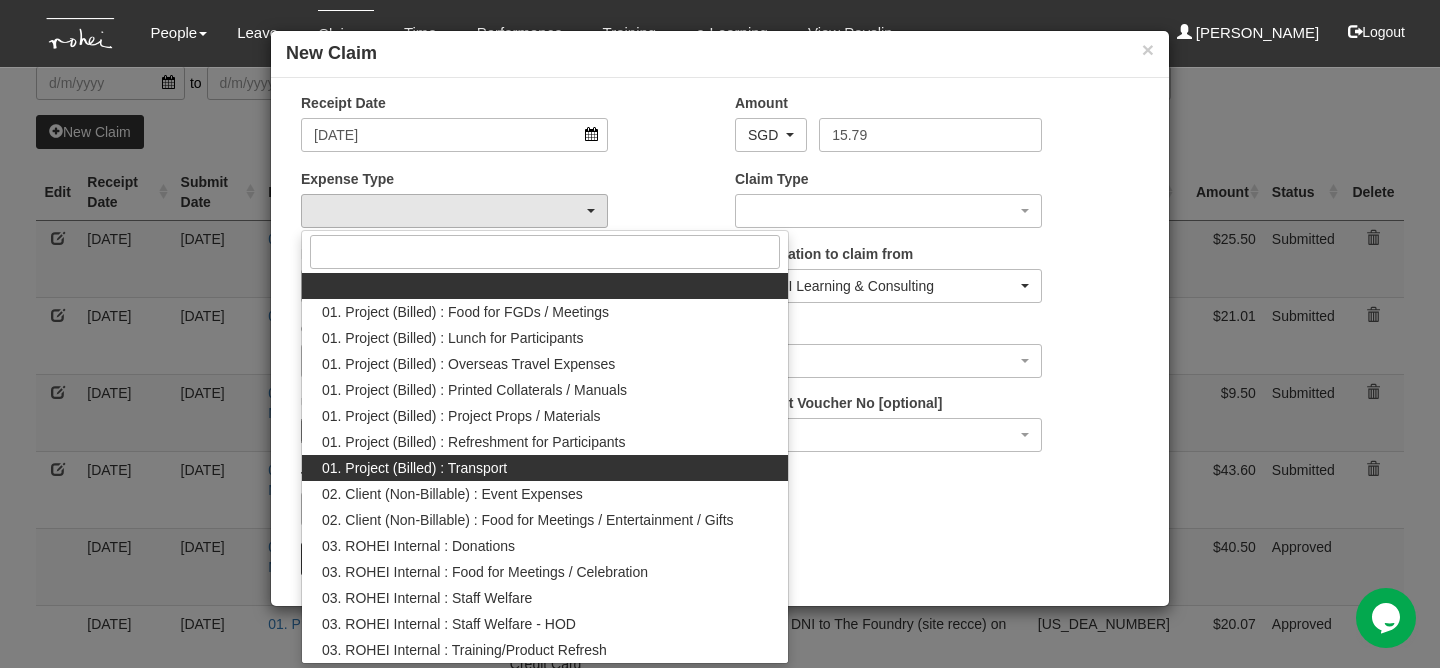 select on "135" 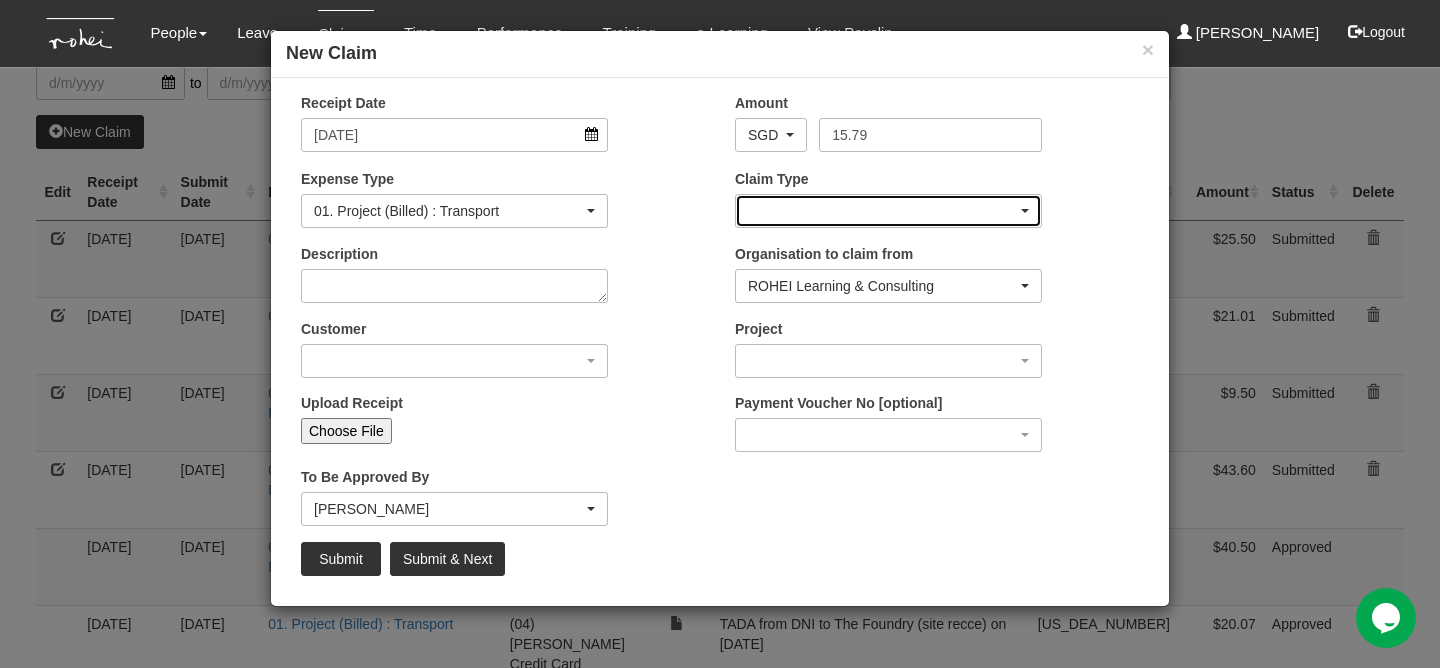 click at bounding box center [888, 211] 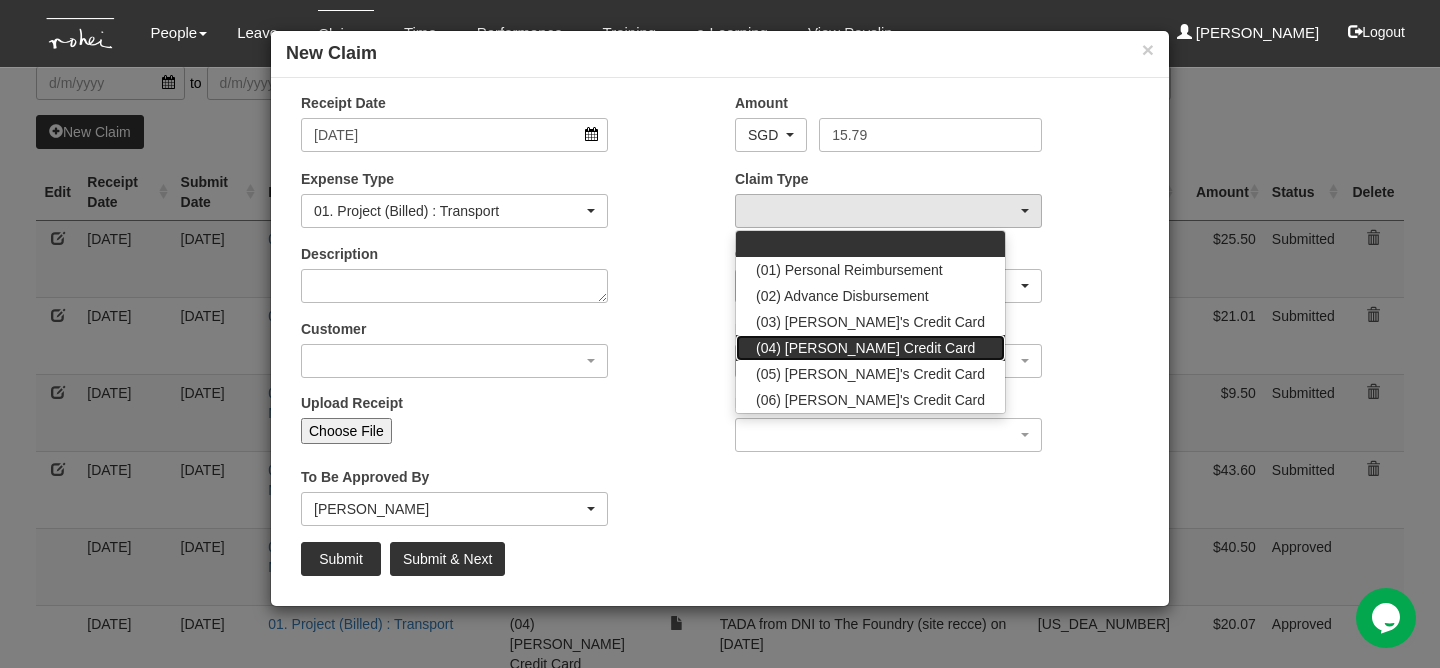 click on "(04) [PERSON_NAME] Credit Card" at bounding box center [865, 348] 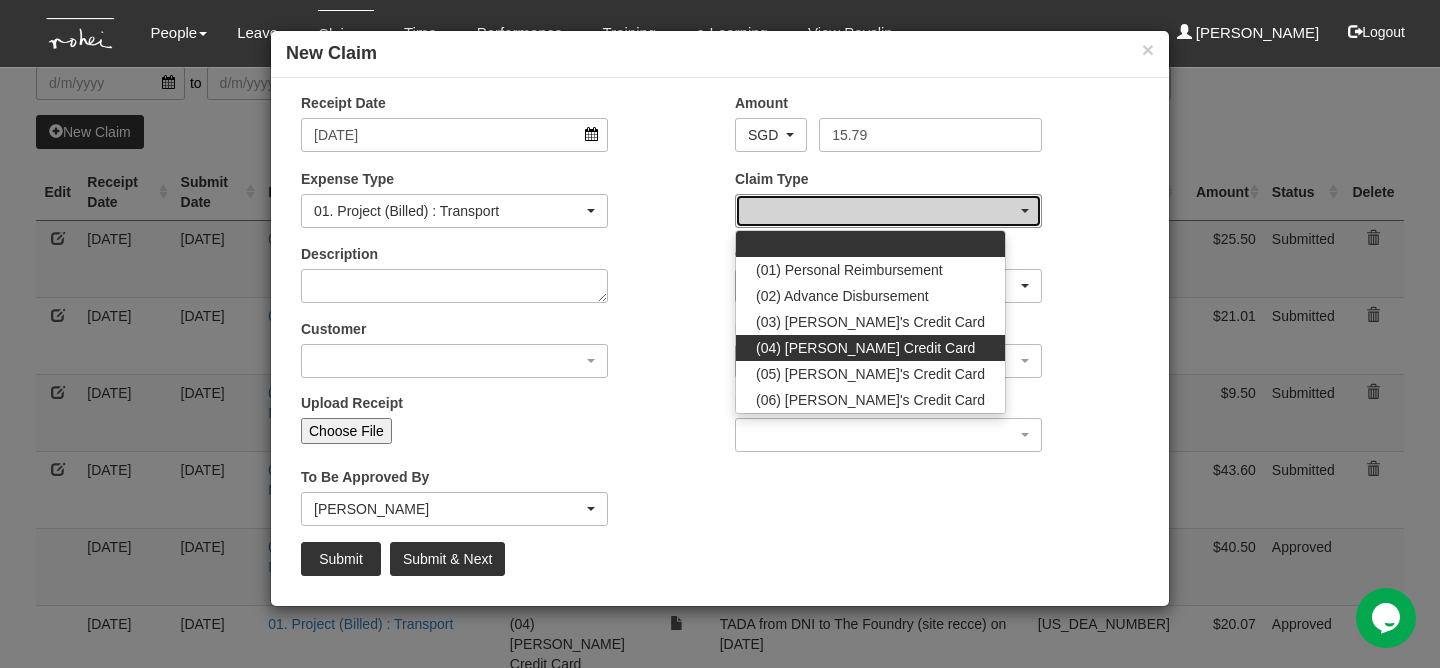 select on "16" 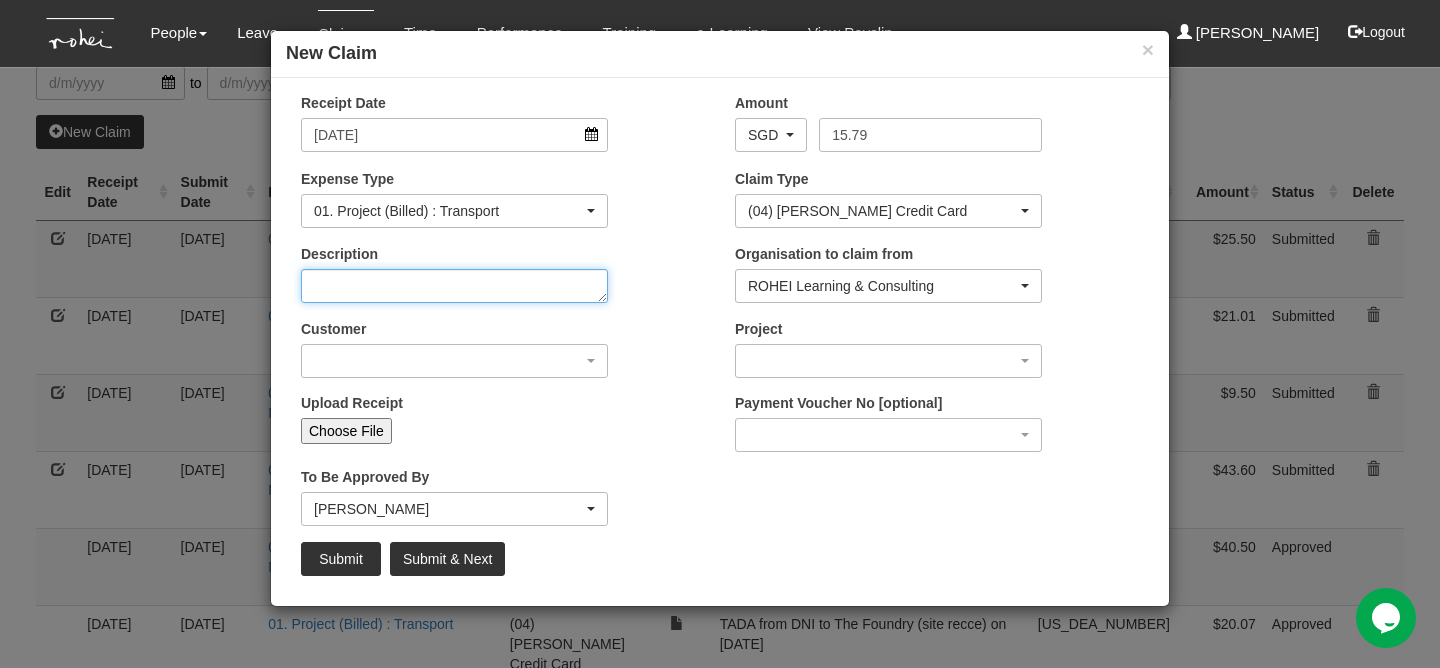 click on "Description" at bounding box center [454, 286] 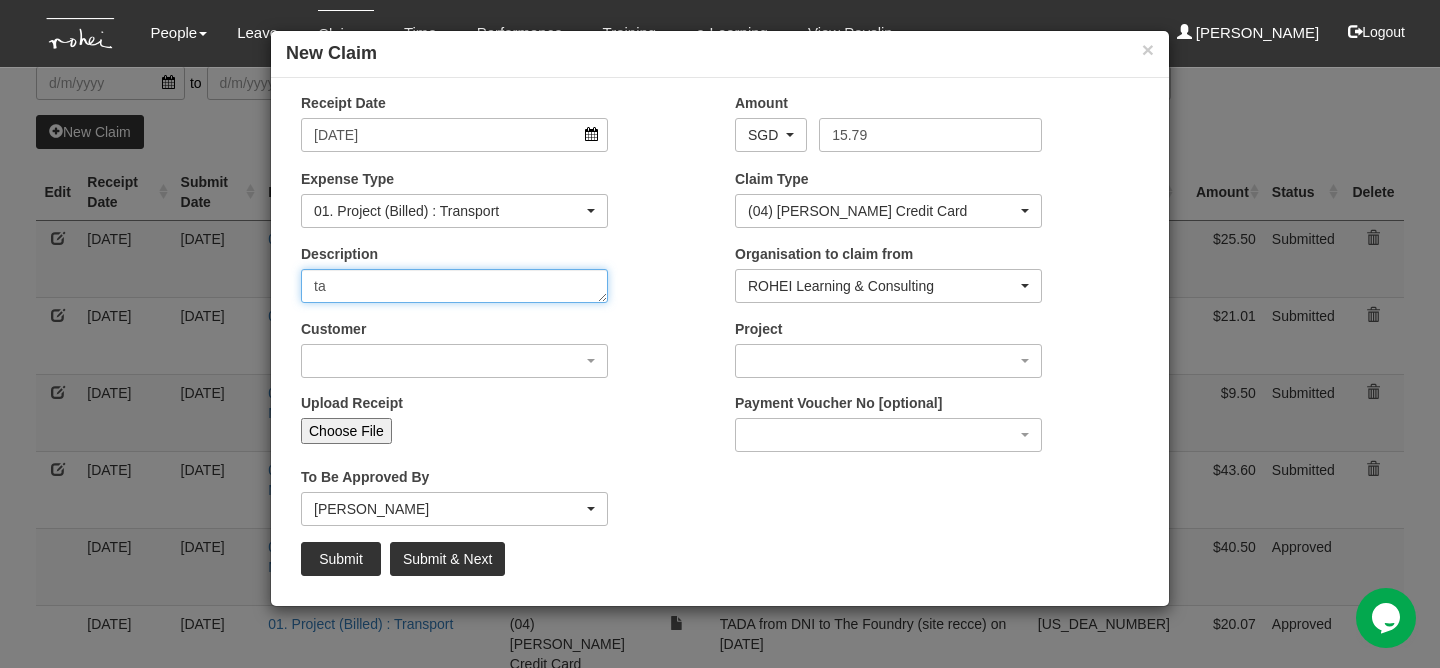 type on "t" 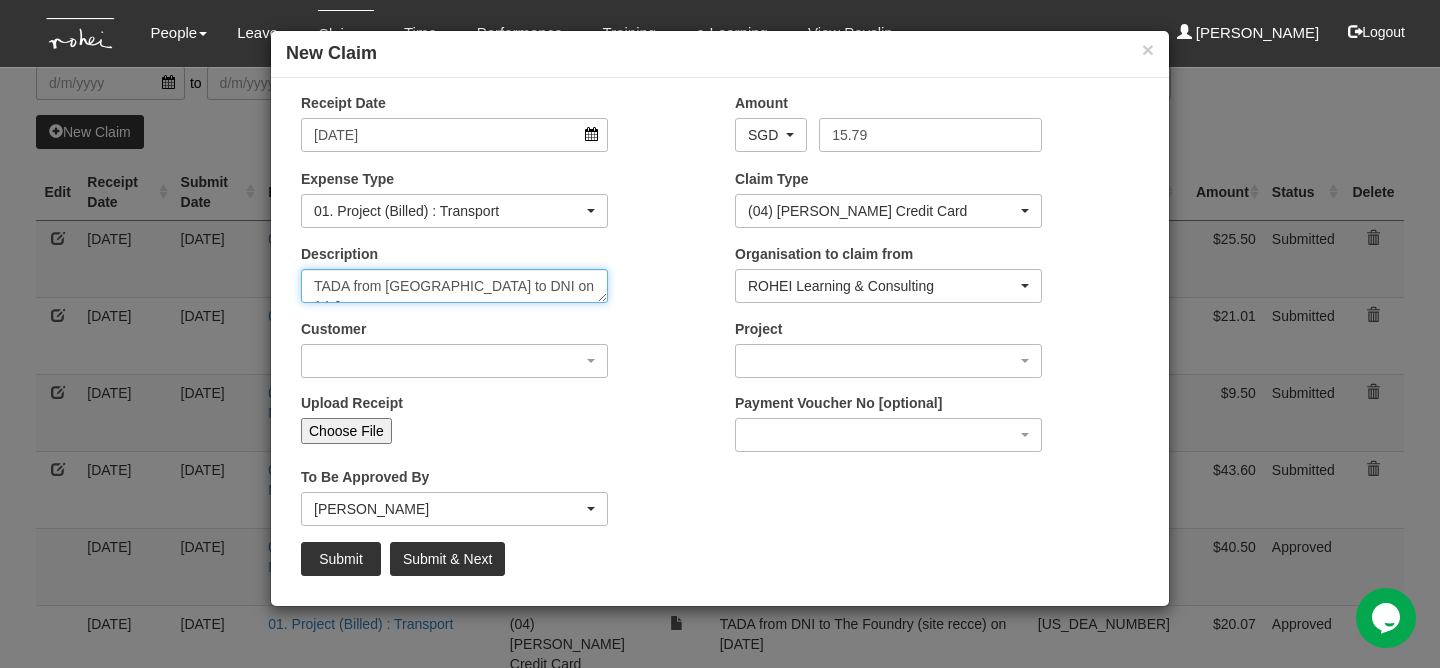 scroll, scrollTop: 12, scrollLeft: 0, axis: vertical 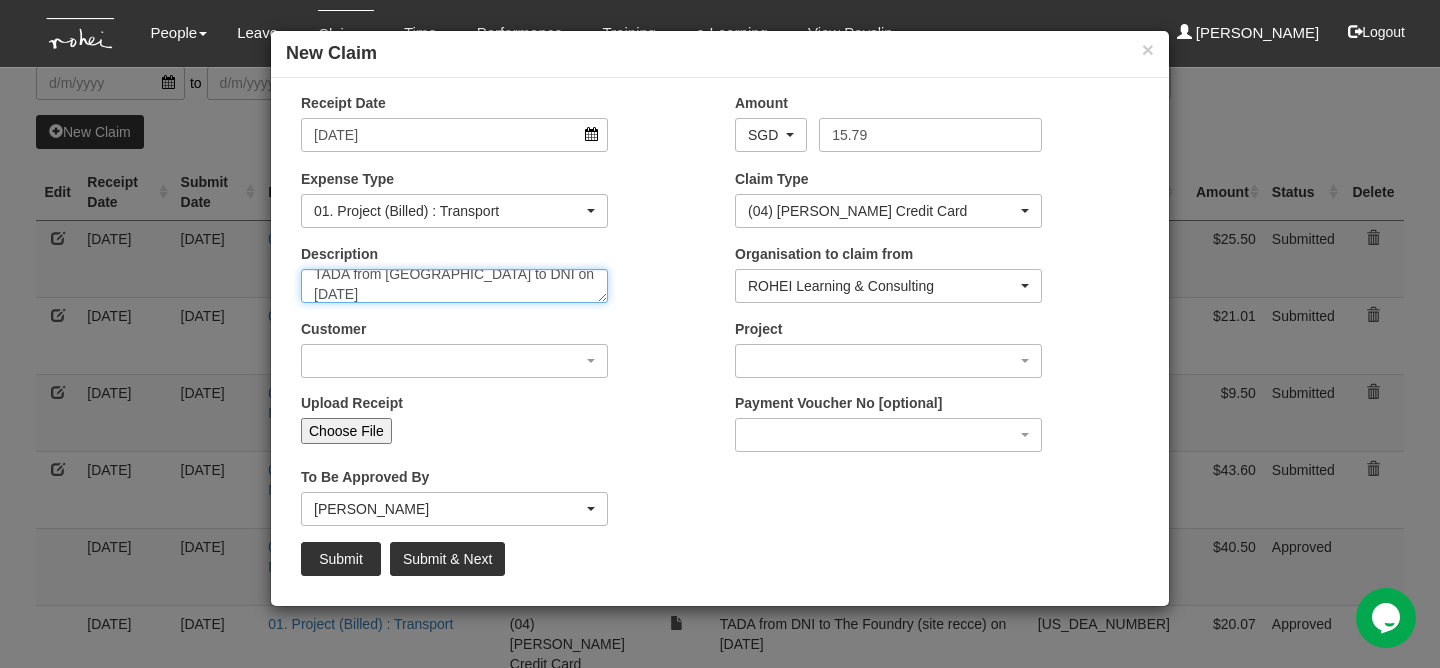 type on "TADA from [GEOGRAPHIC_DATA] to DNI on [DATE]" 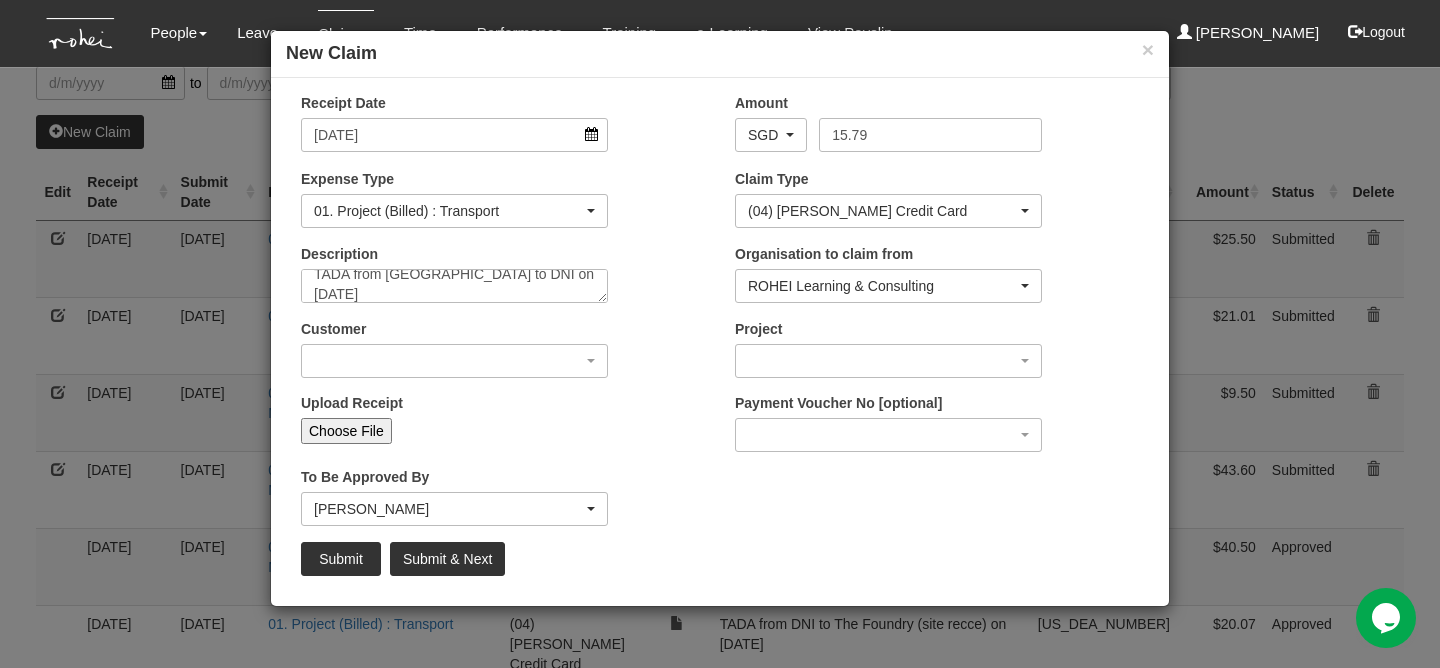 click on "Customer
(N/A)
_ROHEI Internal
3M ASIA PACIFIC PRIVATE LTD
[DOMAIN_NAME]
AbbVie Operations Singapore Pte Ltd
Academy of Human Development
Academy of Singapore Teachers
Accenture
Accounting & Corporate Regulatory Authority (ACRA)
AcuMed Holdings Pte Ltd
ADVANCE AI
Advanced MedTech
Agape Little Uni.
Agency for Science, Technology and Research (A*Star)
Agency for Science, Technology and Research (A-Star)
Agri-food and Veterinary Authority of [GEOGRAPHIC_DATA] (AVA)
AIA Singapore Pte Ltd
Alfa Laval
All Saints Home
Alliance to End Plastic Waste
Ambulance Medical Service (AMS)
American Biltrite Far East Inc.
Amorepacific Singapore Pte Ltd
[PERSON_NAME][GEOGRAPHIC_DATA]
Ang [GEOGRAPHIC_DATA]
Ang Mo Kio Town Council
[DEMOGRAPHIC_DATA] Preschool Services
Anglo - Chinese School (Primary)
[GEOGRAPHIC_DATA]
Anglo-Chinese School (Junior)
Antina" at bounding box center [454, 348] 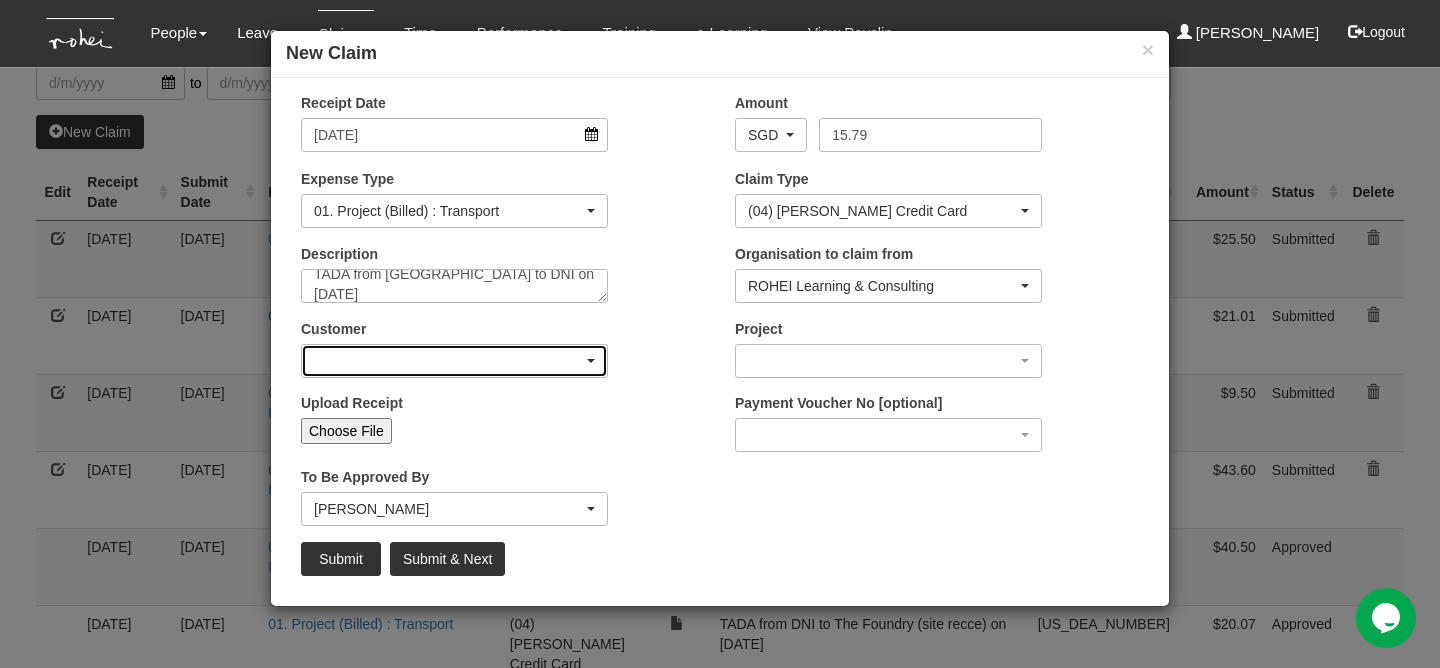 click at bounding box center (454, 361) 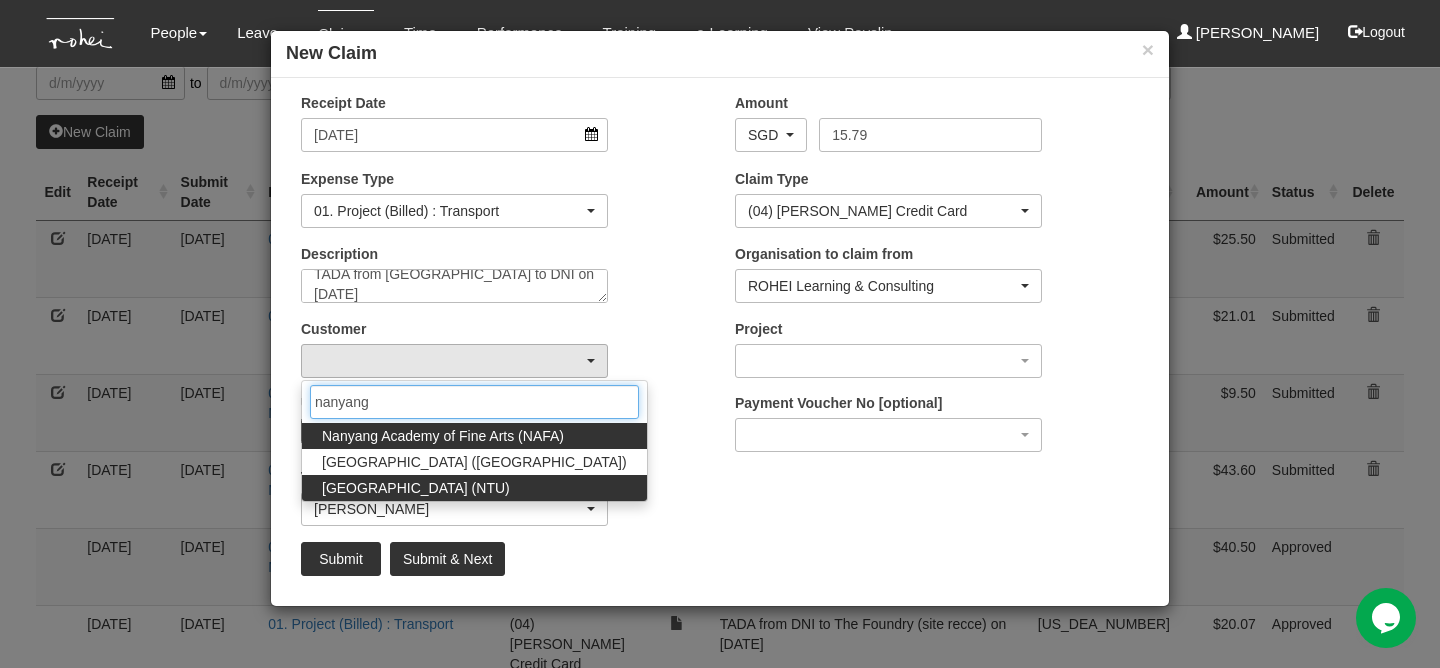 type on "nanyang" 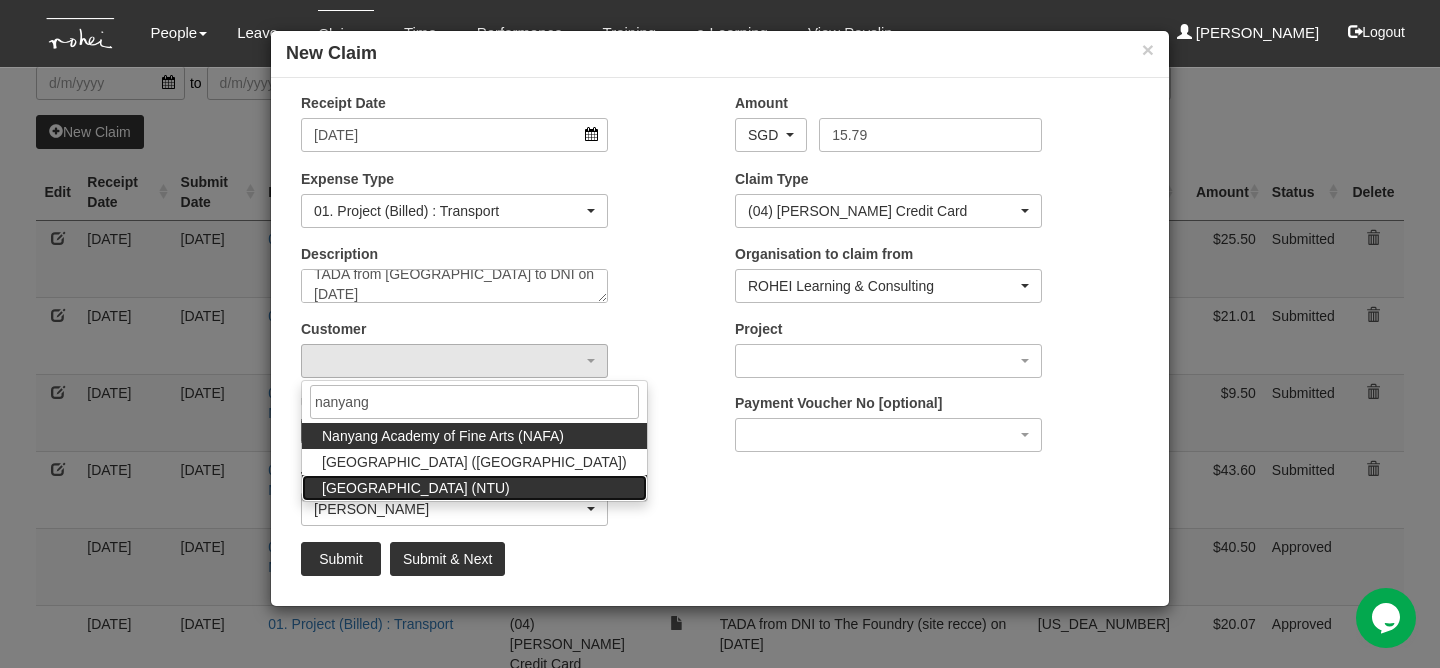 click on "[GEOGRAPHIC_DATA] (NTU)" at bounding box center [416, 488] 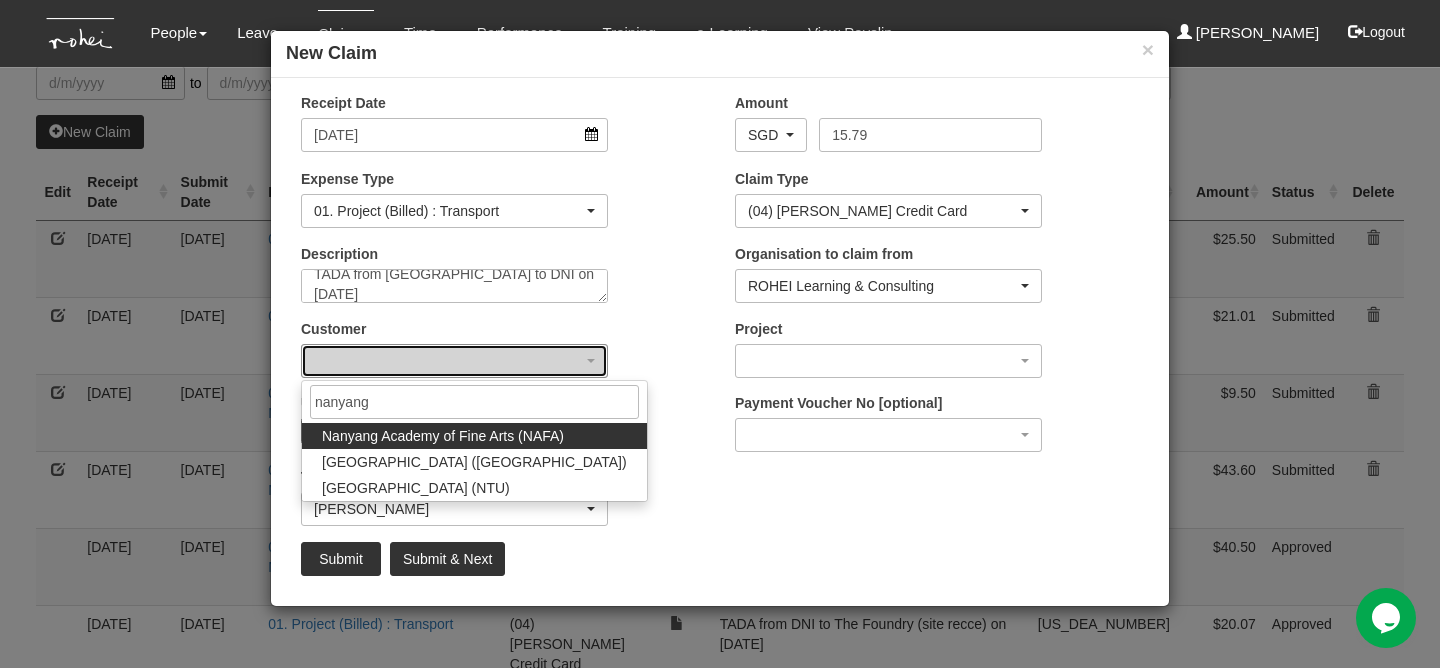 select on "59" 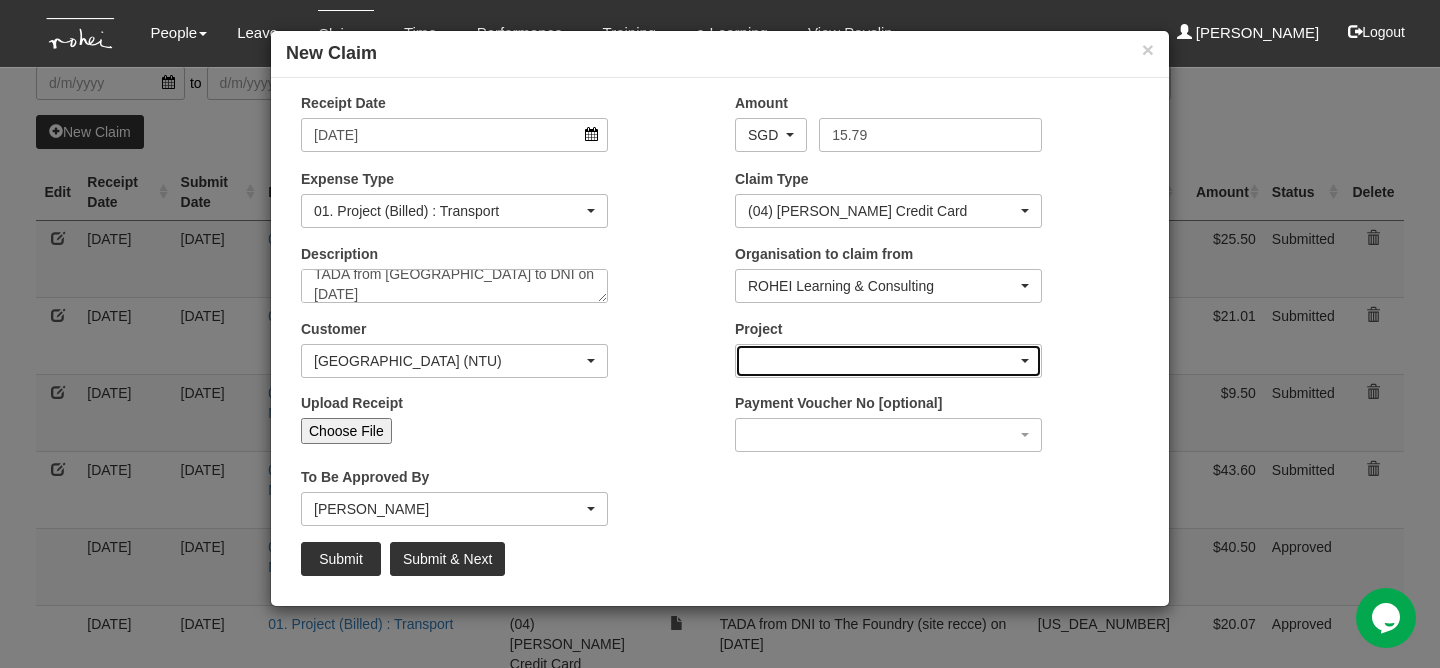 click at bounding box center [888, 361] 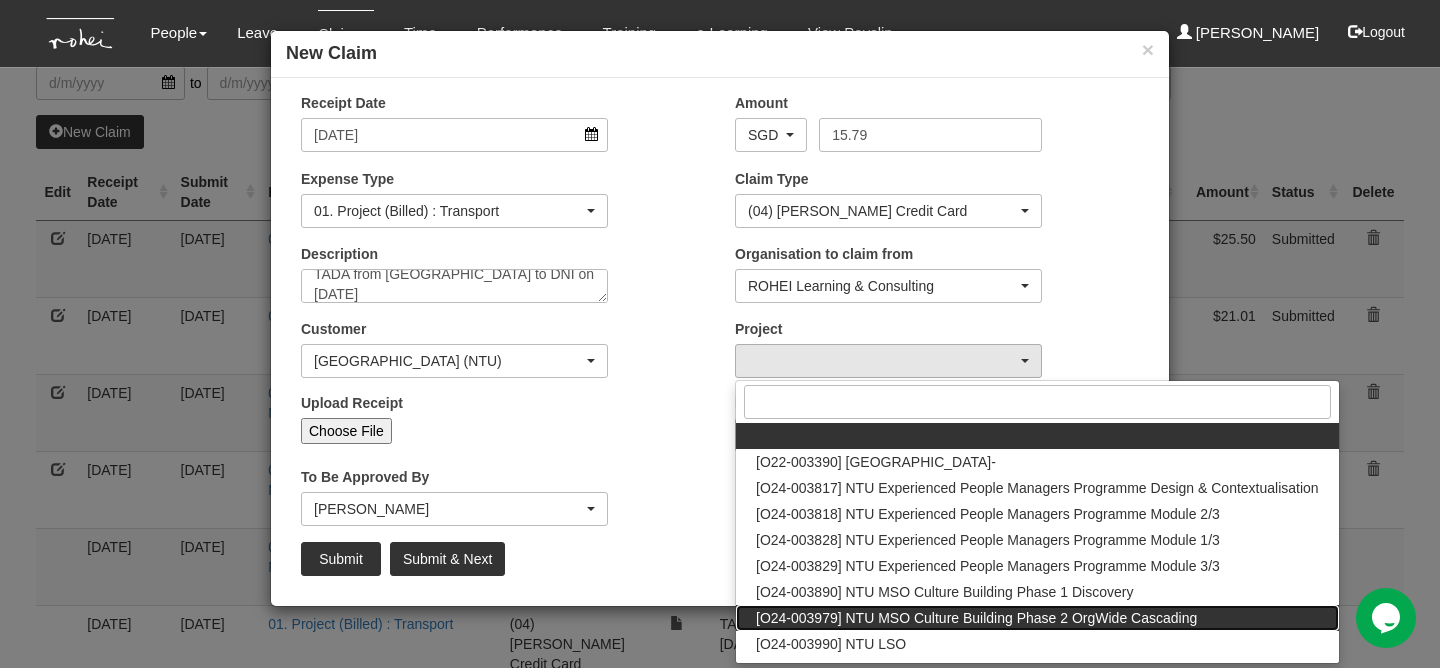 click on "[O24-003979] NTU MSO Culture Building Phase 2 OrgWide Cascading" at bounding box center [976, 618] 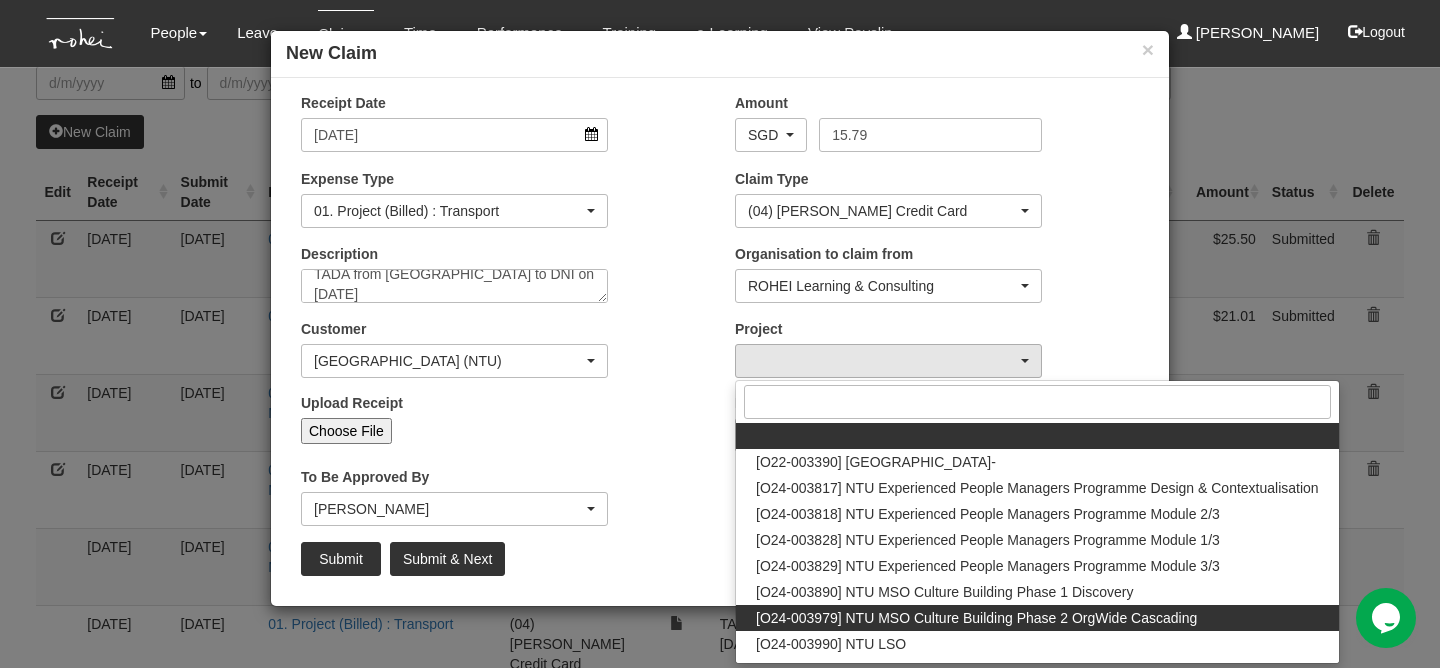select on "2613" 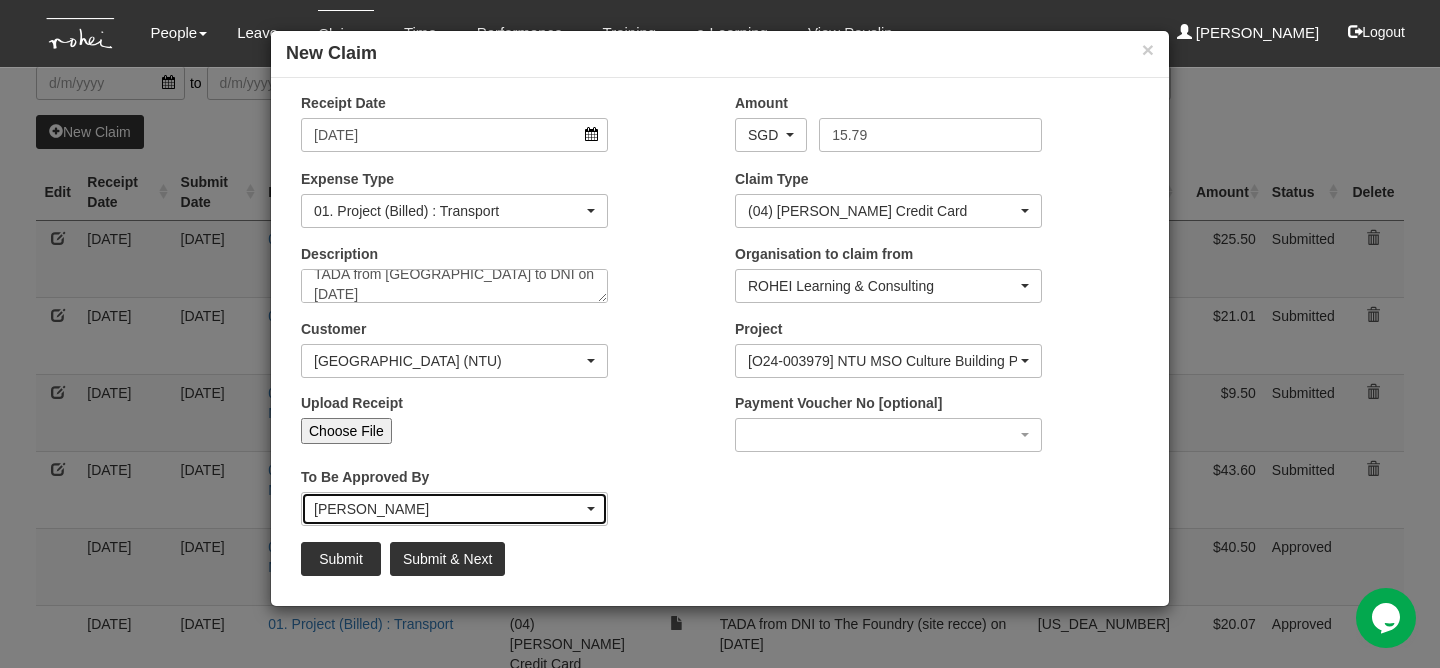 click on "[PERSON_NAME]" at bounding box center [448, 509] 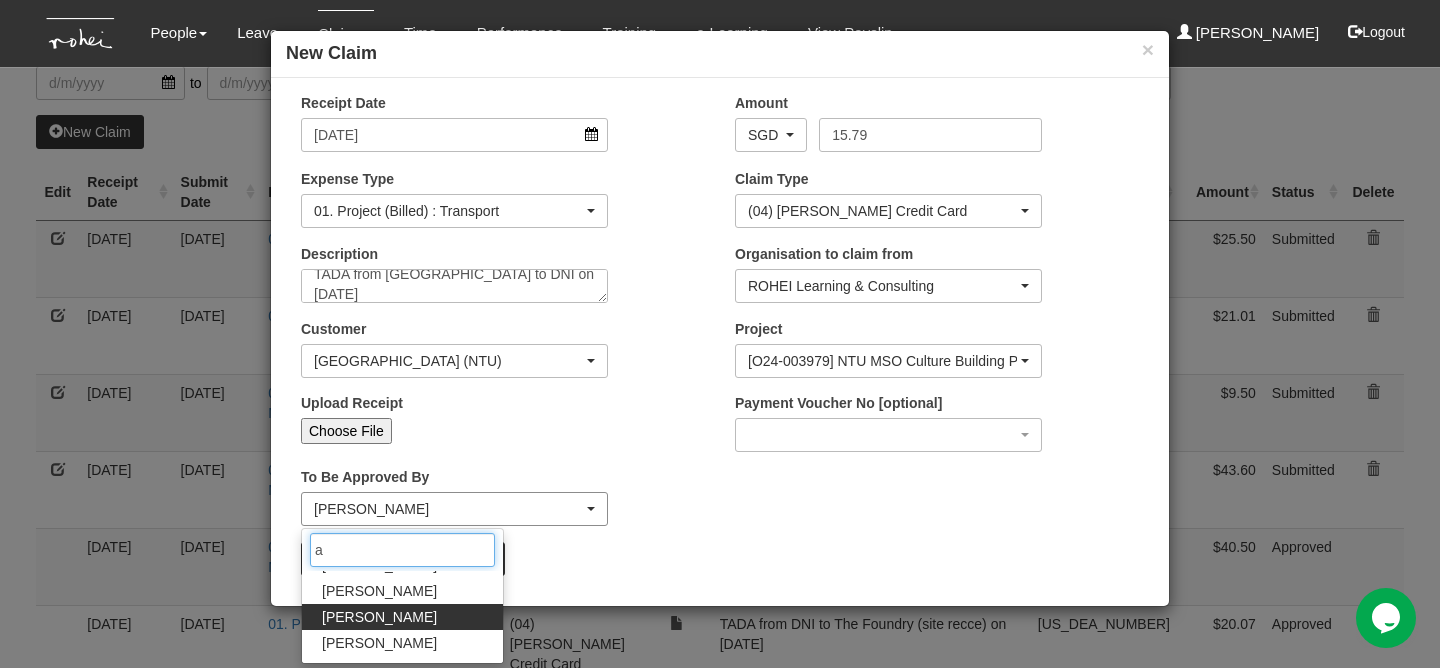 scroll, scrollTop: 0, scrollLeft: 0, axis: both 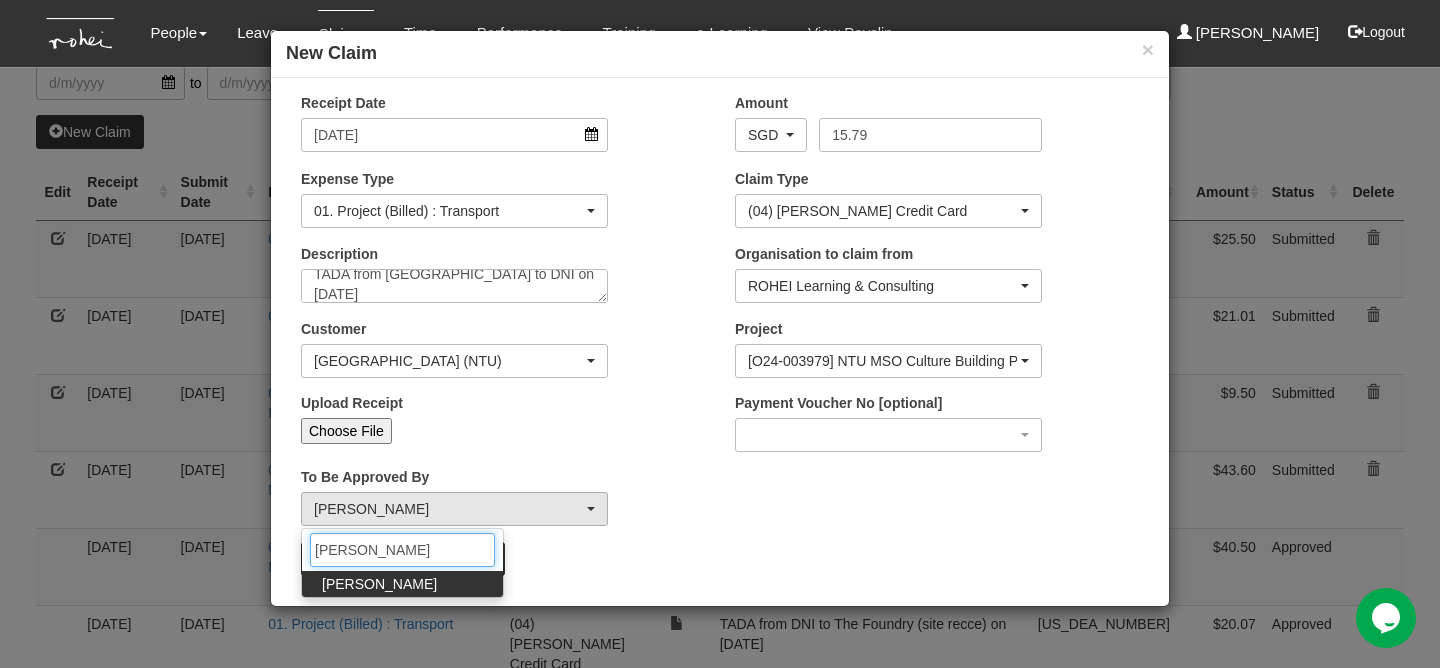 type on "[PERSON_NAME]" 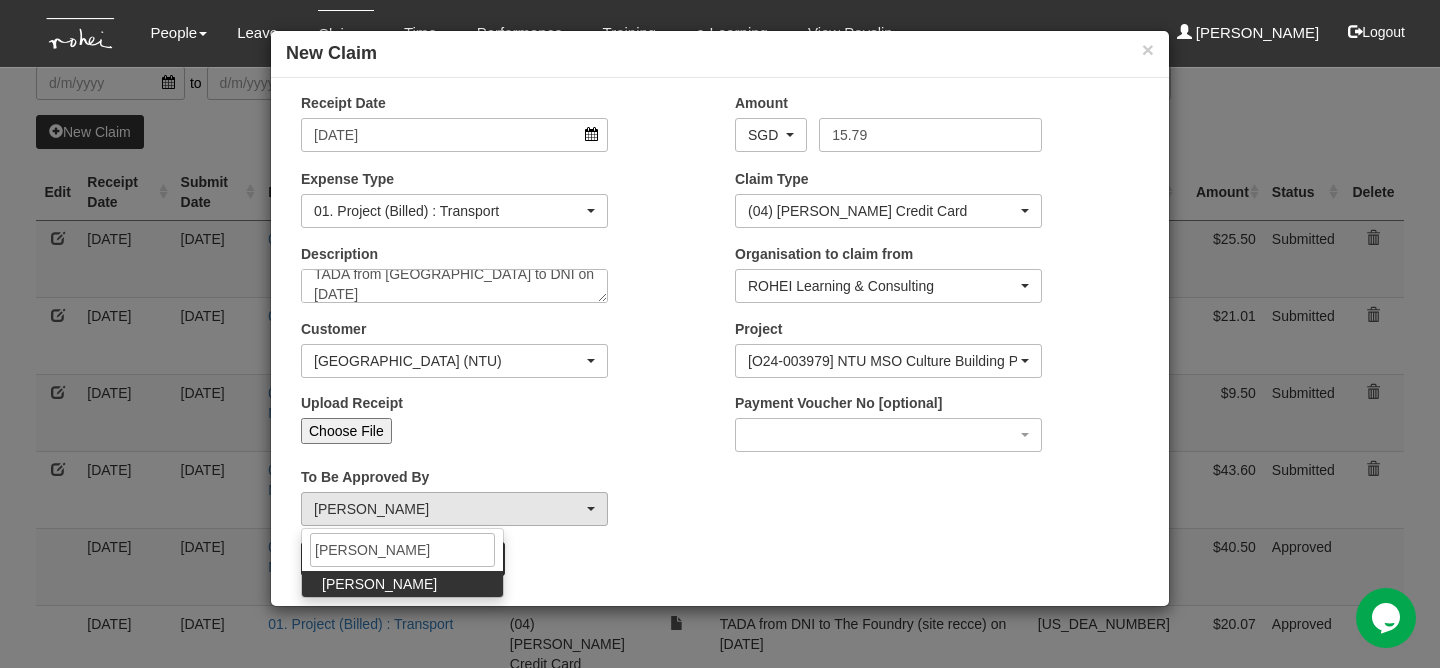 click on "[PERSON_NAME]" at bounding box center [379, 584] 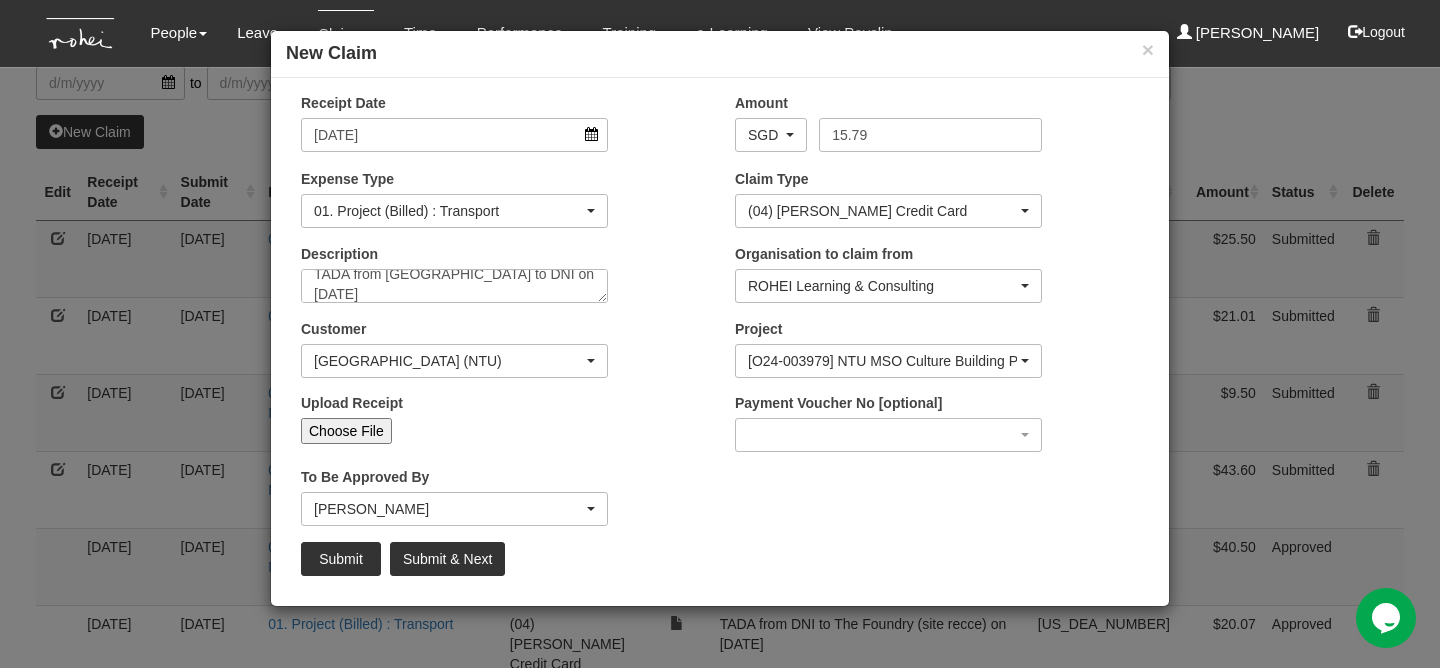 click on "Choose File" at bounding box center [346, 431] 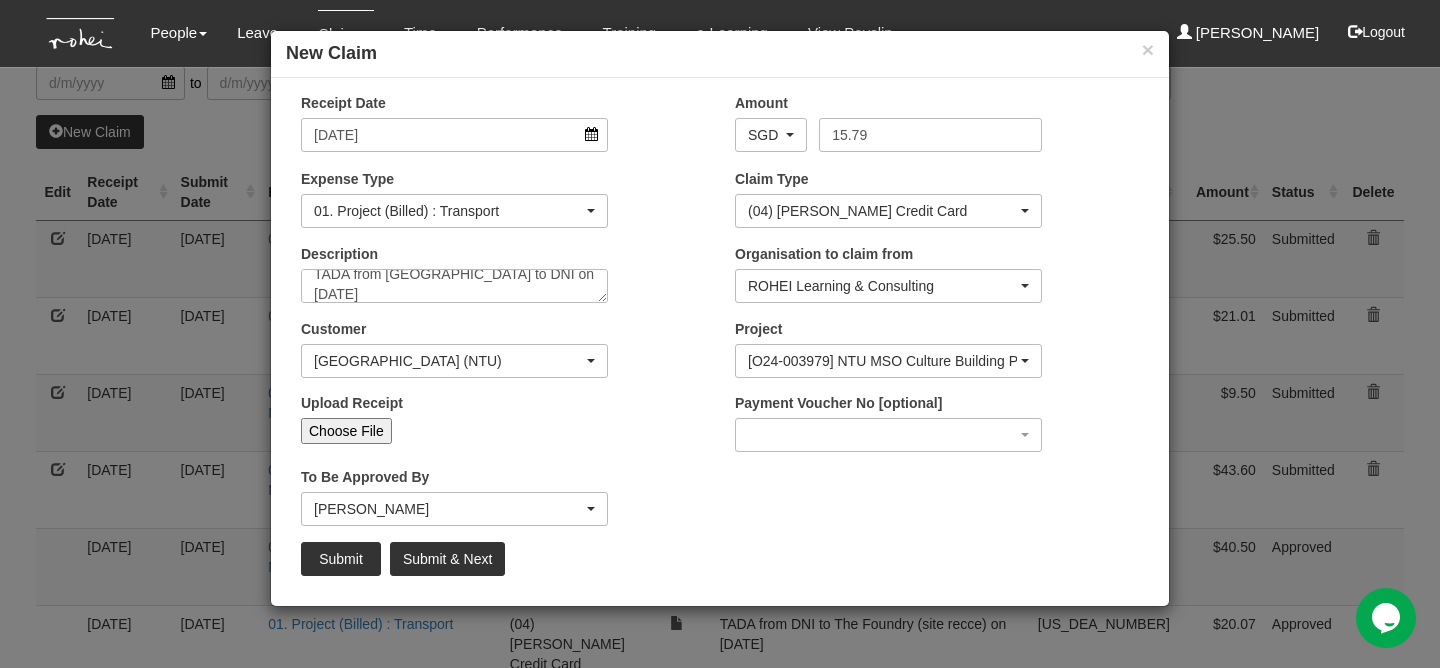 type on "C:\fakepath\[DATE] NTU Run 8 (3).png" 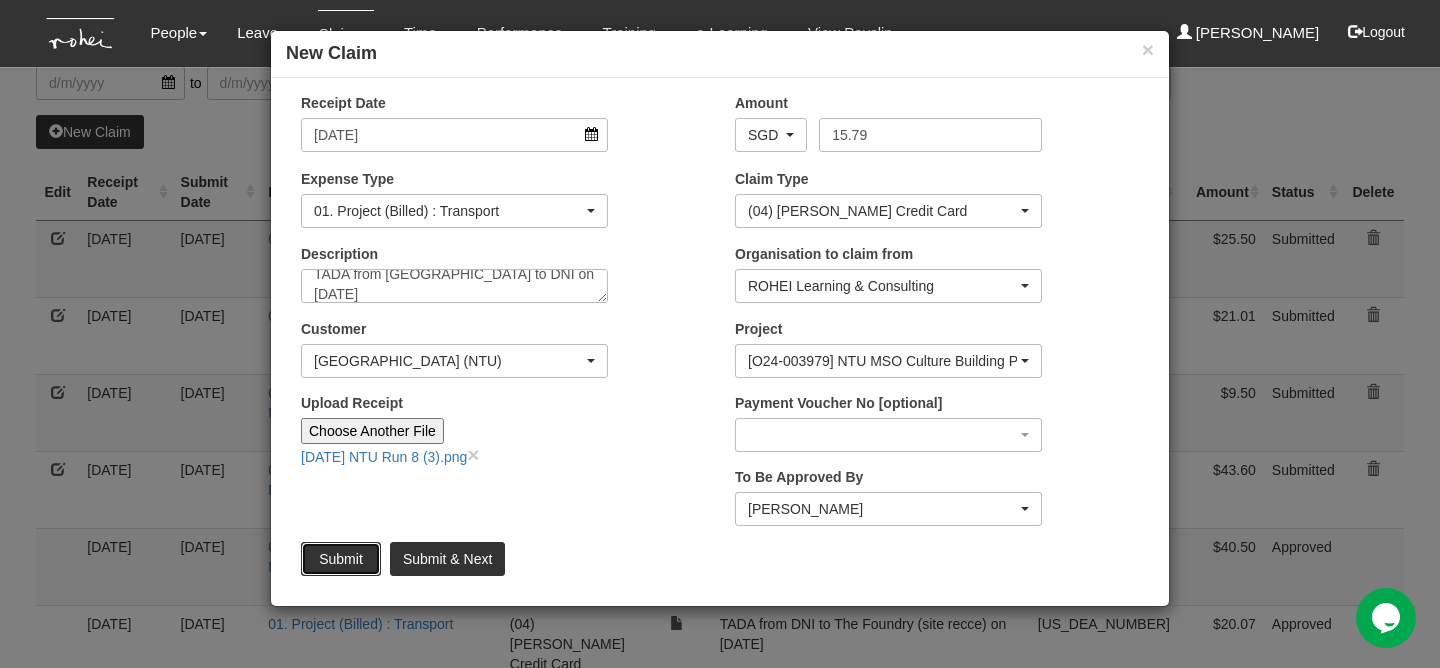 click on "Submit" at bounding box center (341, 559) 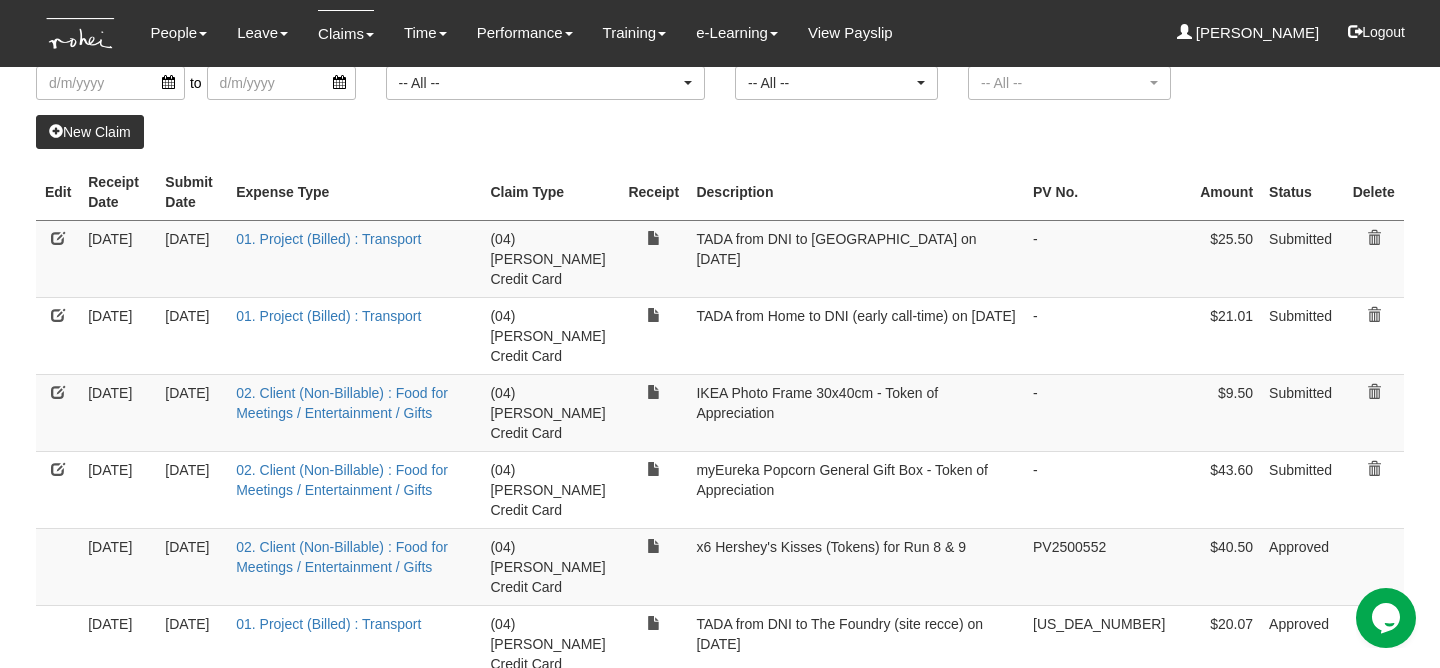 select on "50" 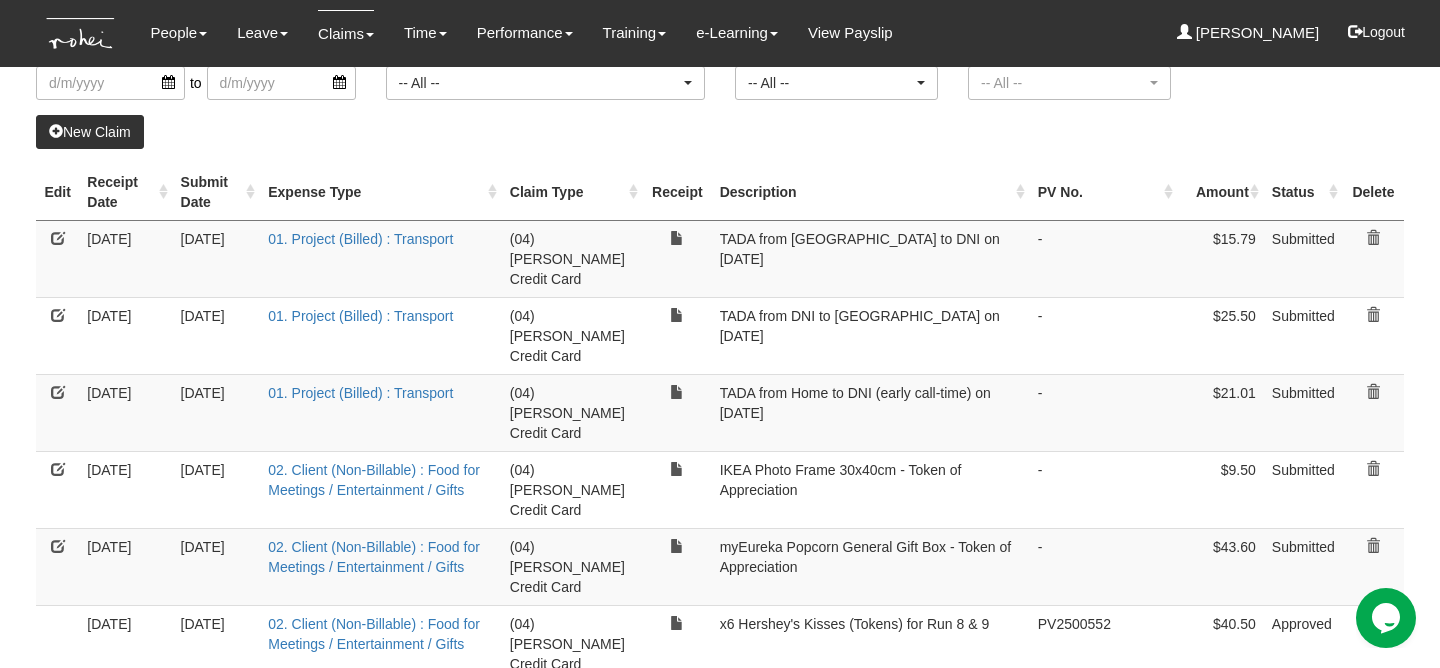 click on "New Claim" at bounding box center (90, 132) 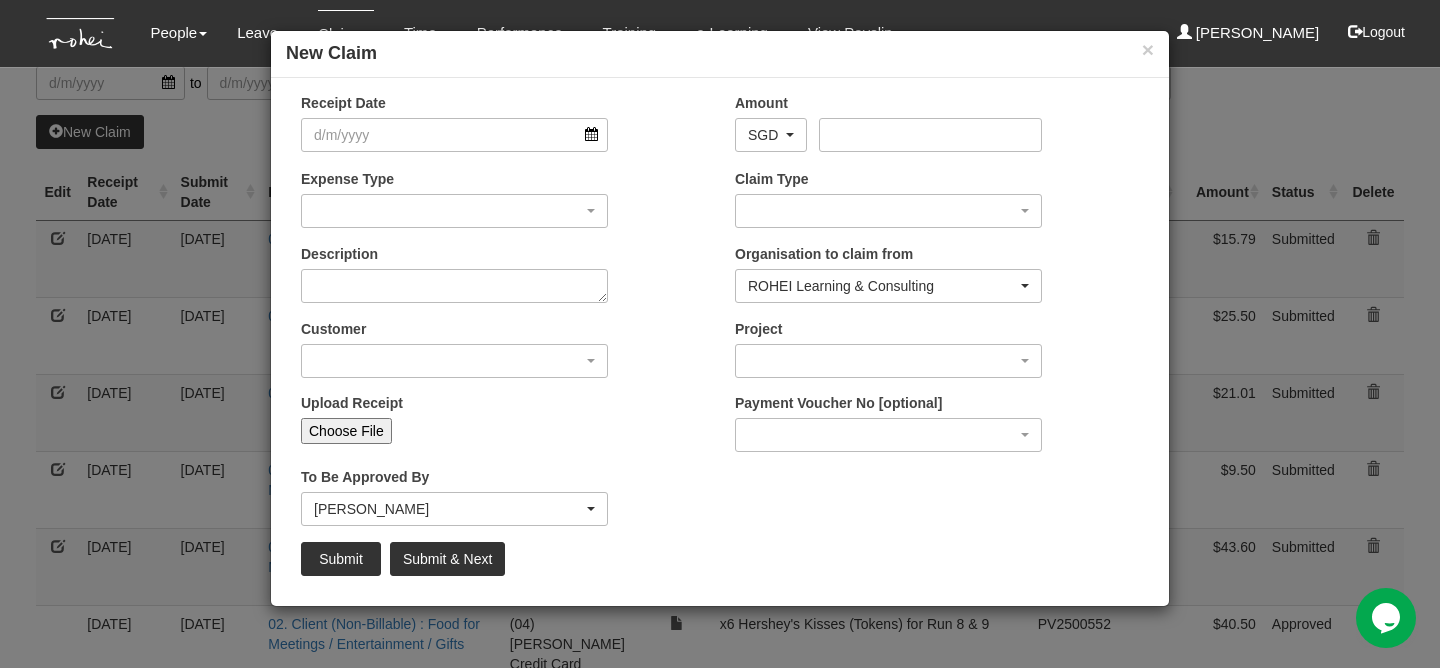 click on "× New Claim" at bounding box center (720, 54) 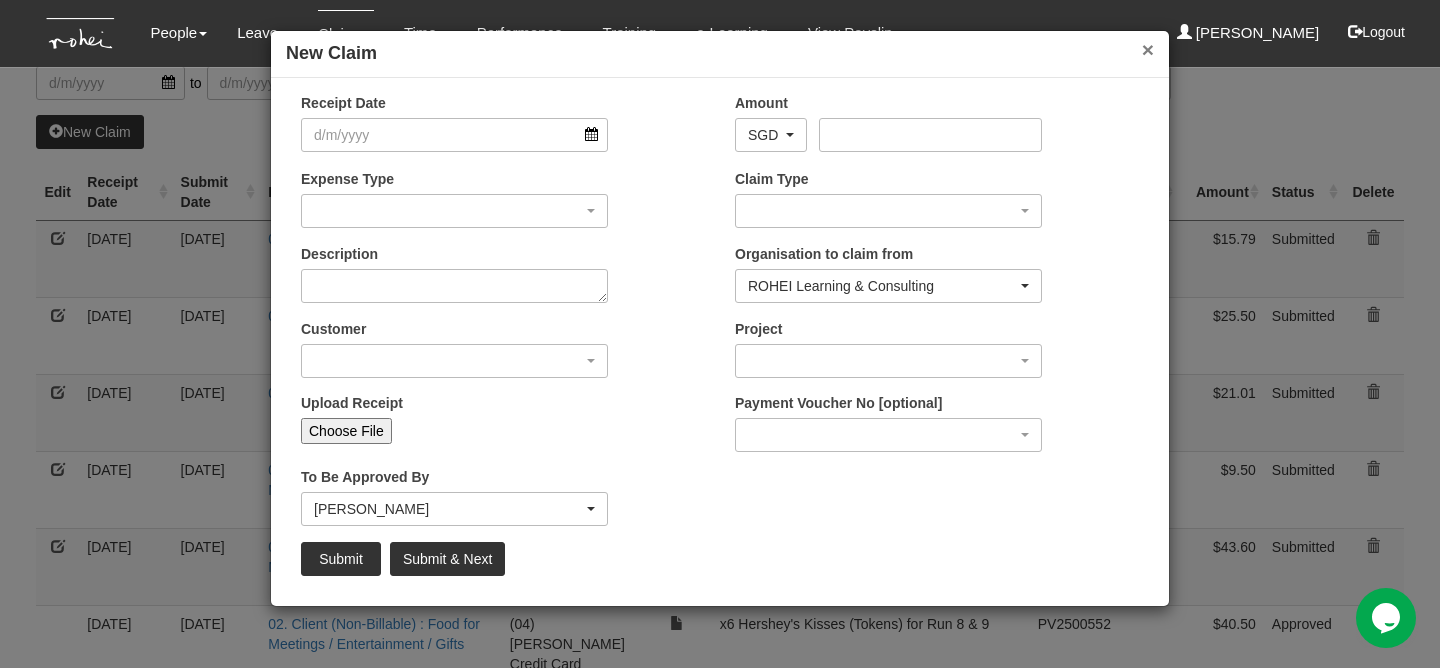 click on "×" at bounding box center (1148, 49) 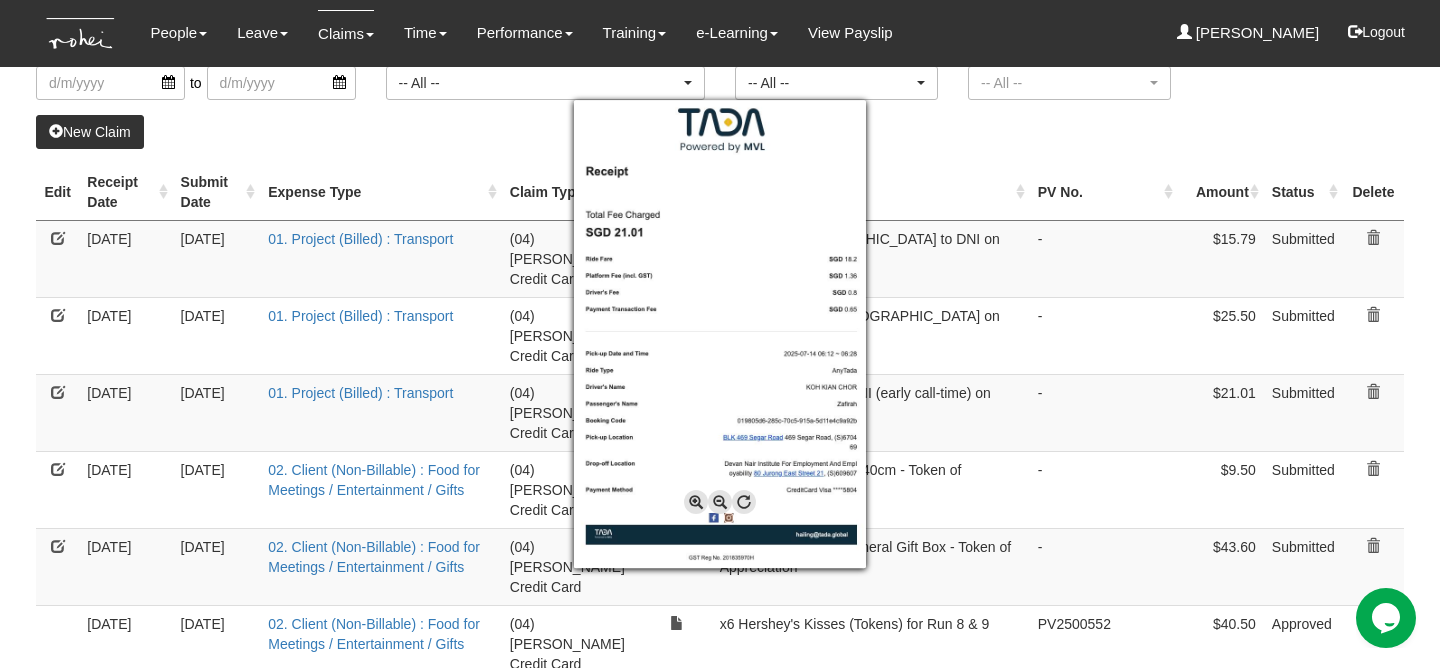 click at bounding box center (720, 334) 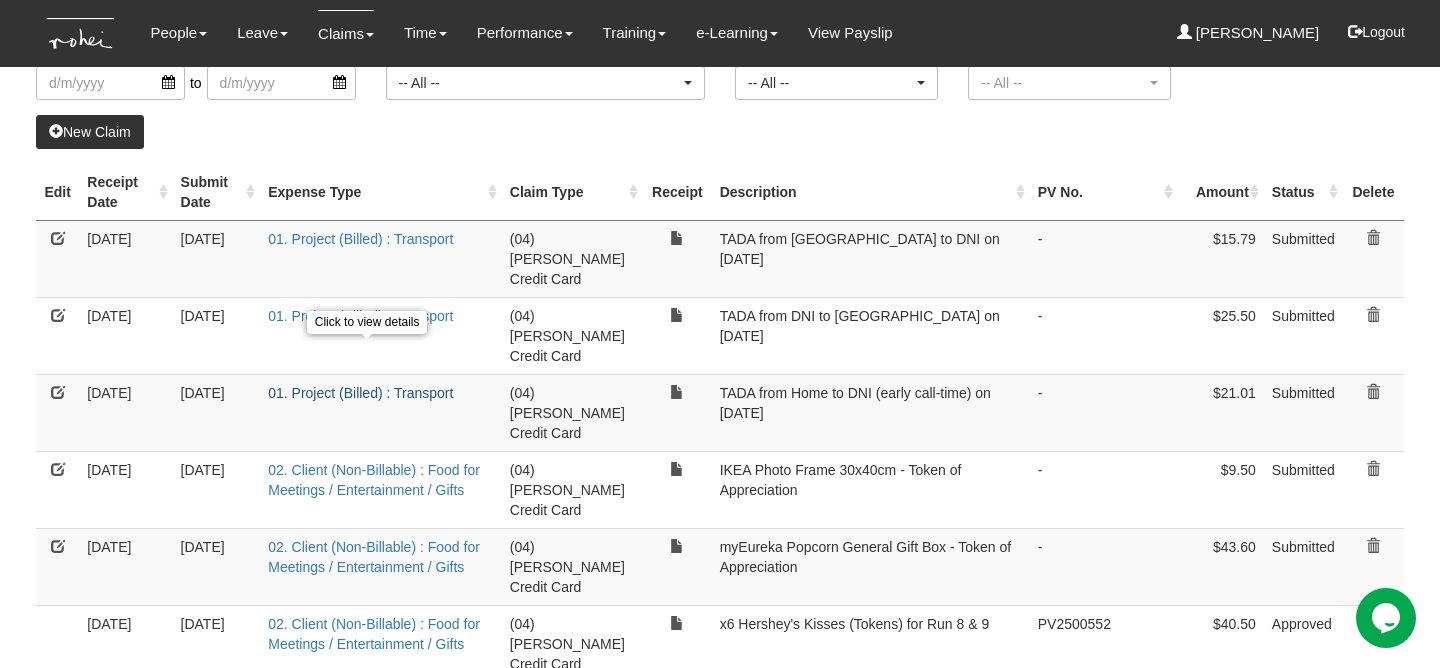 click on "01. Project (Billed) : Transport" at bounding box center (360, 393) 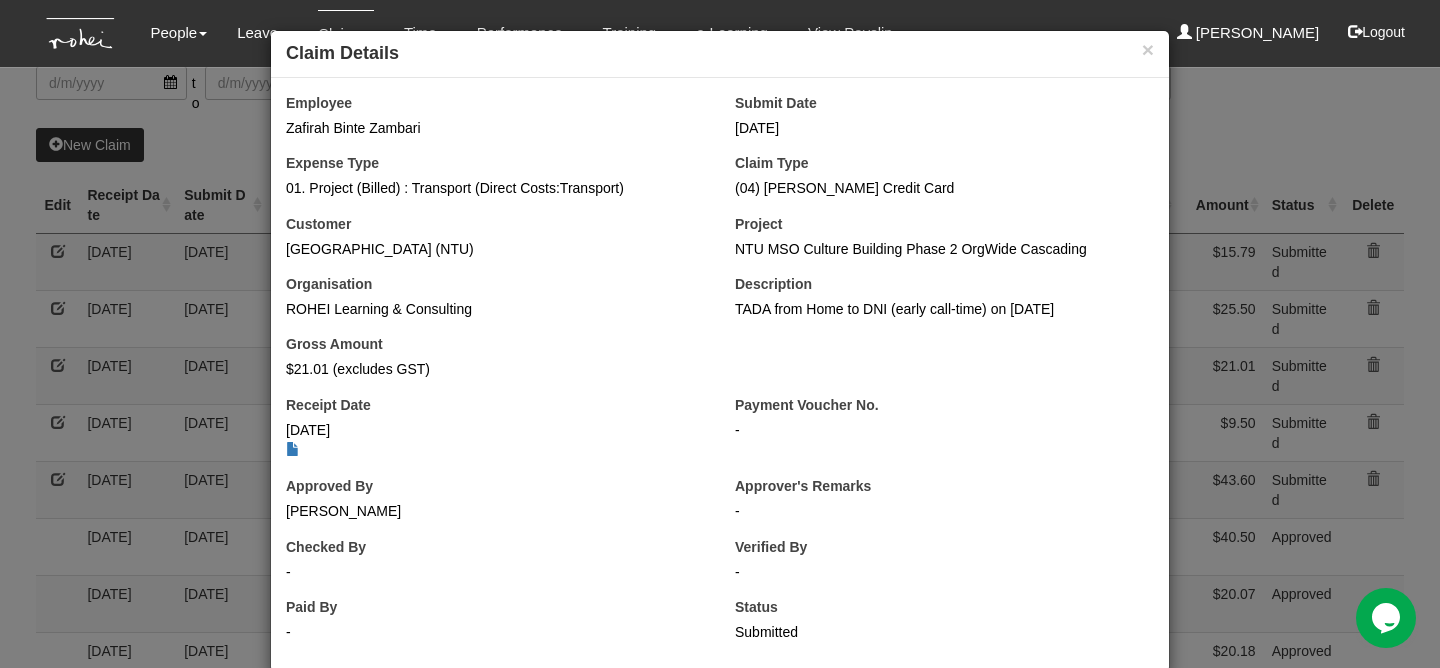 scroll, scrollTop: 34, scrollLeft: 0, axis: vertical 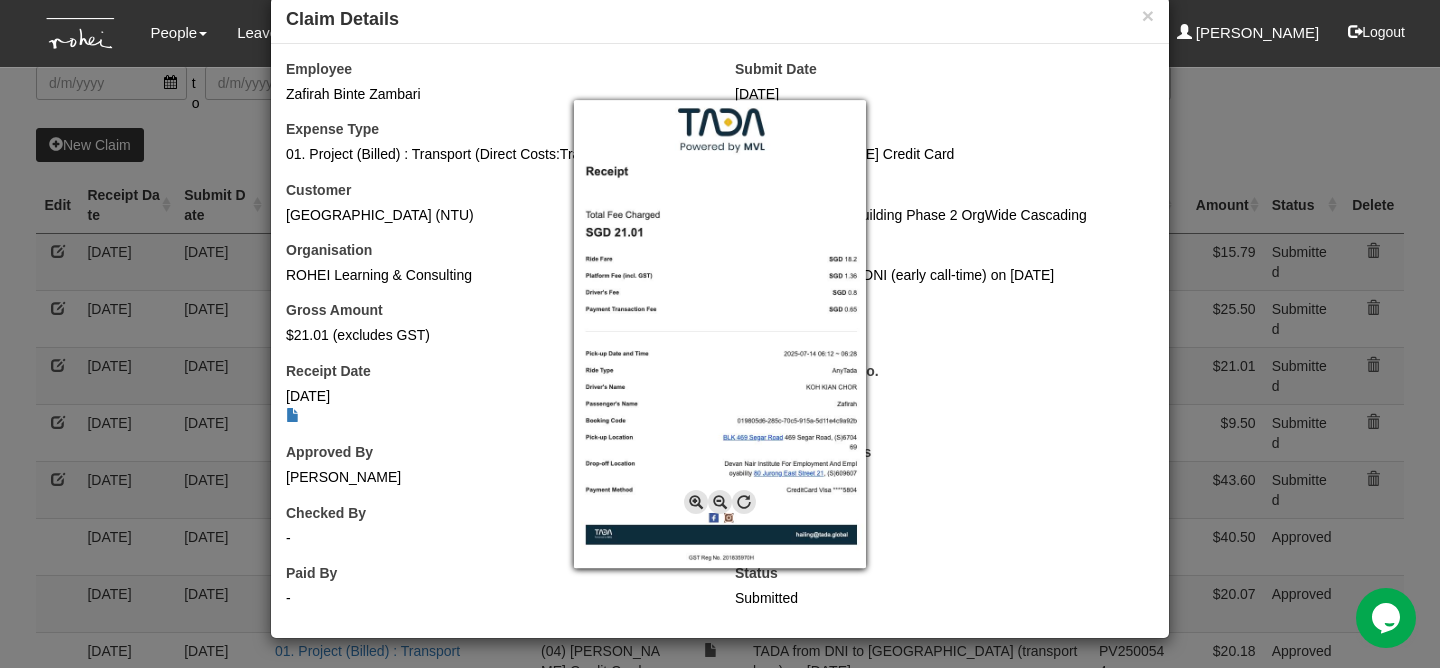 click at bounding box center (720, 334) 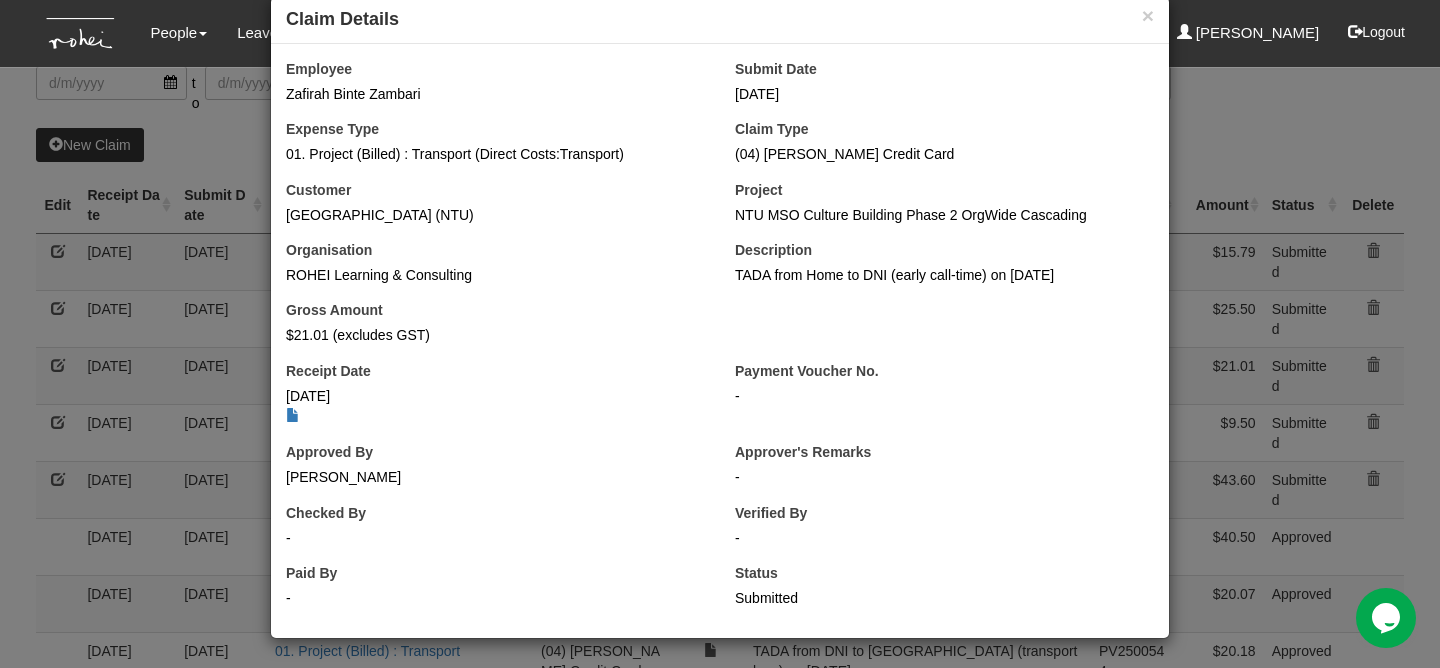click on "× Claim Details
Employee
Zafirah Binte Zambari
Submit Date
[DATE]
Expense Type
01. Project (Billed) : Transport (Direct Costs:Transport)
Claim Type
(04) [PERSON_NAME] Credit Card
Customer
[GEOGRAPHIC_DATA] (NTU)
Project
[GEOGRAPHIC_DATA] Phase 2 OrgWide Cascading
Organisation
ROHEI Learning & Consulting
Description
TADA from Home to DNI (early call-time) on [DATE]
Gross Amount
$21.01 (excludes GST)
Receipt Date
[DATE]" at bounding box center (720, 334) 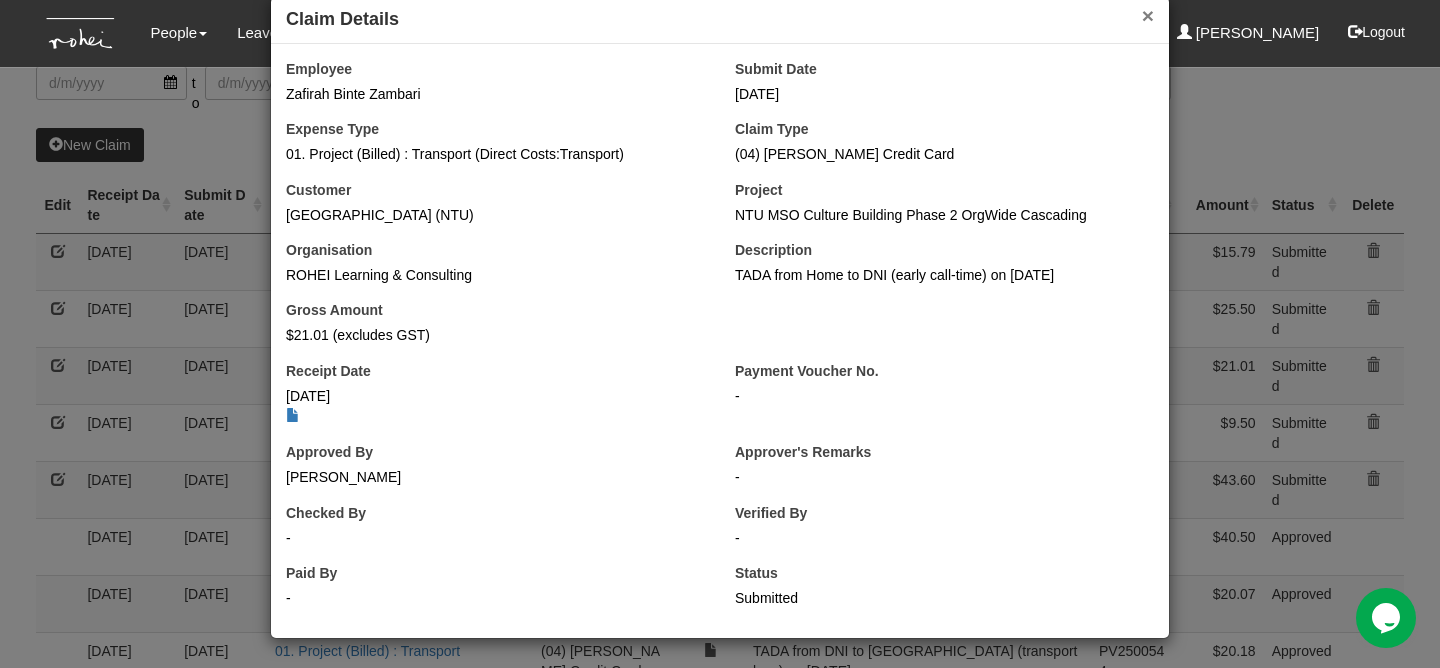 click on "×" at bounding box center (1148, 15) 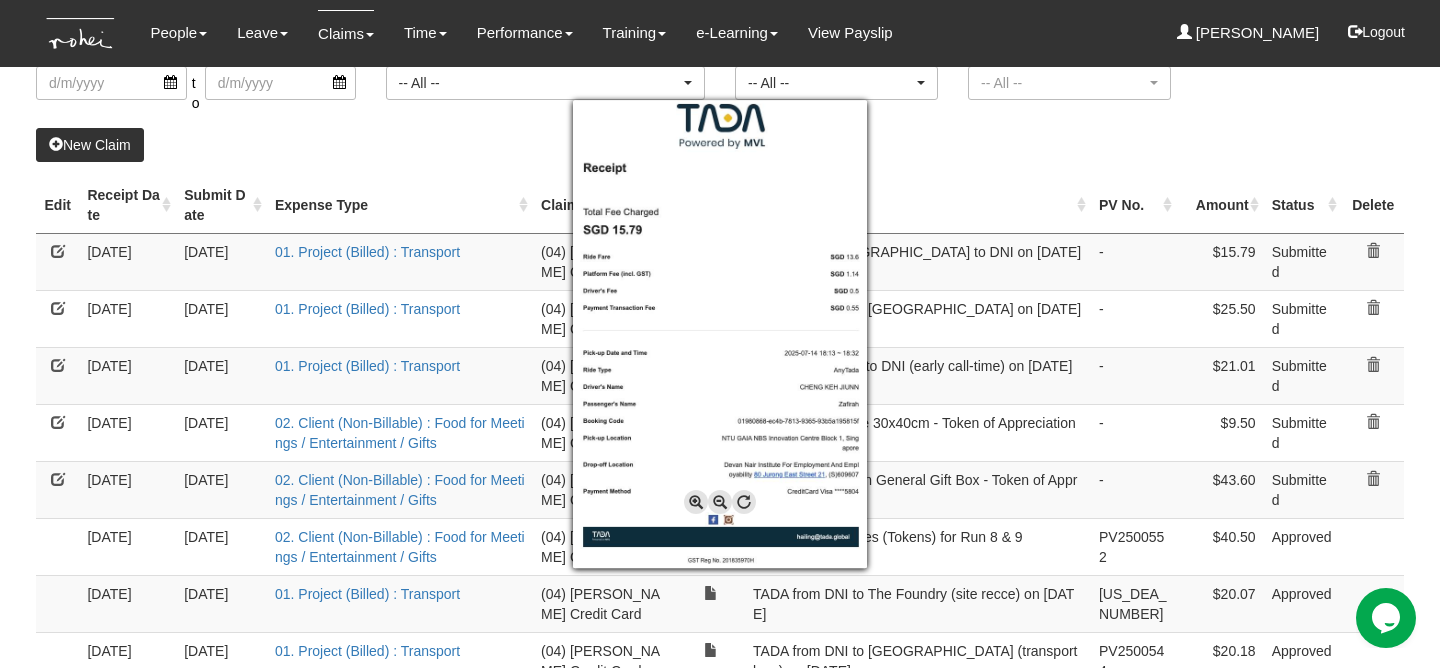 click at bounding box center (720, 334) 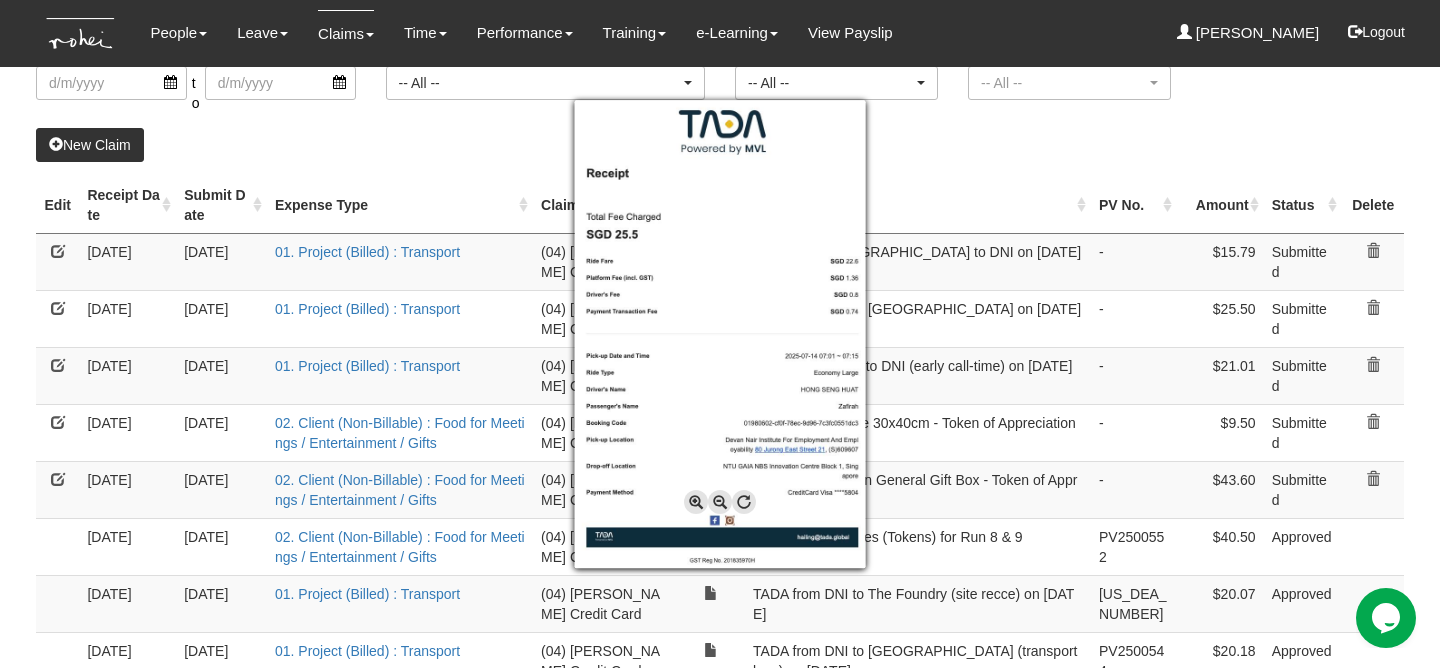 click at bounding box center (720, 334) 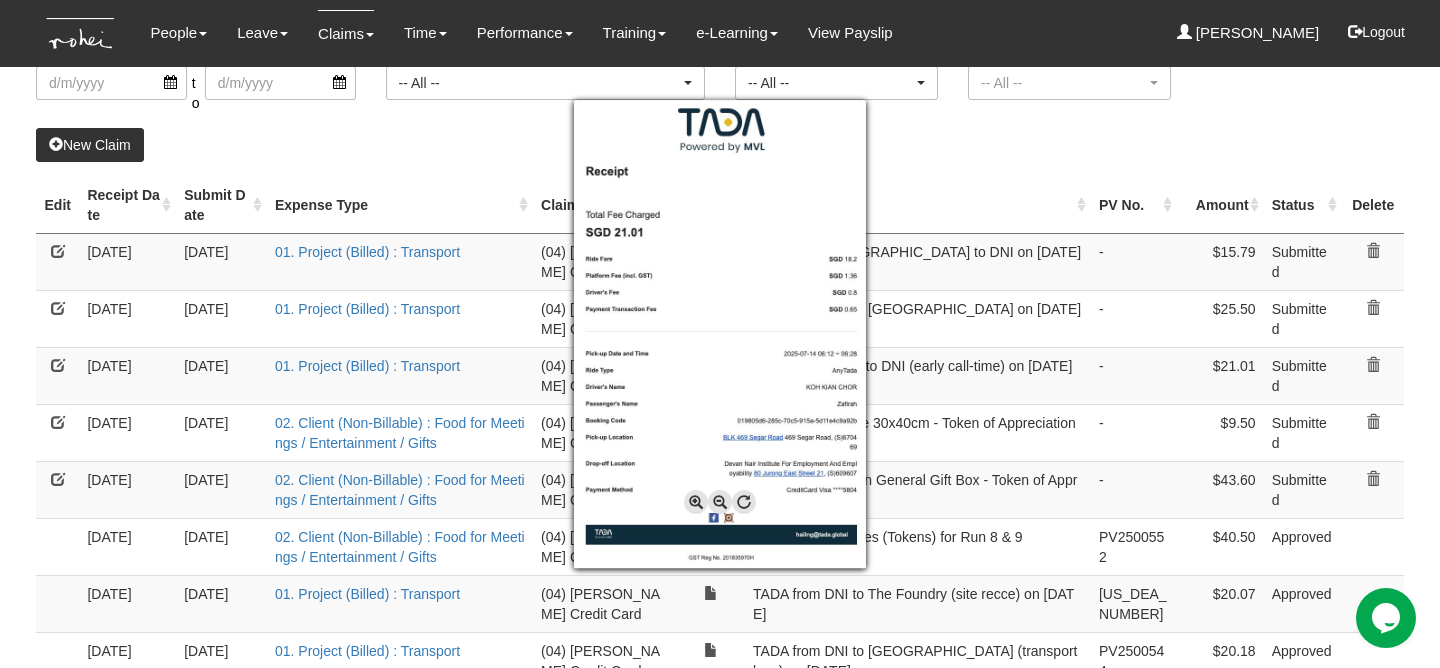 click at bounding box center [720, 334] 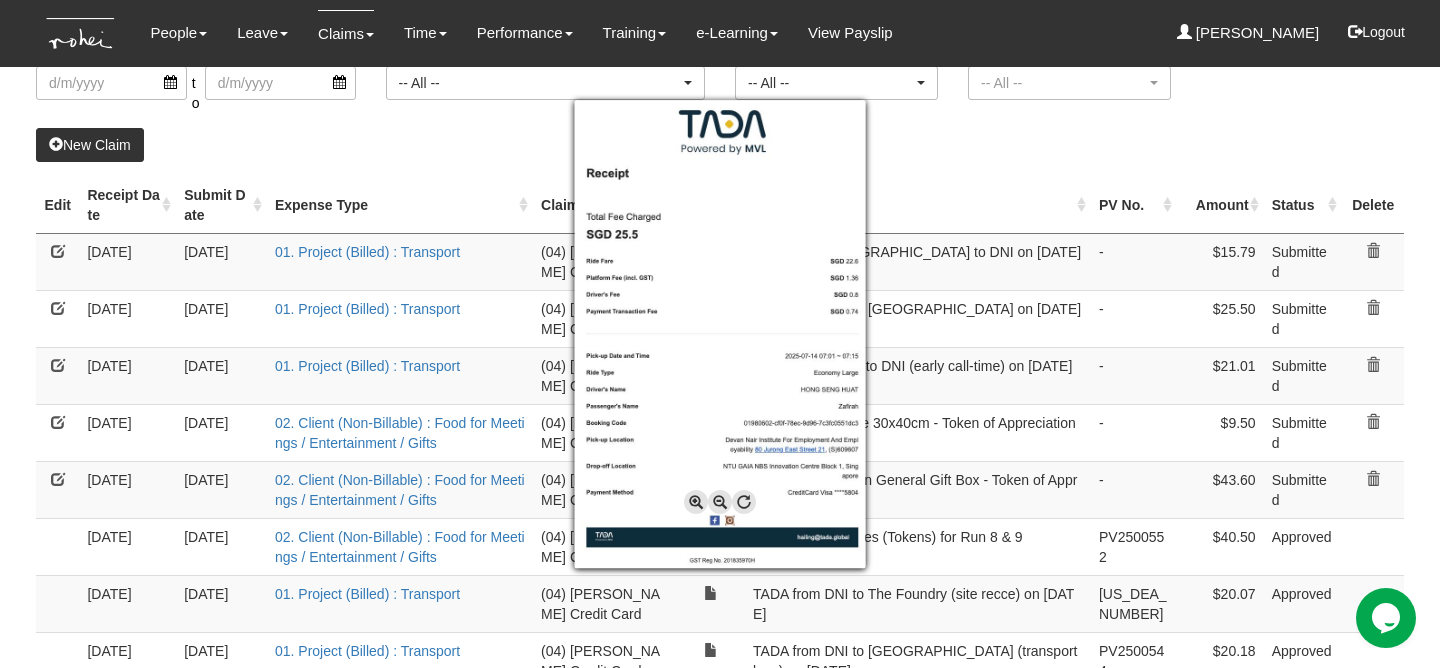 click at bounding box center (720, 334) 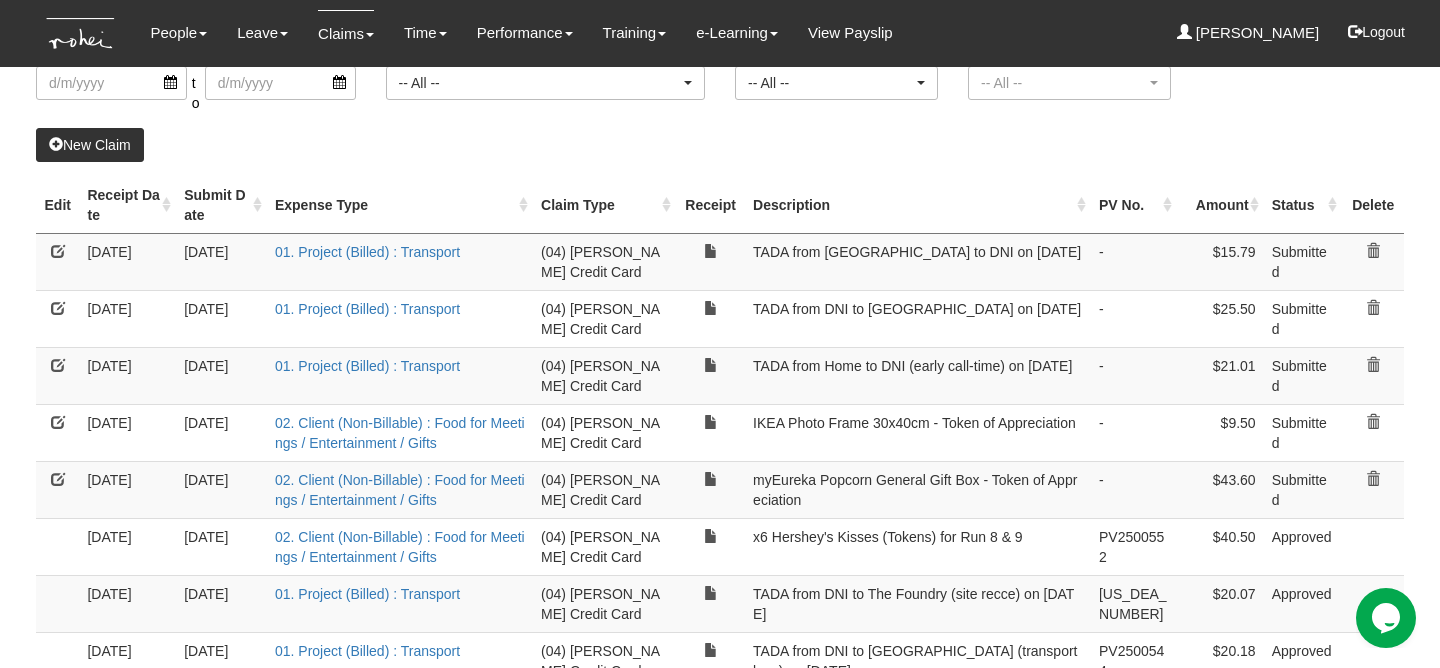 scroll, scrollTop: 158, scrollLeft: 0, axis: vertical 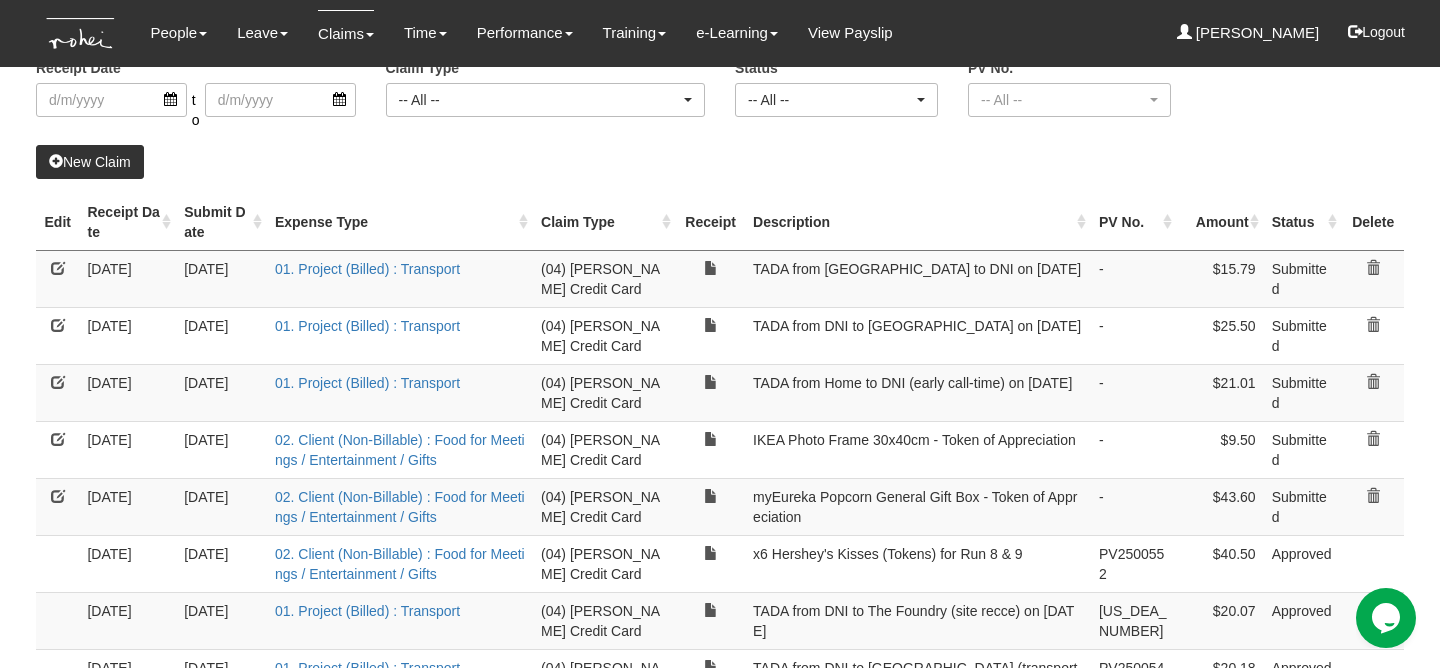 click on "New Claim" at bounding box center (90, 162) 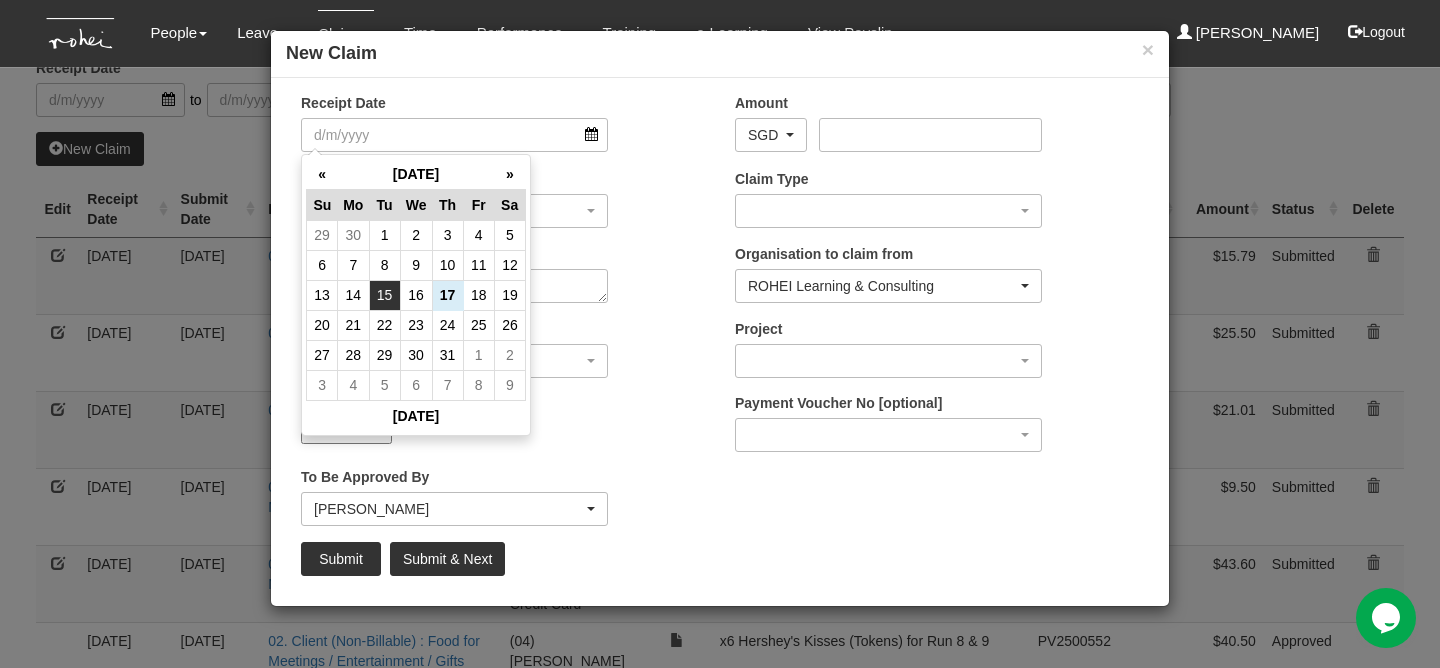 click on "15" at bounding box center (384, 295) 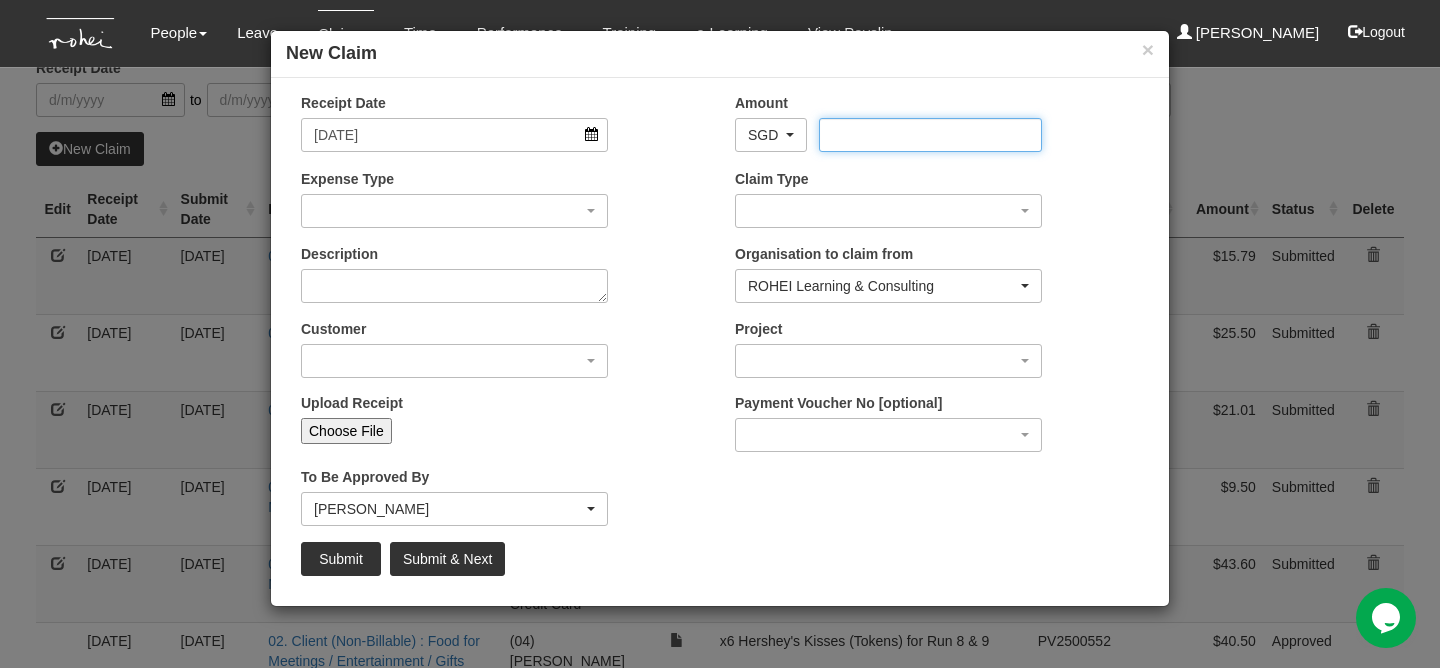 click on "Amount" at bounding box center (930, 135) 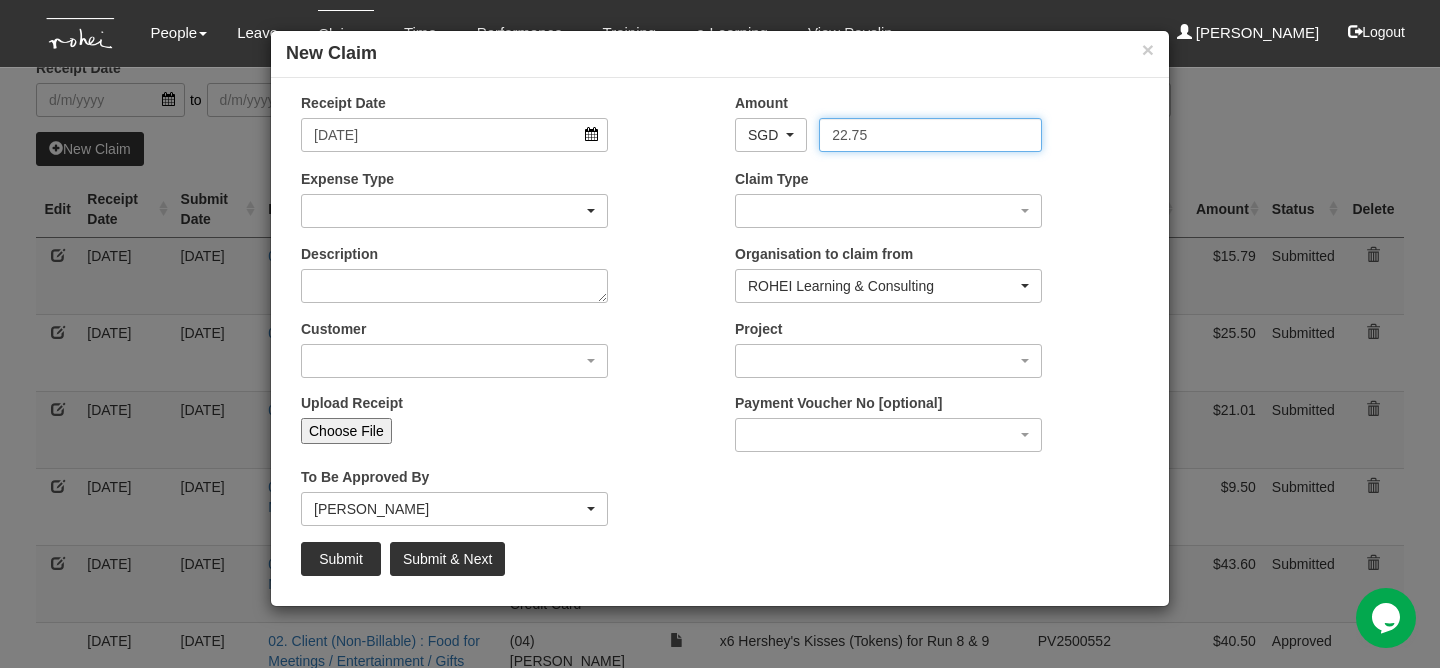 type on "22.75" 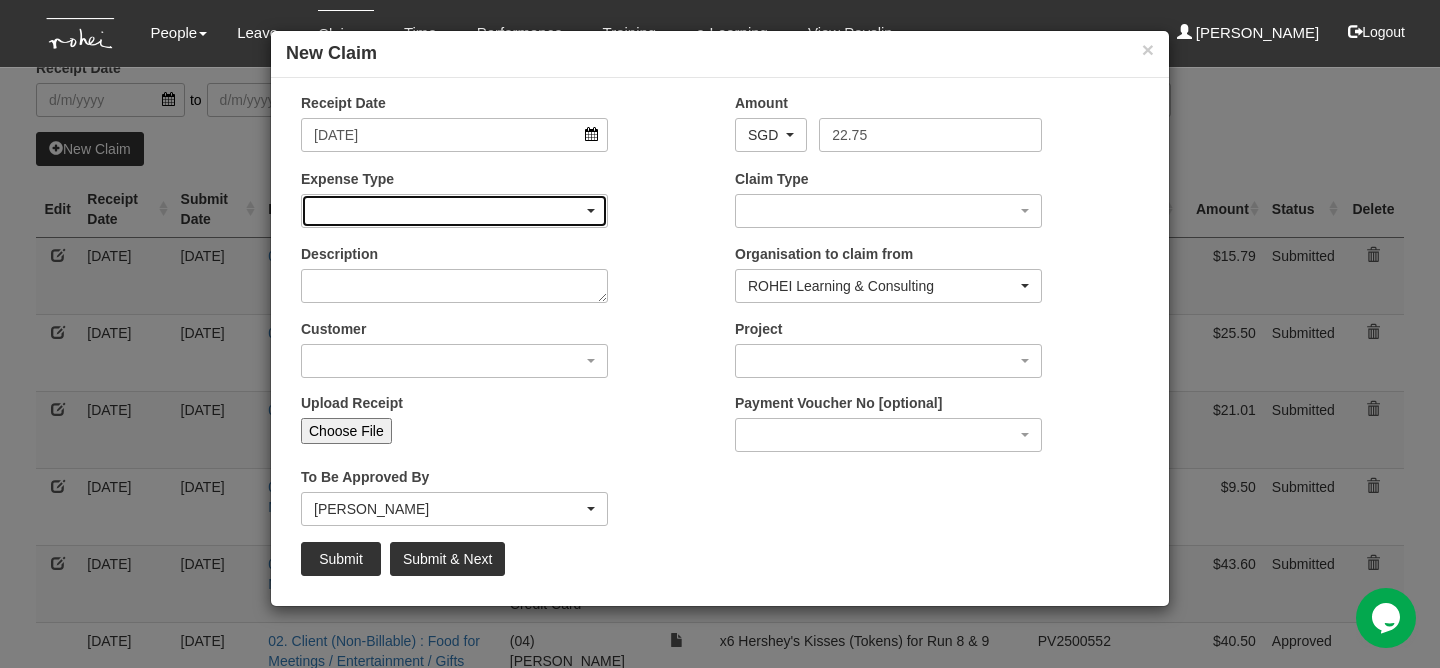 click at bounding box center (454, 211) 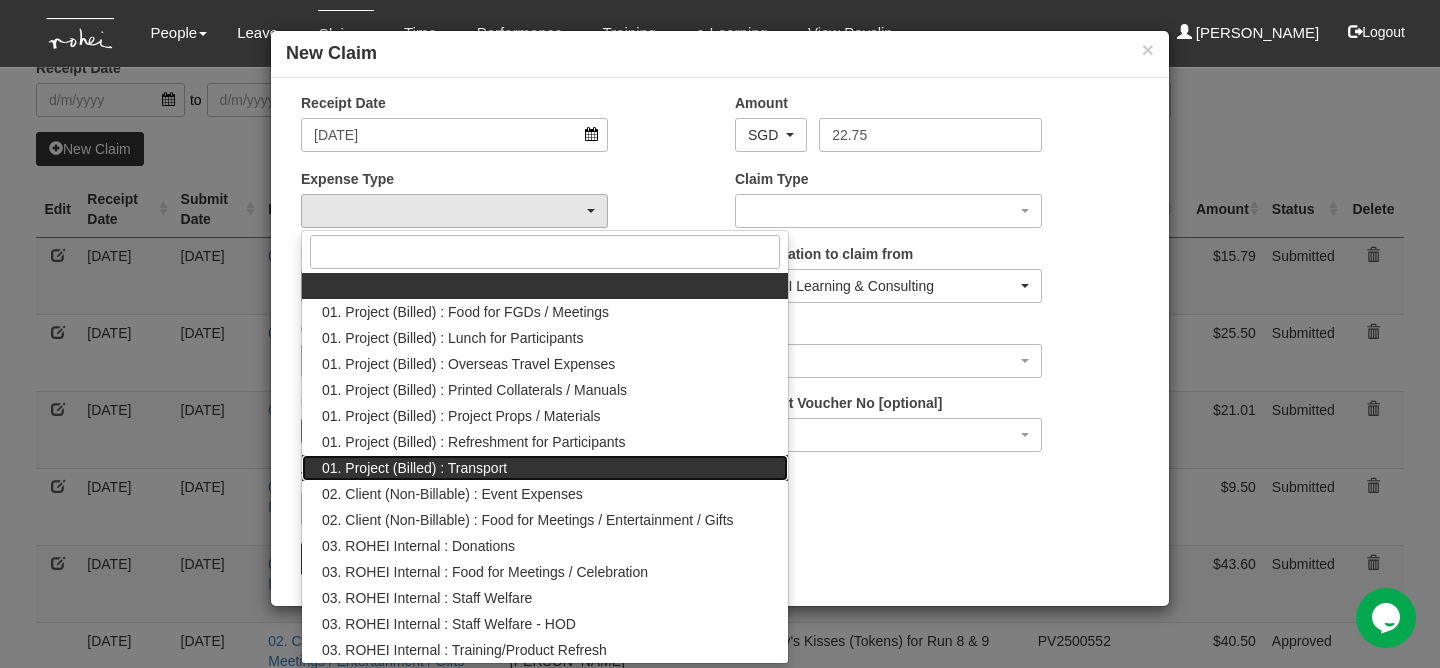 click on "01. Project (Billed) : Transport" at bounding box center [414, 468] 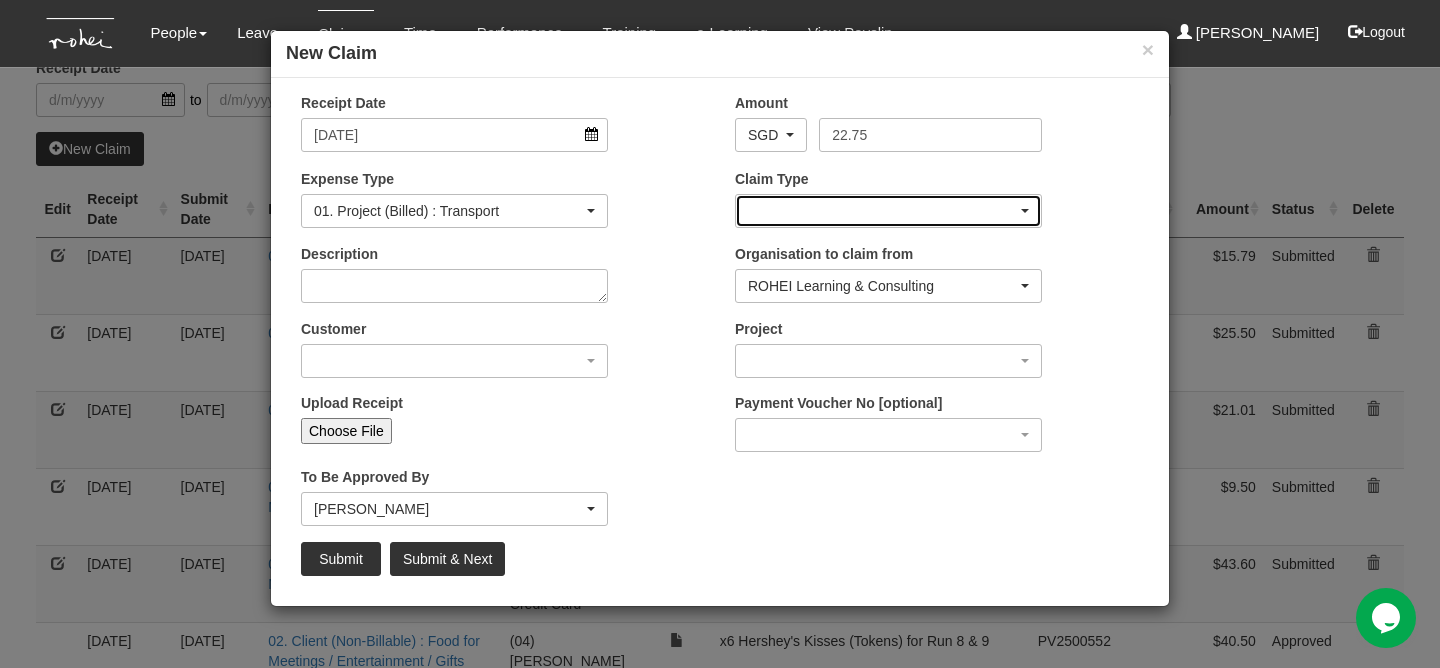 click at bounding box center [888, 211] 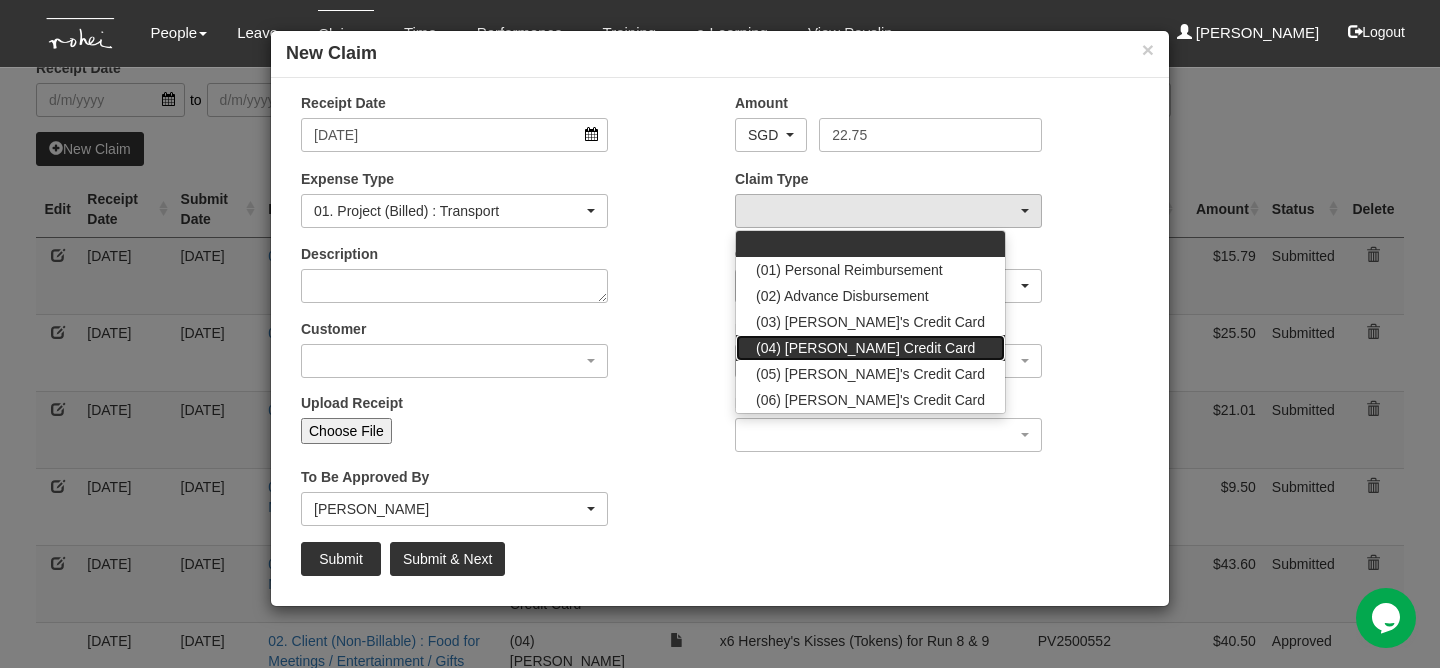 click on "(04) [PERSON_NAME] Credit Card" at bounding box center [865, 348] 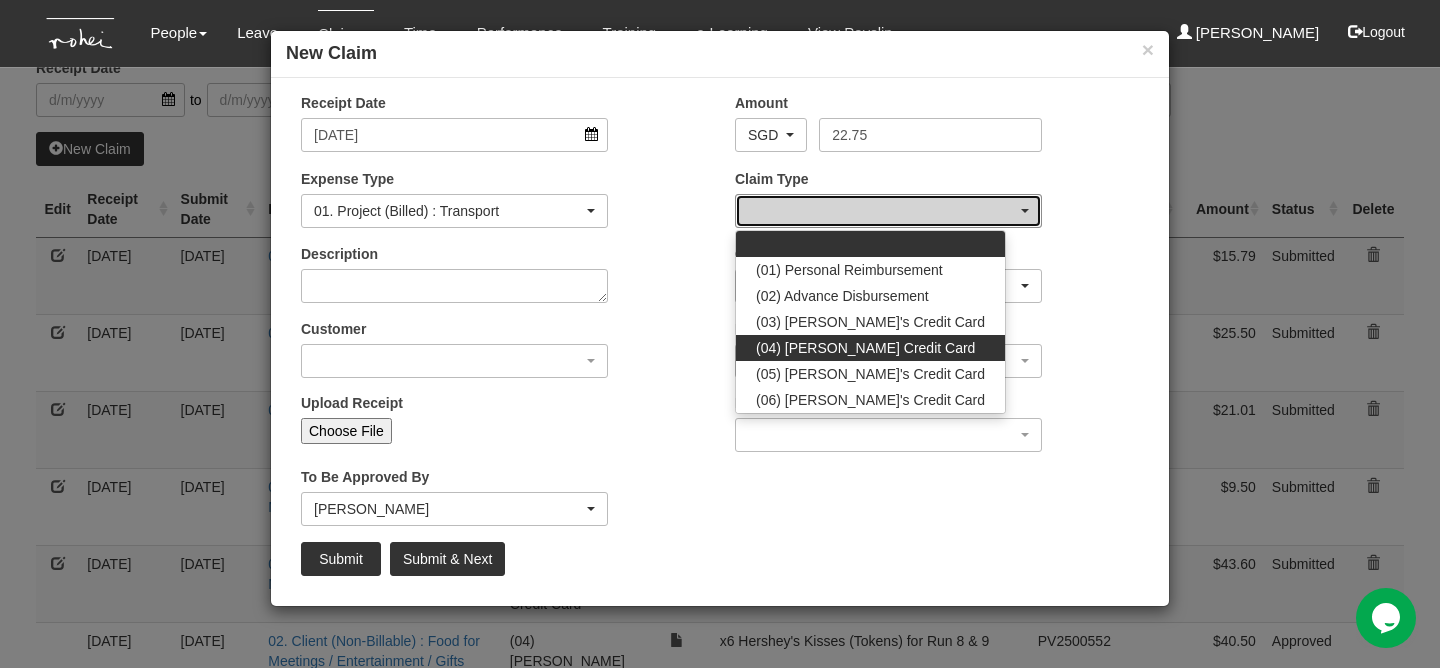 select on "16" 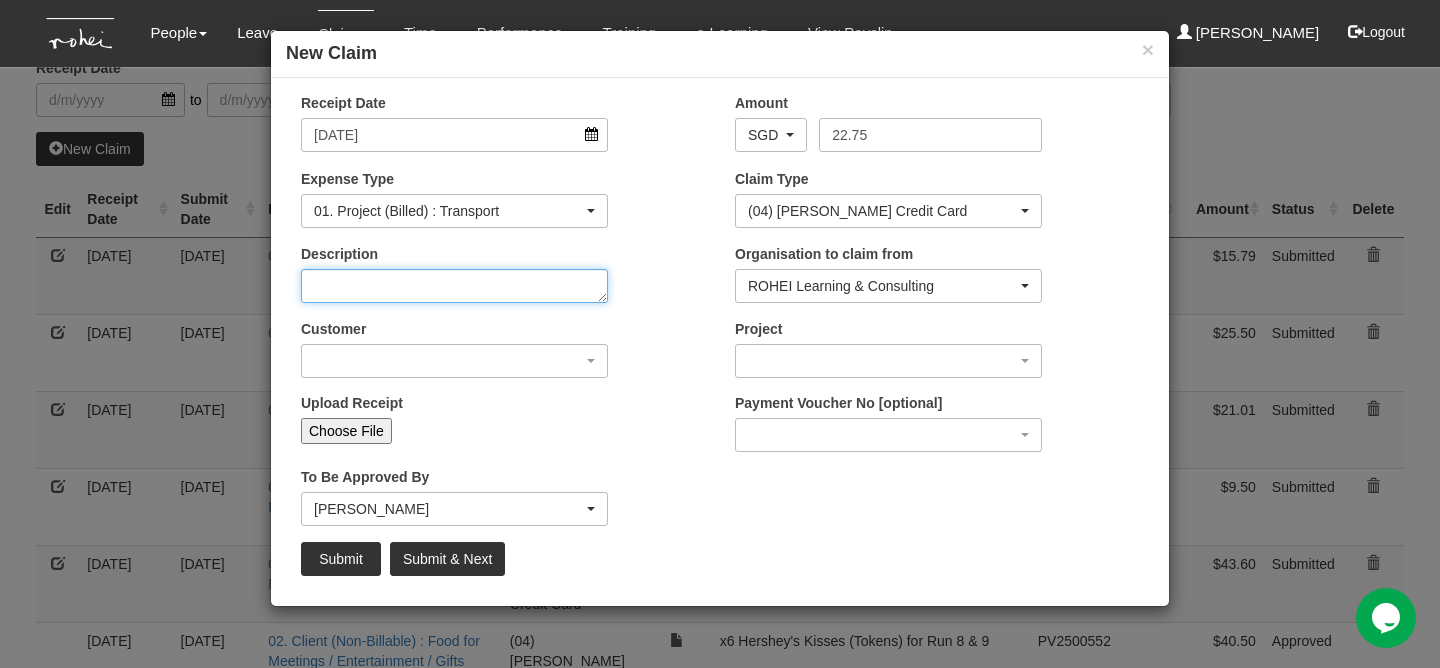 click on "Description" at bounding box center (454, 286) 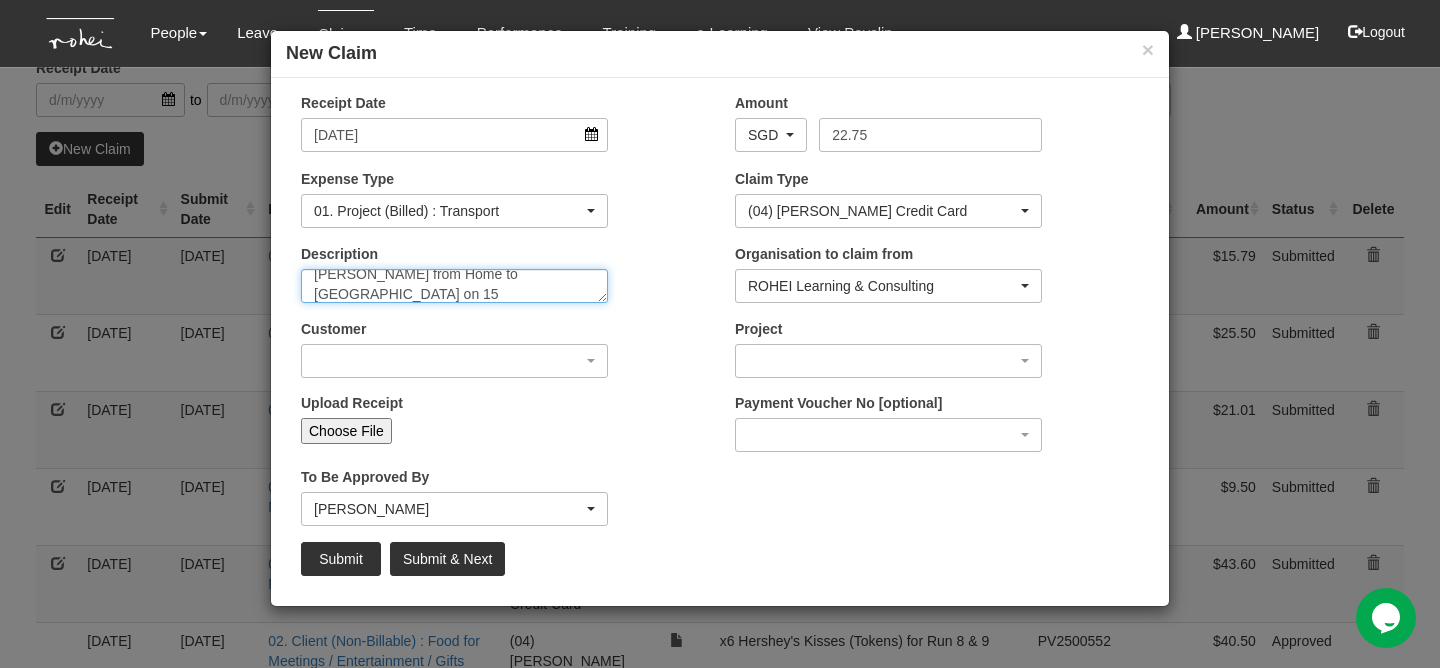 scroll, scrollTop: 12, scrollLeft: 0, axis: vertical 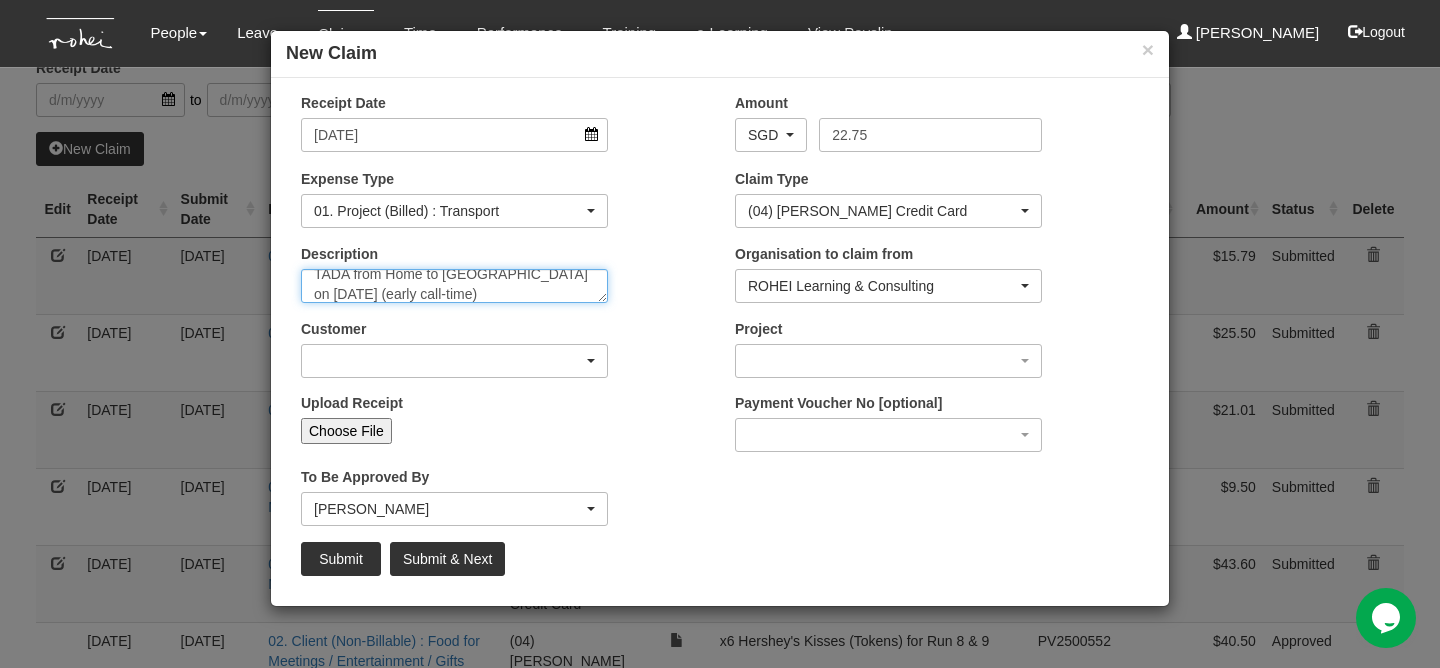 type on "TADA from Home to [GEOGRAPHIC_DATA] on [DATE] (early call-time)" 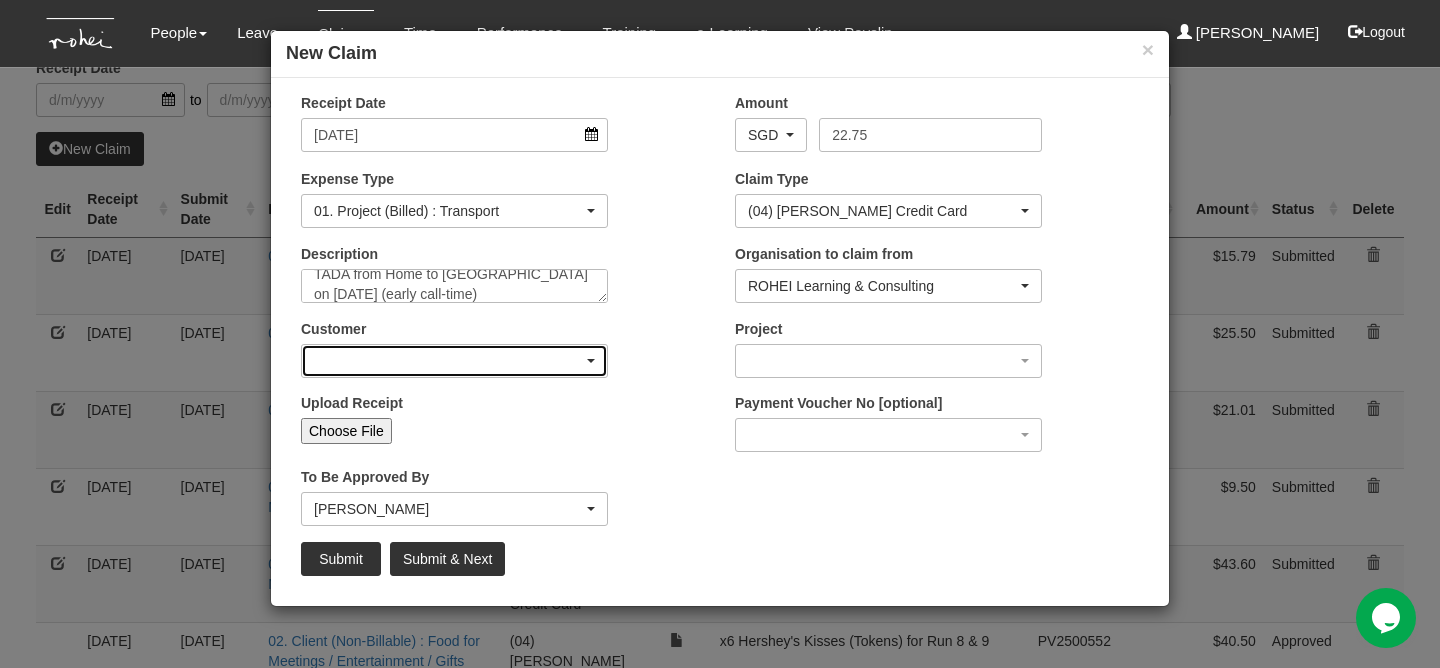 click at bounding box center (454, 361) 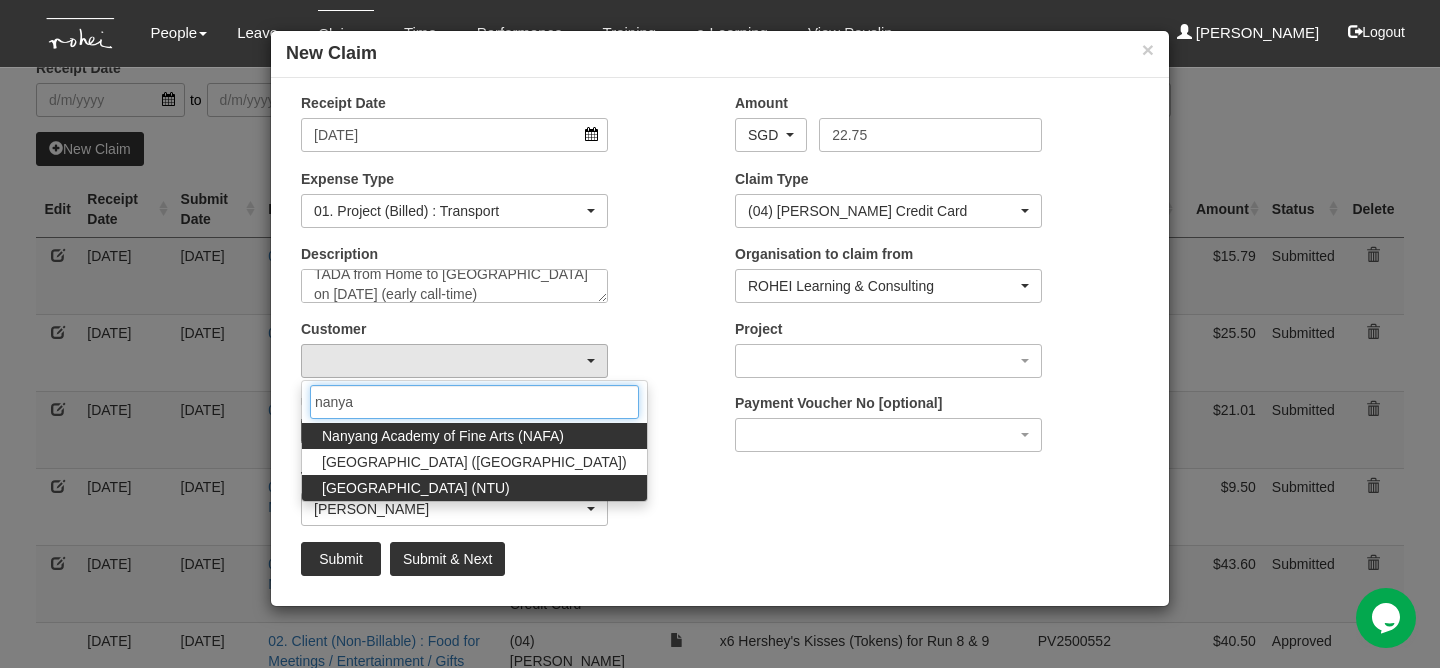 type on "nanya" 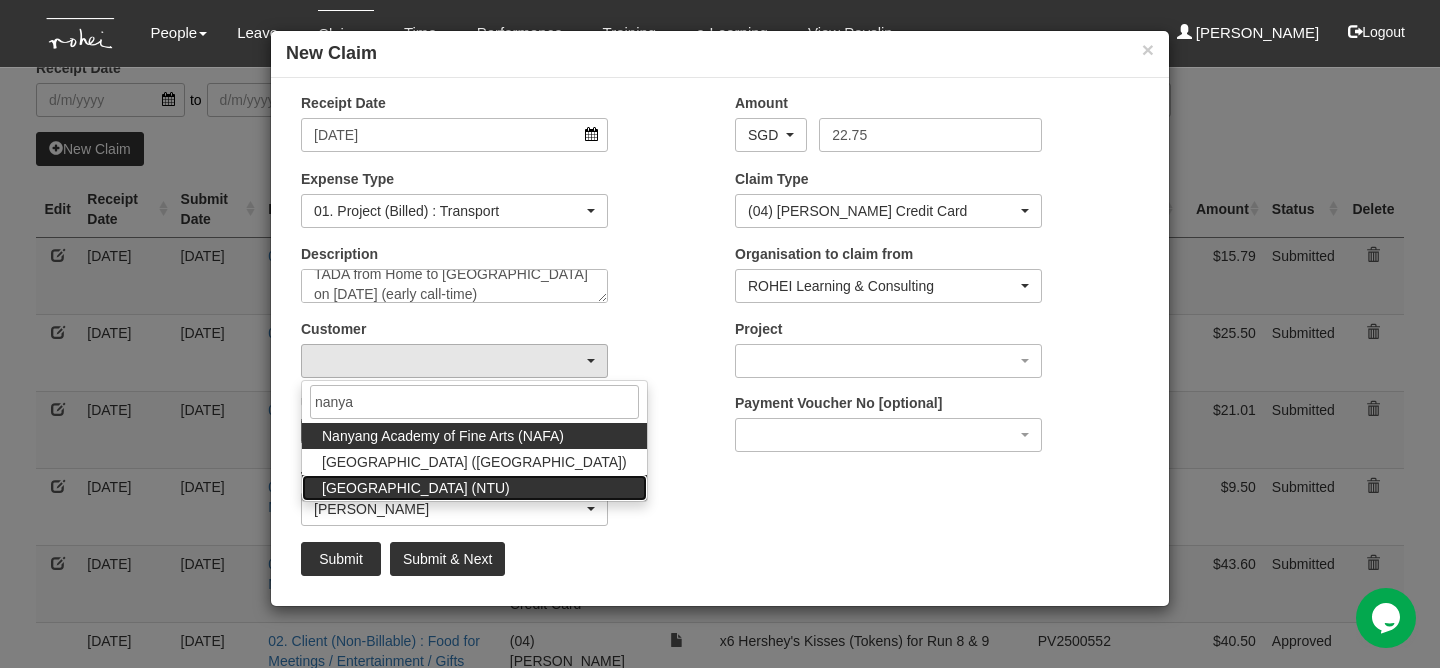 click on "[GEOGRAPHIC_DATA] (NTU)" at bounding box center (416, 488) 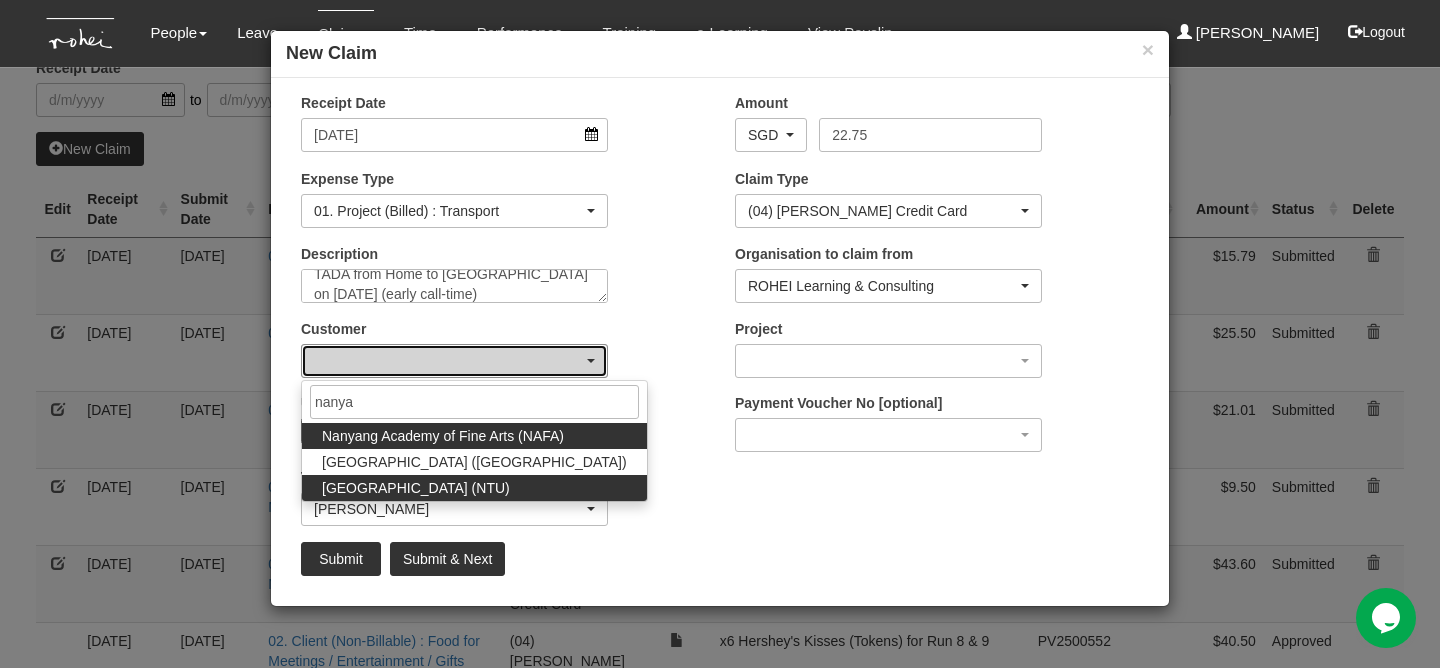 select on "59" 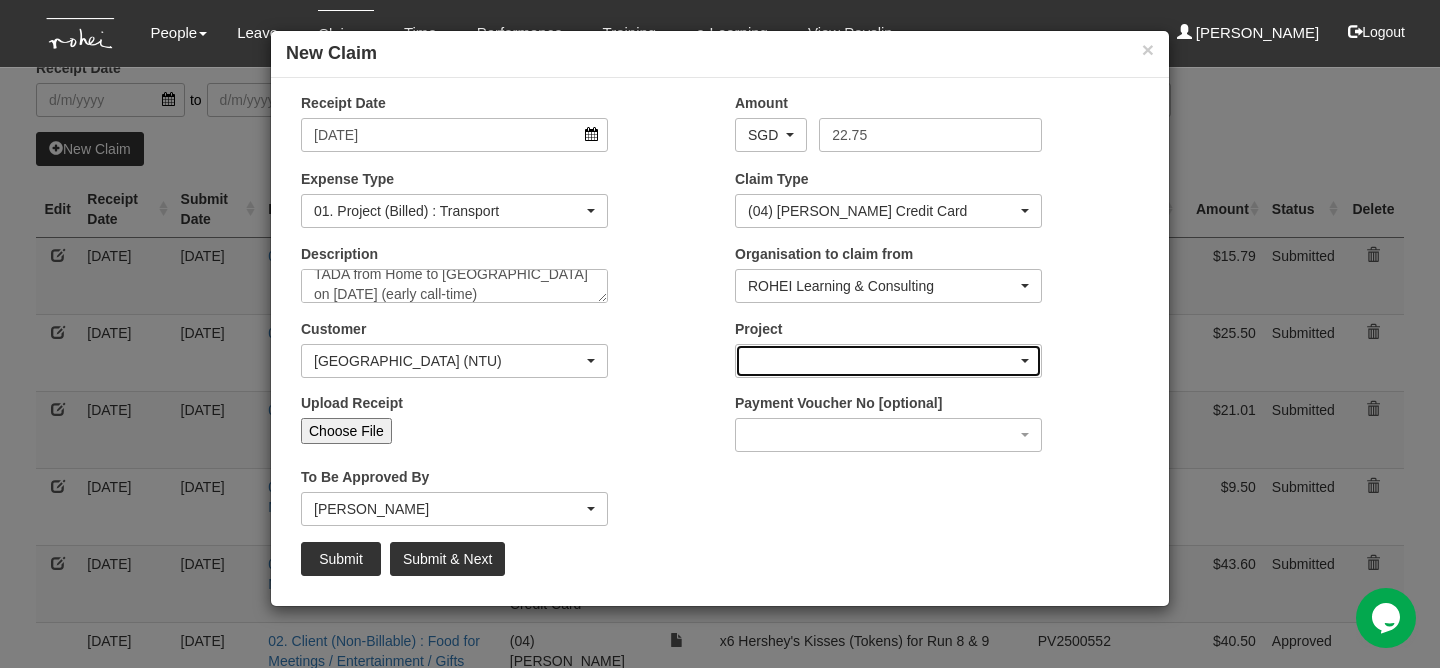 click at bounding box center (888, 361) 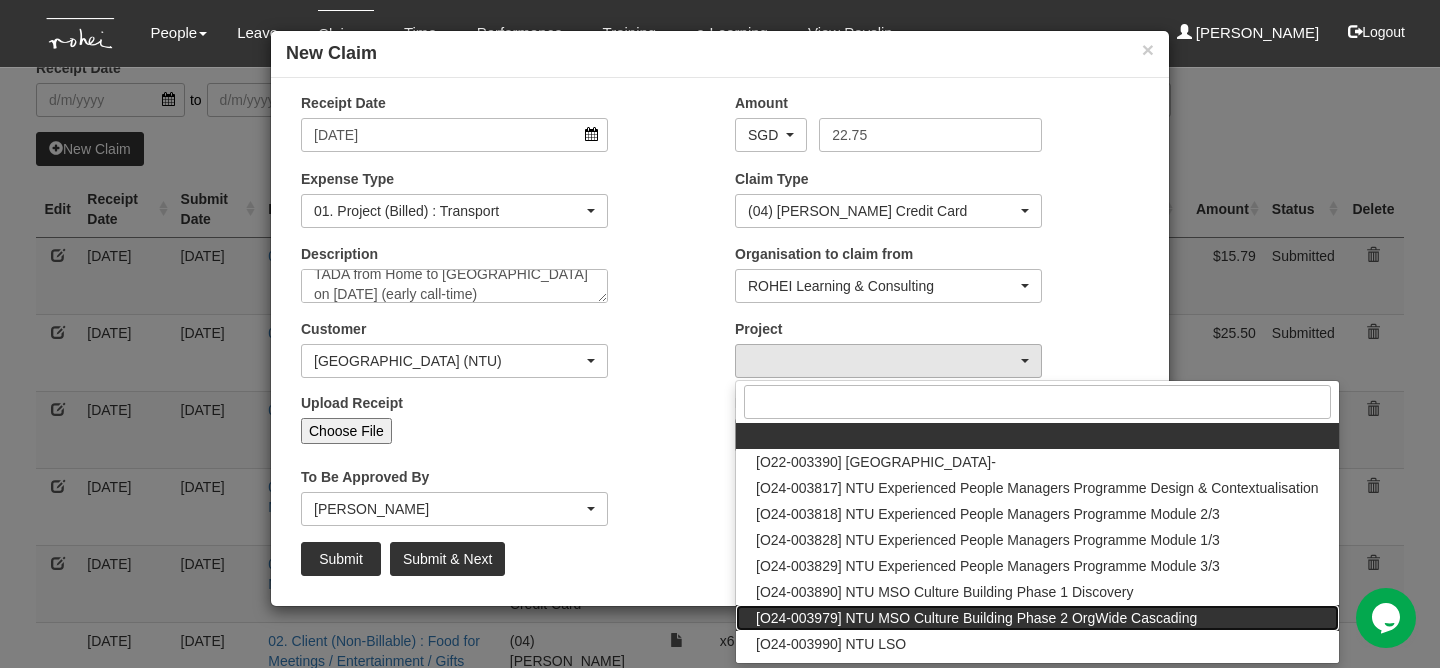 click on "[O24-003979] NTU MSO Culture Building Phase 2 OrgWide Cascading" at bounding box center (976, 618) 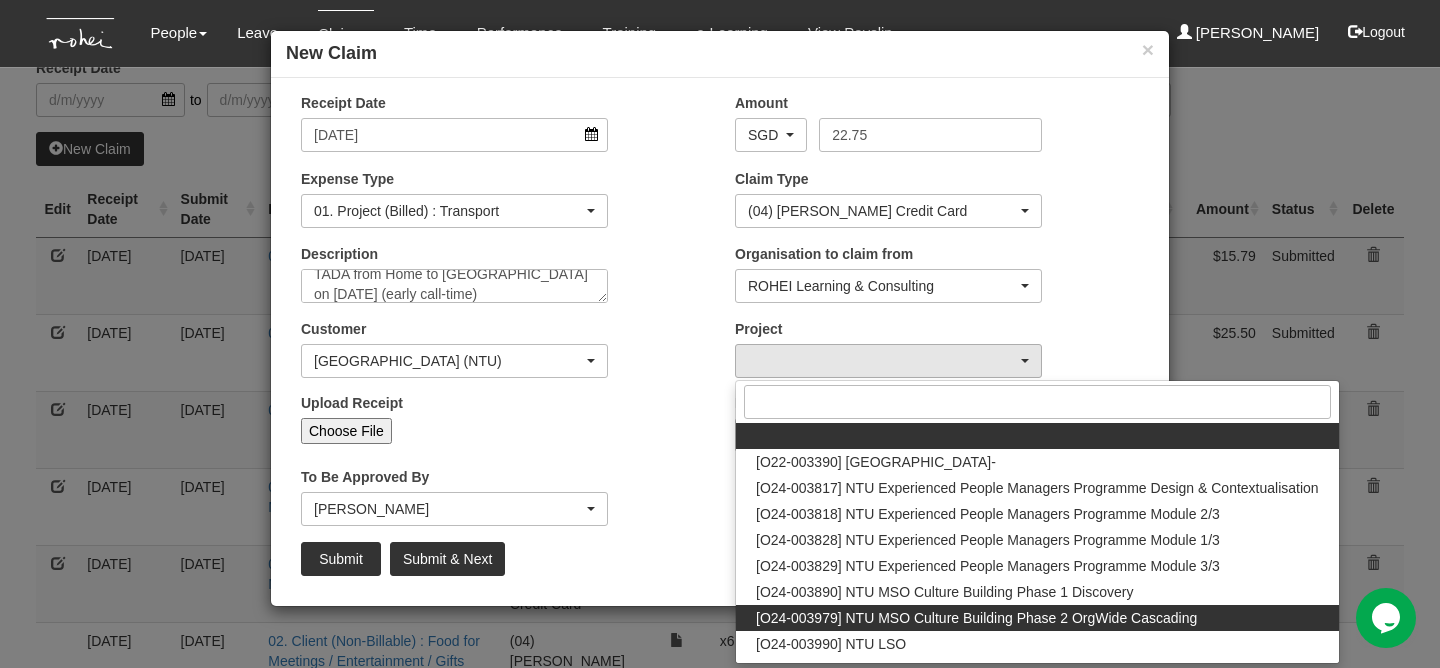 select on "2613" 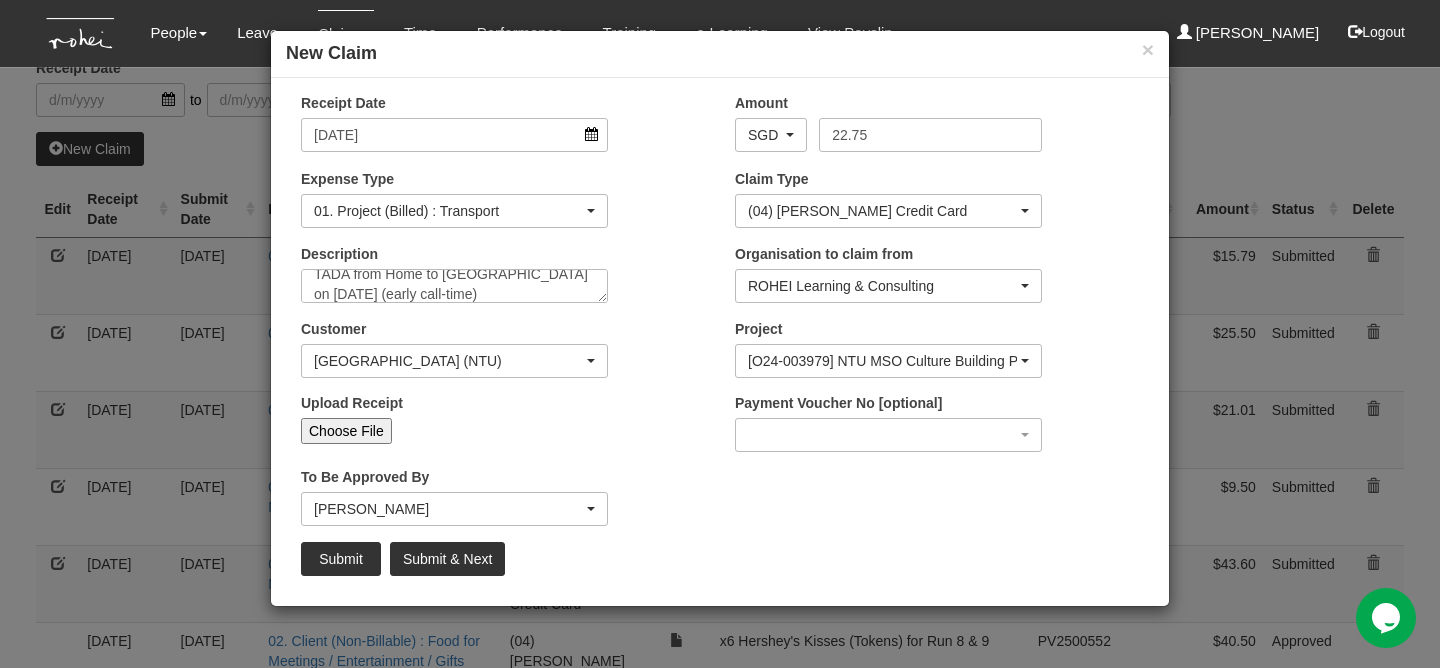 click on "Choose File" at bounding box center [346, 431] 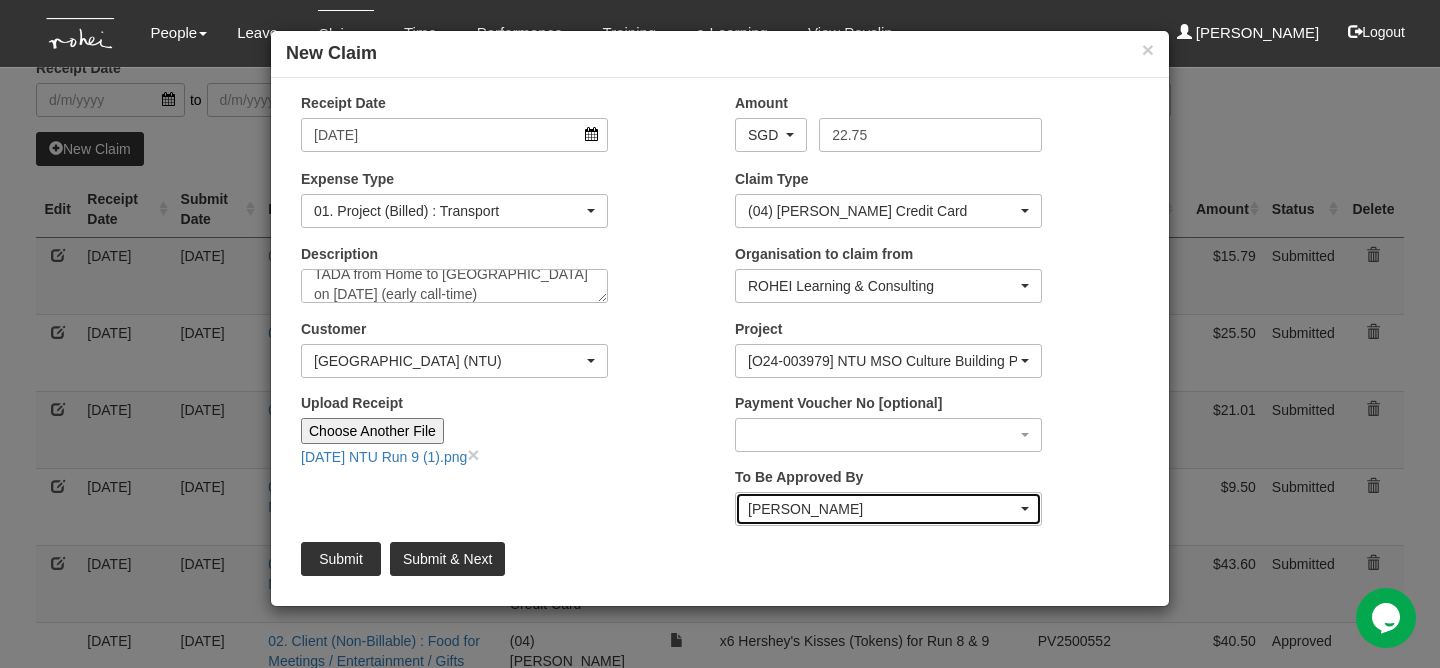 click on "[PERSON_NAME]" at bounding box center (882, 509) 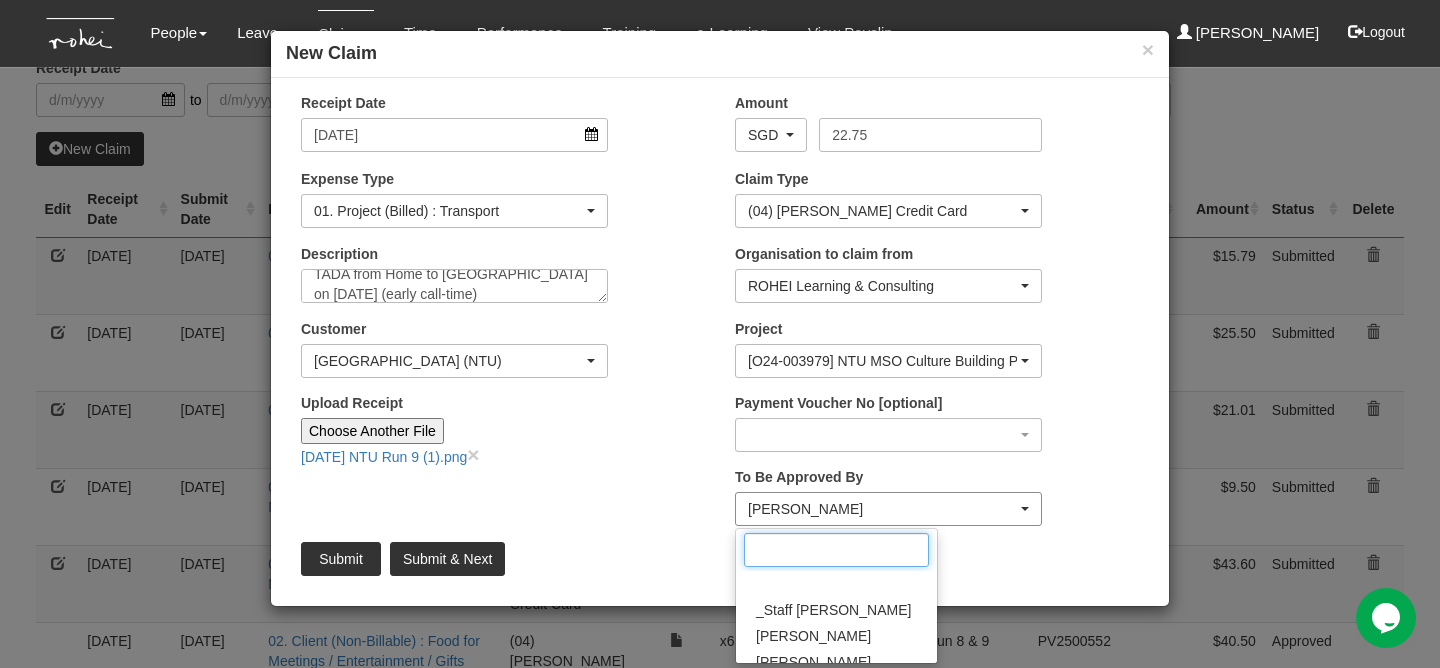 scroll, scrollTop: 0, scrollLeft: 0, axis: both 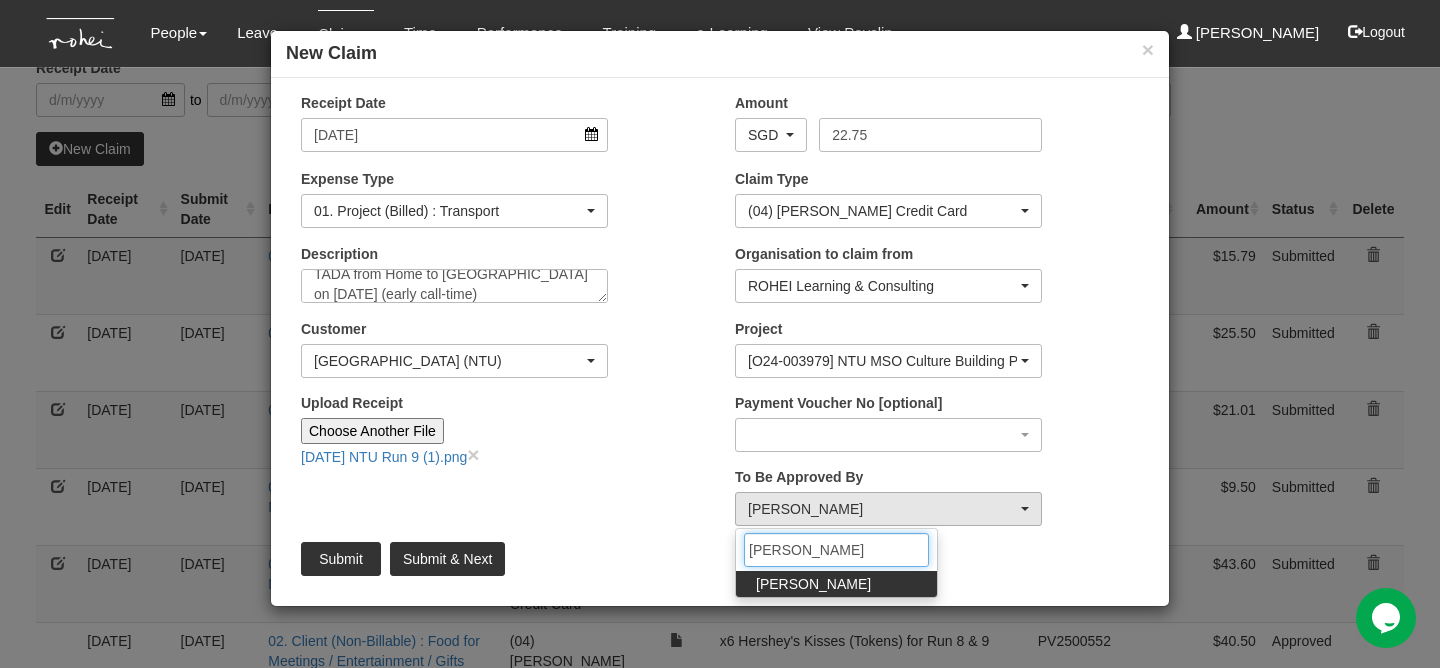 type on "[PERSON_NAME]" 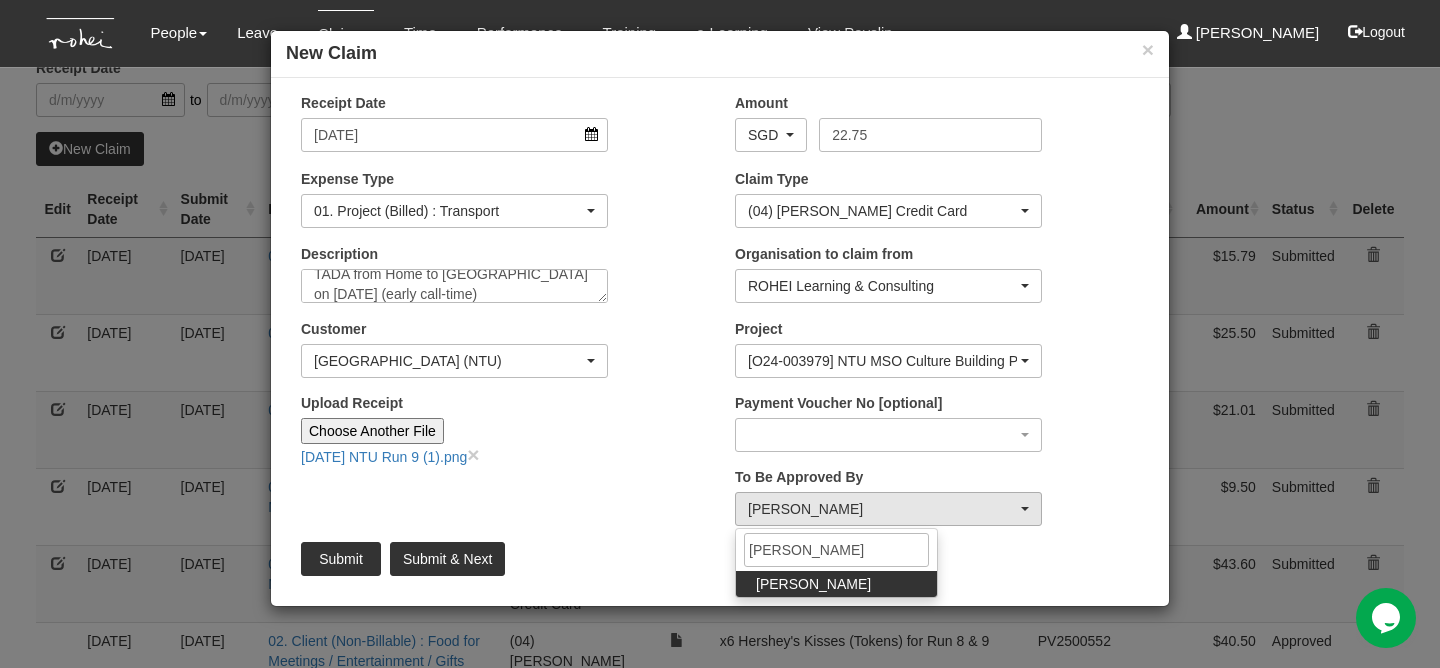 click on "[PERSON_NAME]" at bounding box center (813, 584) 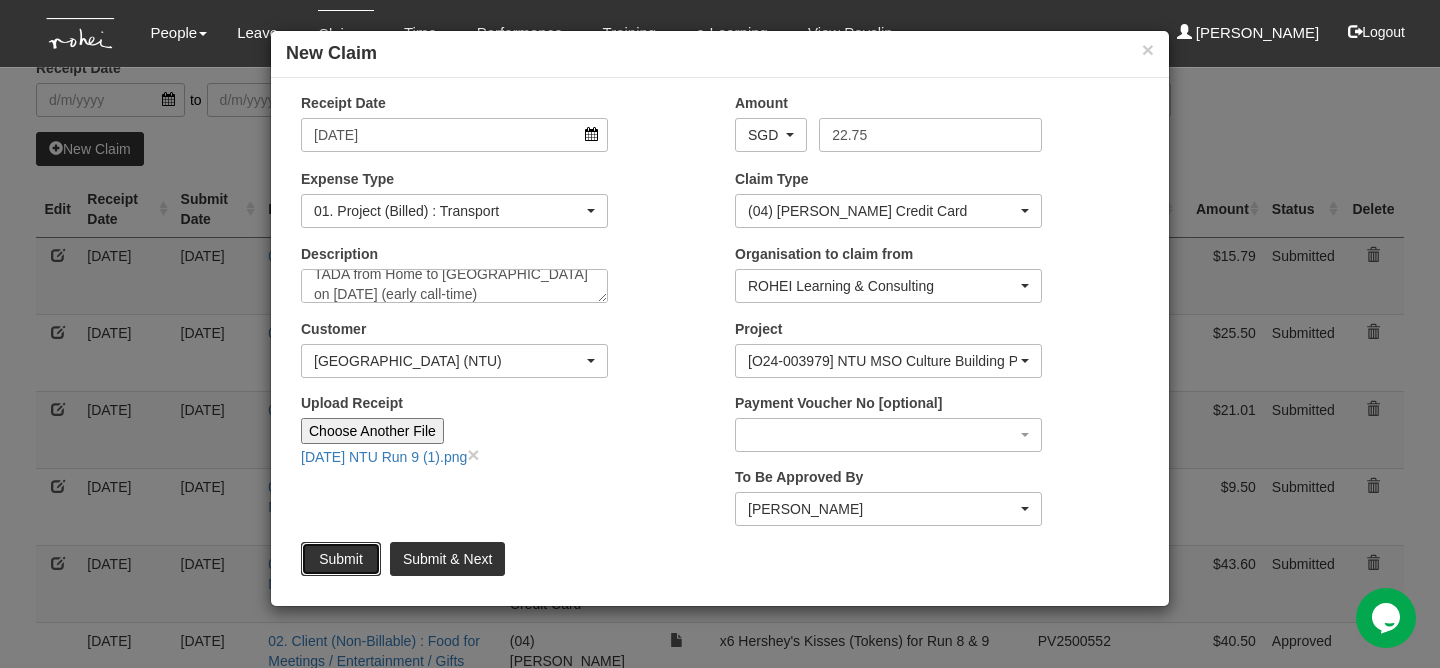 click on "Submit" at bounding box center (341, 559) 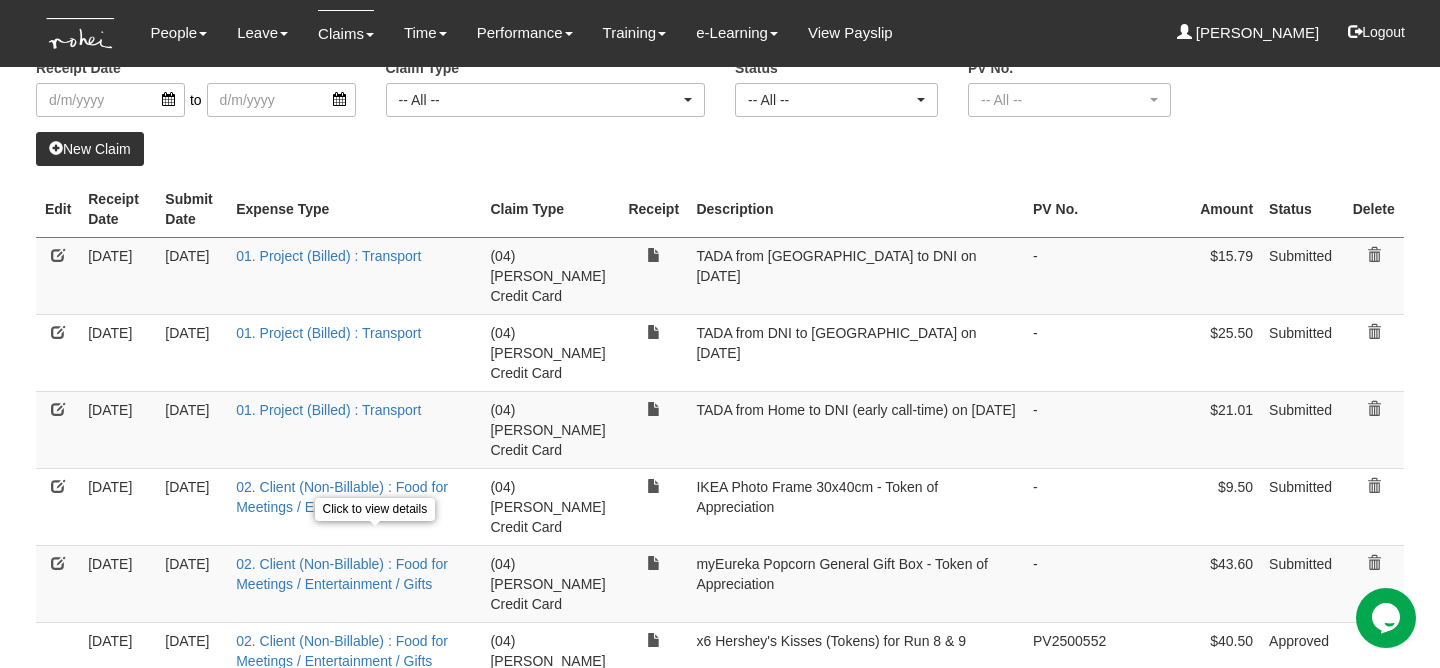 select on "50" 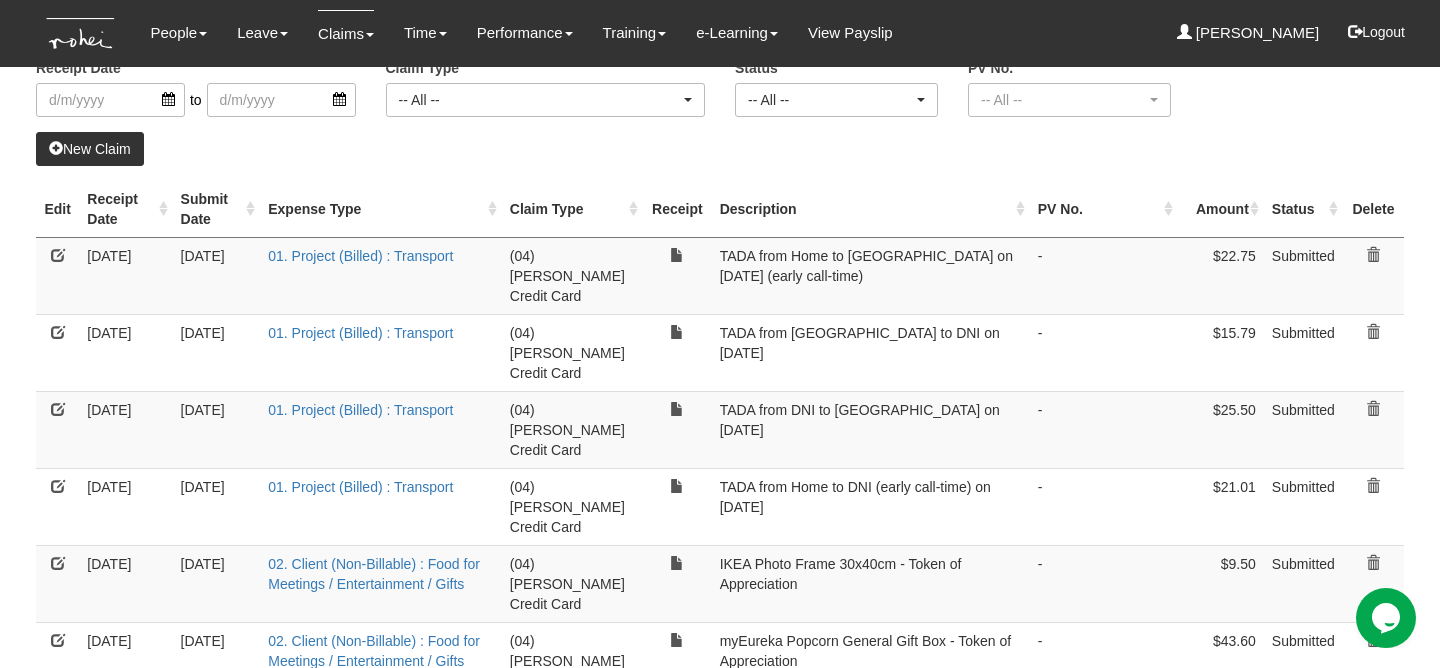 click at bounding box center [58, 409] 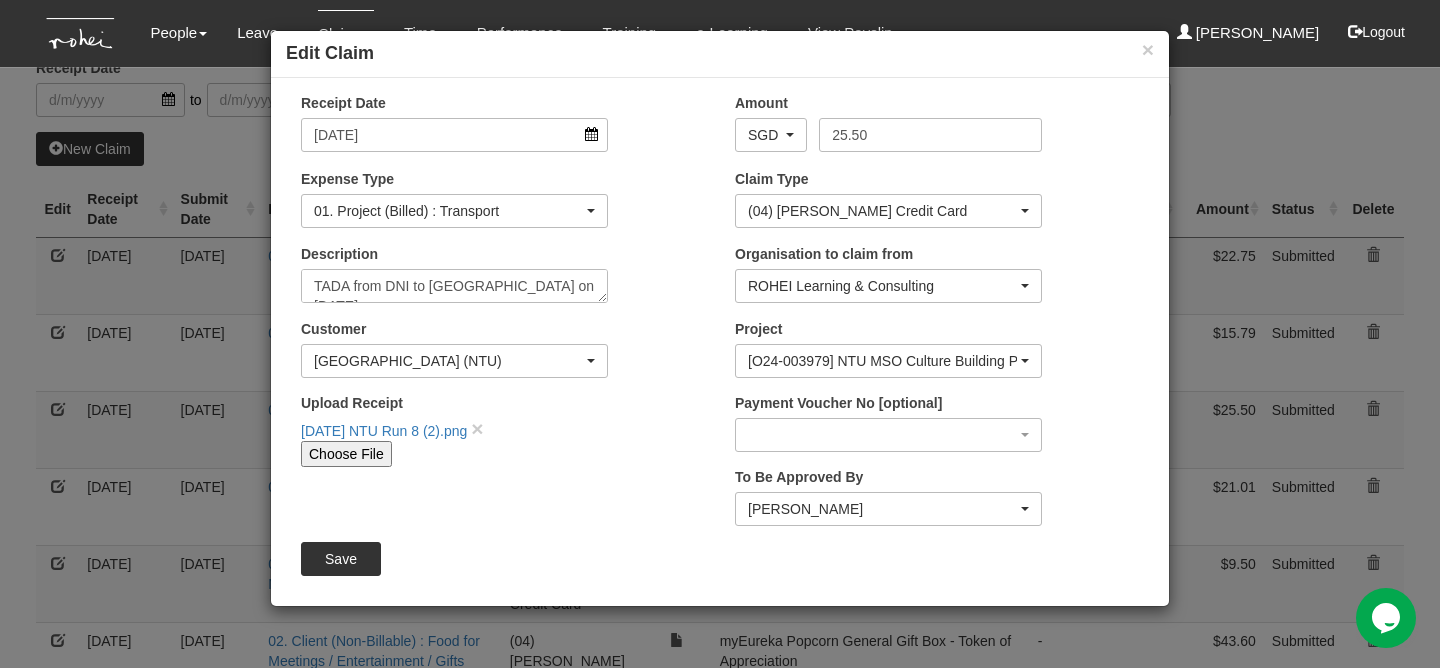 scroll, scrollTop: 19, scrollLeft: 0, axis: vertical 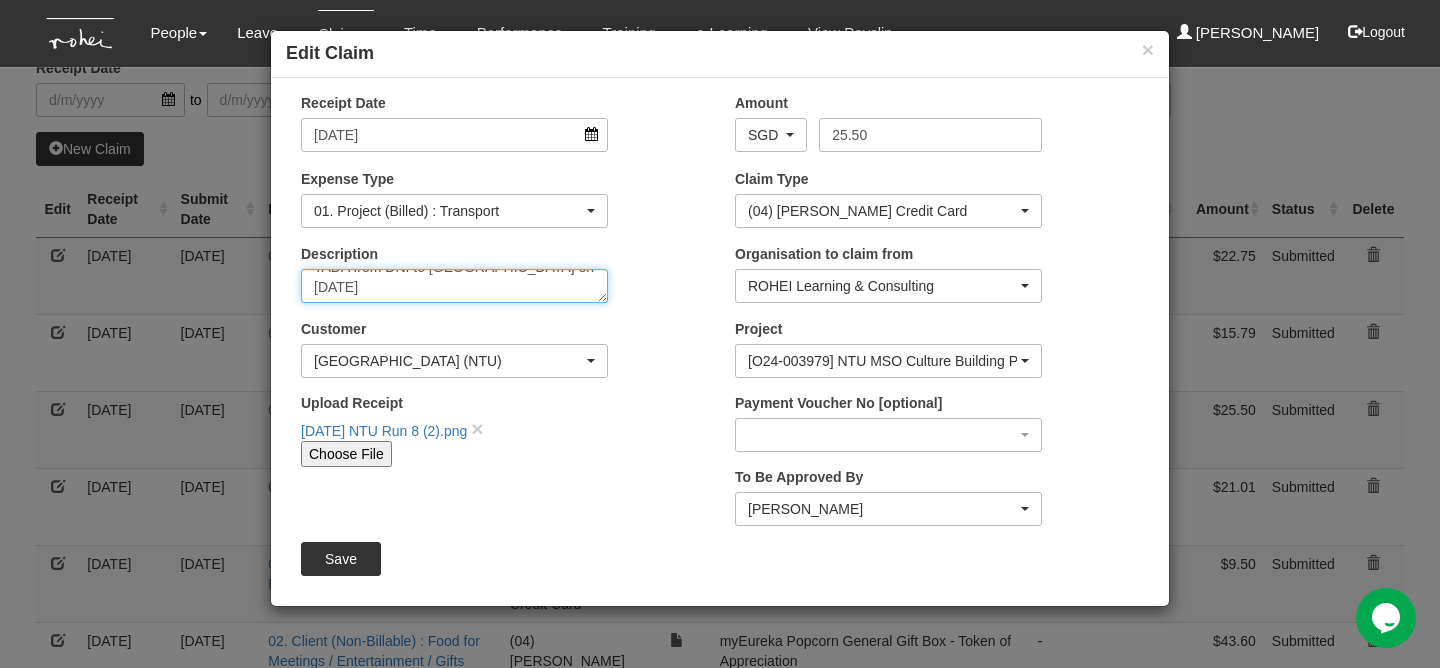 click on "TADA from DNI to [GEOGRAPHIC_DATA] on [DATE]" at bounding box center [454, 286] 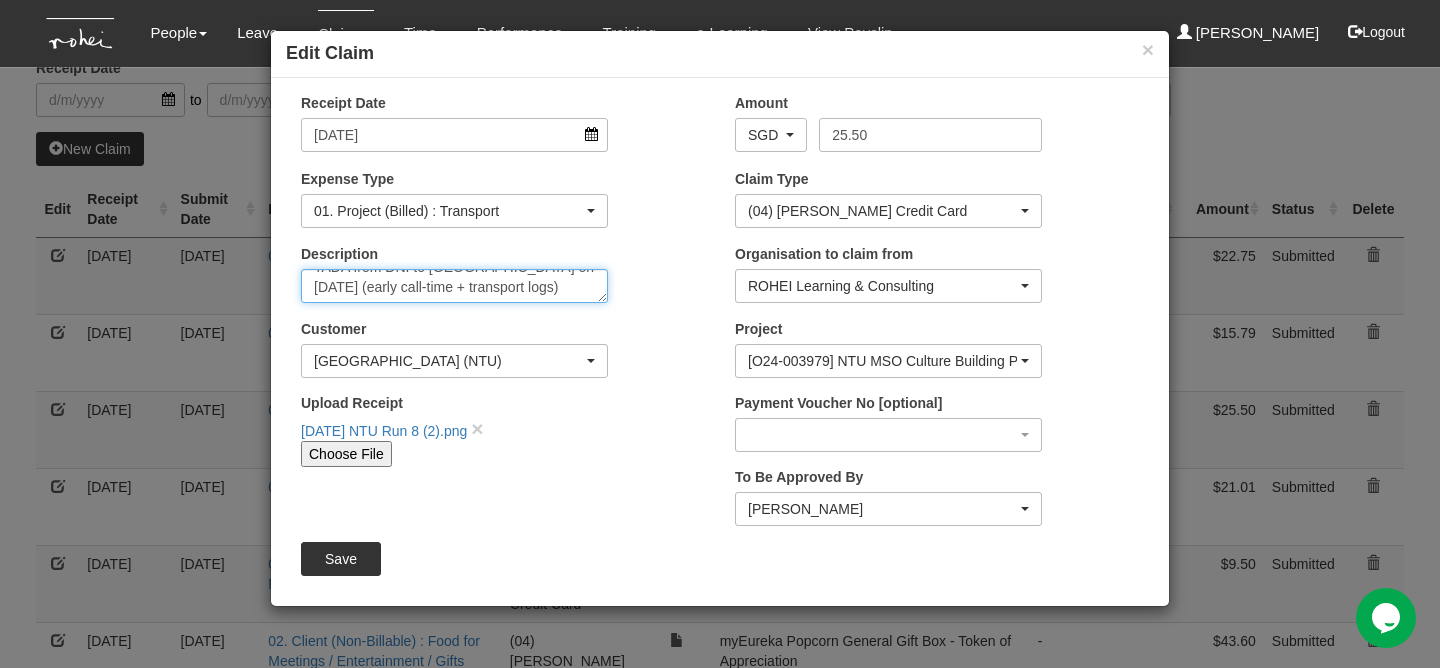 type on "TADA from DNI to [GEOGRAPHIC_DATA] on [DATE] (early call-time + transport logs)" 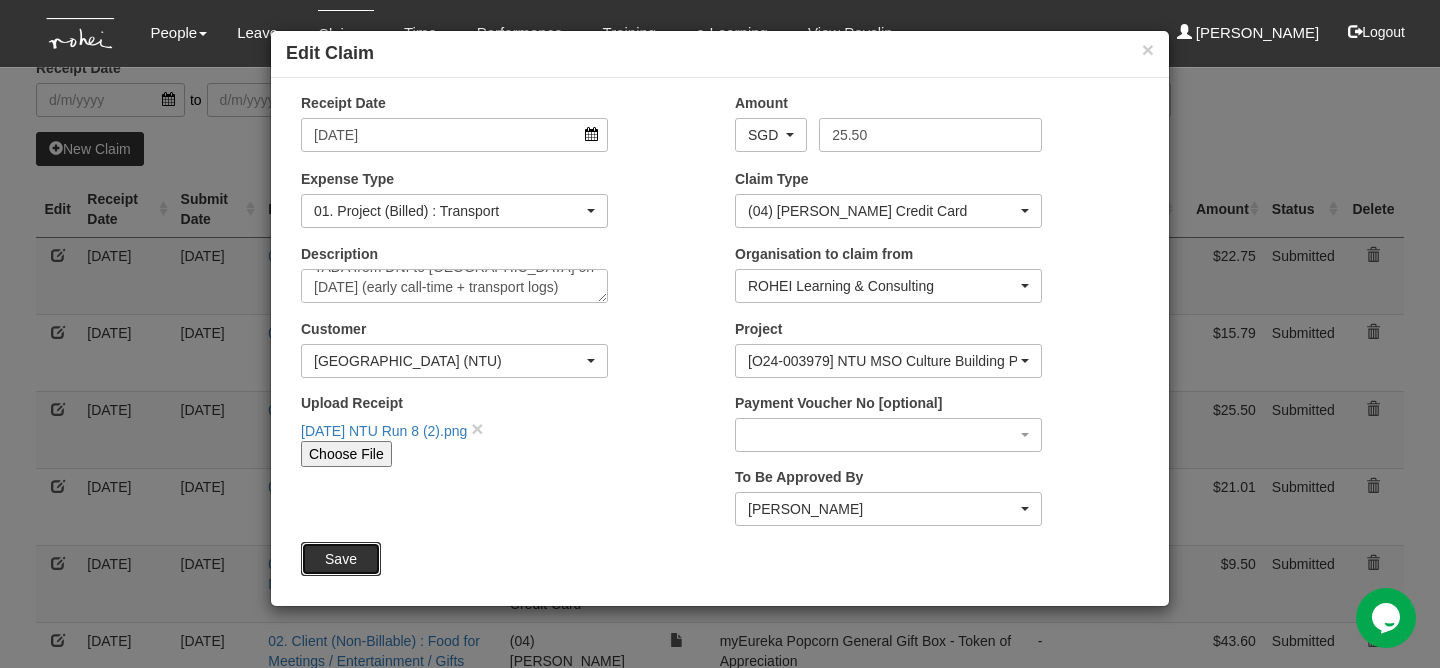 click on "Save" at bounding box center (341, 559) 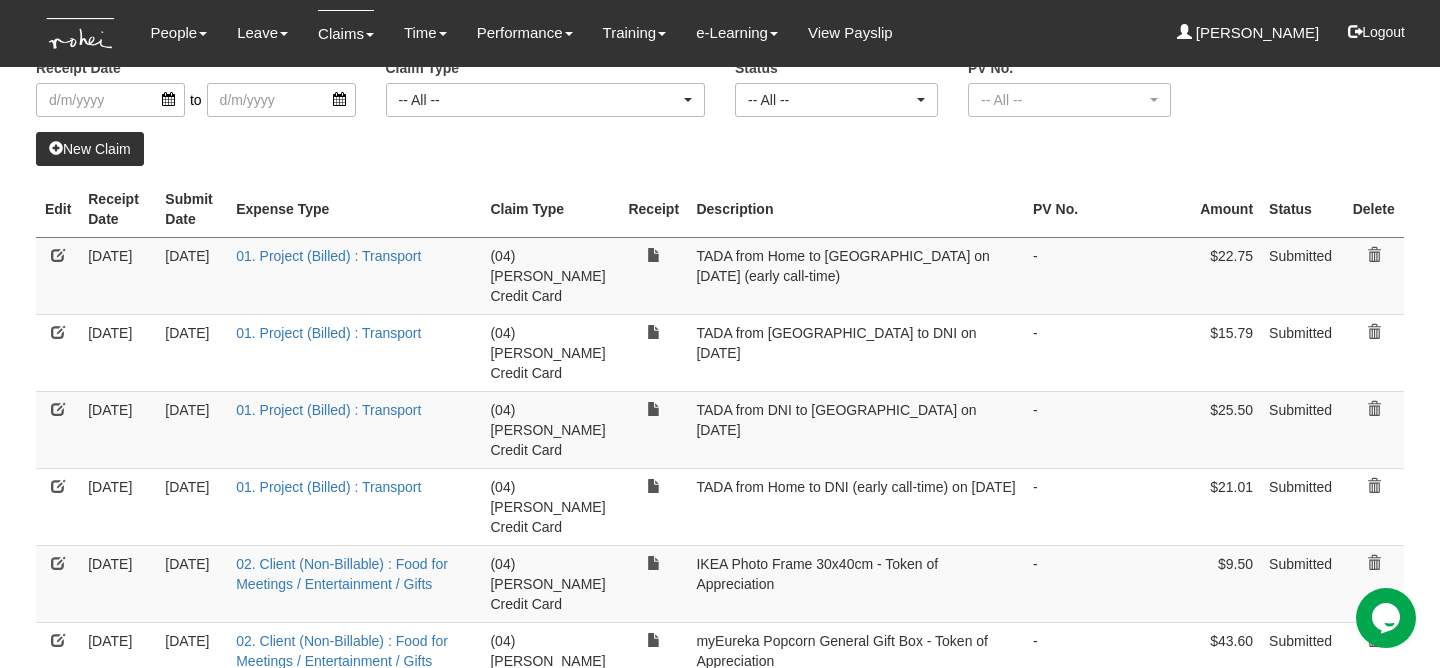 select on "50" 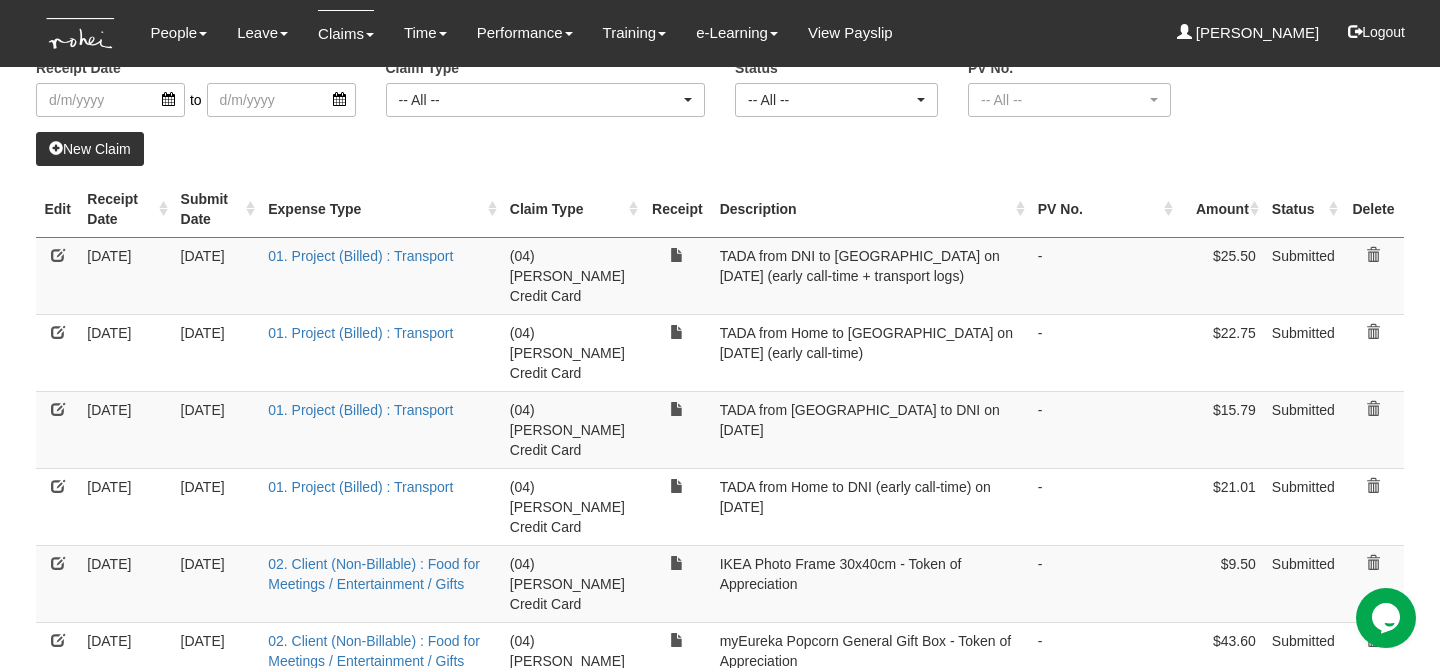 click at bounding box center (58, 409) 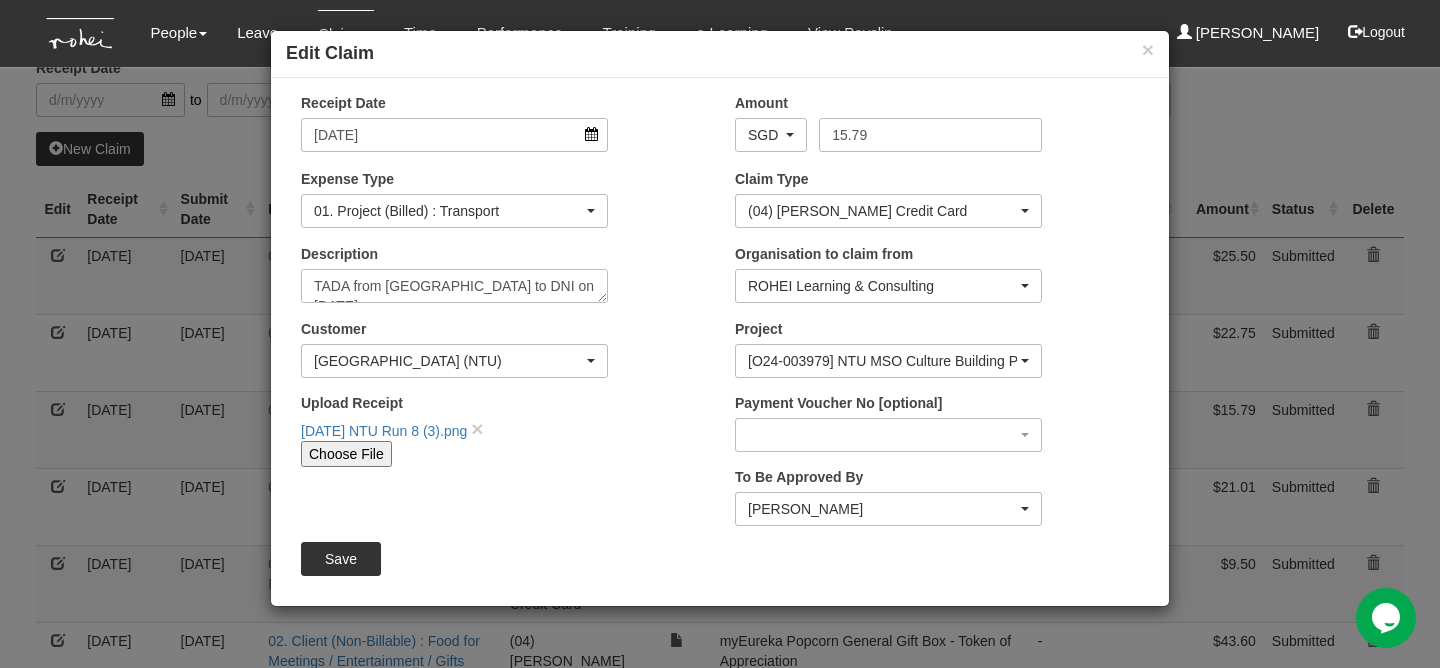 scroll, scrollTop: 19, scrollLeft: 0, axis: vertical 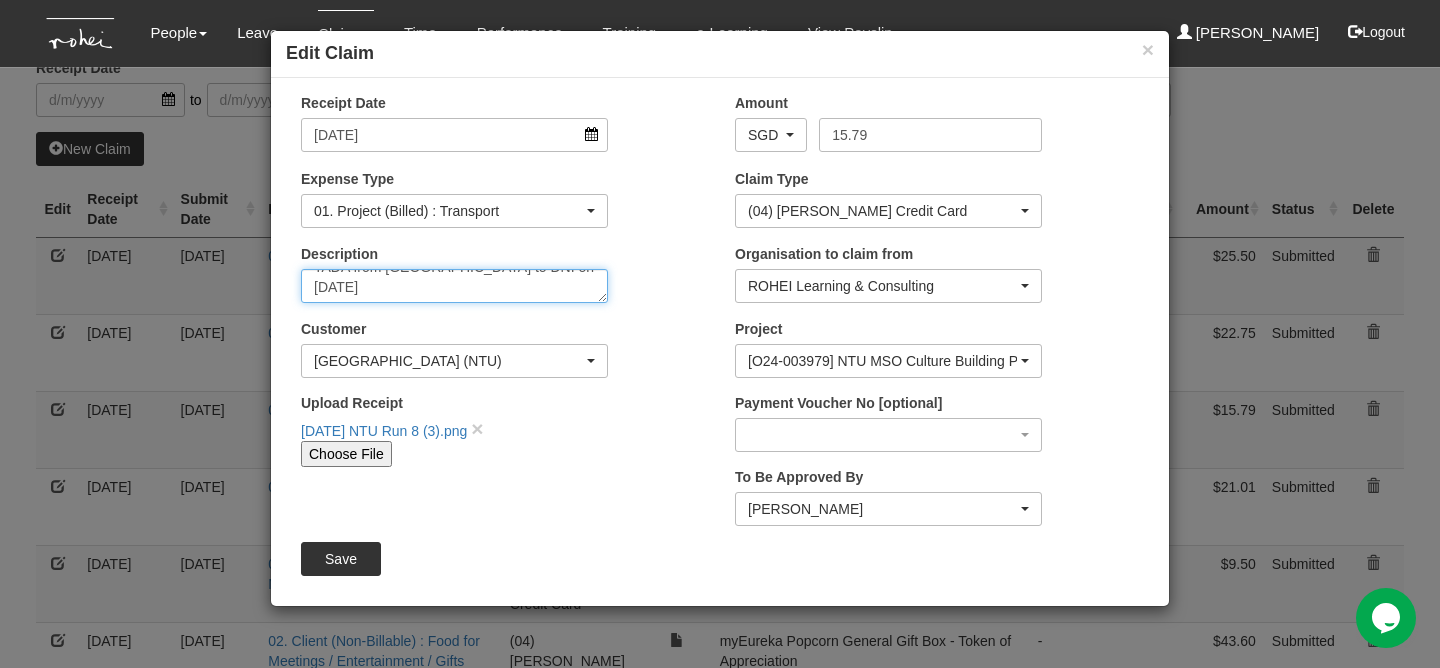 click on "TADA from [GEOGRAPHIC_DATA] to DNI on [DATE]" at bounding box center [454, 286] 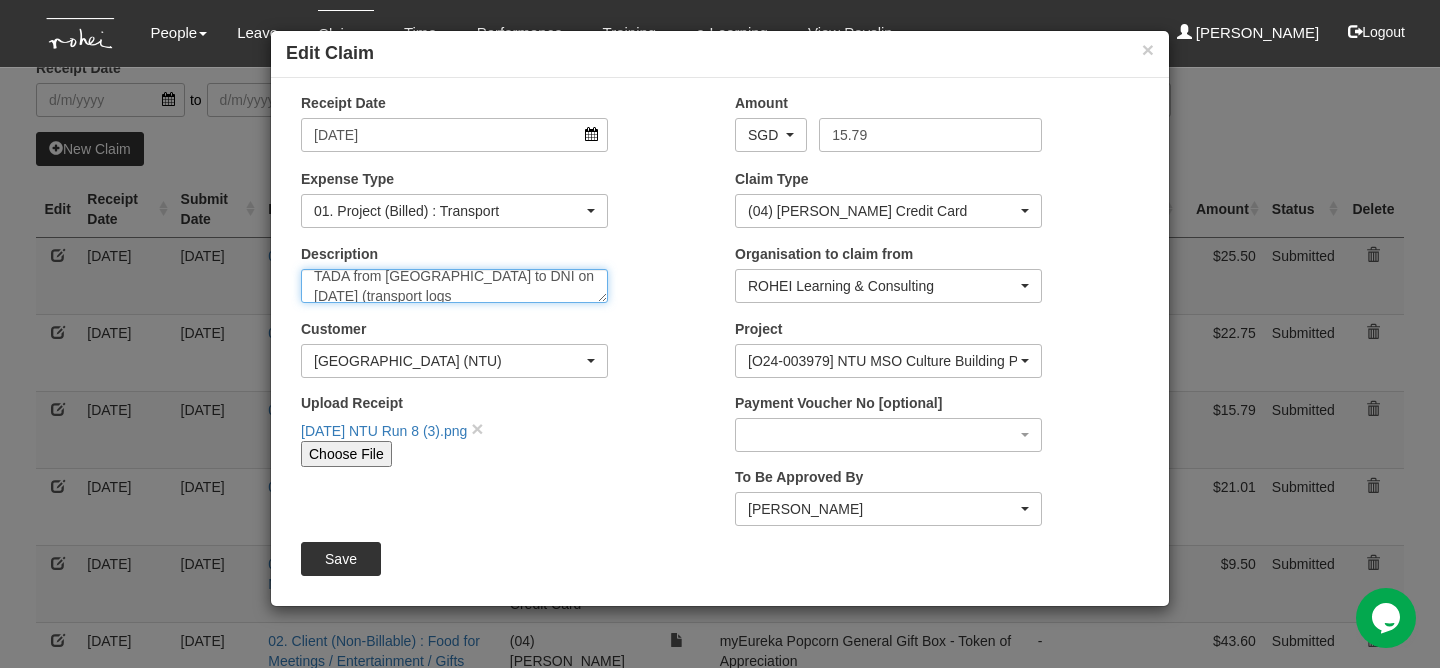 scroll, scrollTop: 19, scrollLeft: 0, axis: vertical 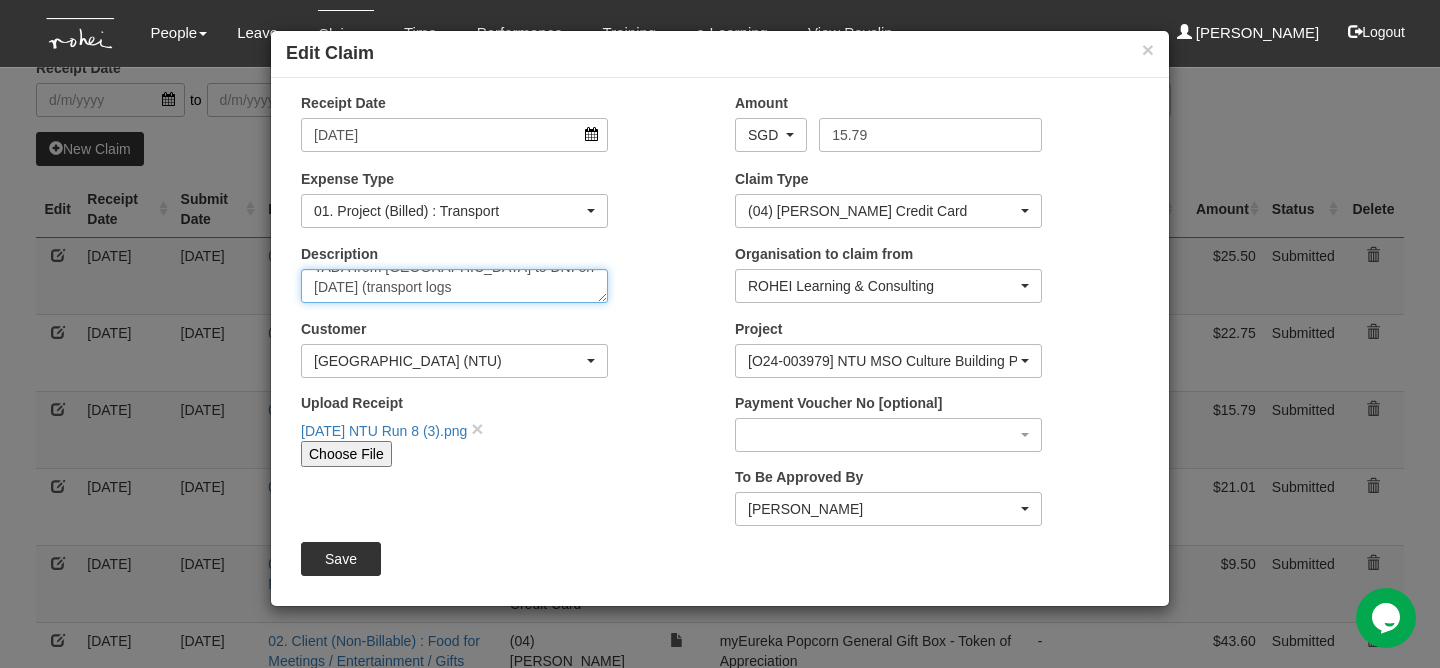 drag, startPoint x: 503, startPoint y: 287, endPoint x: 378, endPoint y: 290, distance: 125.035995 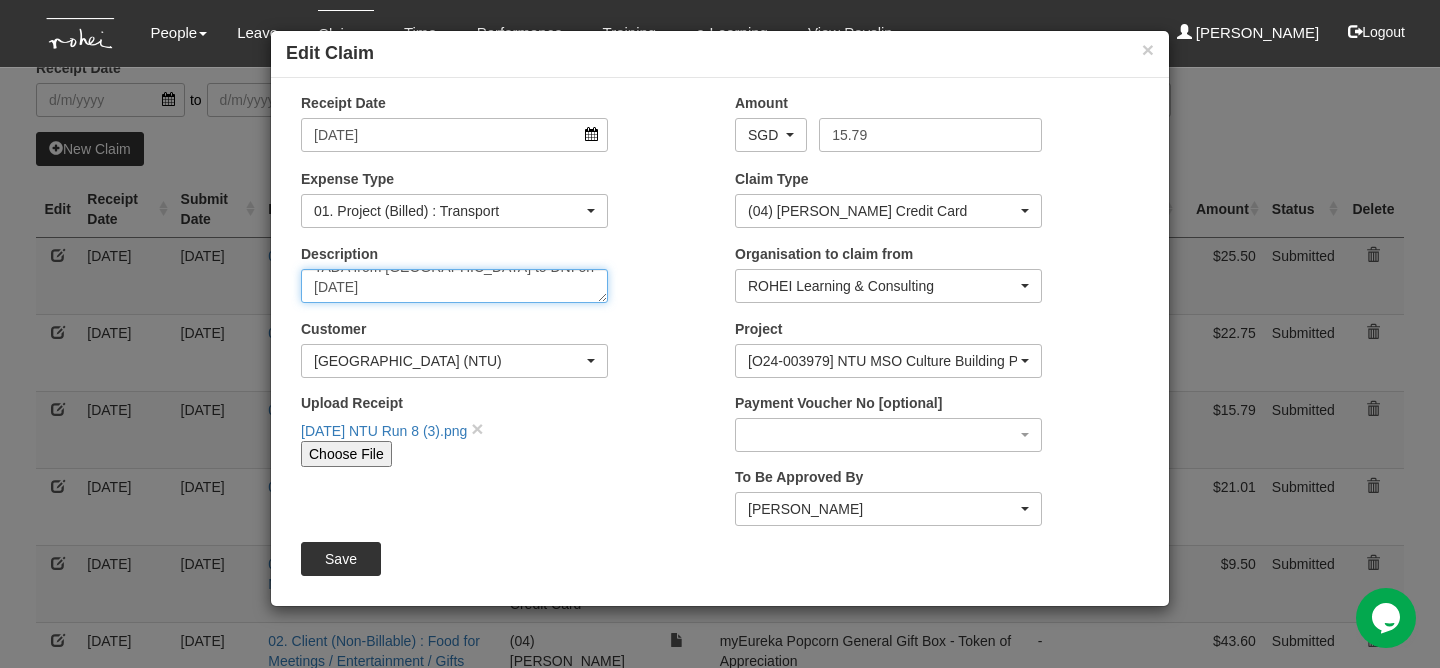 type on "TADA from [GEOGRAPHIC_DATA] to DNI on [DATE]" 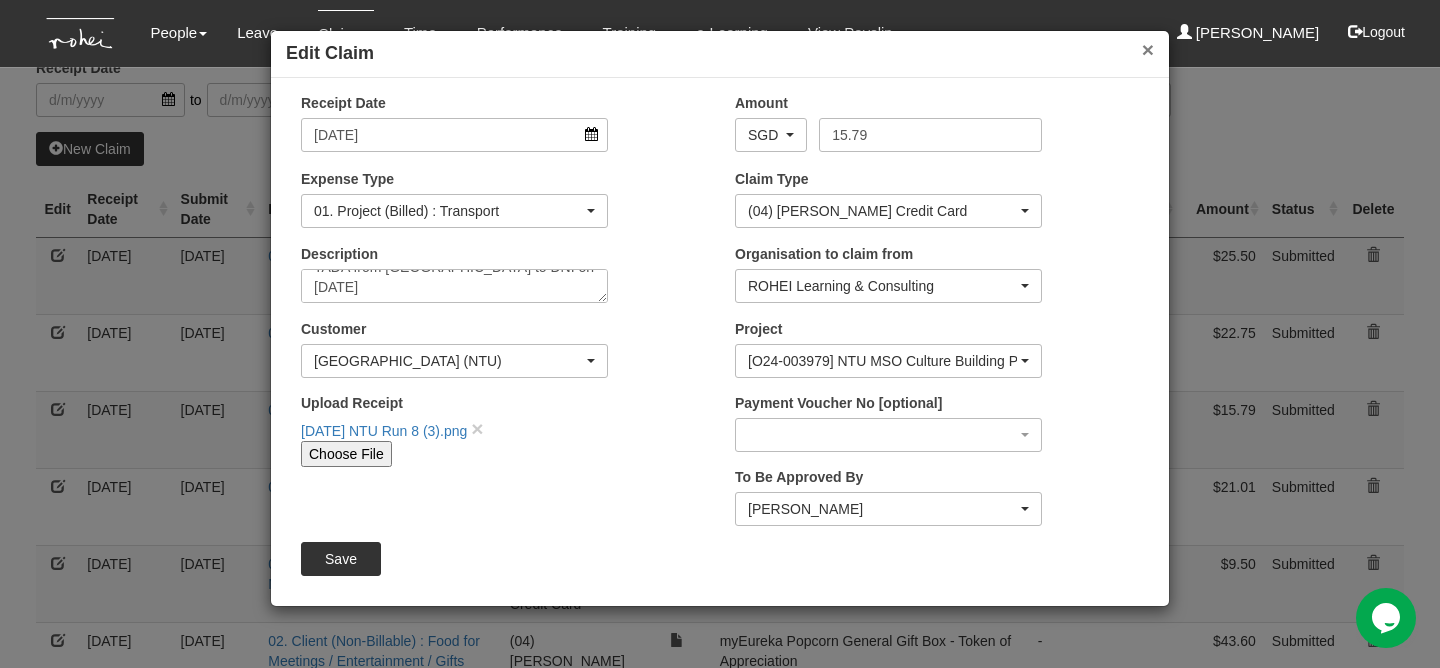 click on "×" at bounding box center (1148, 49) 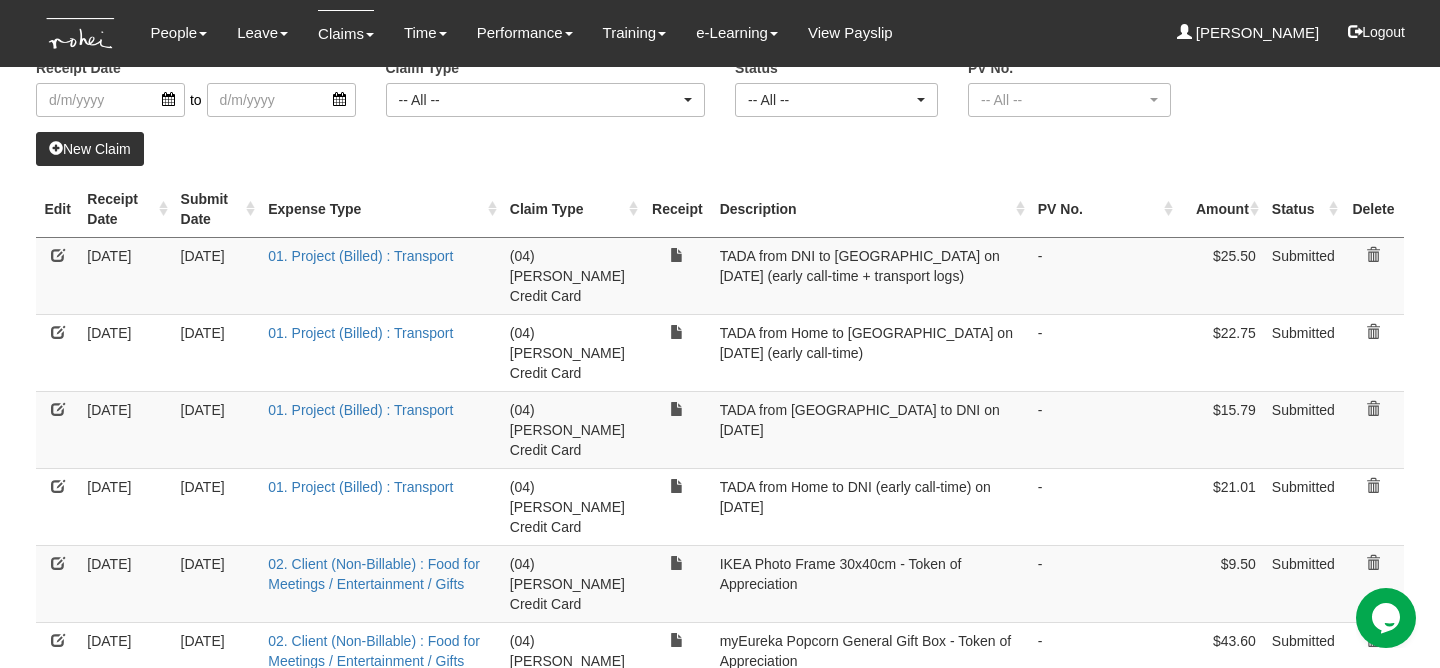 click at bounding box center [58, 332] 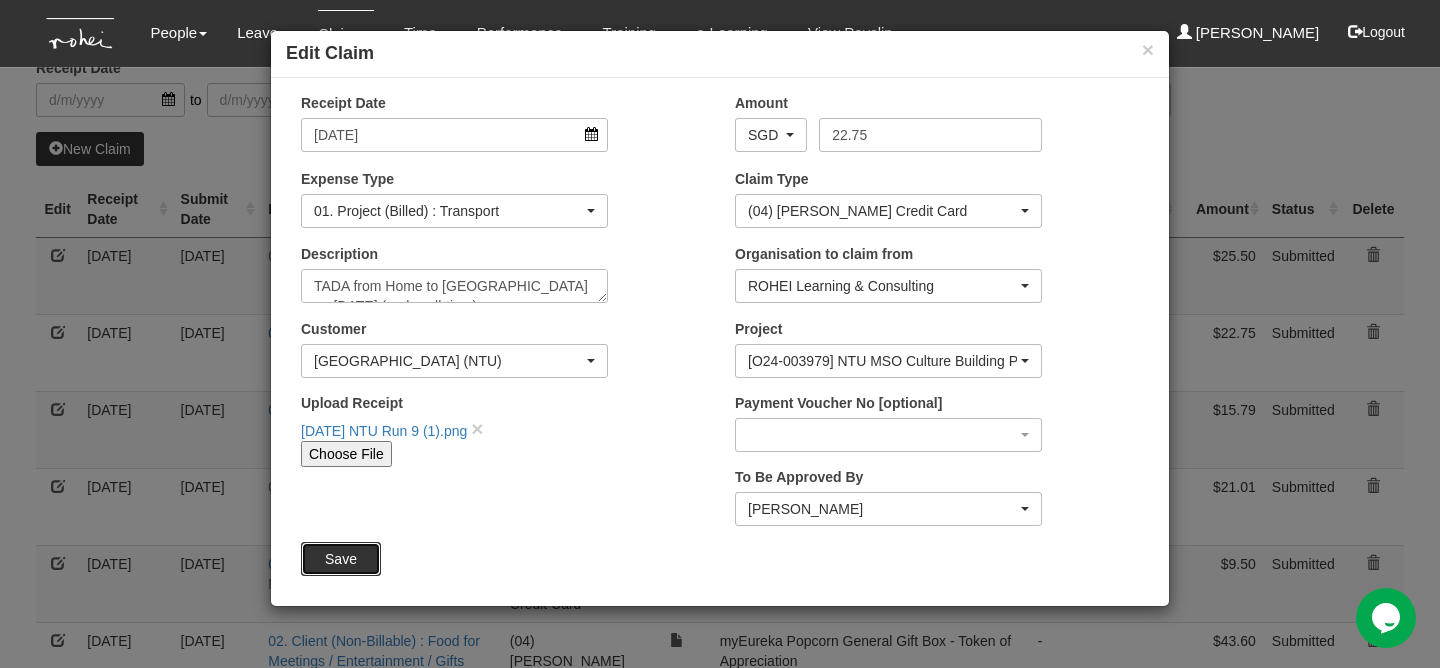 click on "Save" at bounding box center [341, 559] 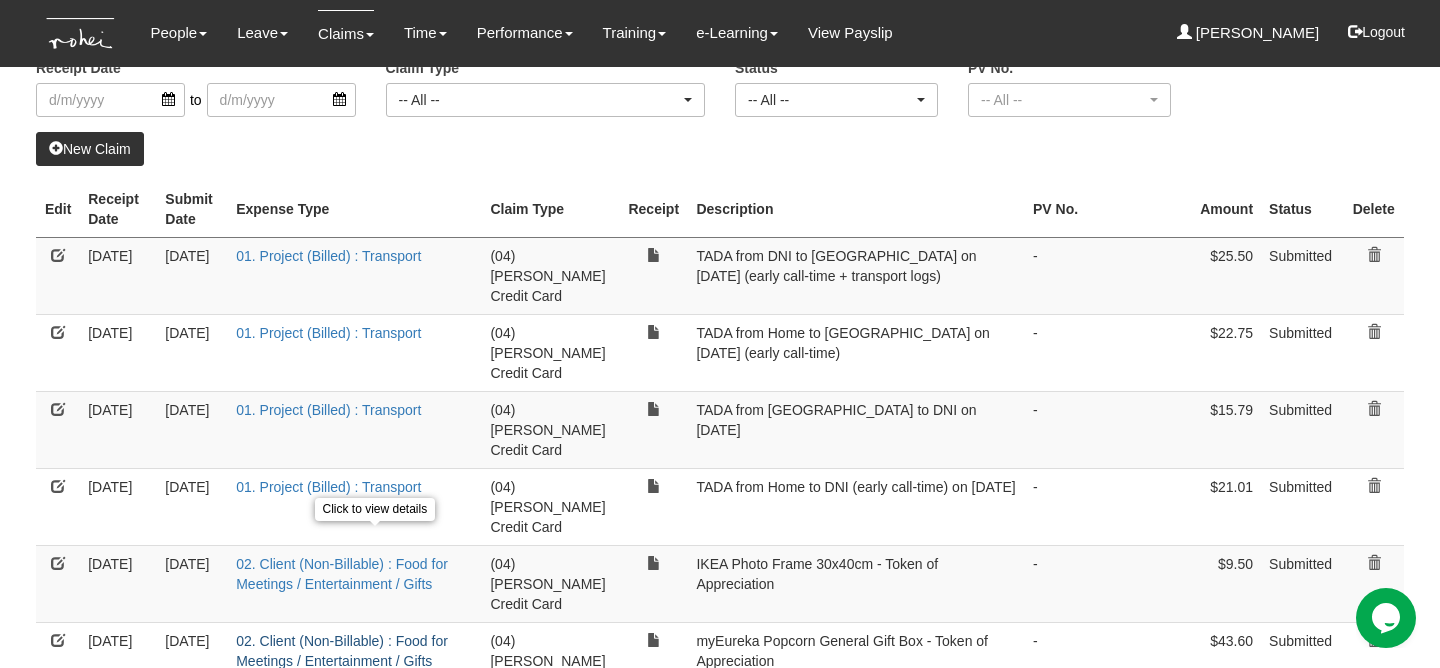 select on "50" 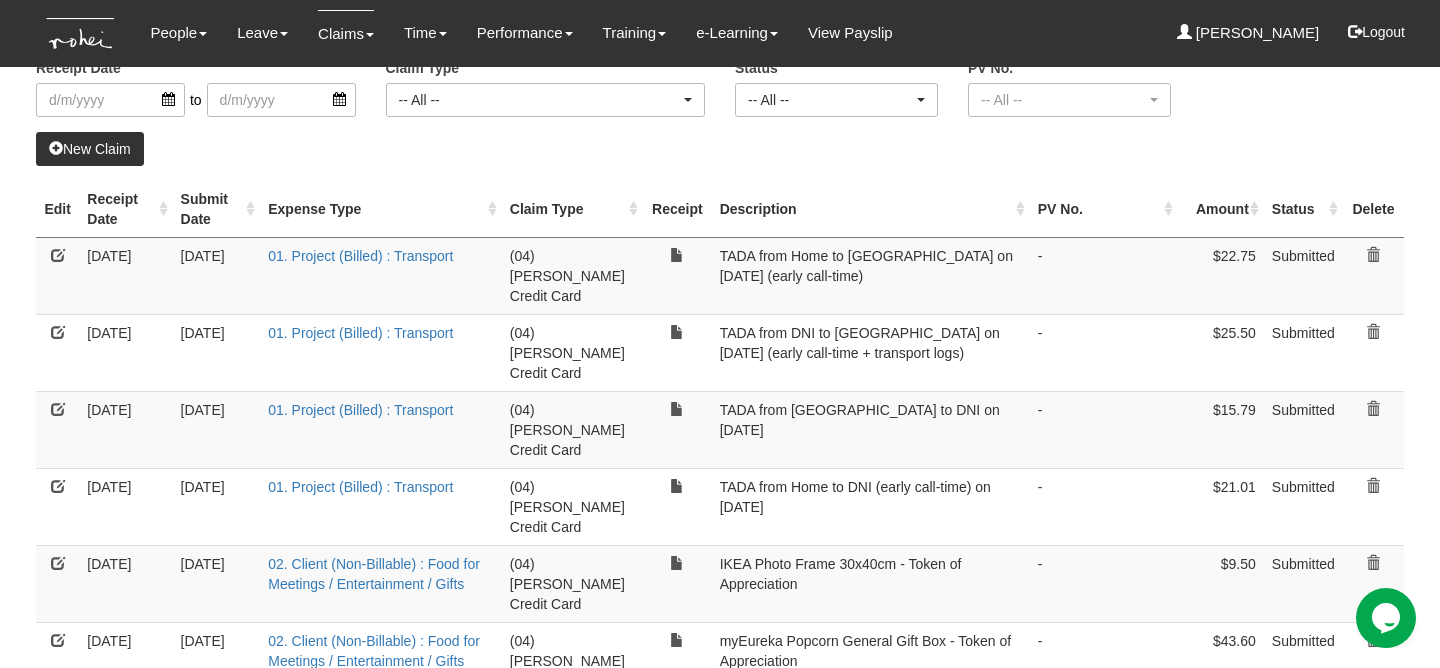 click at bounding box center [58, 409] 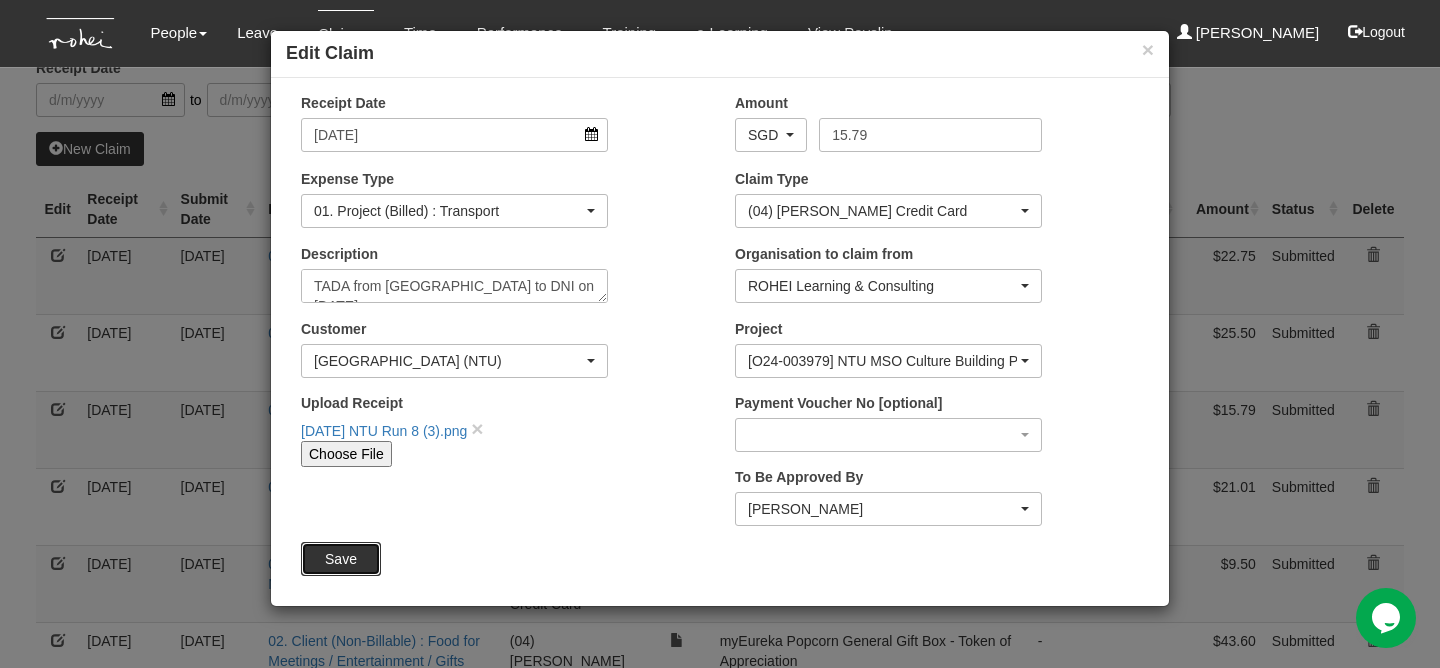 click on "Save" at bounding box center [341, 559] 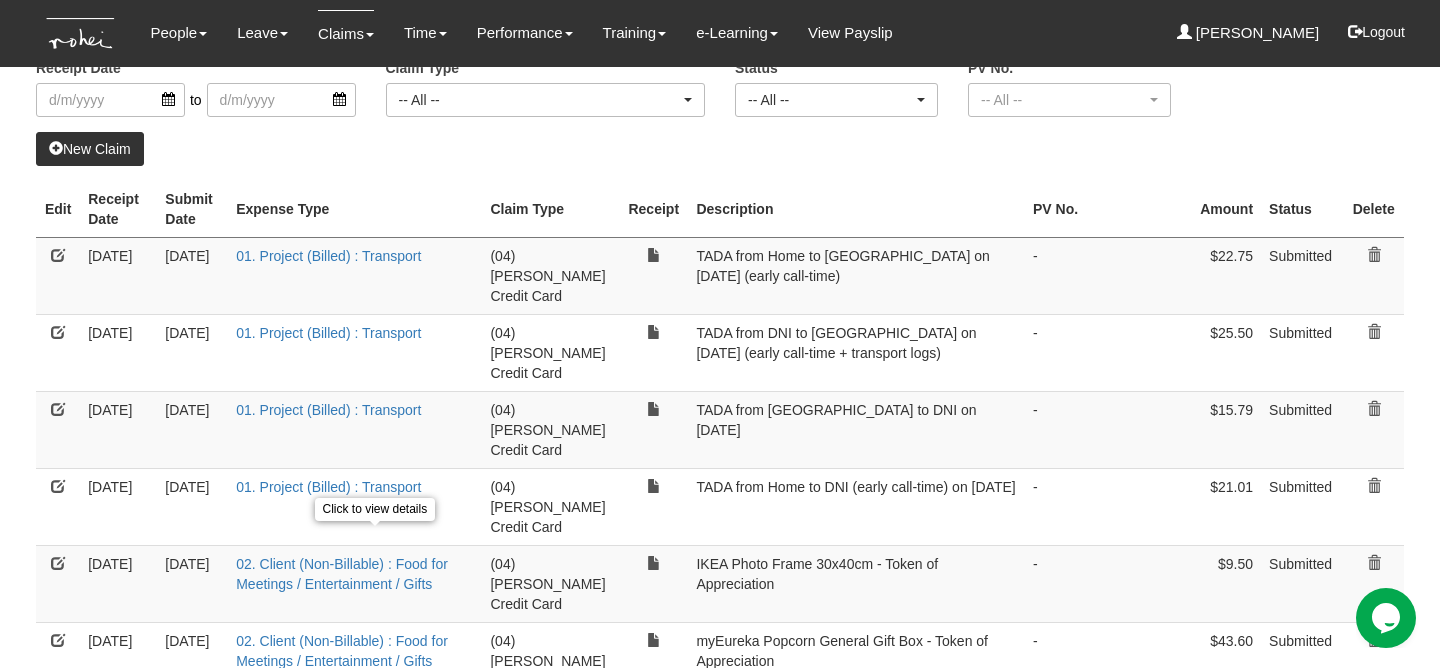 select on "50" 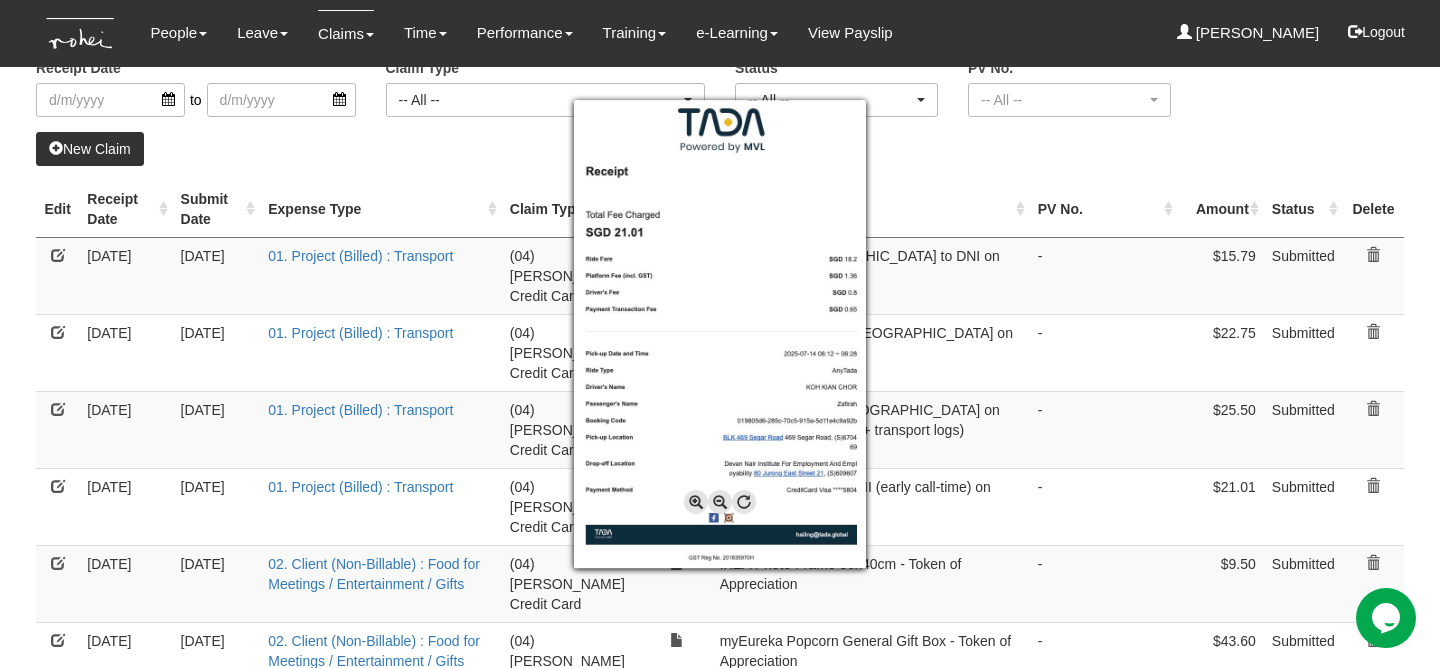 click at bounding box center [720, 334] 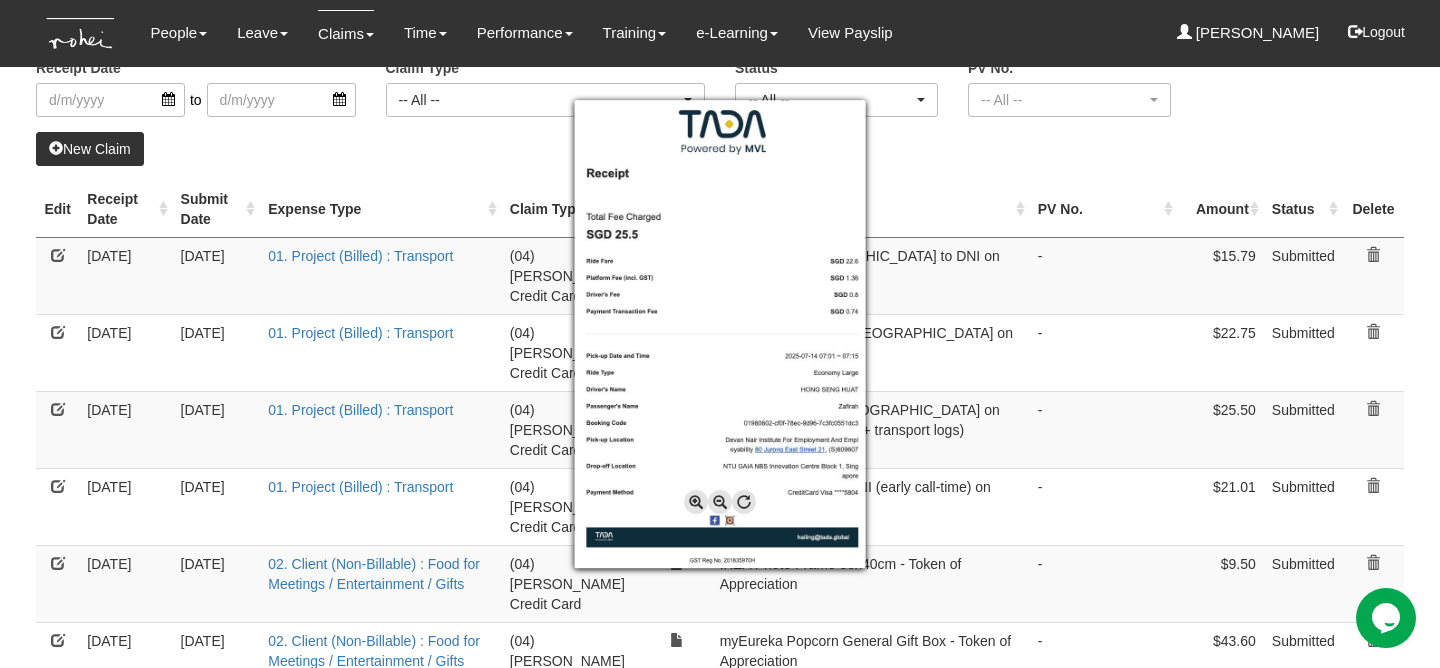 click at bounding box center (720, 334) 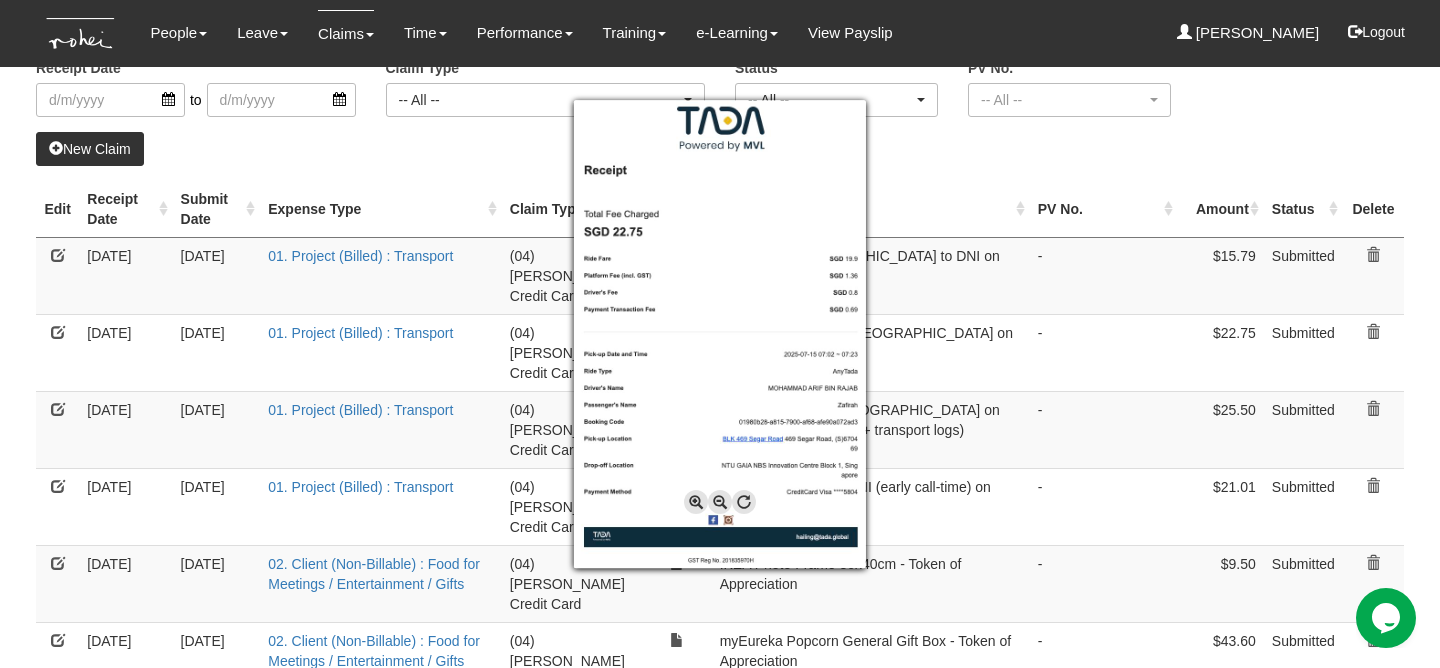 click at bounding box center [720, 334] 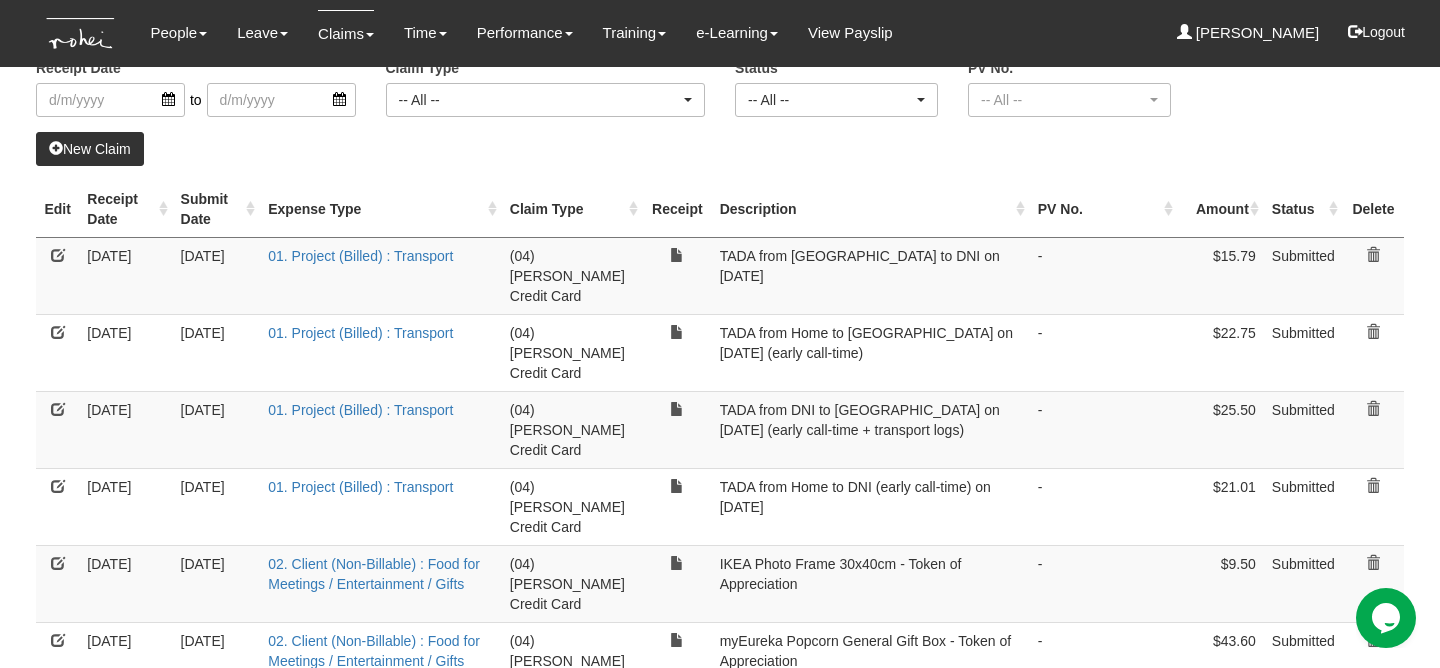 click at bounding box center [58, 255] 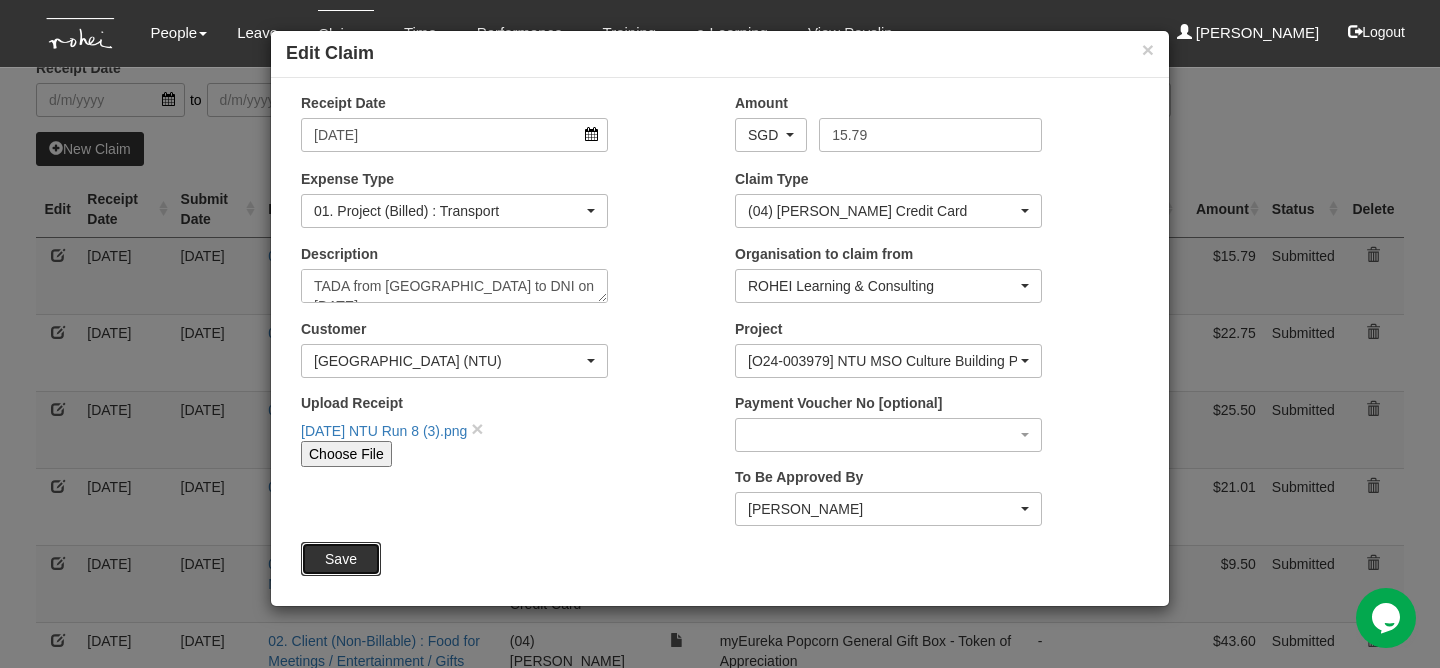 click on "Save" at bounding box center (341, 559) 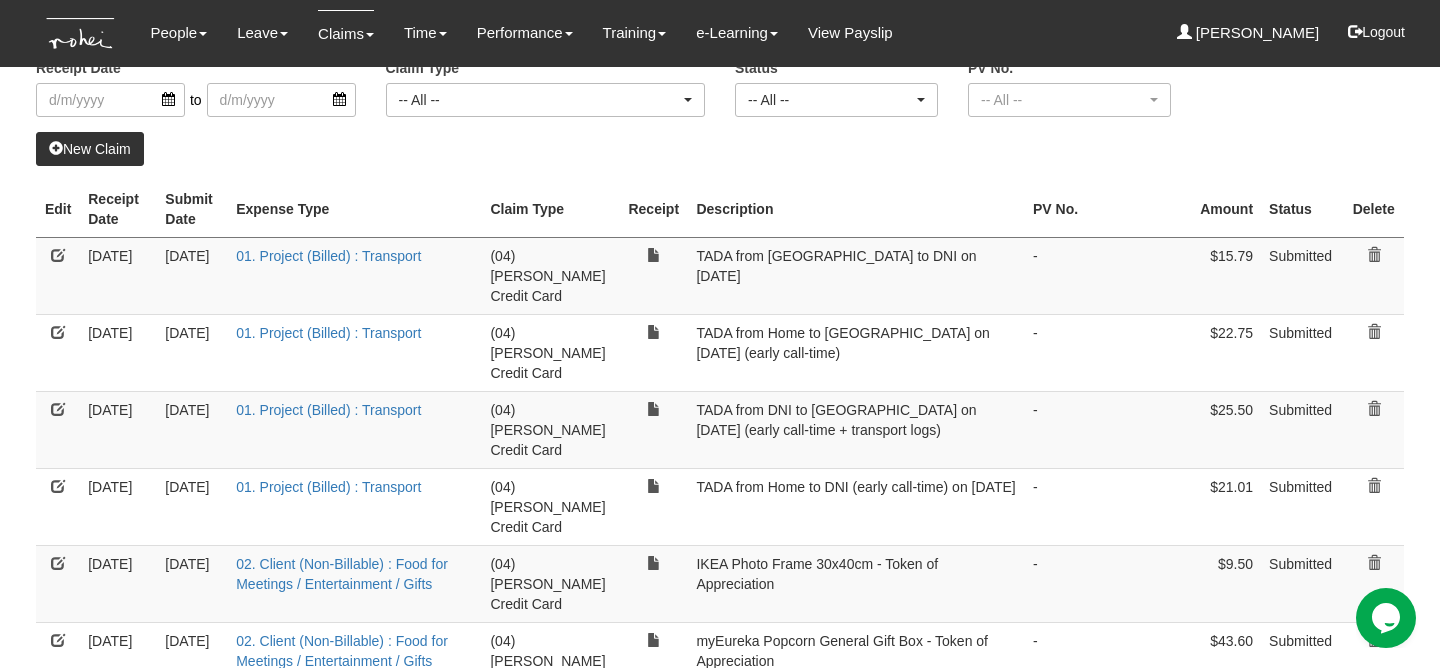 select on "50" 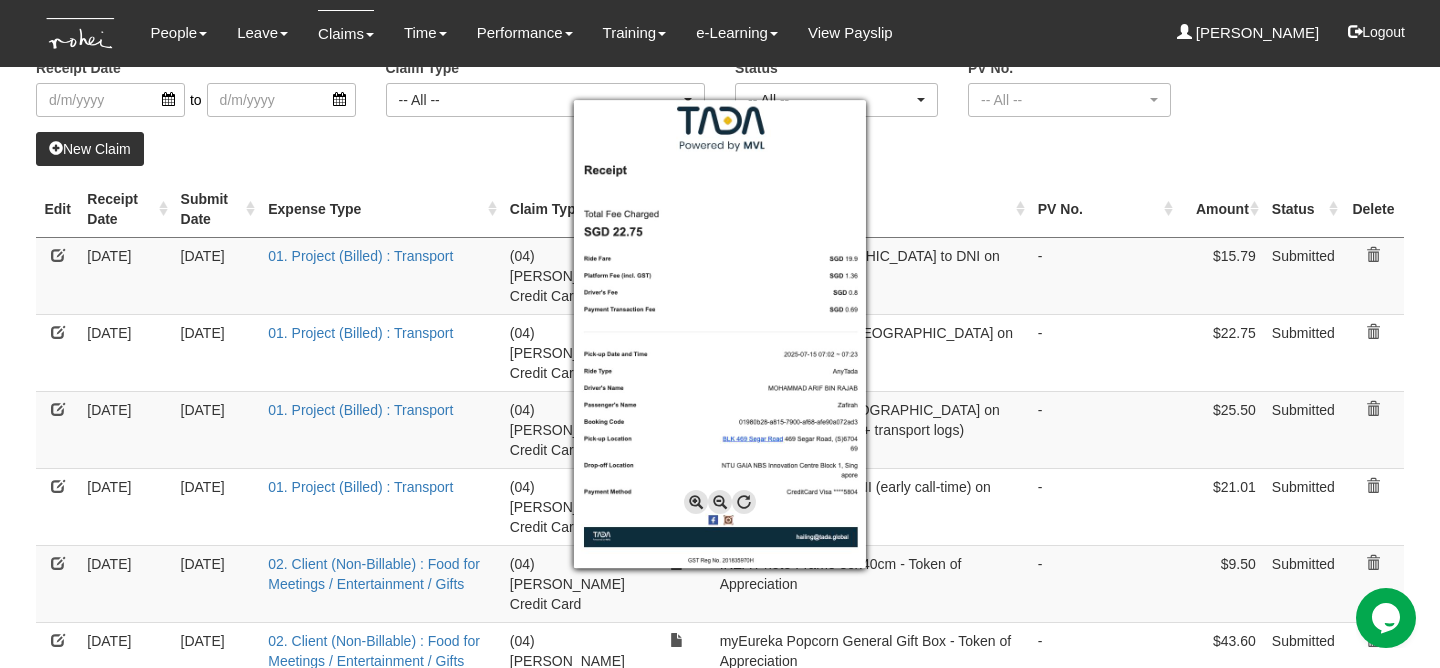 click at bounding box center (720, 334) 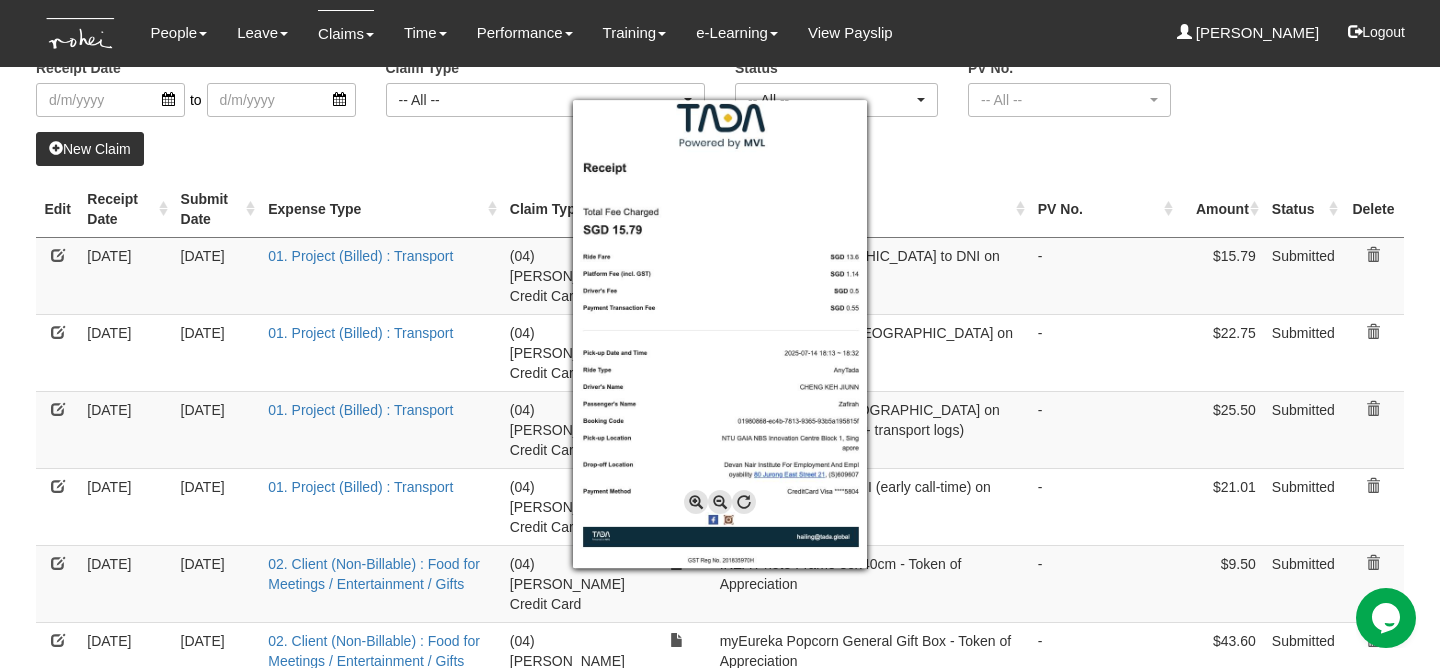 click at bounding box center (720, 334) 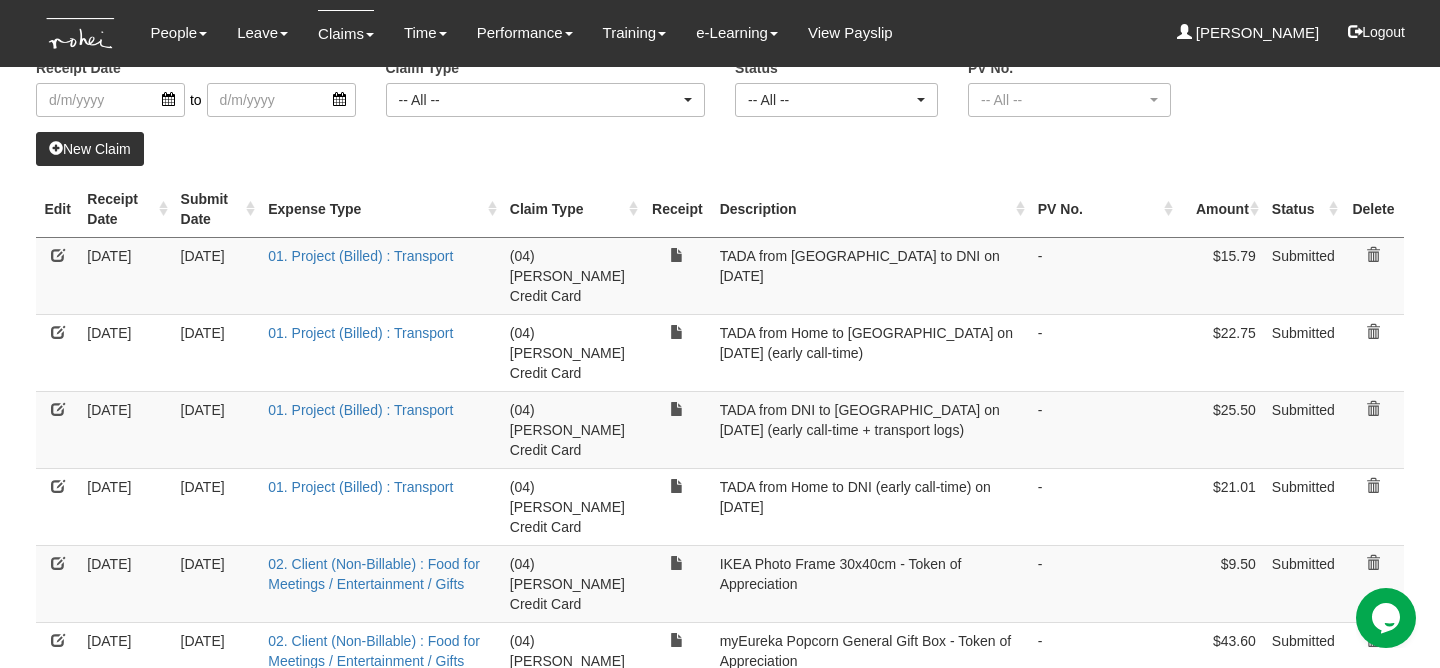 click at bounding box center [57, 352] 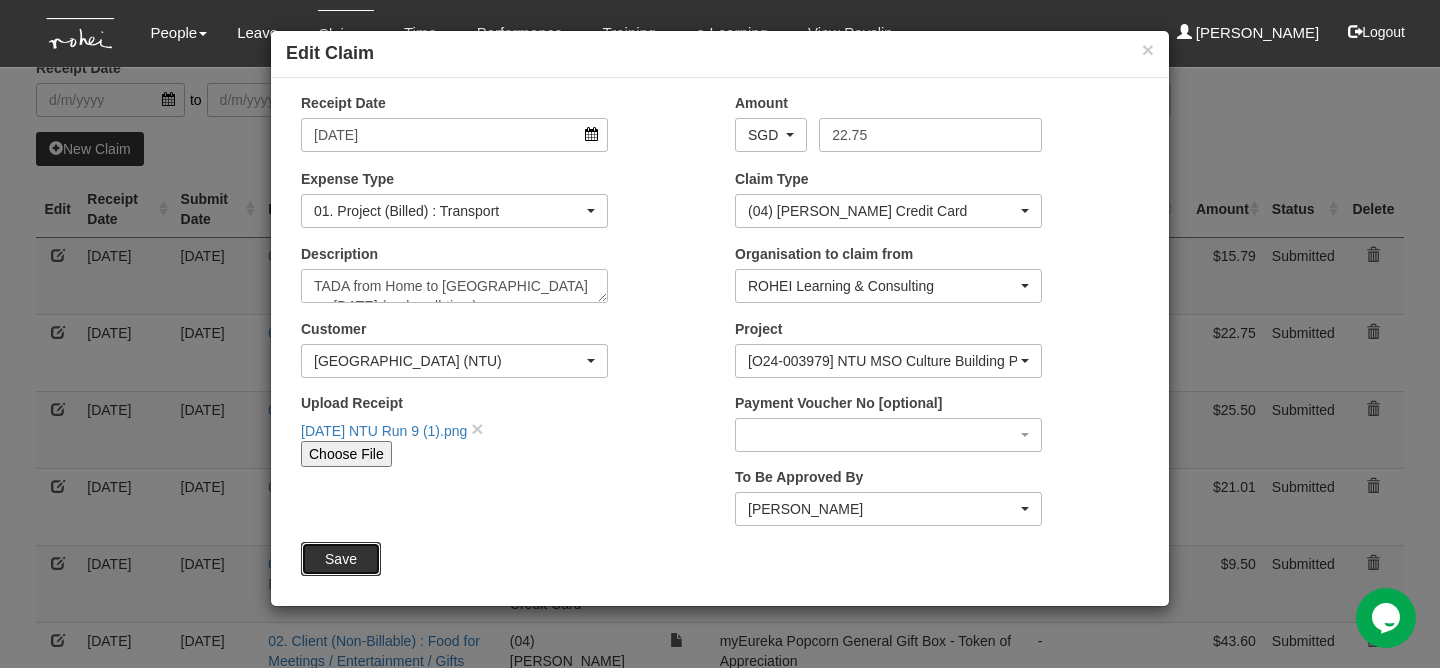 click on "Save" at bounding box center (341, 559) 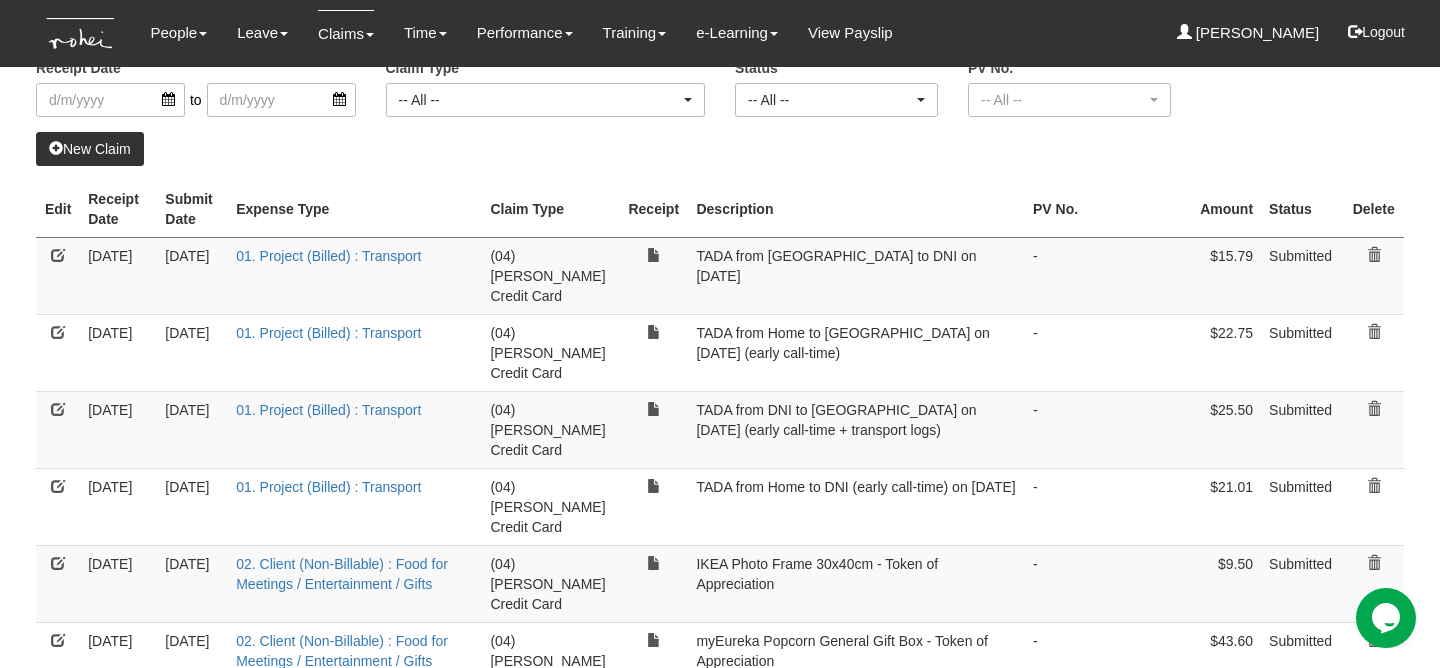 select on "50" 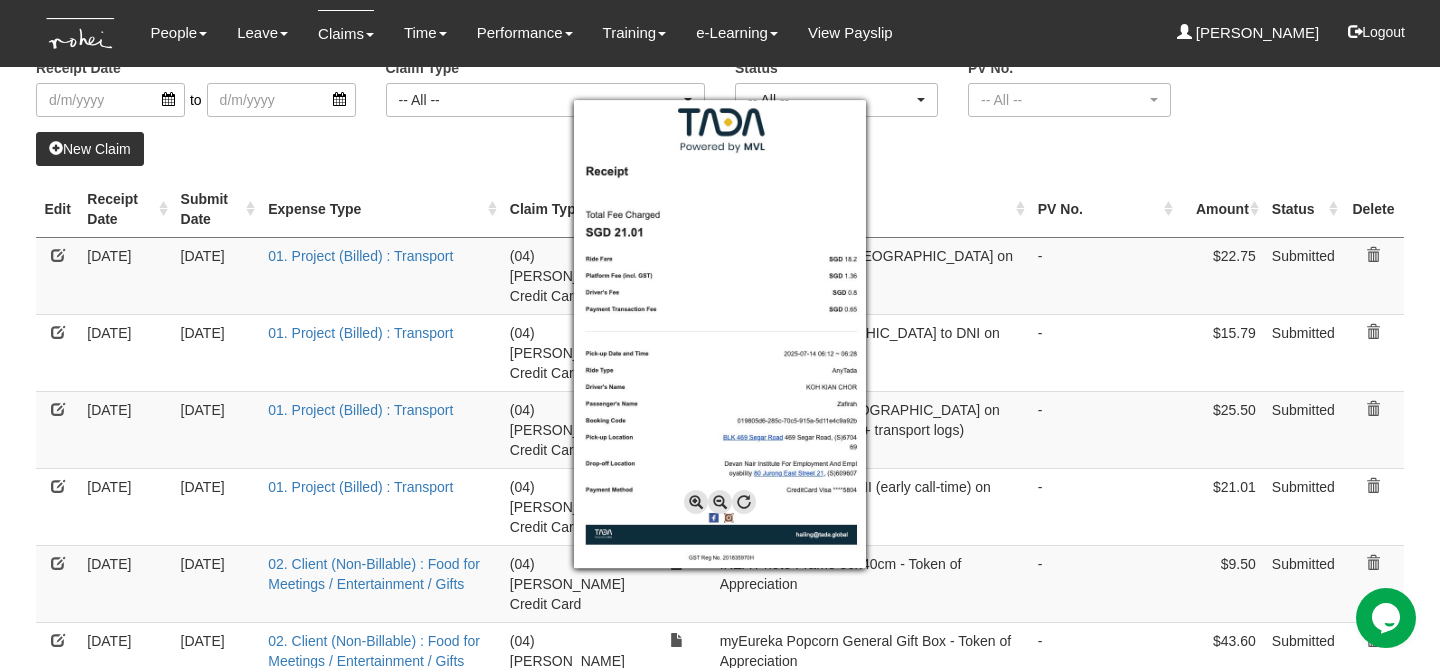 click at bounding box center [720, 334] 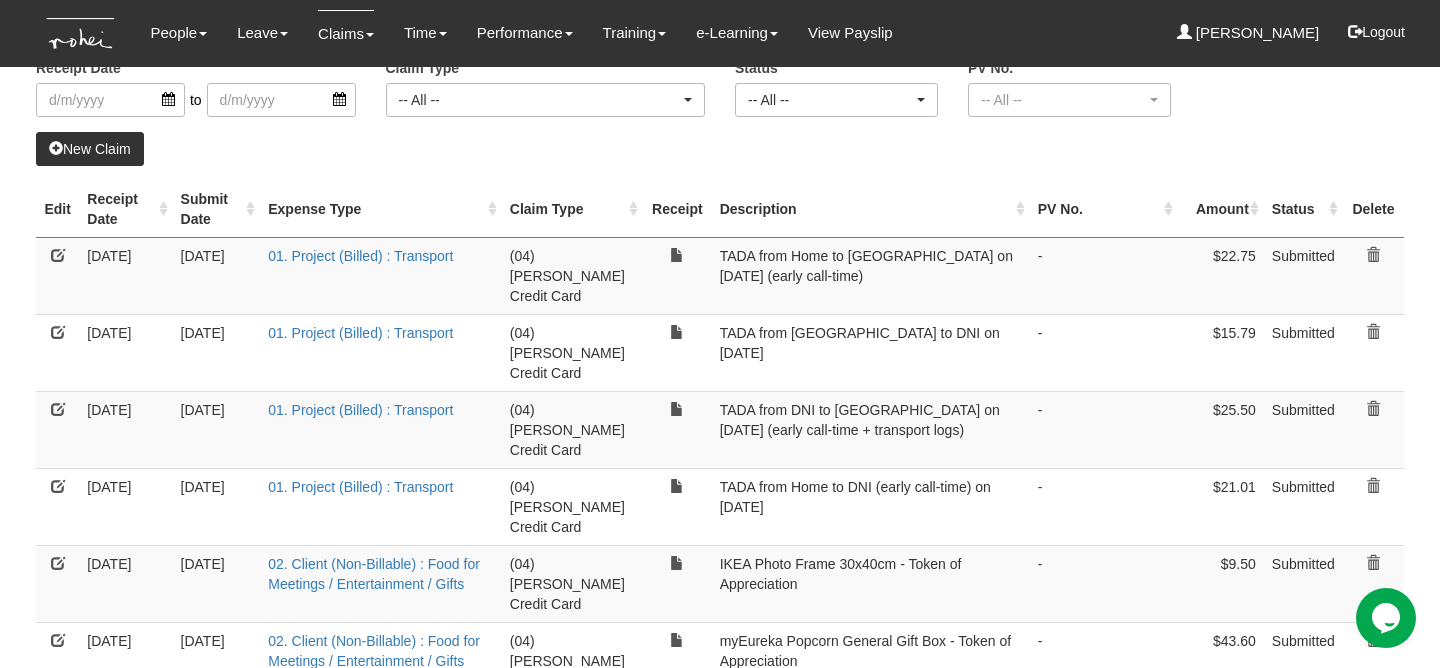 click on "New Claim" at bounding box center (90, 149) 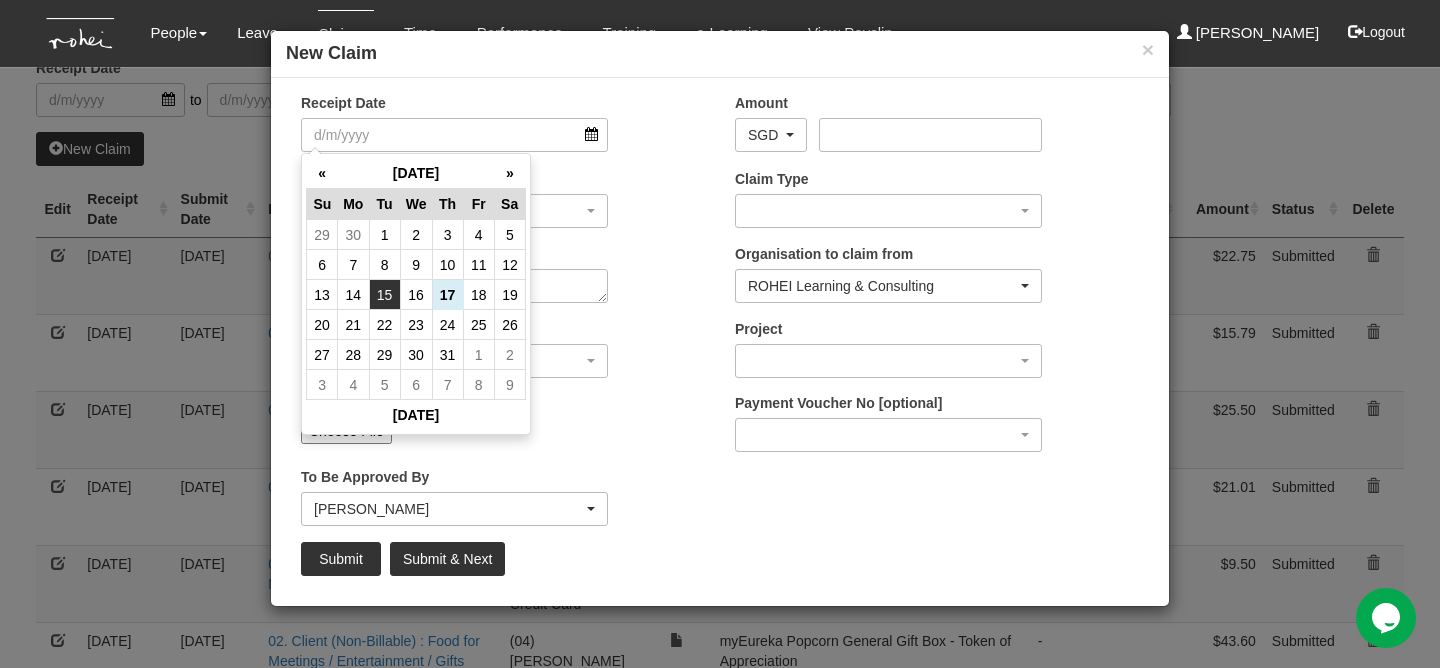 click on "15" at bounding box center [384, 295] 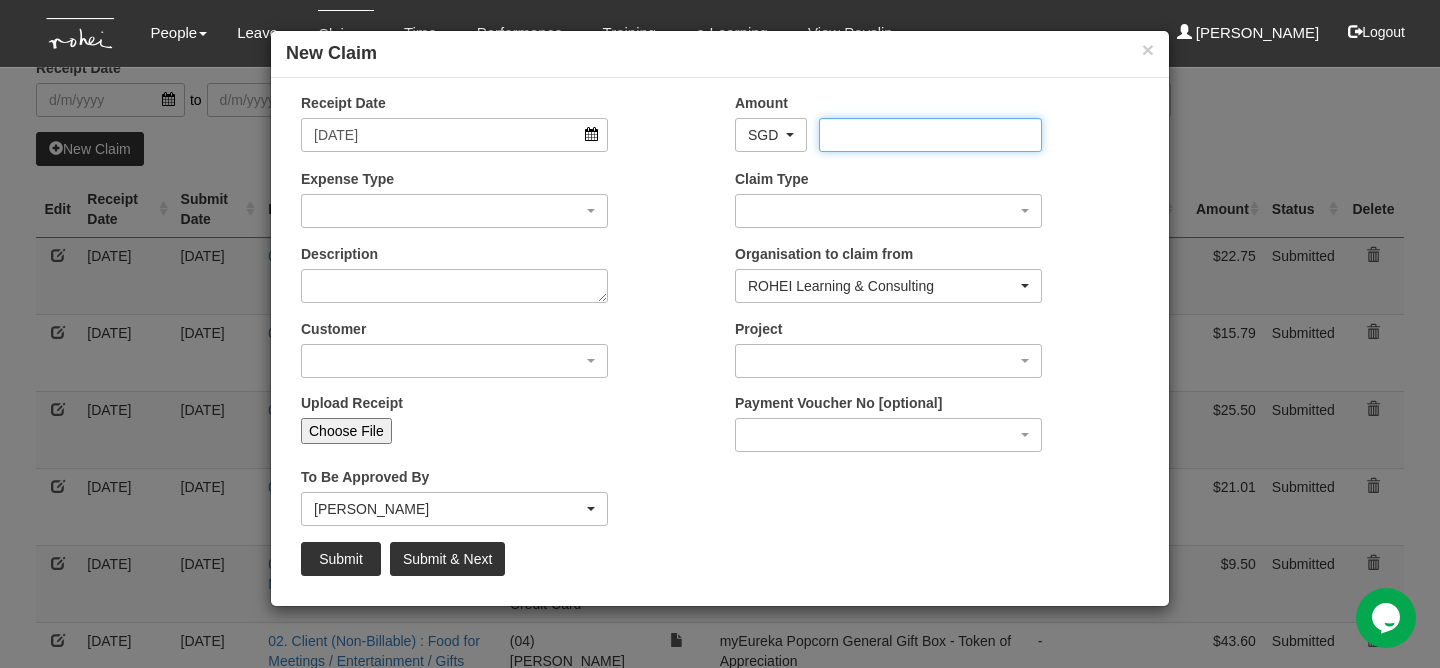 click on "Amount" at bounding box center [930, 135] 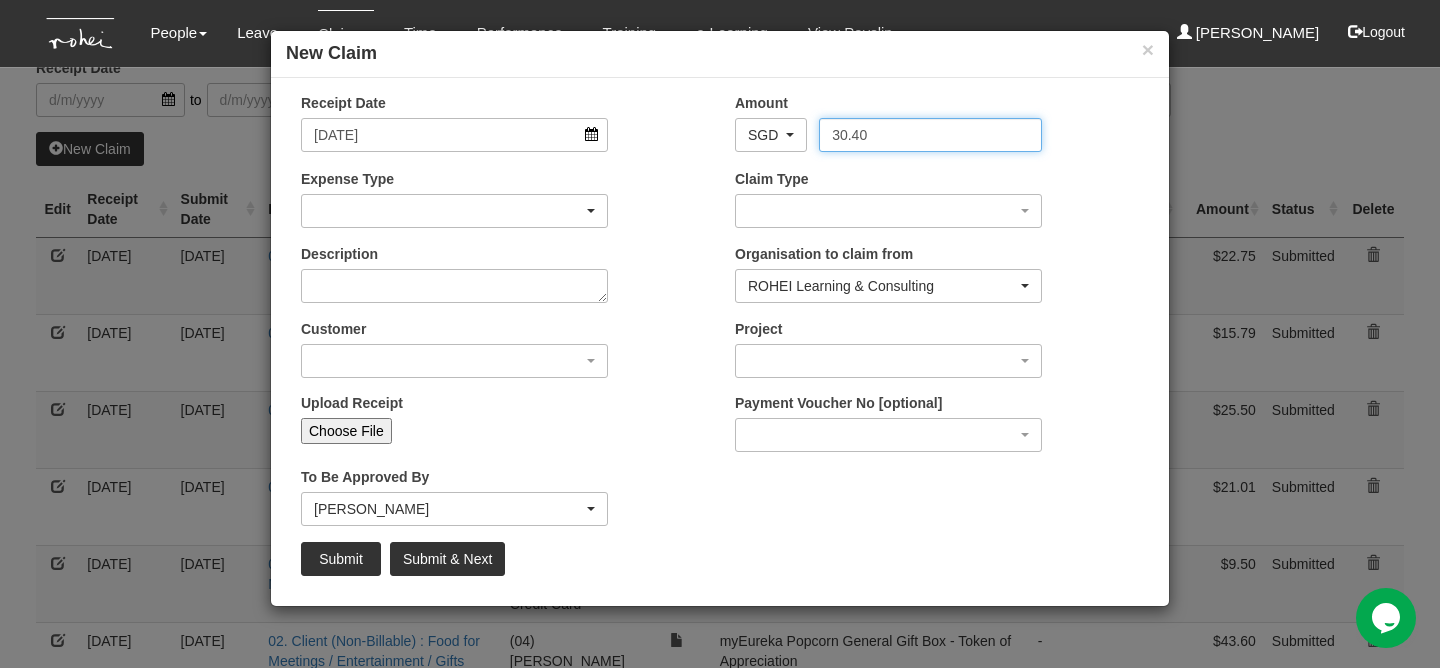 type on "30.40" 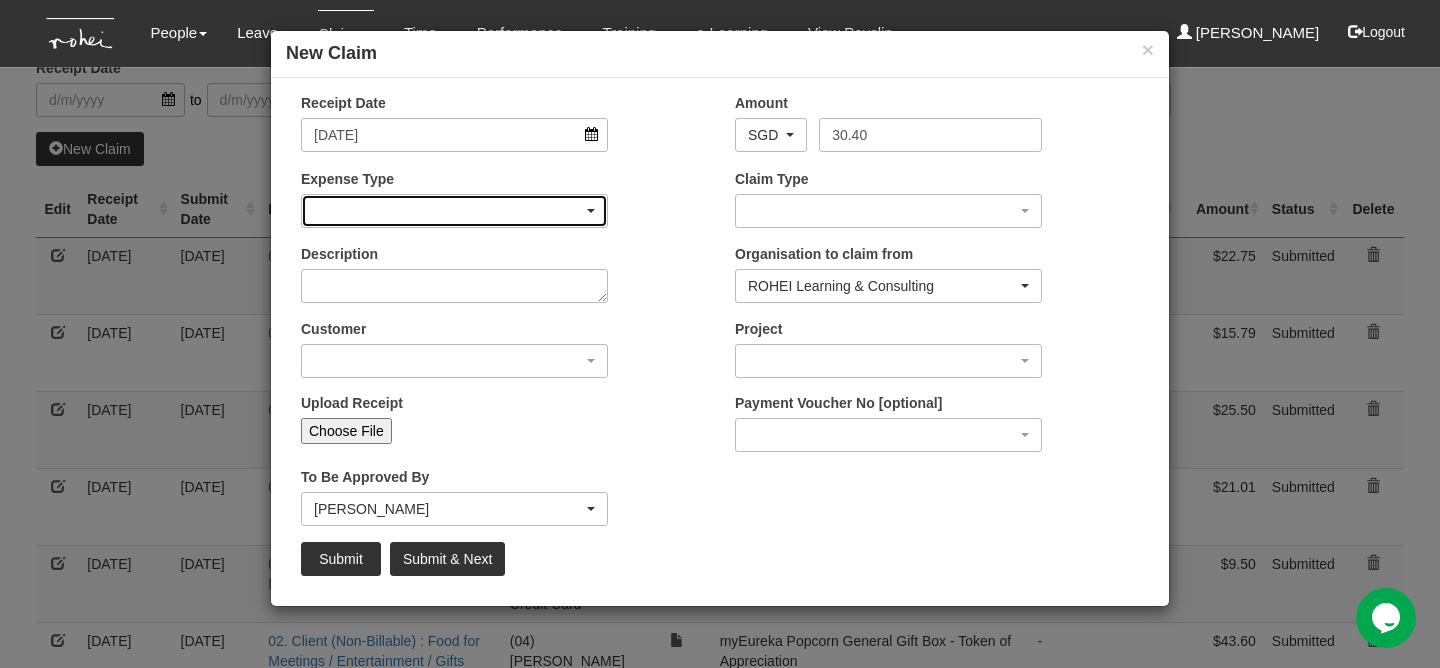 click at bounding box center [454, 211] 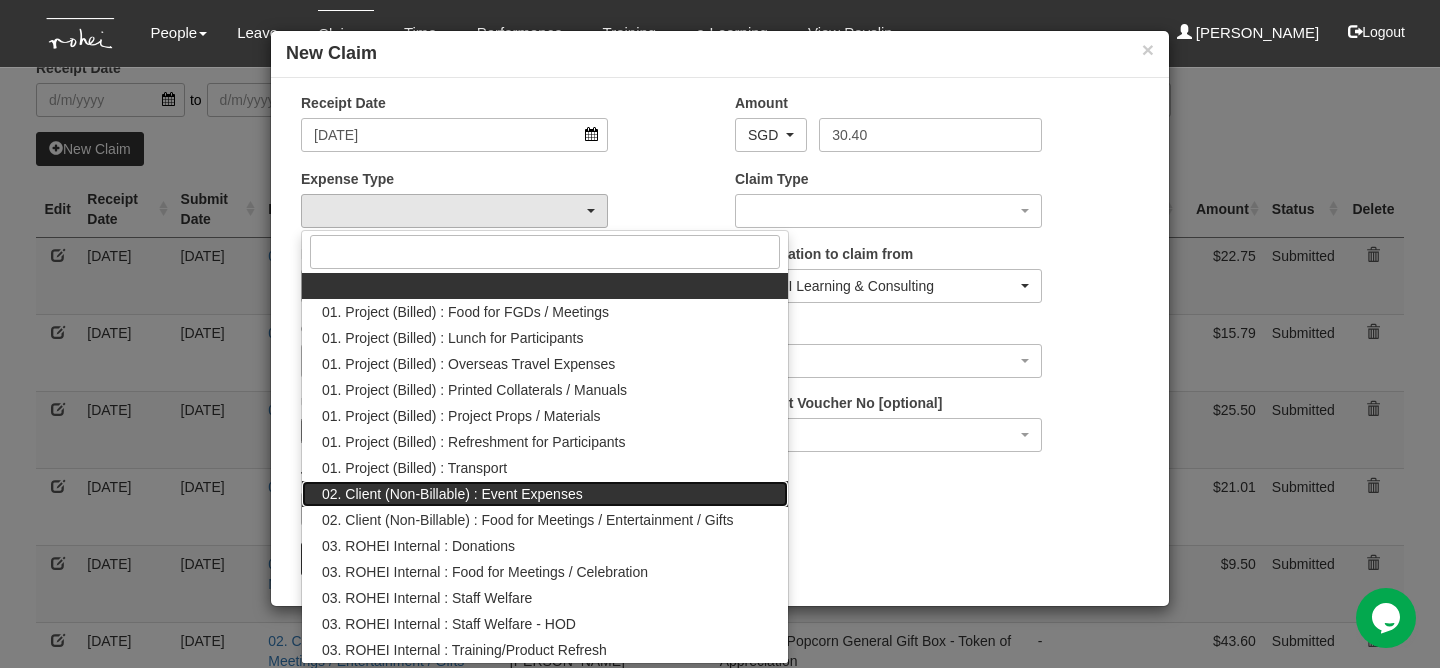 click on "02. Client (Non-Billable) : Event Expenses" at bounding box center [545, 494] 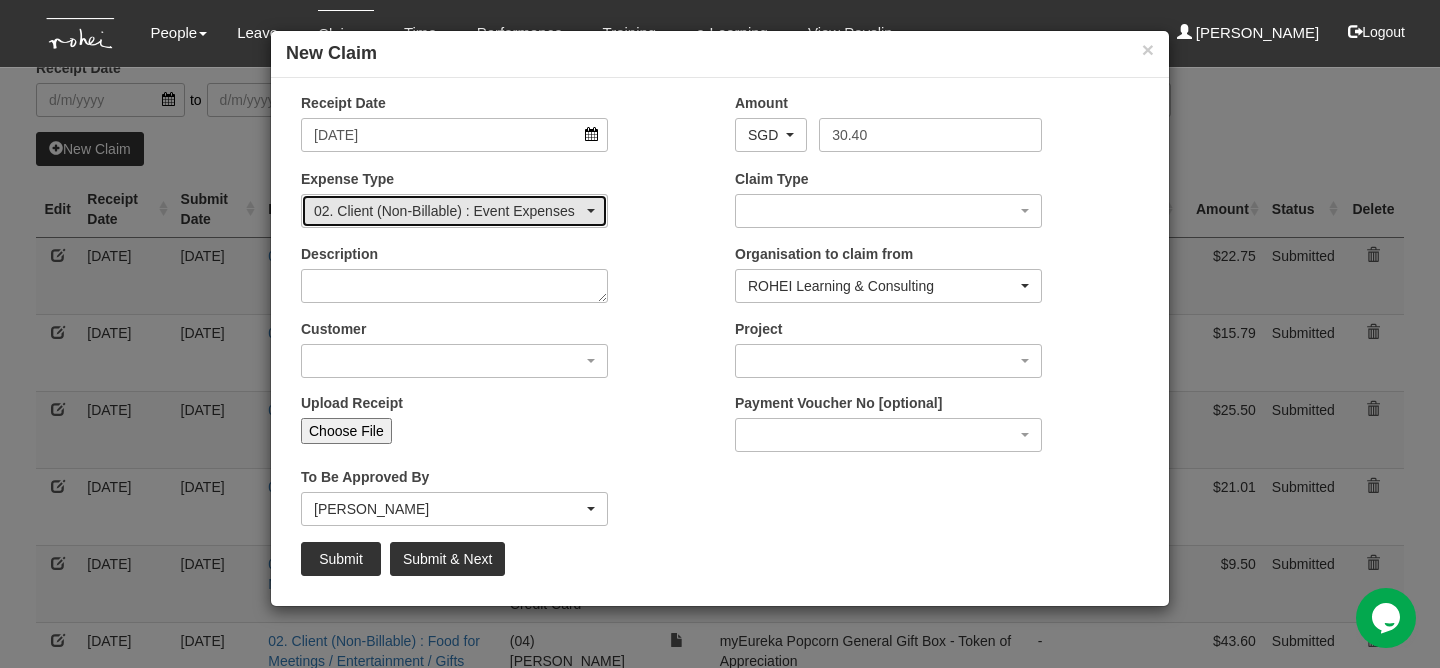 drag, startPoint x: 447, startPoint y: 208, endPoint x: 447, endPoint y: 234, distance: 26 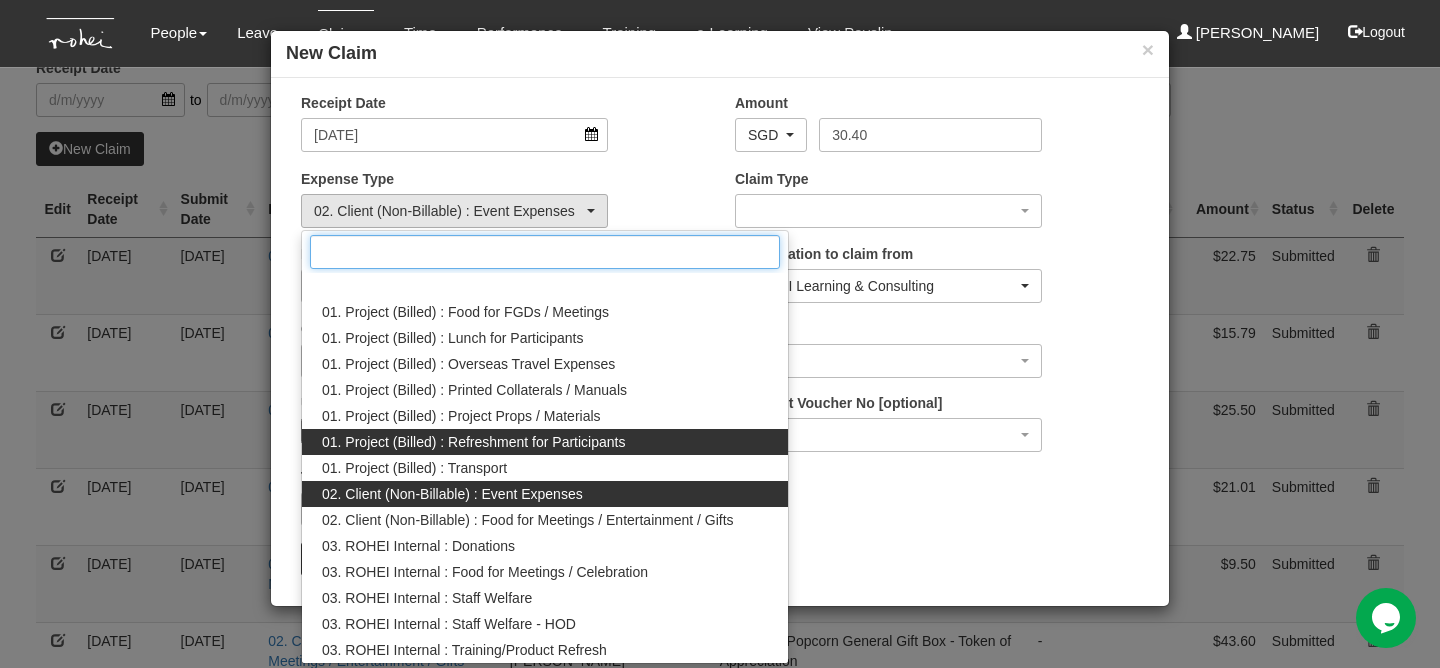 scroll, scrollTop: 26, scrollLeft: 0, axis: vertical 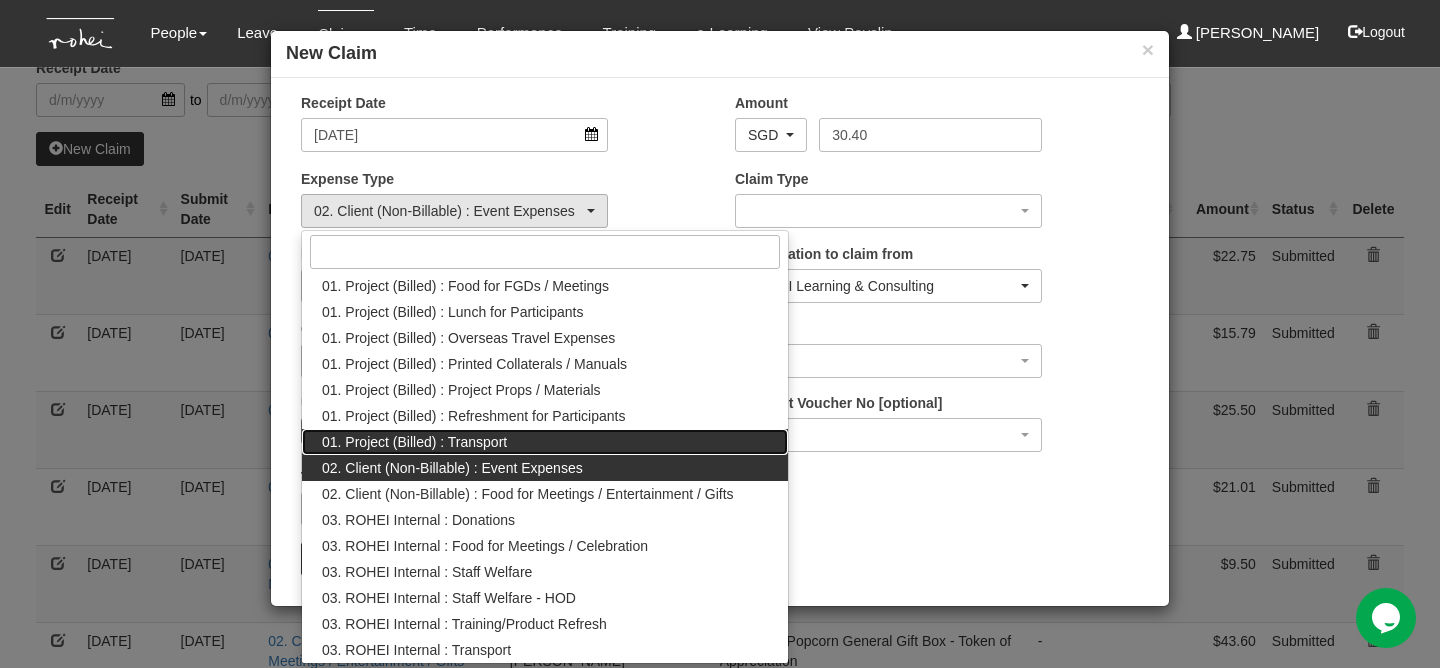 click on "01. Project (Billed) : Transport" at bounding box center (414, 442) 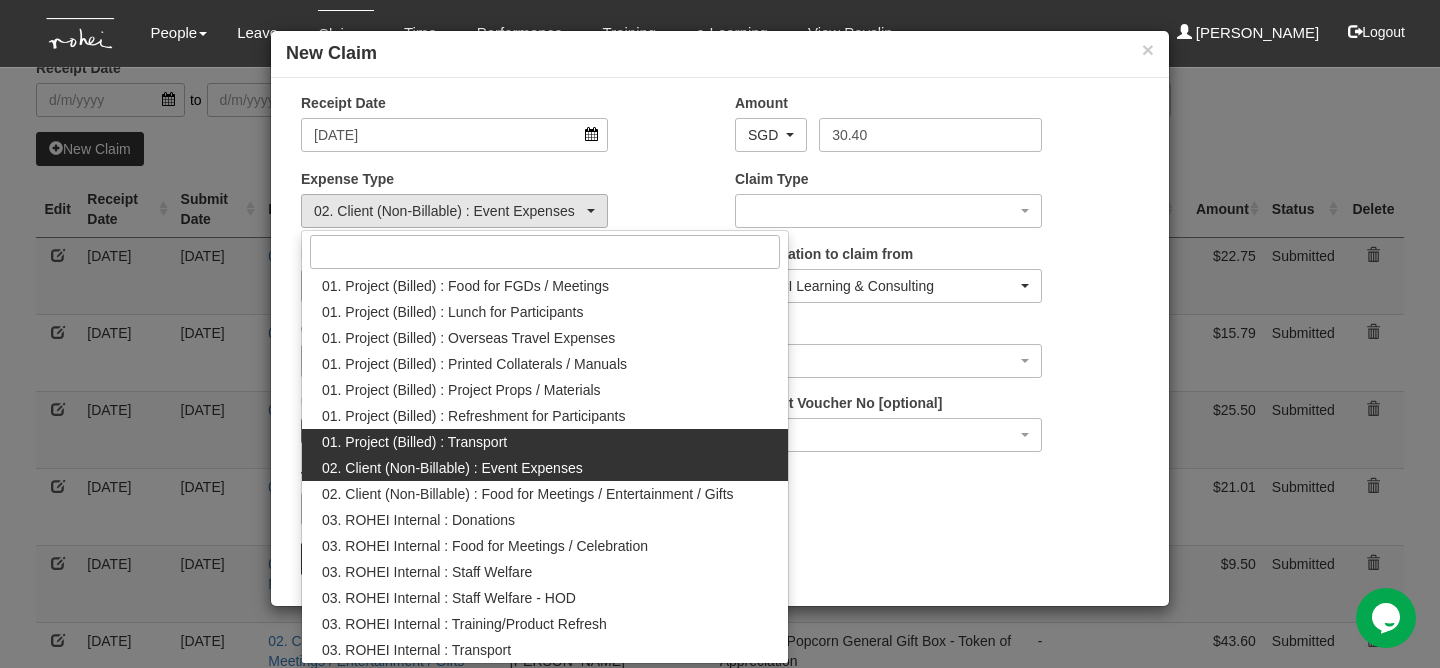 select on "135" 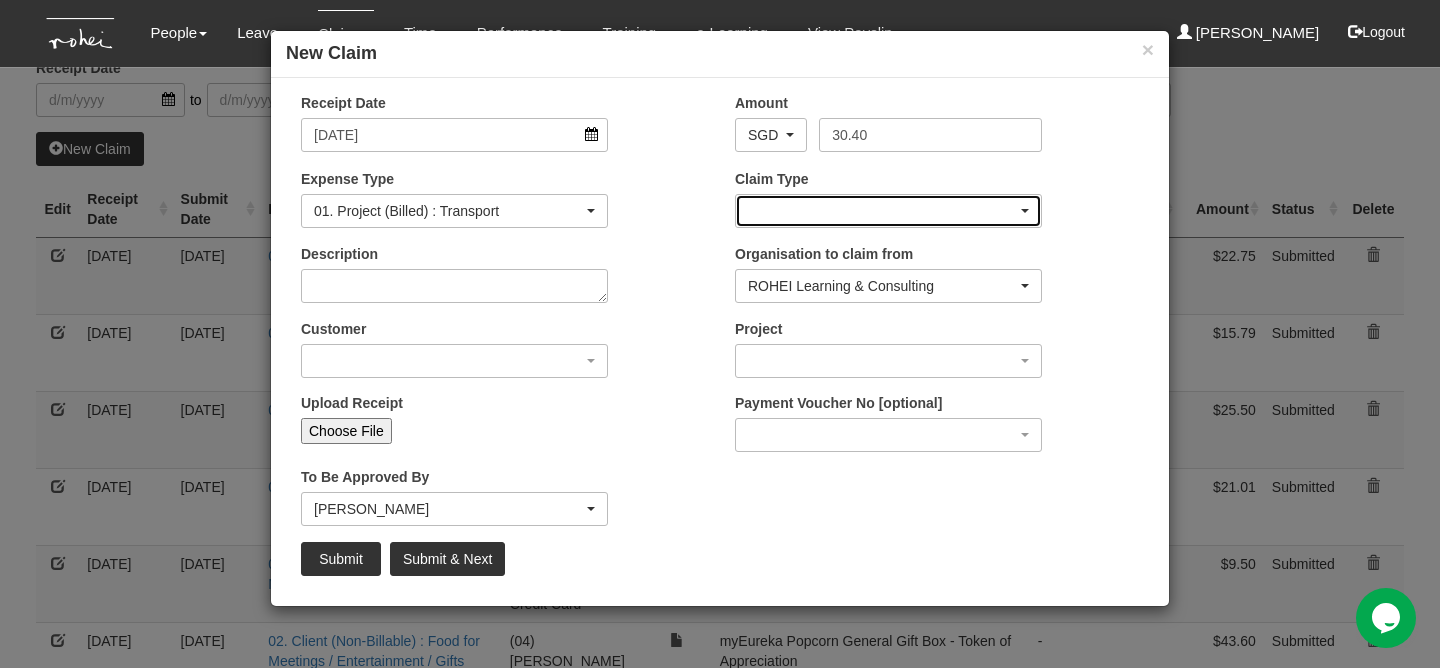 click at bounding box center [888, 211] 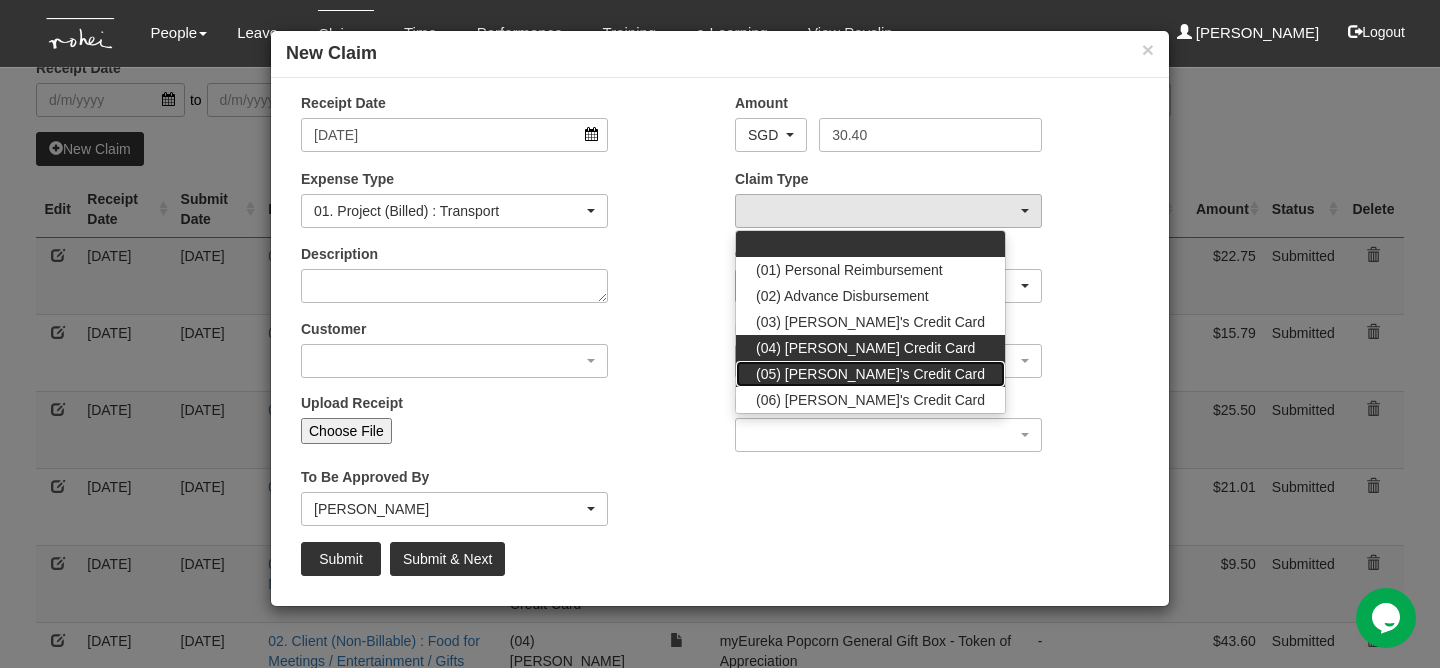 drag, startPoint x: 794, startPoint y: 363, endPoint x: 791, endPoint y: 353, distance: 10.440307 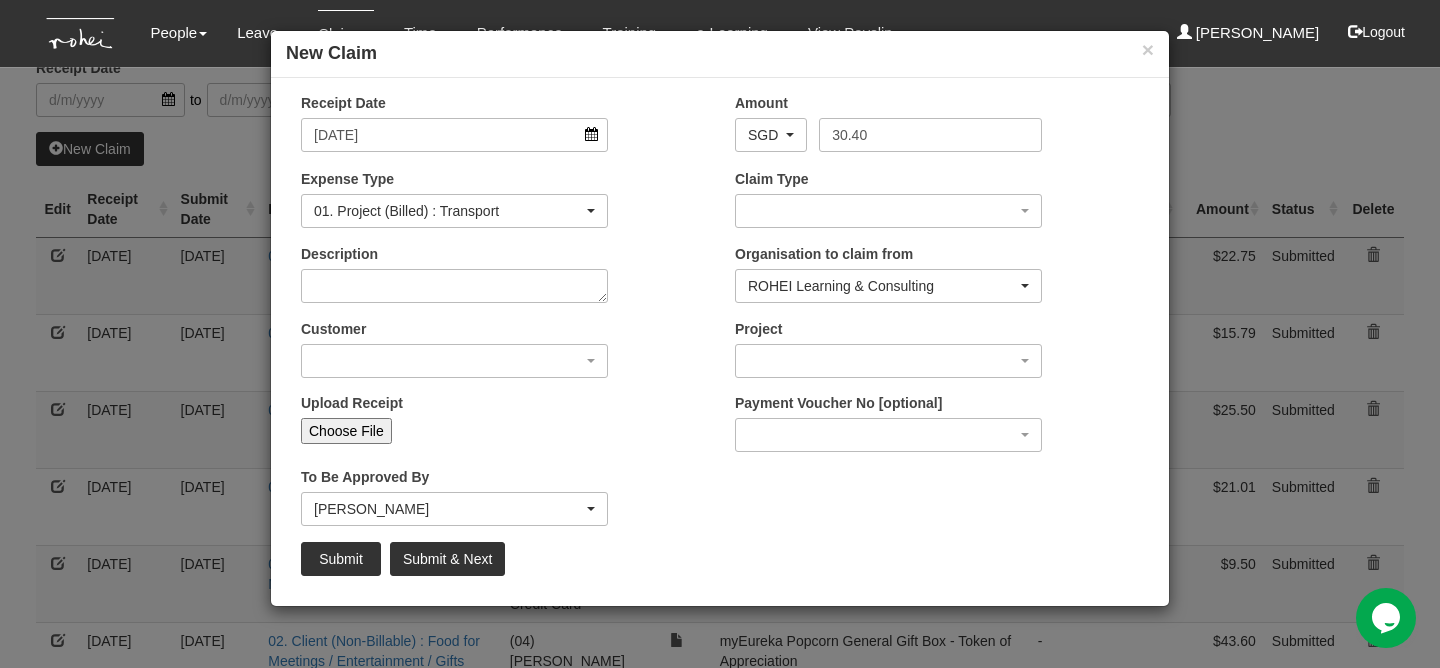 click on "Claim Type
(01) Personal Reimbursement
(02) Advance Disbursement
(03) [PERSON_NAME]'s Credit Card
(04) [PERSON_NAME] Credit Card
(05) [PERSON_NAME]'s Credit Card
(06) [PERSON_NAME]'s Credit Card
(01) Personal Reimbursement (02) Advance Disbursement (03) [PERSON_NAME]'s Credit Card (04) [PERSON_NAME] Credit Card (05) [PERSON_NAME]'s Credit Card (06) [PERSON_NAME]'s Credit Card" at bounding box center [937, 206] 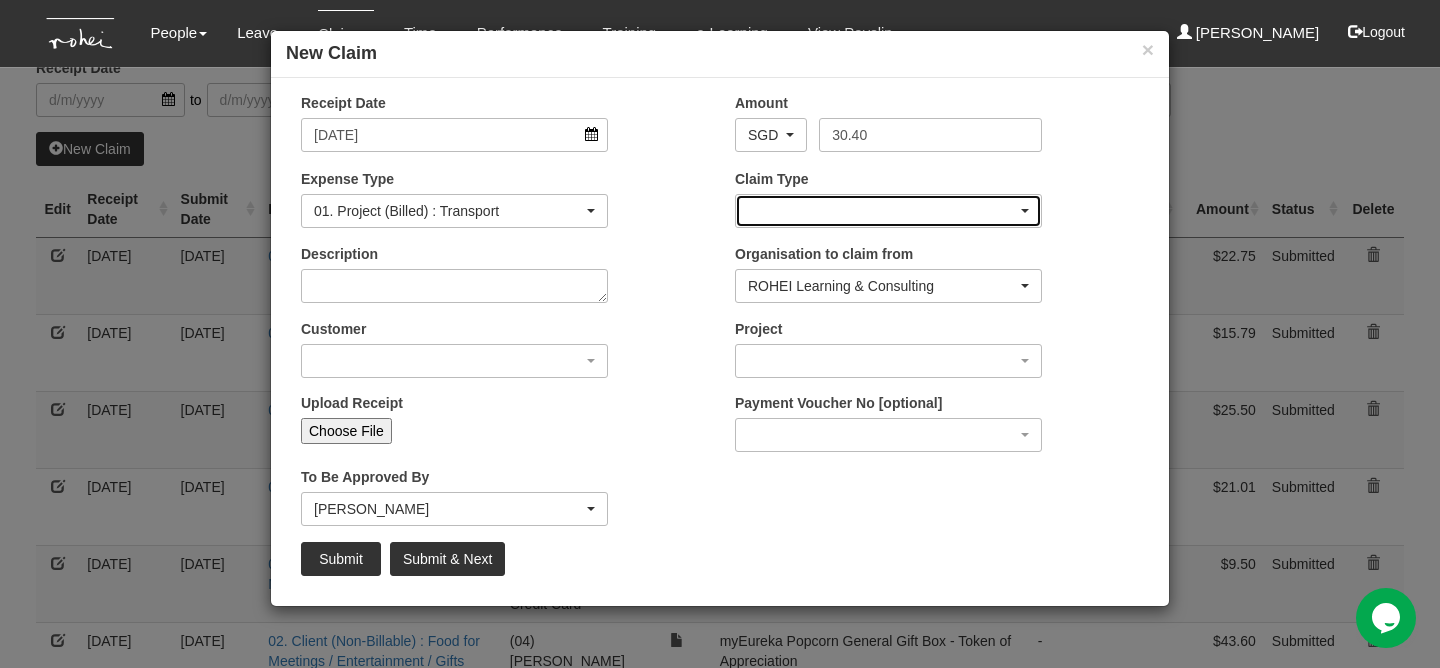 click at bounding box center (888, 211) 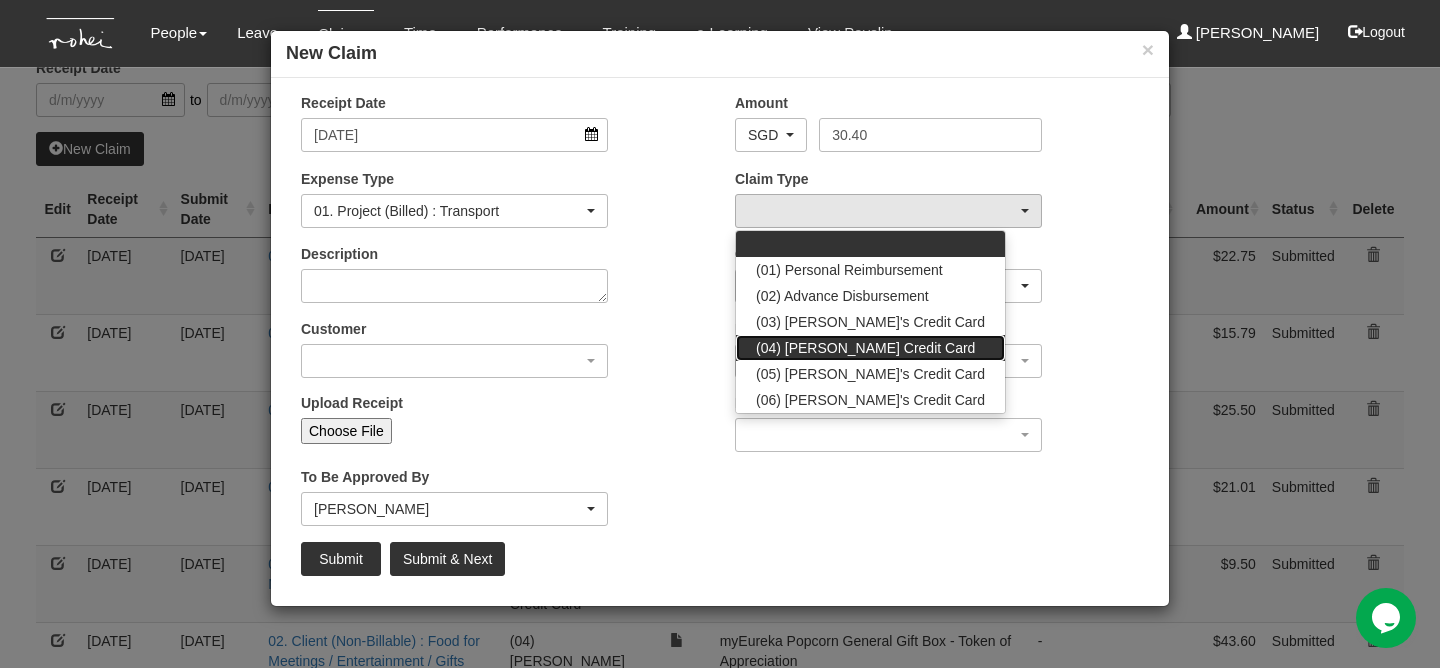 click on "(04) [PERSON_NAME] Credit Card" at bounding box center [865, 348] 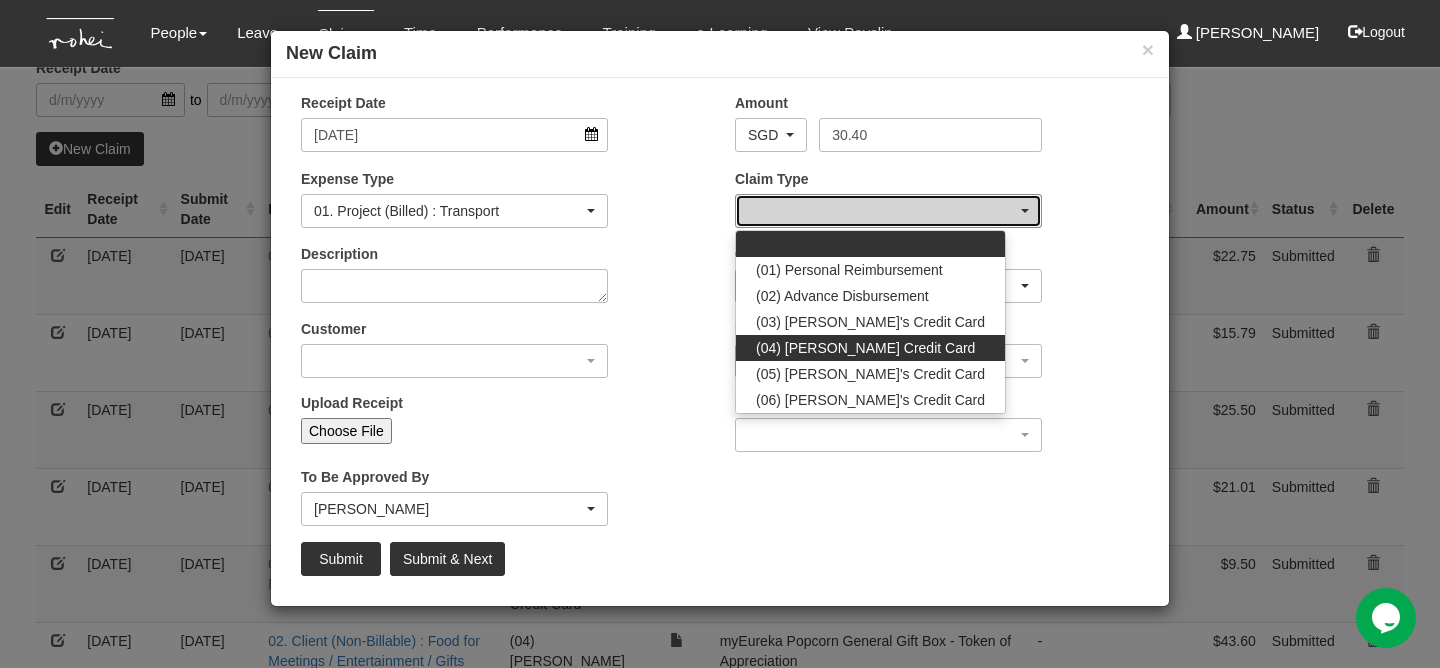 select on "16" 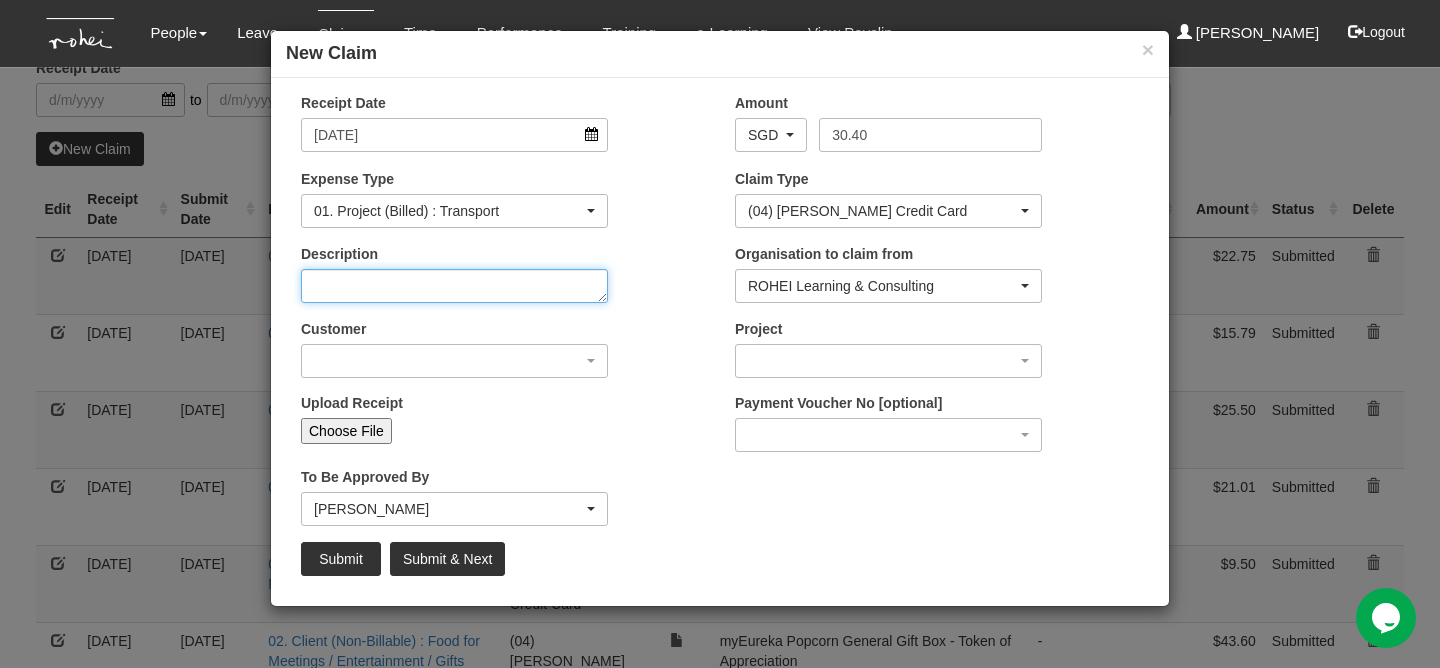 click on "Description" at bounding box center (454, 286) 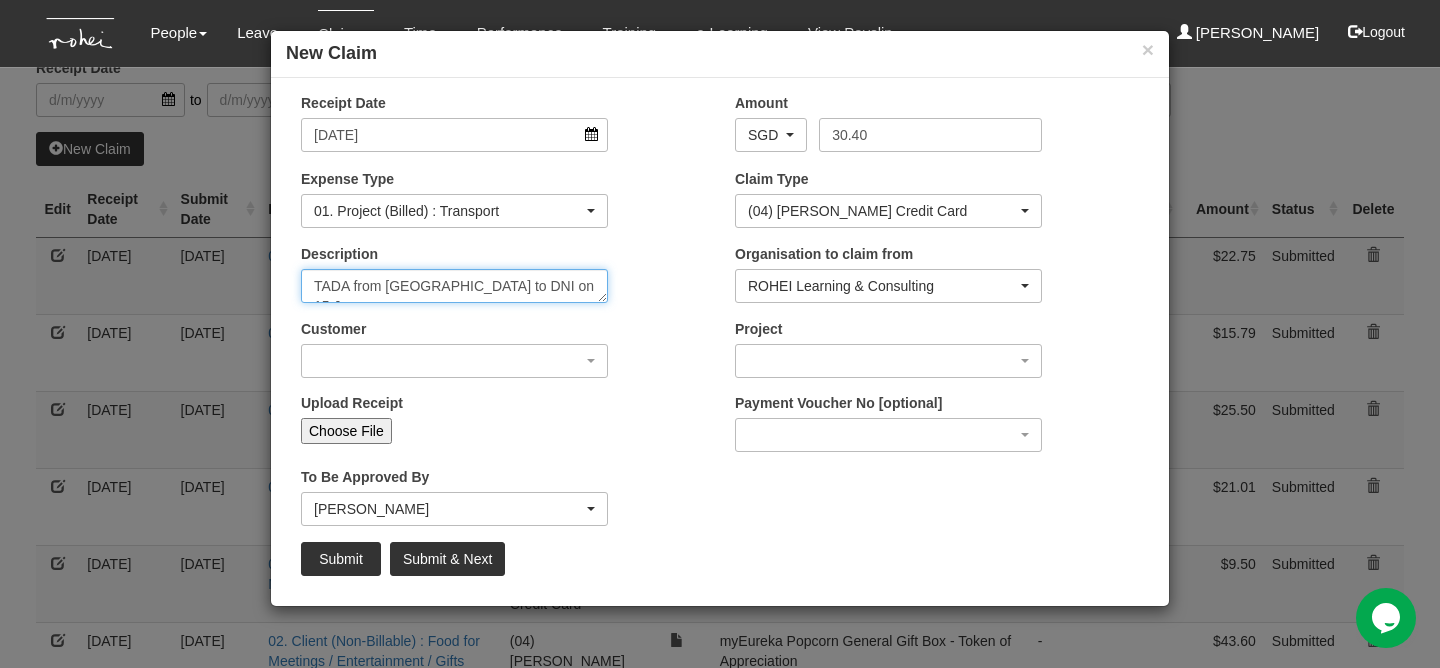 scroll, scrollTop: 12, scrollLeft: 0, axis: vertical 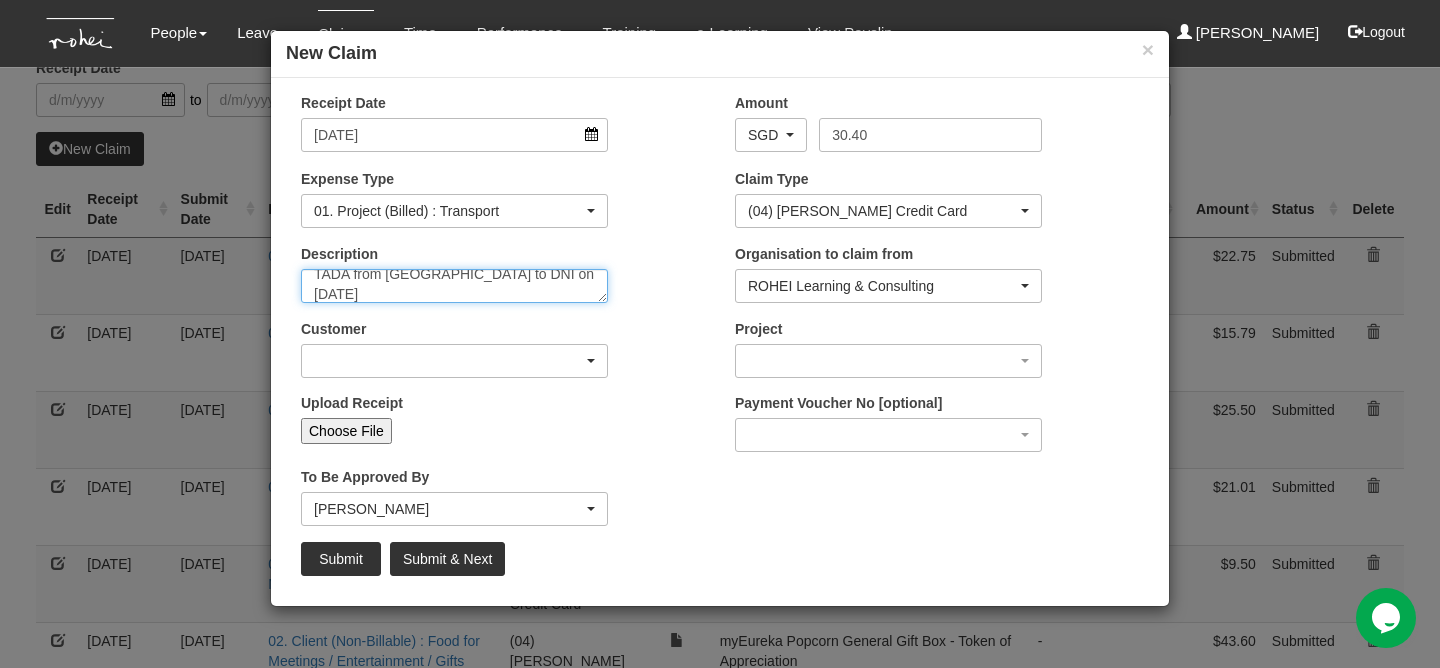 type on "TADA from [GEOGRAPHIC_DATA] to DNI on [DATE]" 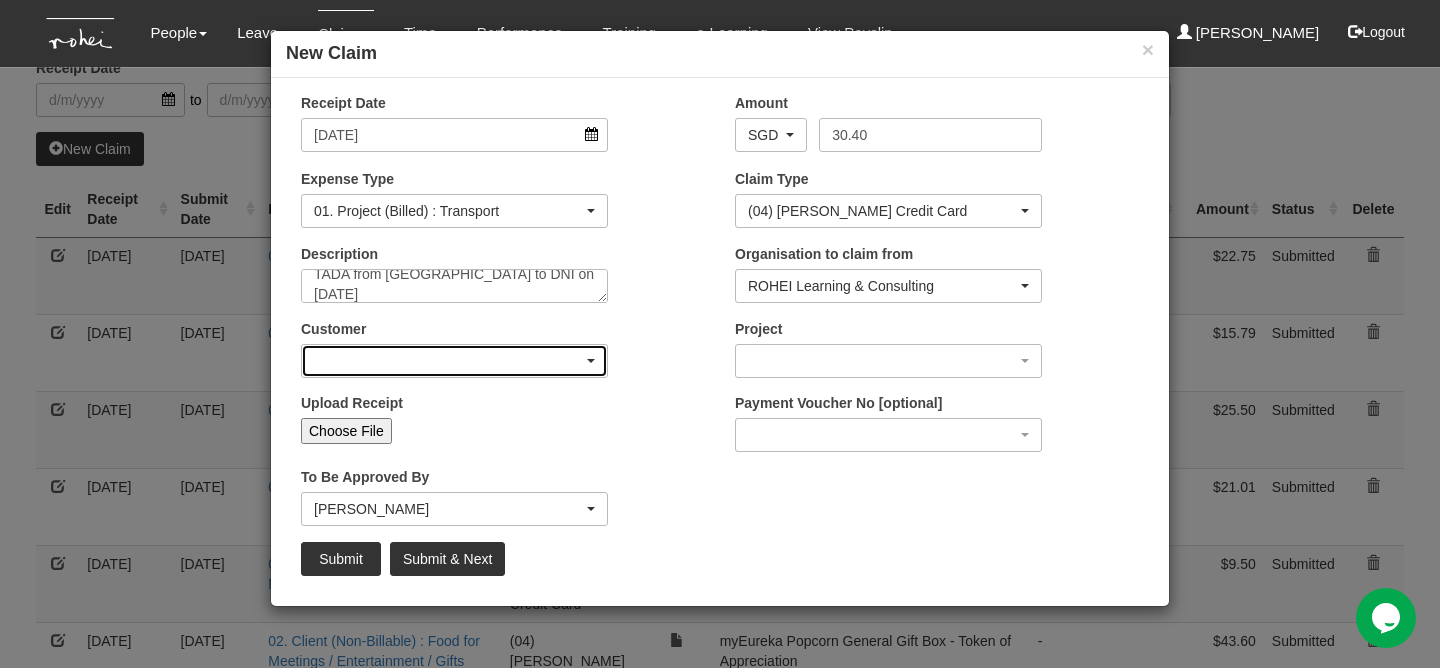 click at bounding box center [454, 361] 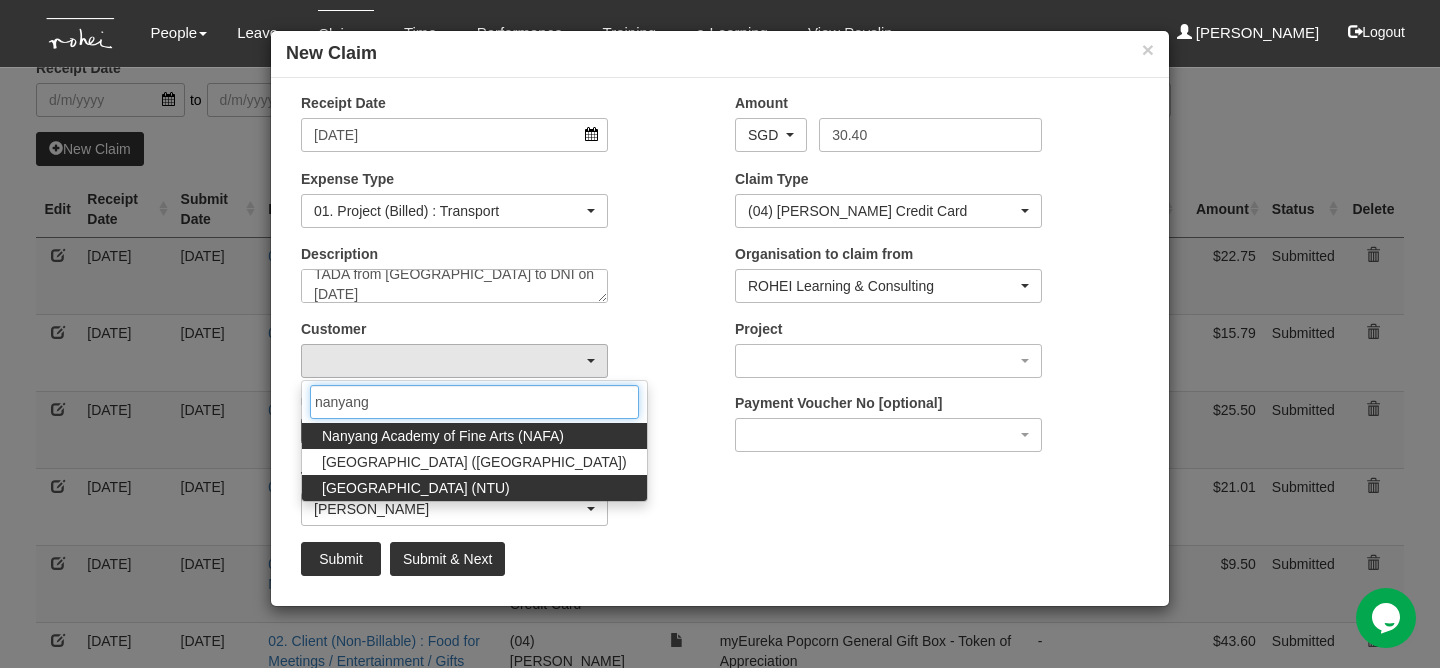 type on "nanyang" 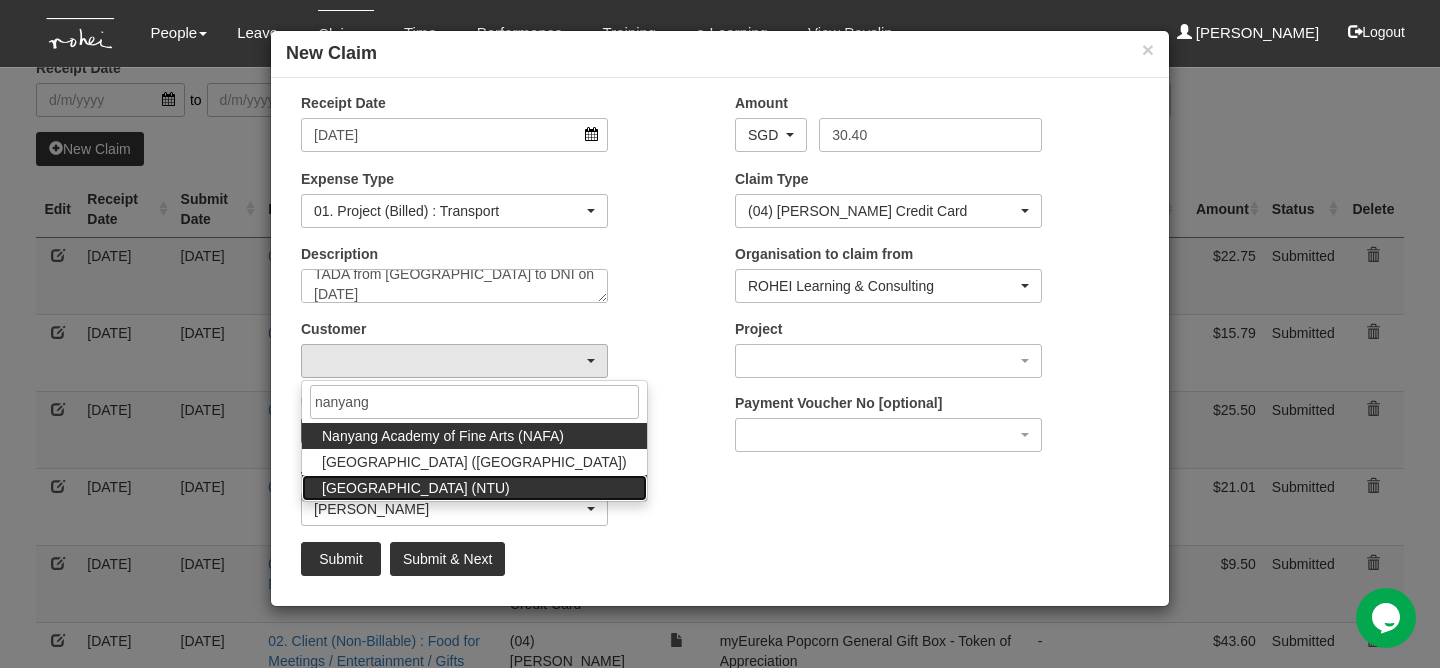 click on "[GEOGRAPHIC_DATA] (NTU)" at bounding box center [416, 488] 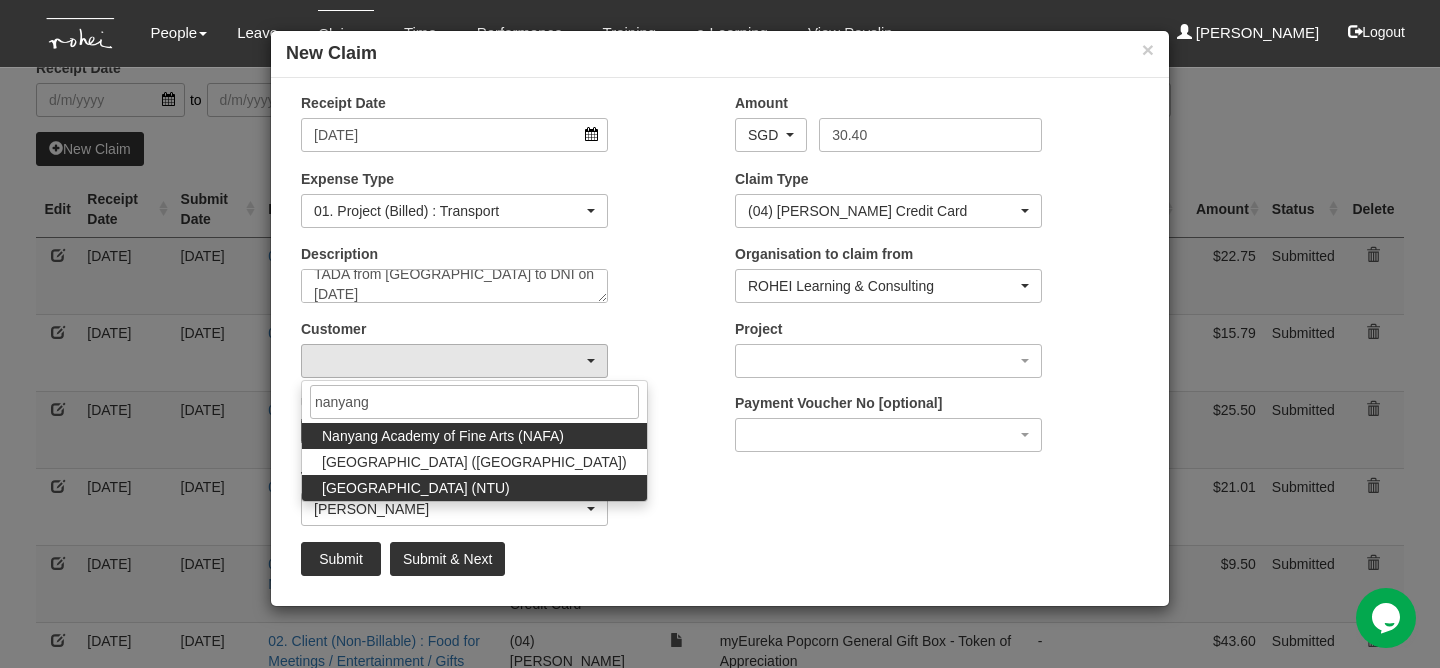 select on "59" 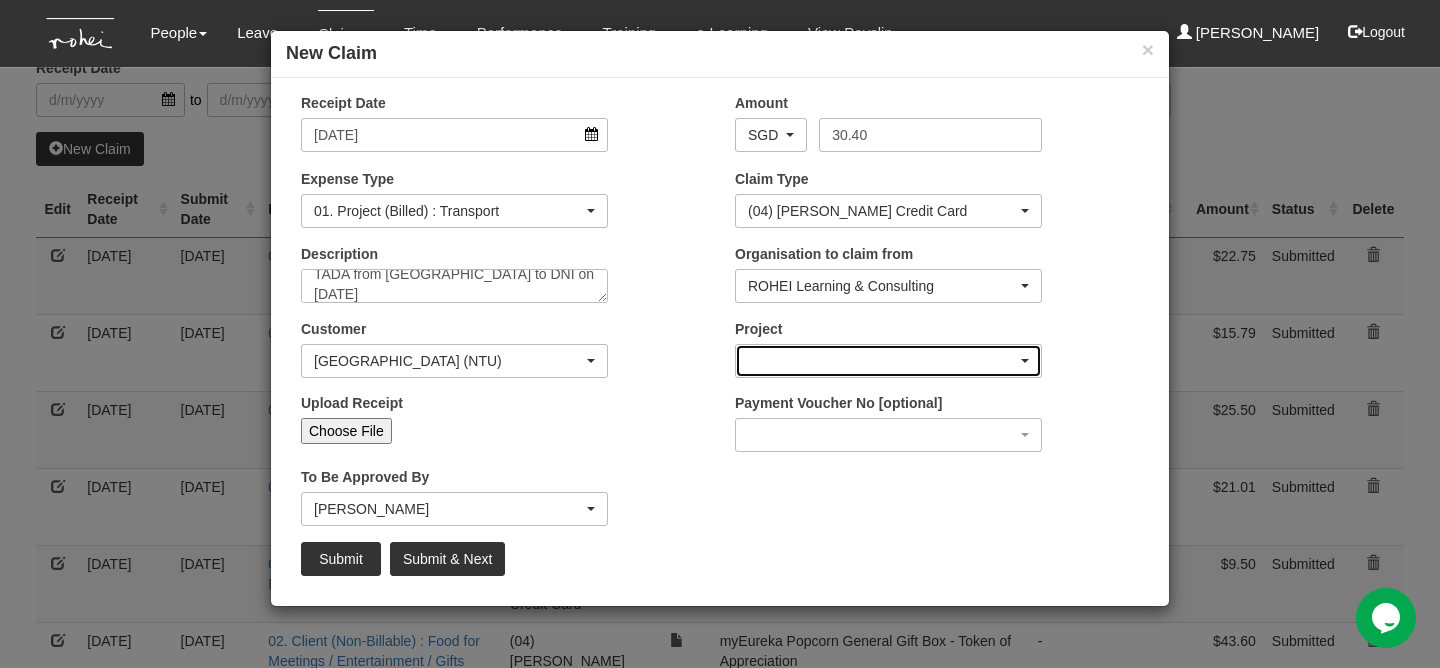 click at bounding box center (888, 361) 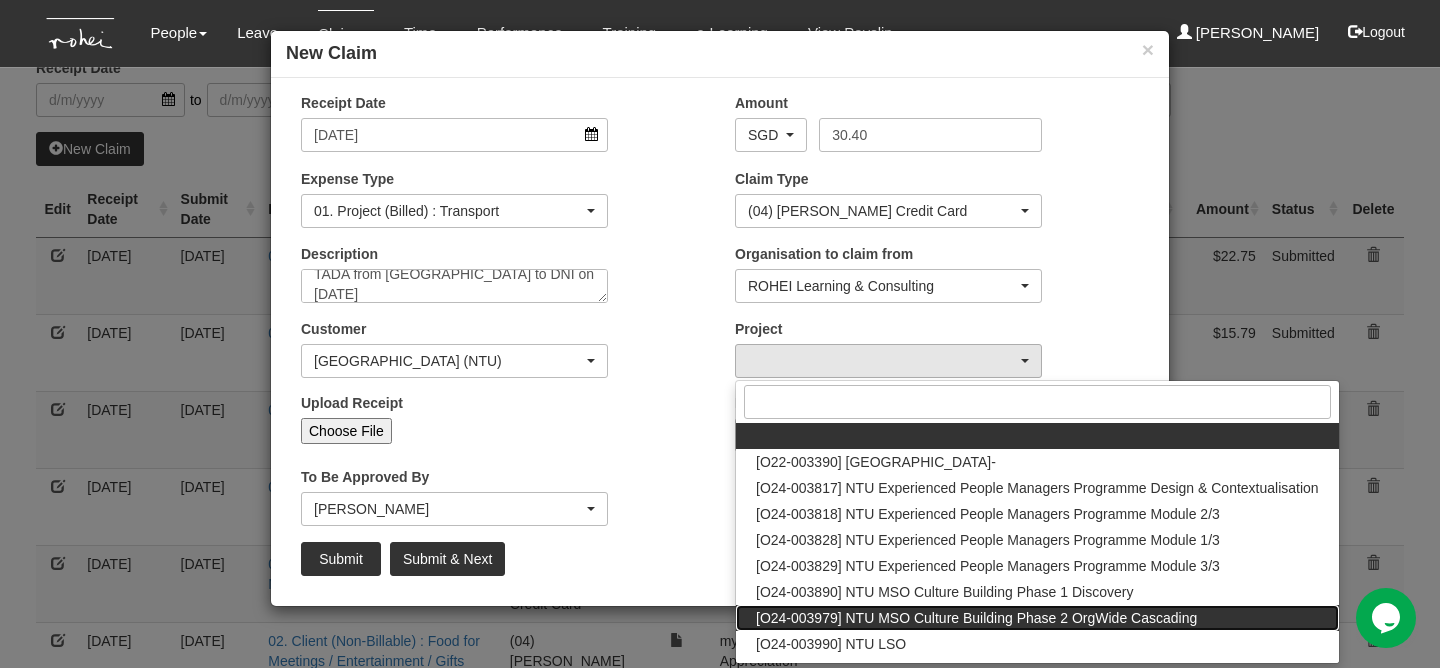 click on "[O24-003979] NTU MSO Culture Building Phase 2 OrgWide Cascading" at bounding box center [976, 618] 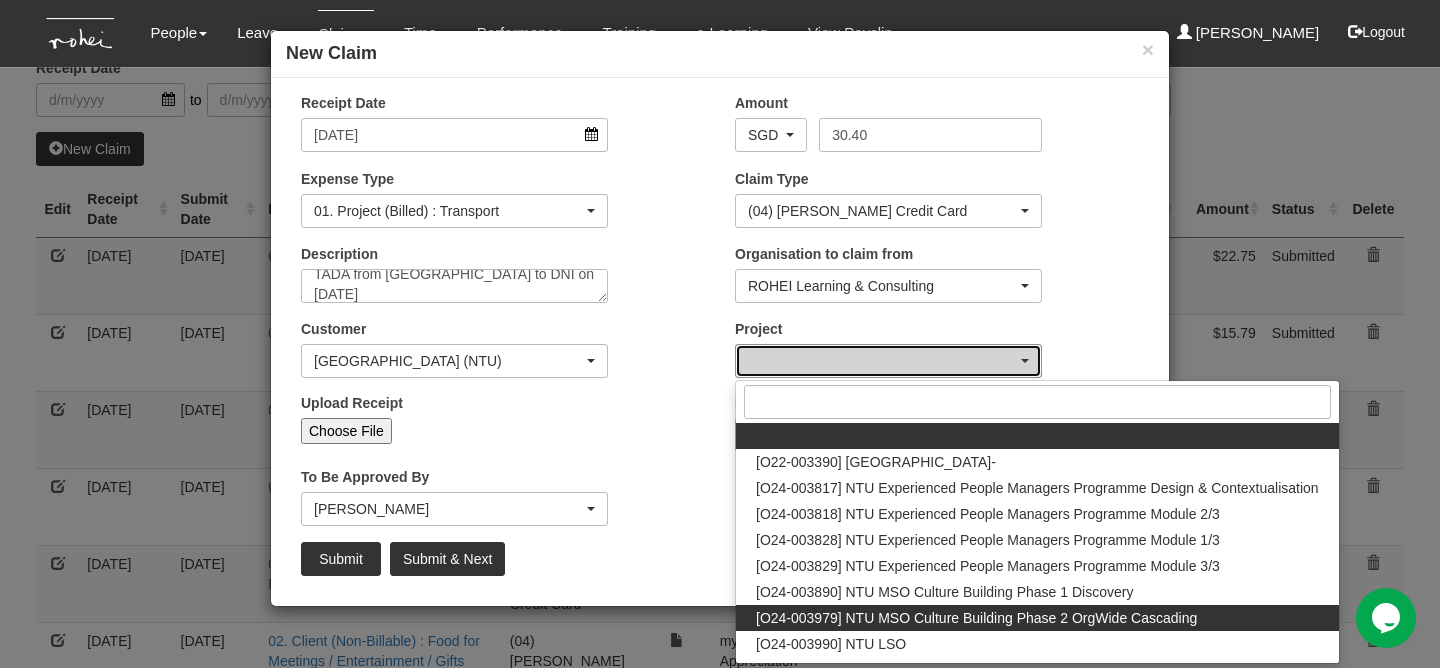 select on "2613" 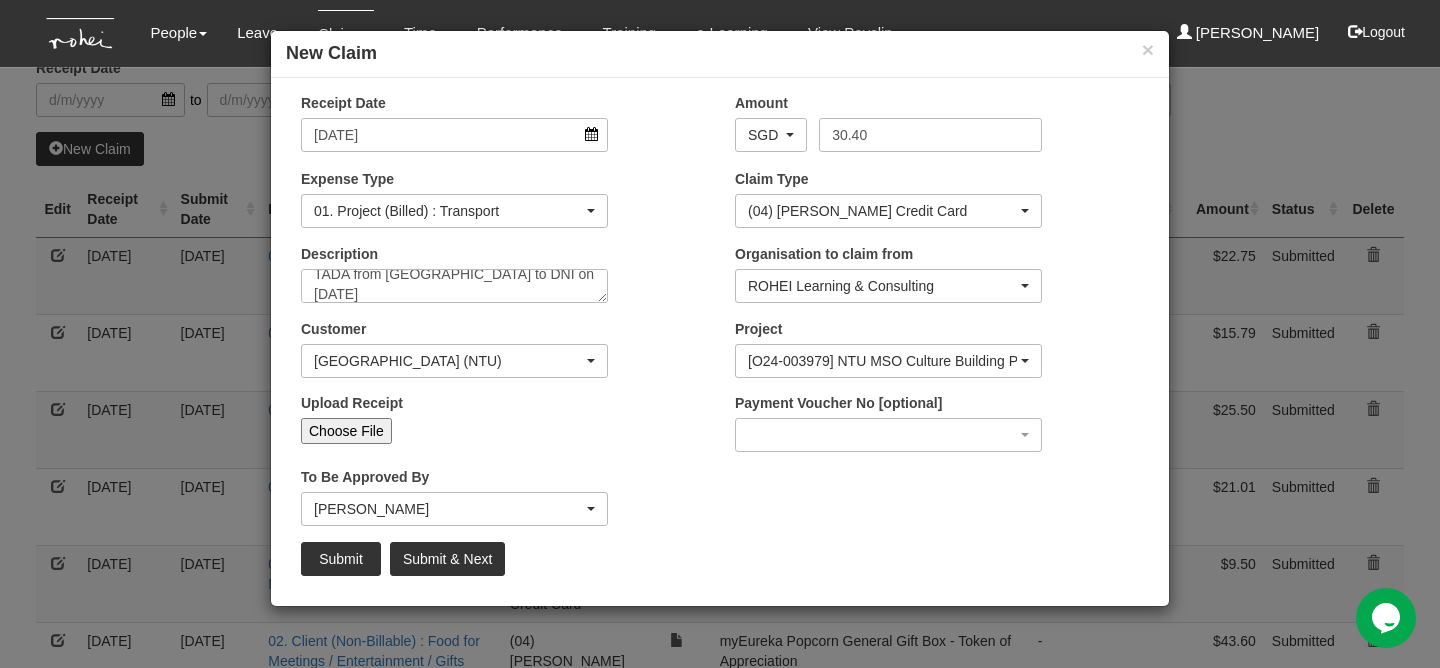 click on "Choose File" at bounding box center [346, 431] 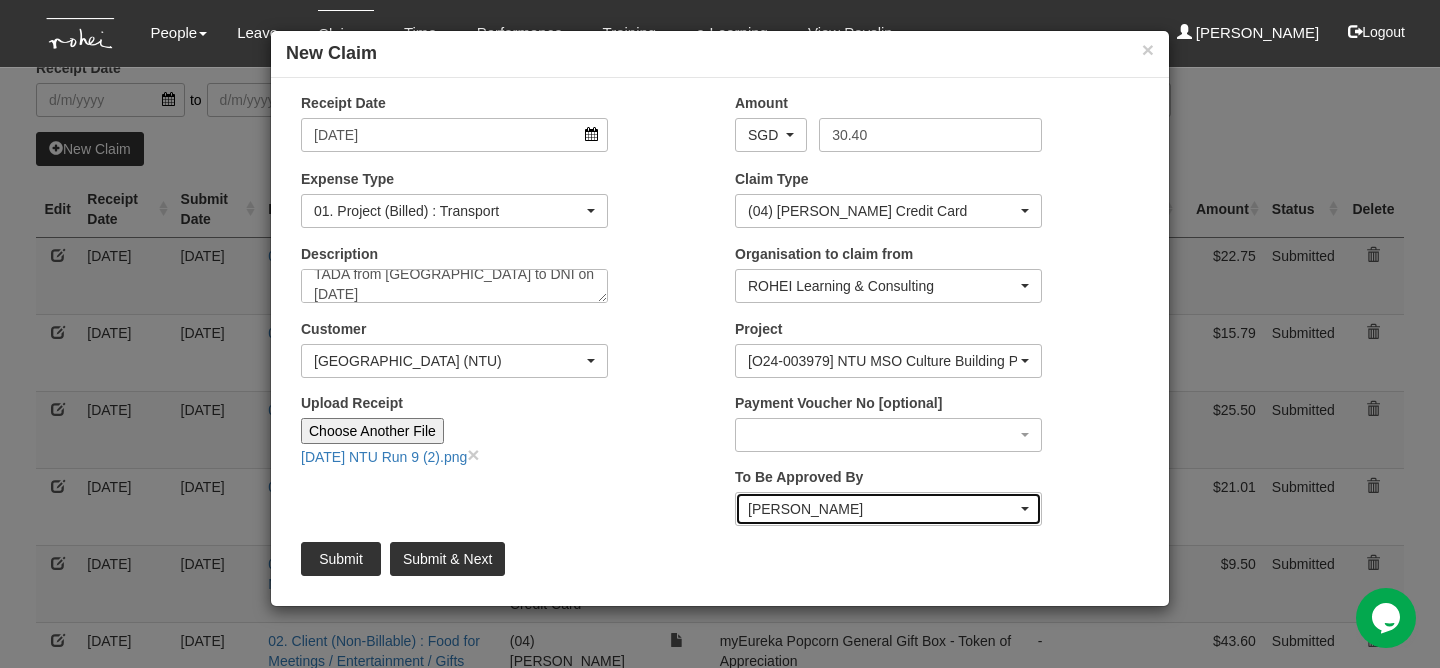 click on "[PERSON_NAME]" at bounding box center [882, 509] 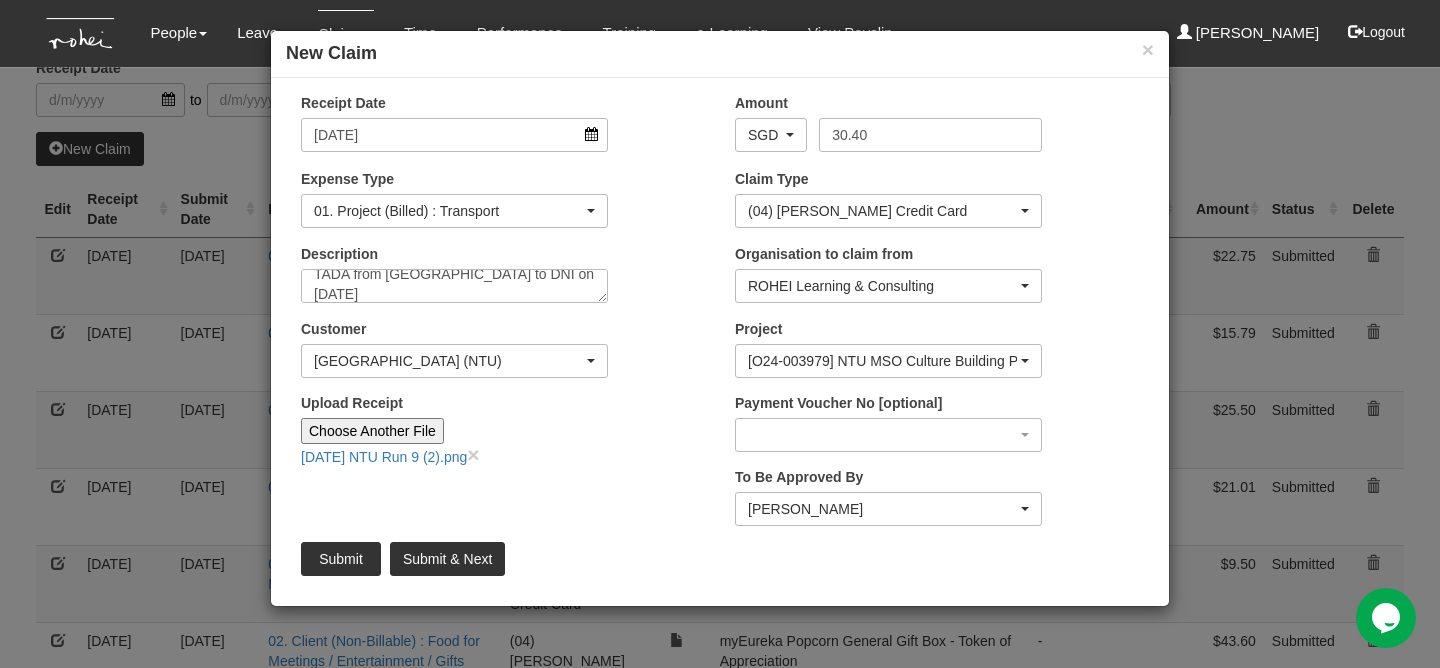 scroll, scrollTop: 0, scrollLeft: 0, axis: both 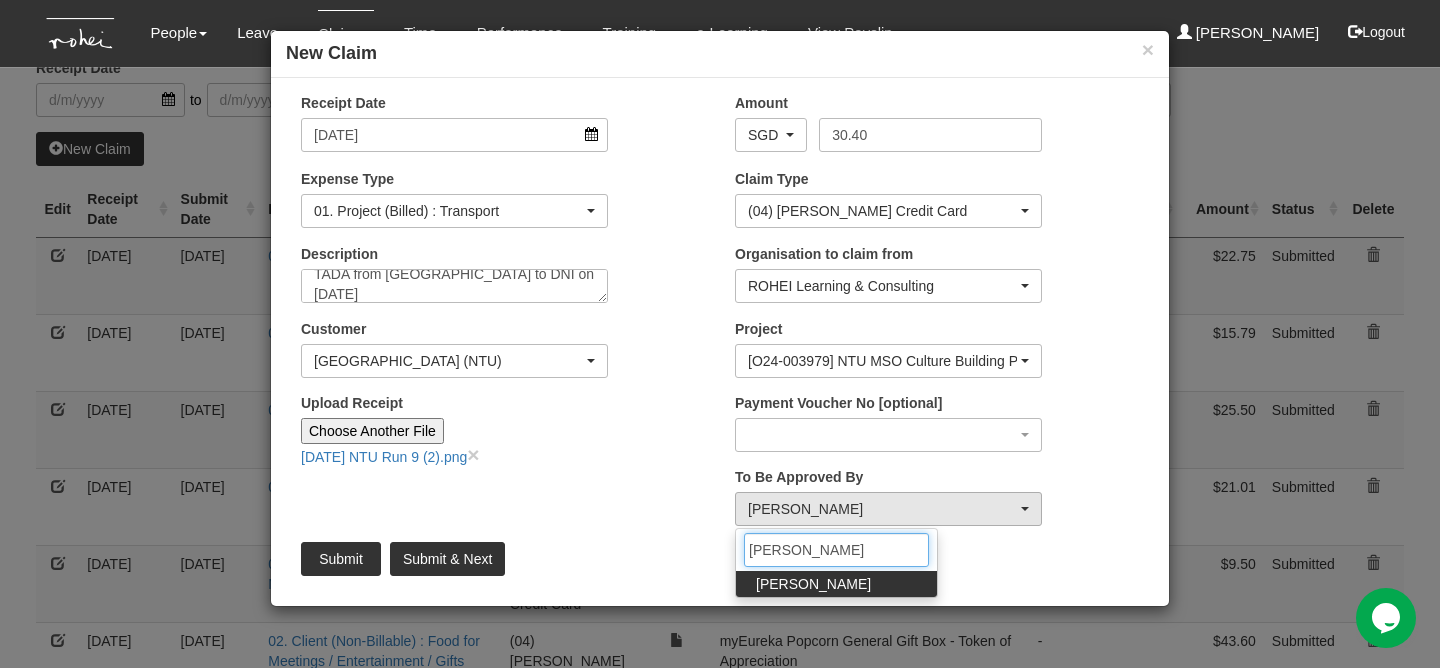 type on "[PERSON_NAME]" 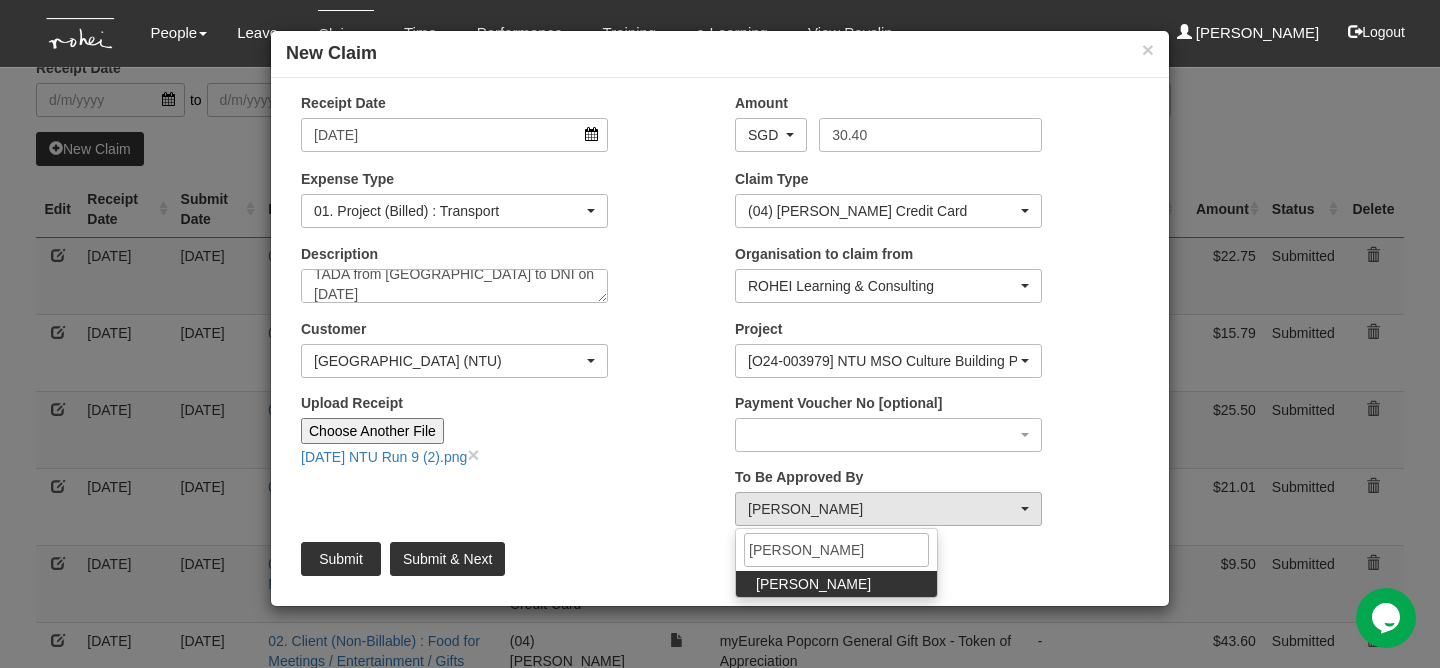 click on "[PERSON_NAME]" at bounding box center (813, 584) 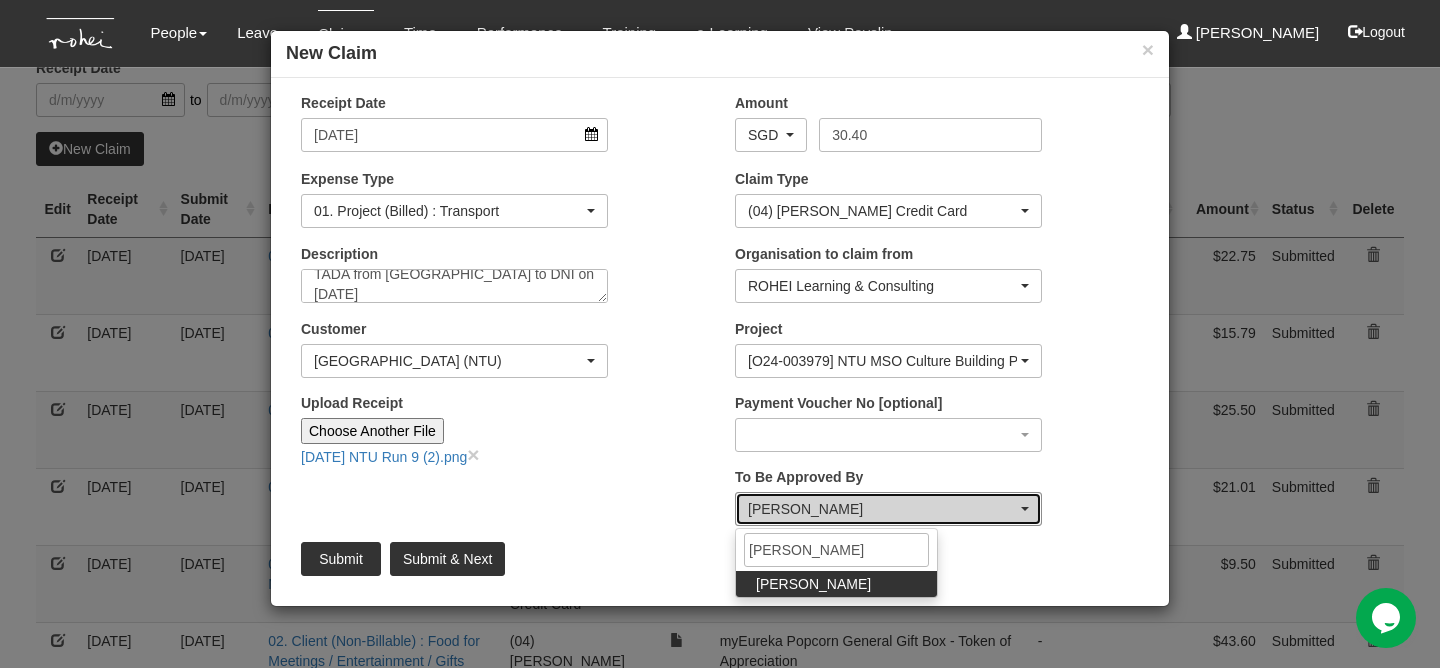 select on "bab5243c-beed-41fc-b362-49a7e6e66dc1" 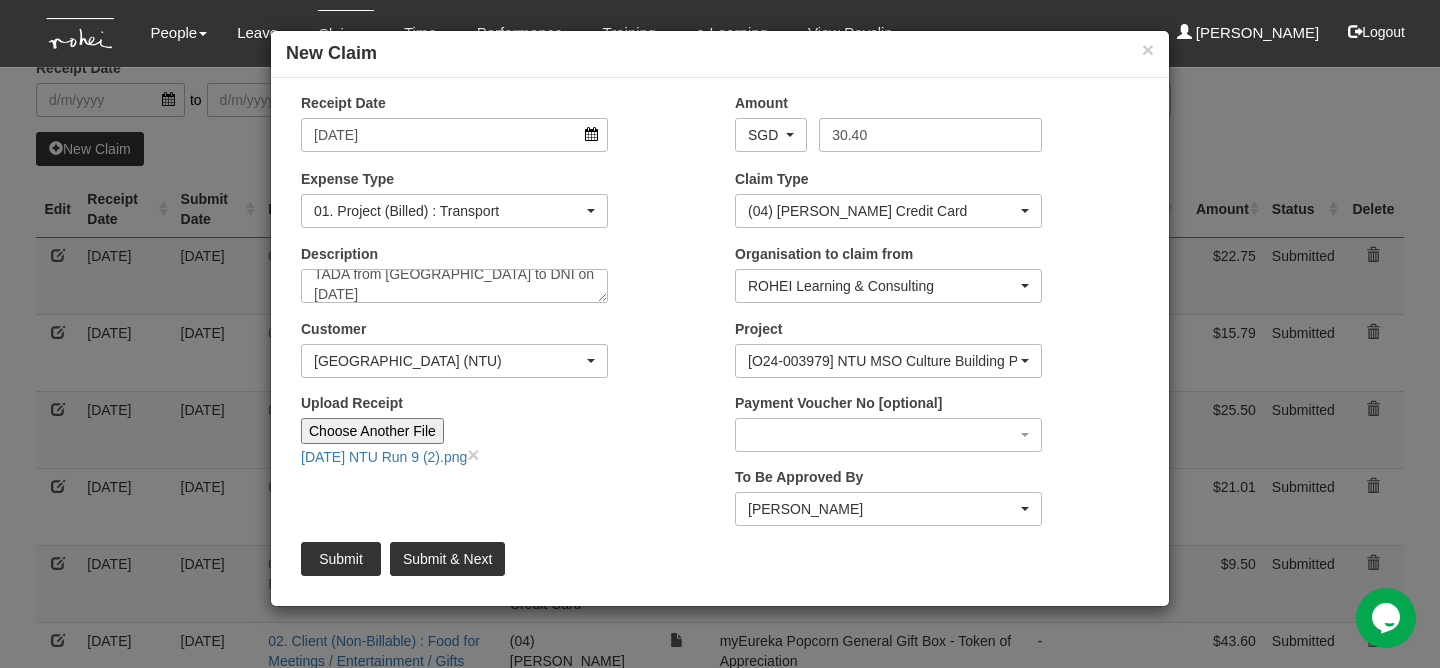 click on "Submit
Submit & Next" at bounding box center [720, 559] 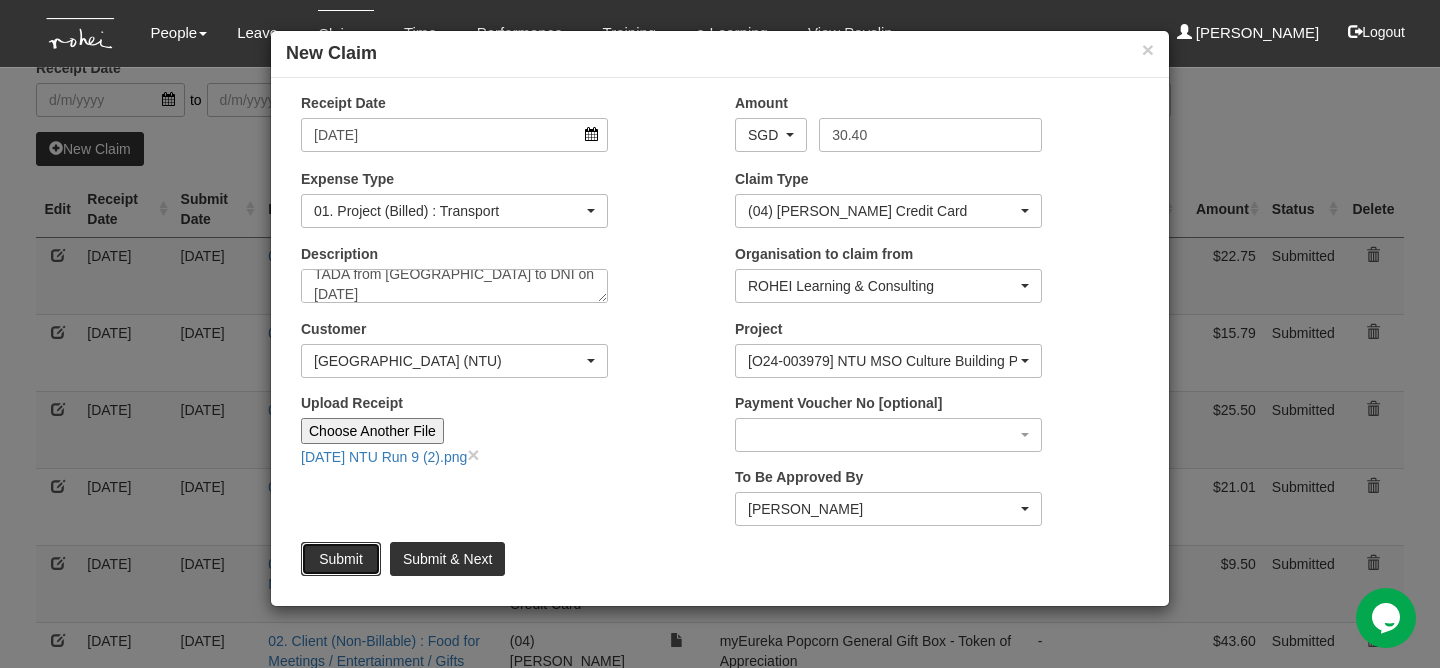click on "Submit" at bounding box center [341, 559] 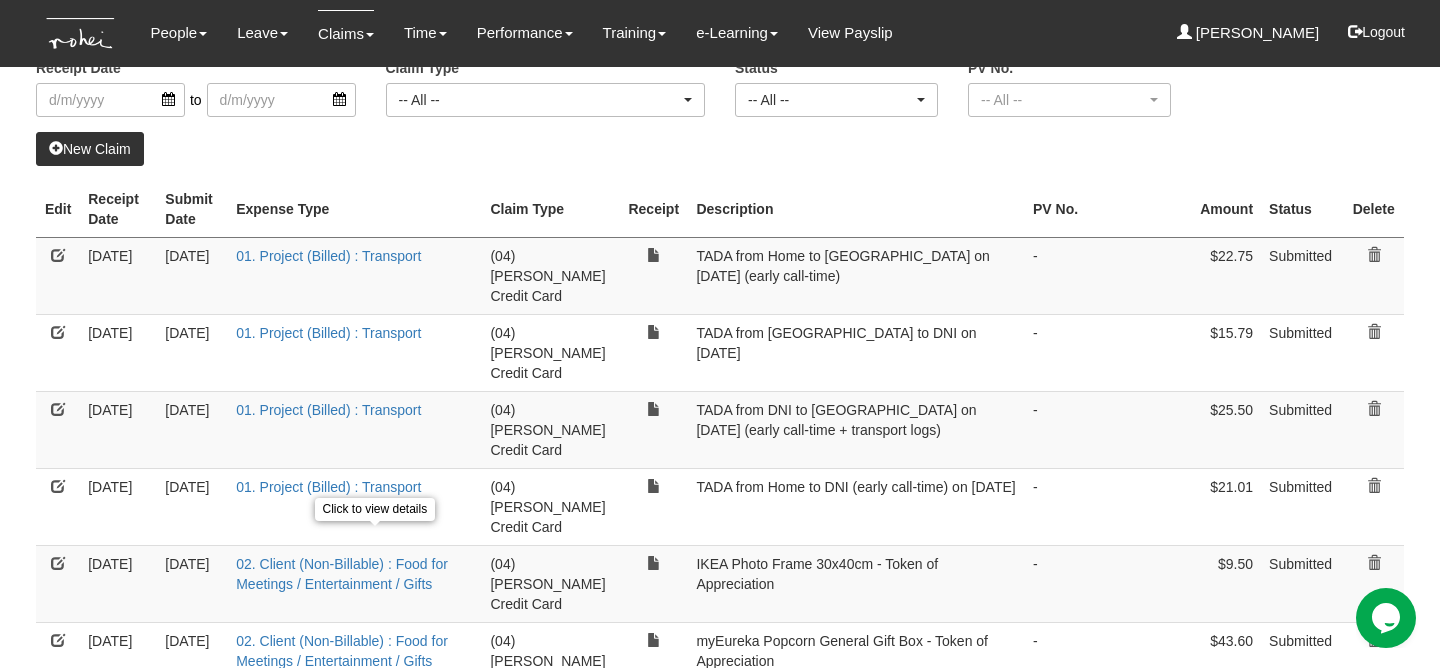 select on "50" 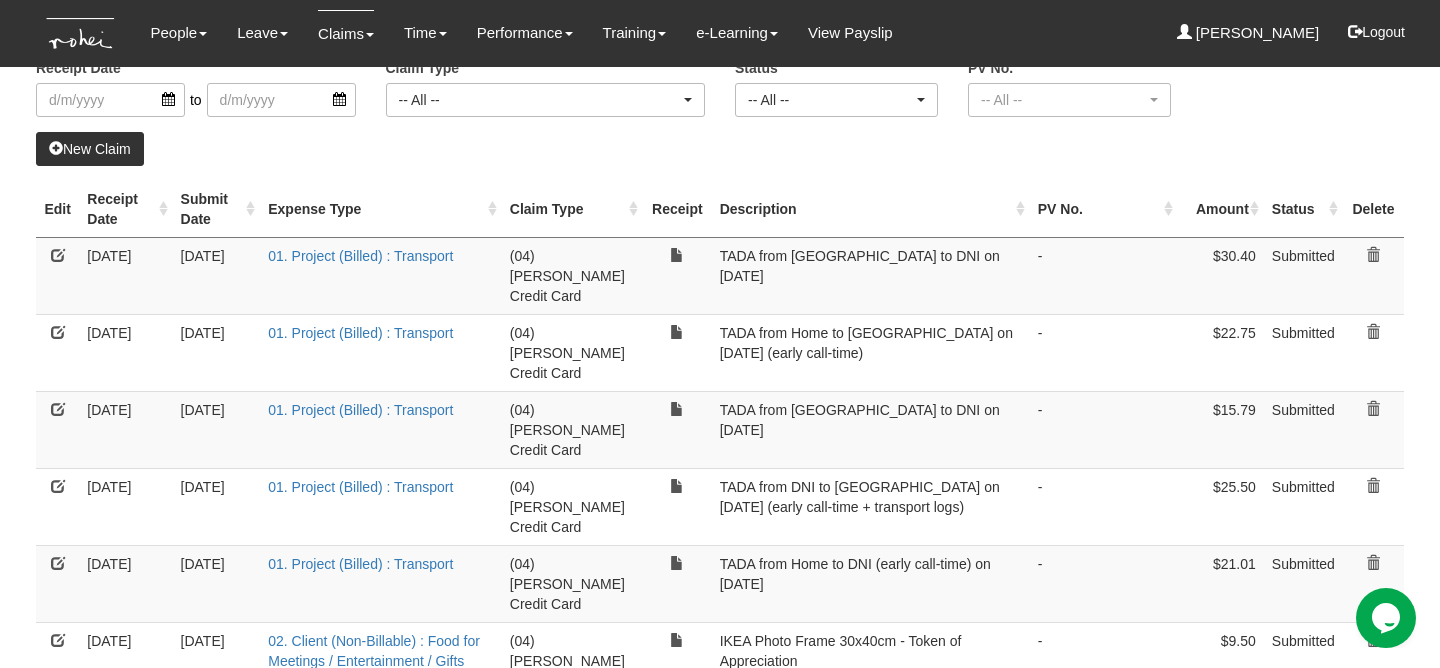 click on "New Claim" at bounding box center (90, 149) 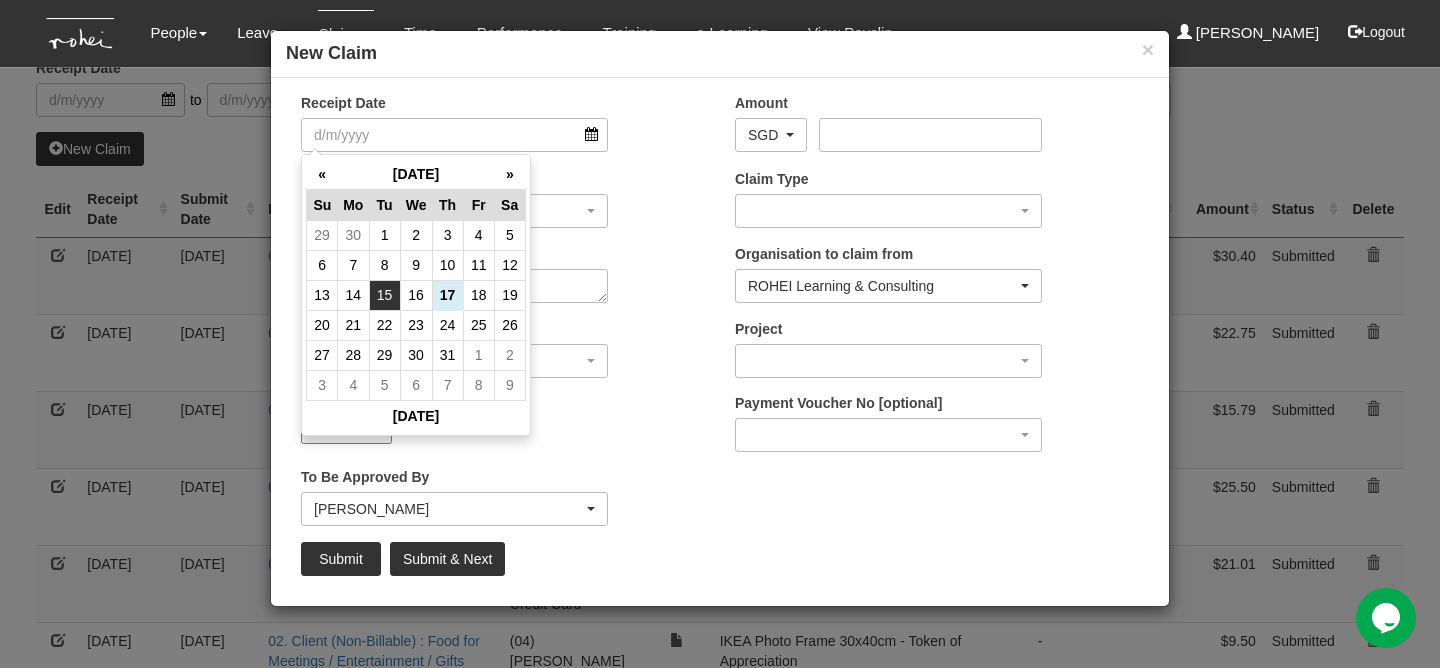 click on "15" at bounding box center (384, 295) 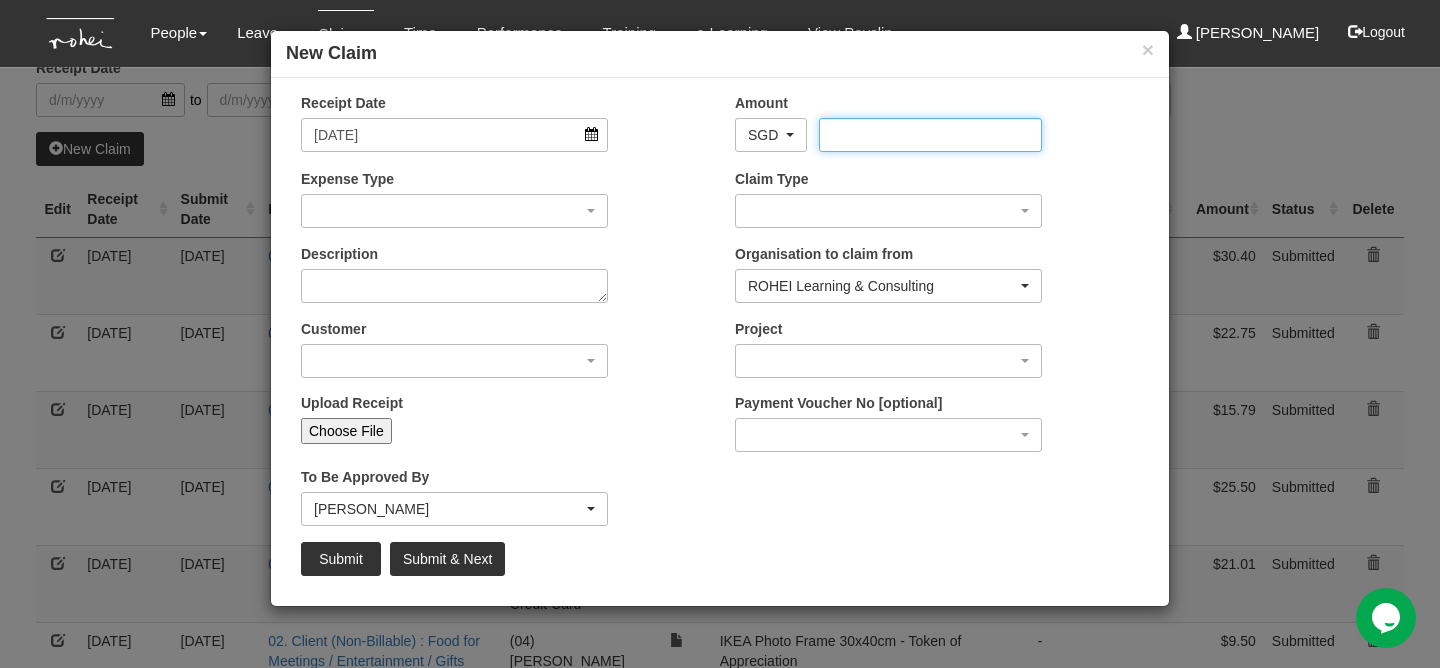 click on "Amount" at bounding box center (930, 135) 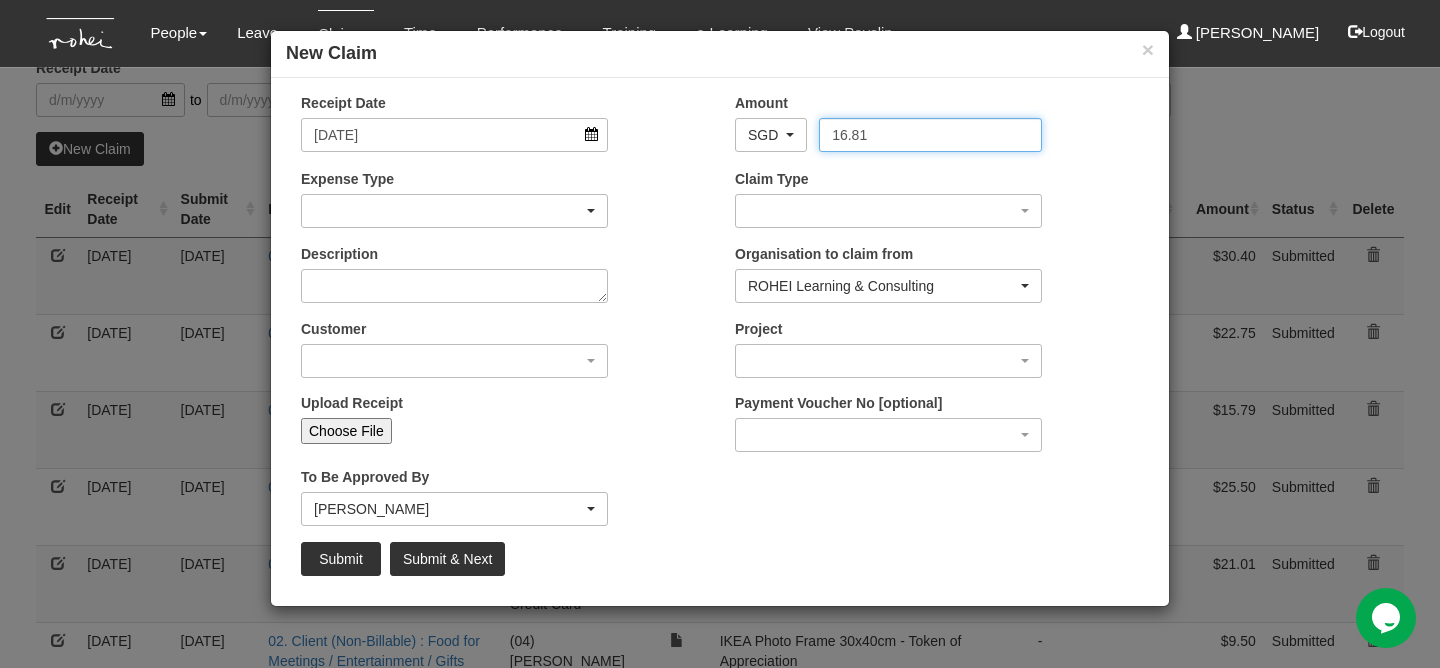 type on "16.81" 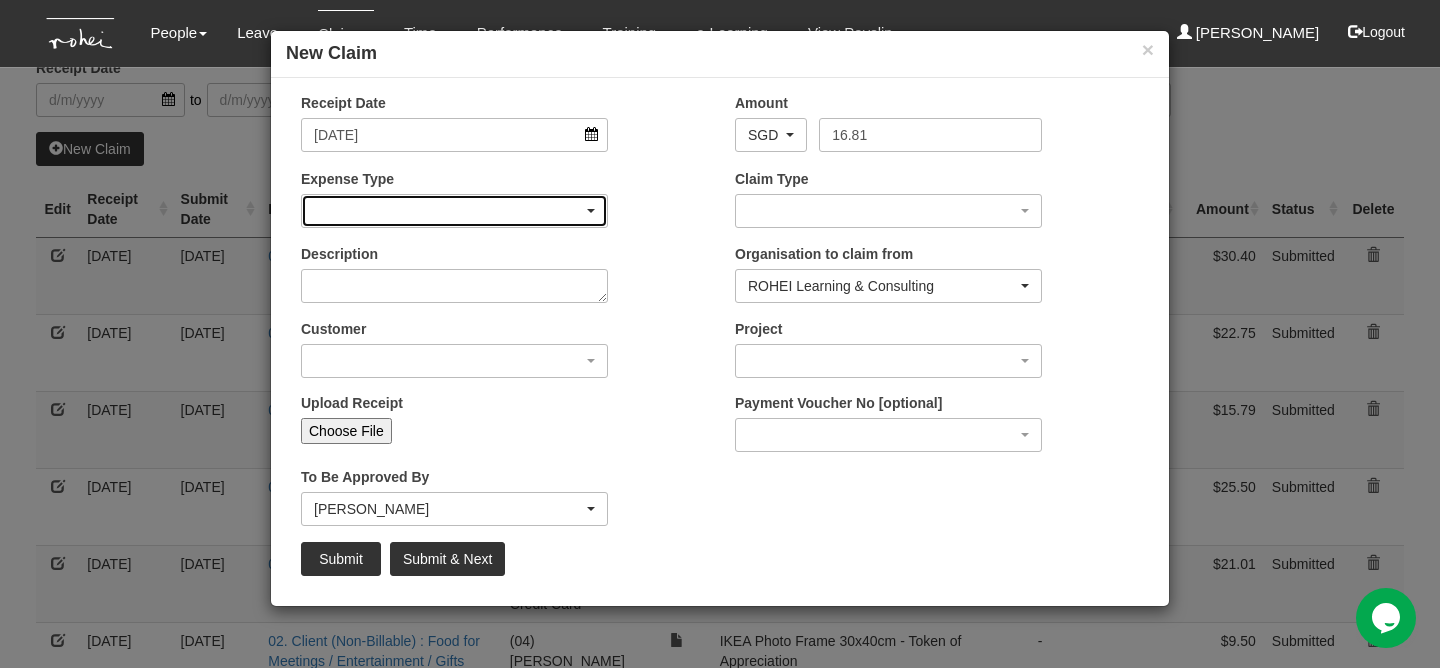 click at bounding box center (454, 211) 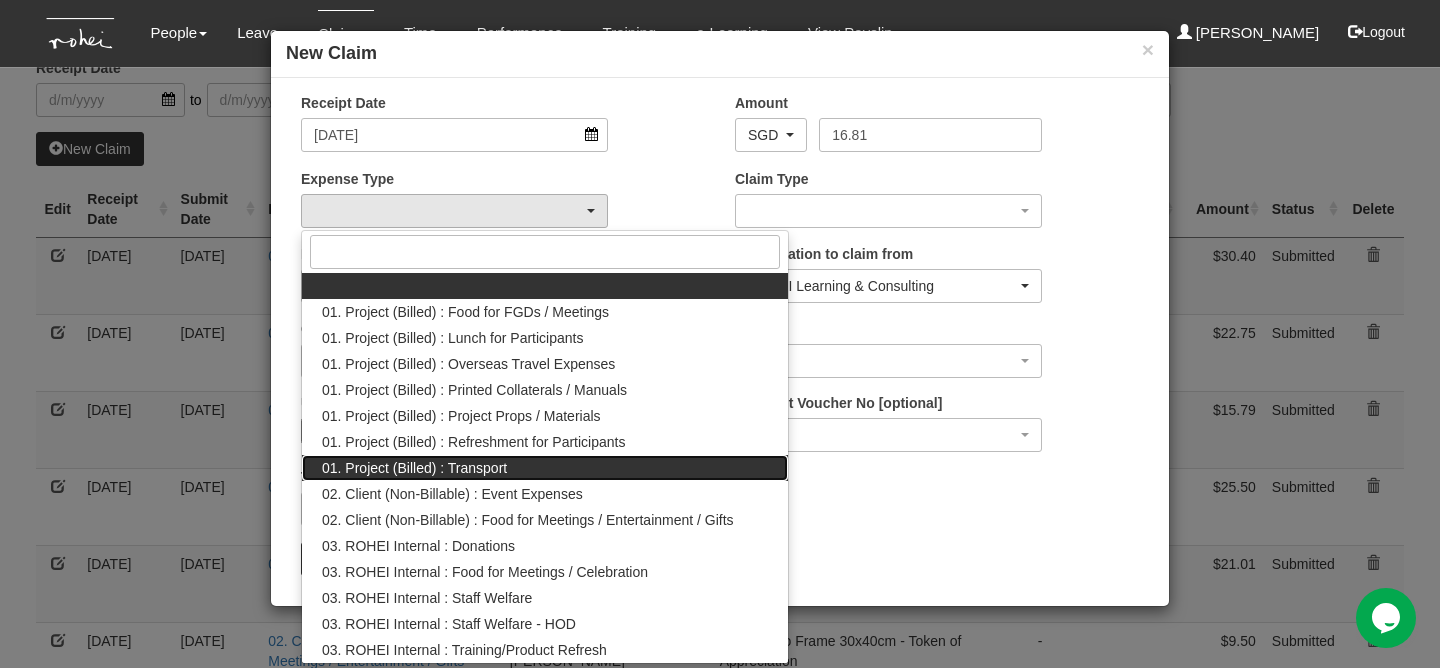 click on "01. Project (Billed) : Transport" at bounding box center (414, 468) 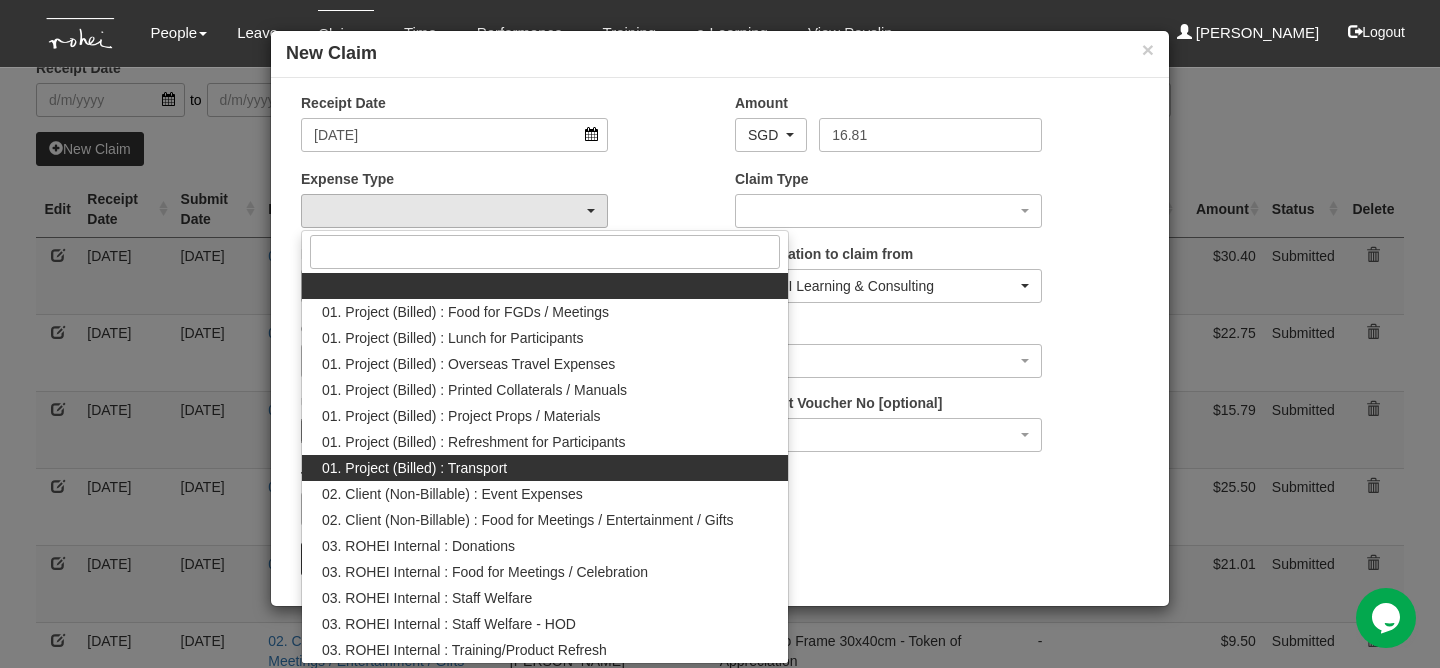 select on "135" 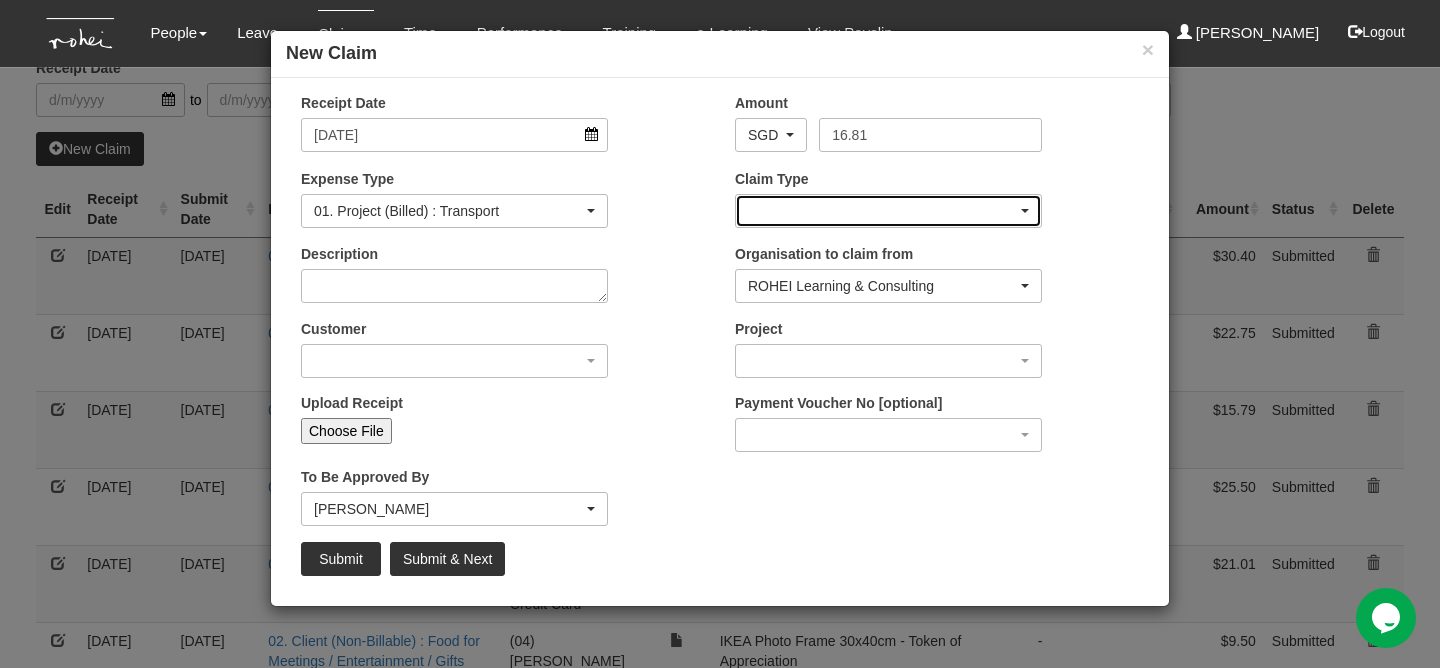 click at bounding box center (888, 211) 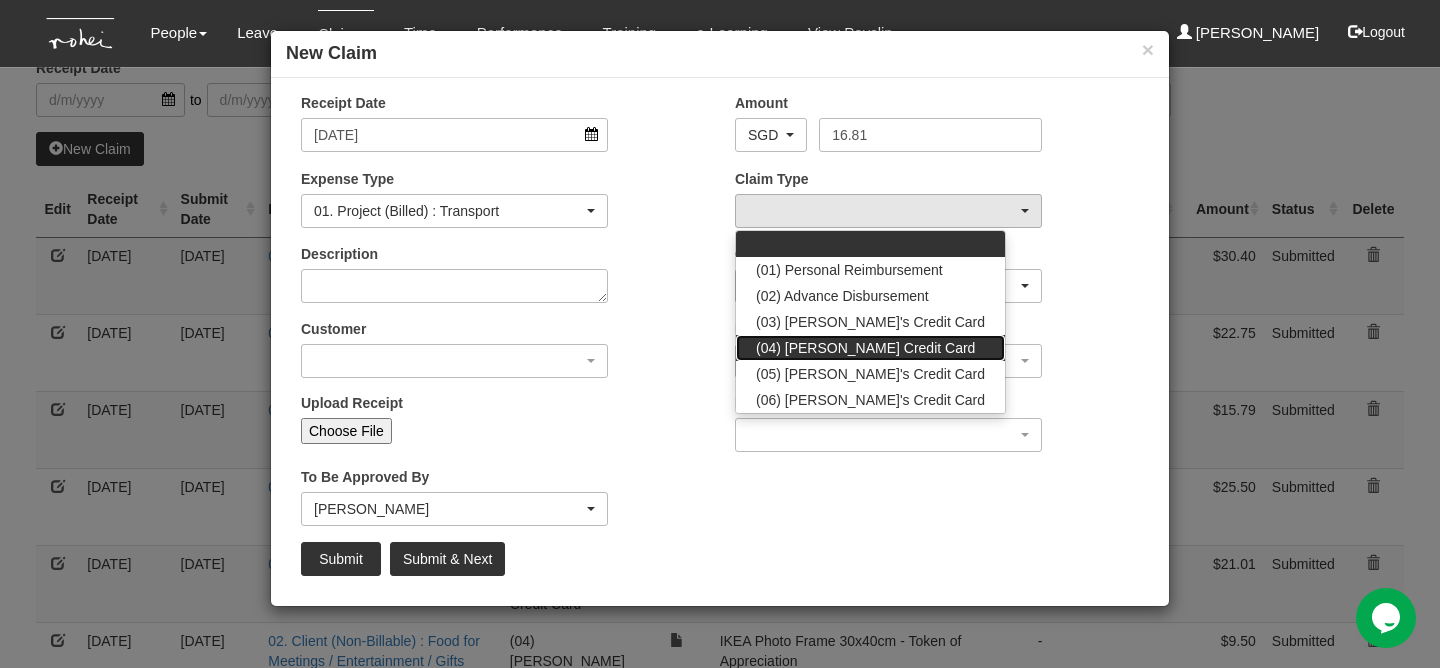 click on "(04) [PERSON_NAME] Credit Card" at bounding box center [865, 348] 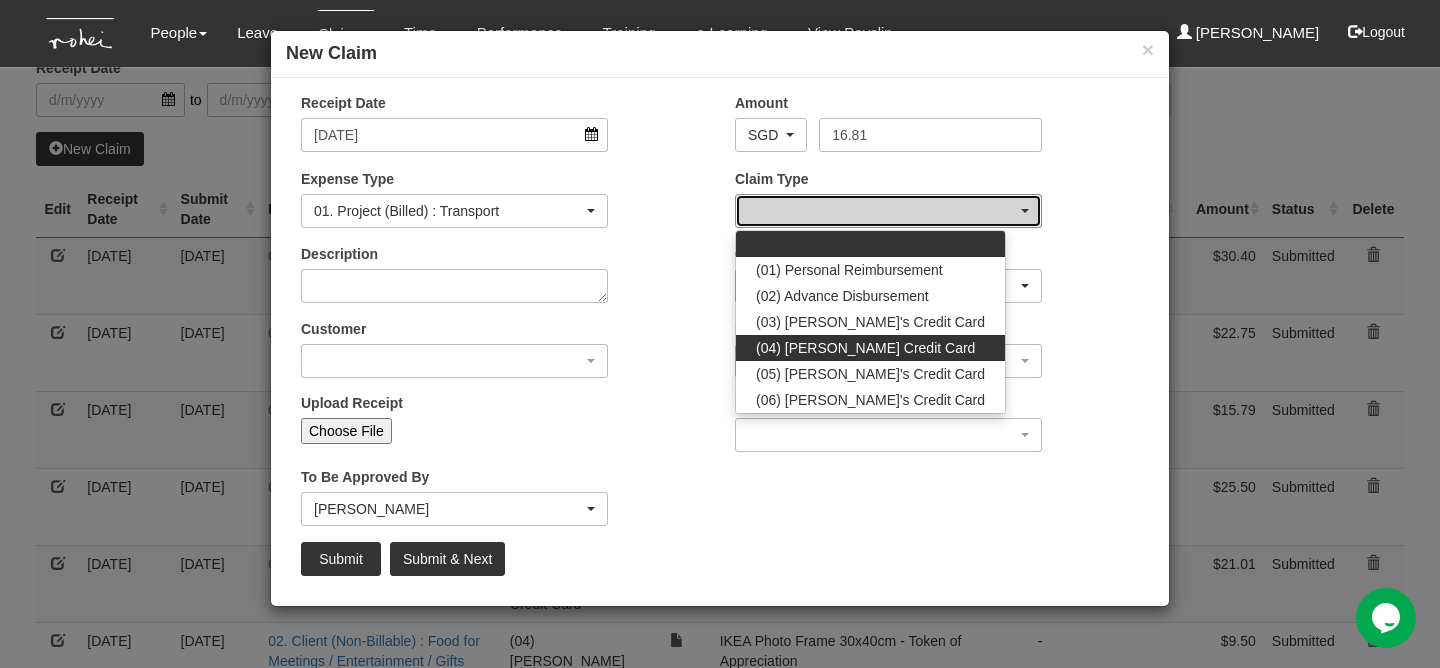 select on "16" 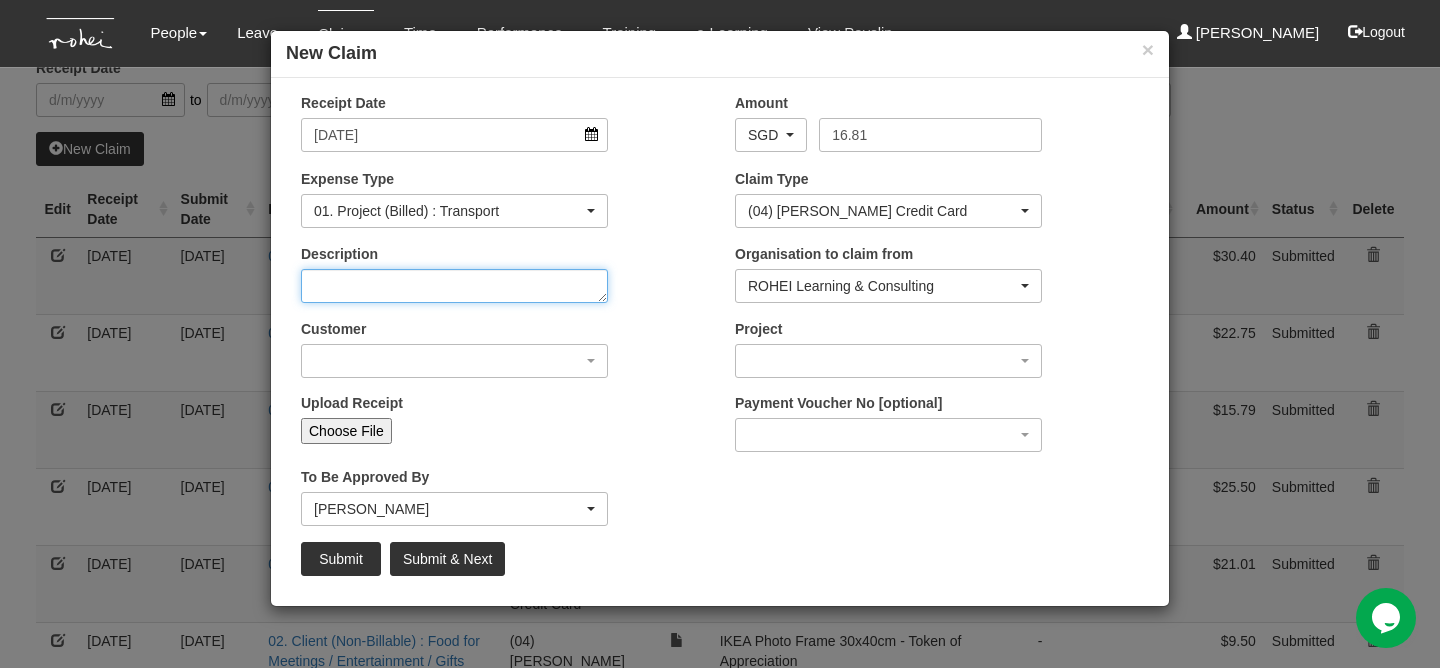 click on "Description" at bounding box center (454, 286) 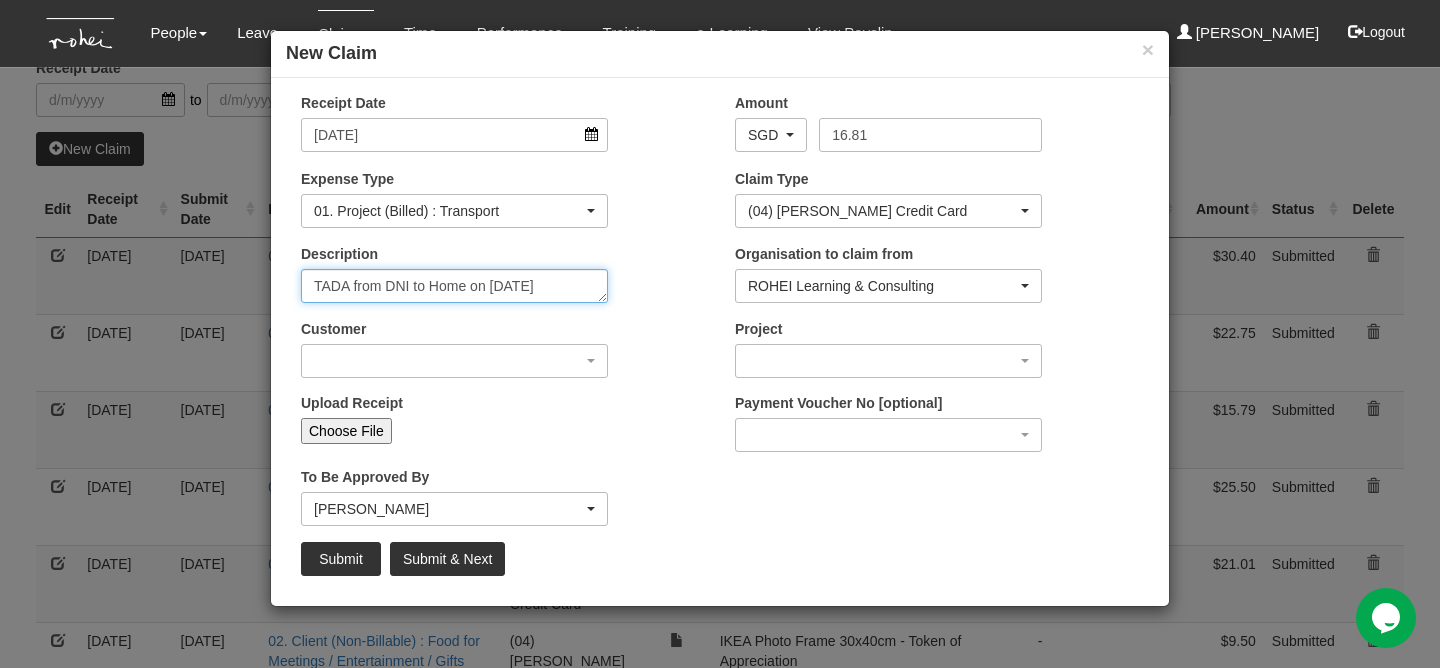 type on "TADA from DNI to Home on [DATE]" 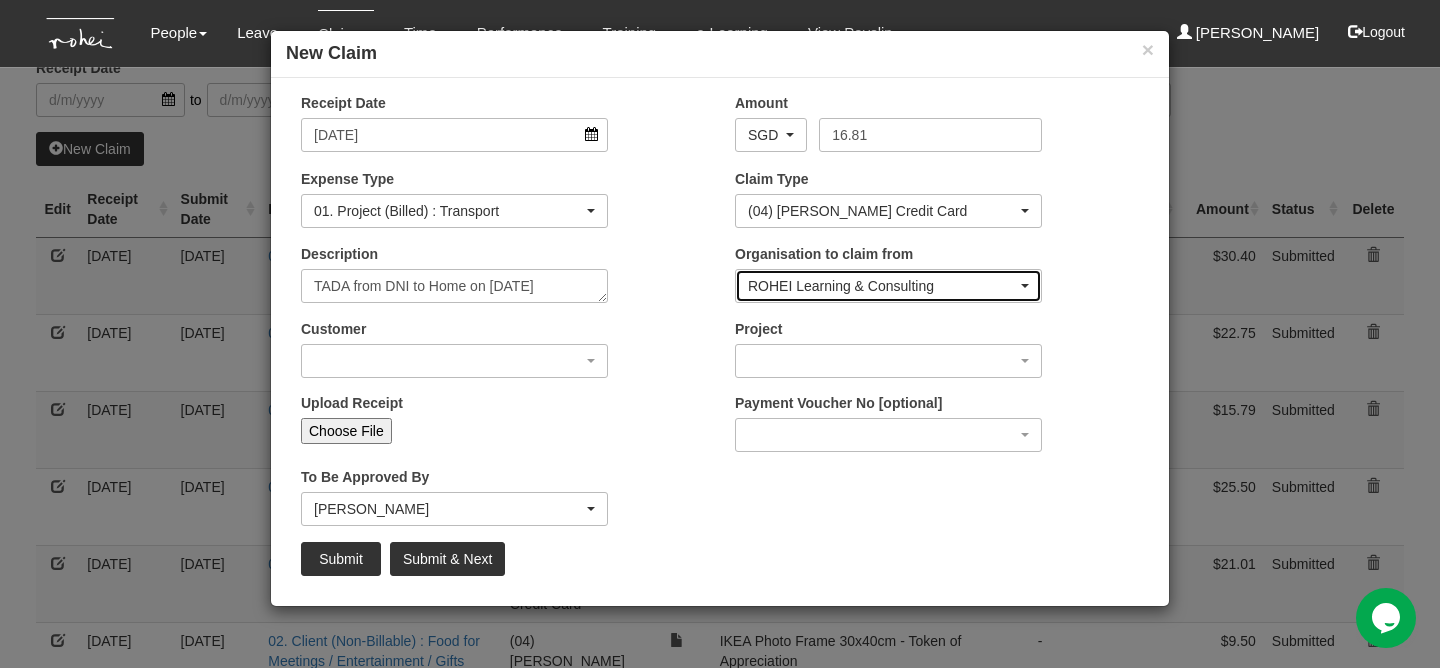 click on "ROHEI Learning & Consulting" at bounding box center [882, 286] 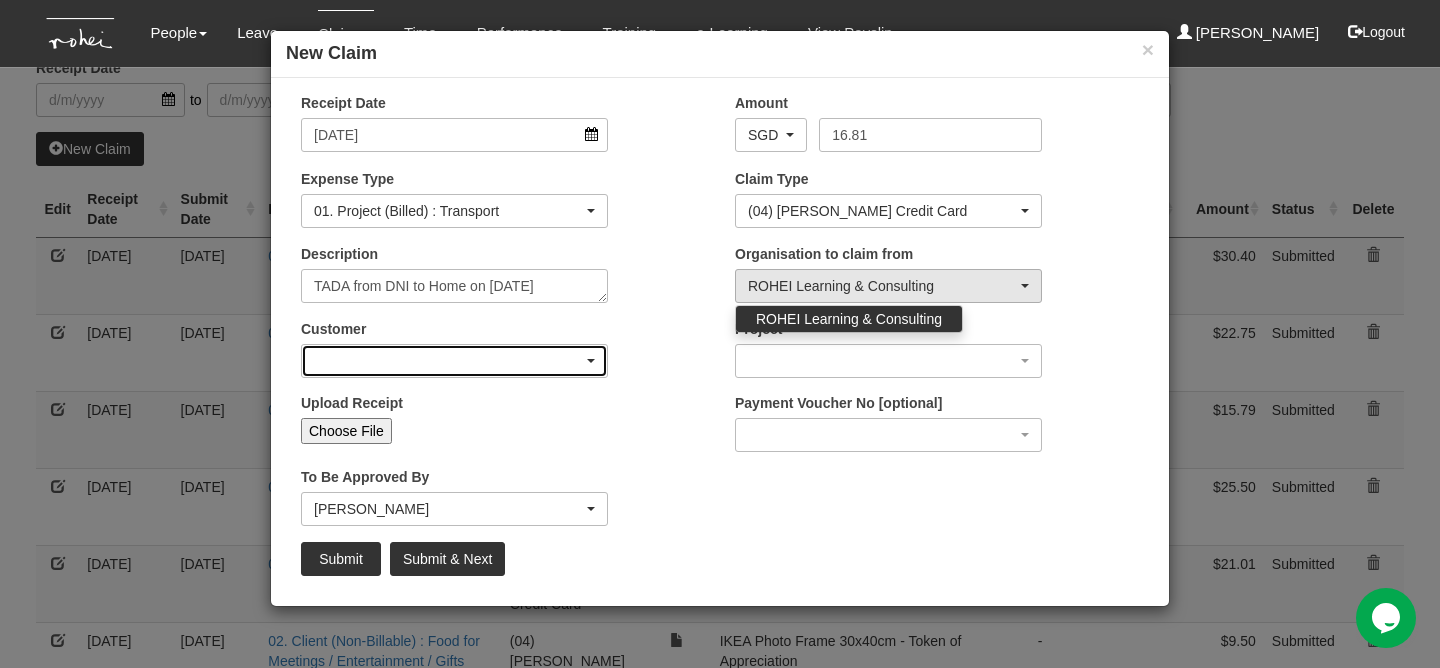 click at bounding box center (454, 361) 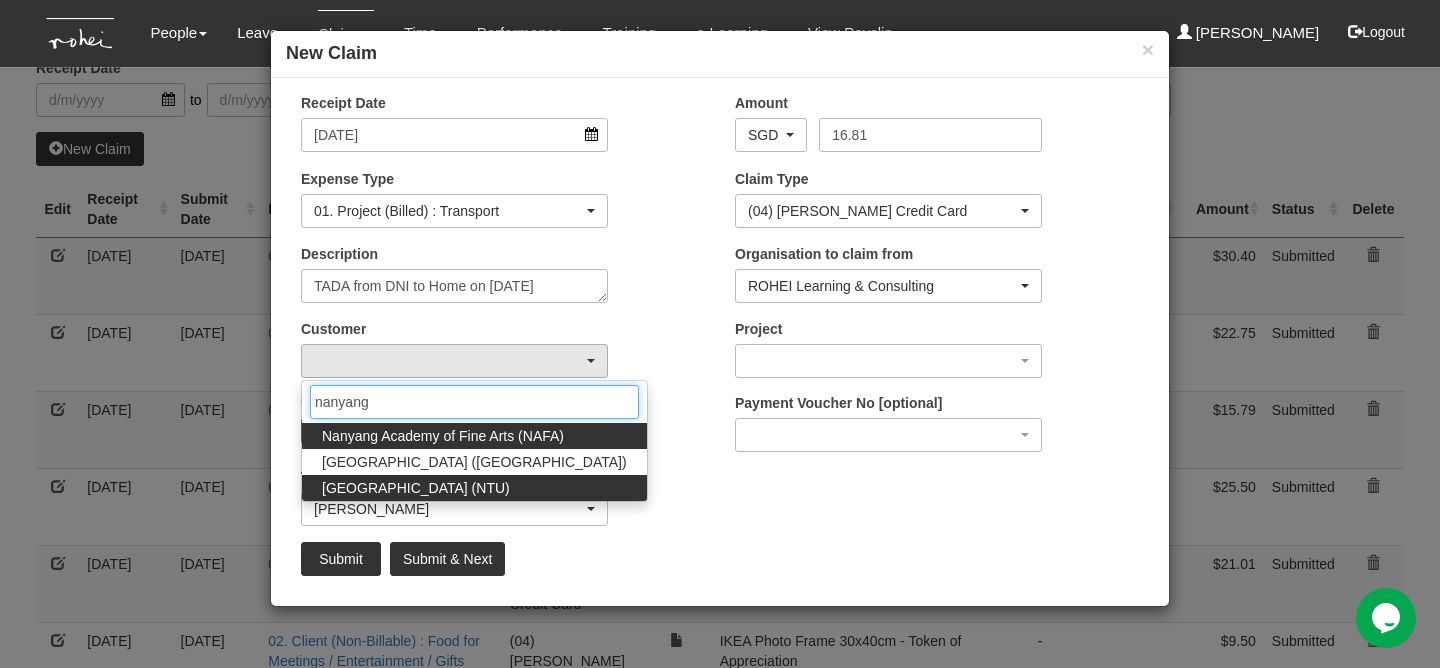 type on "nanyang" 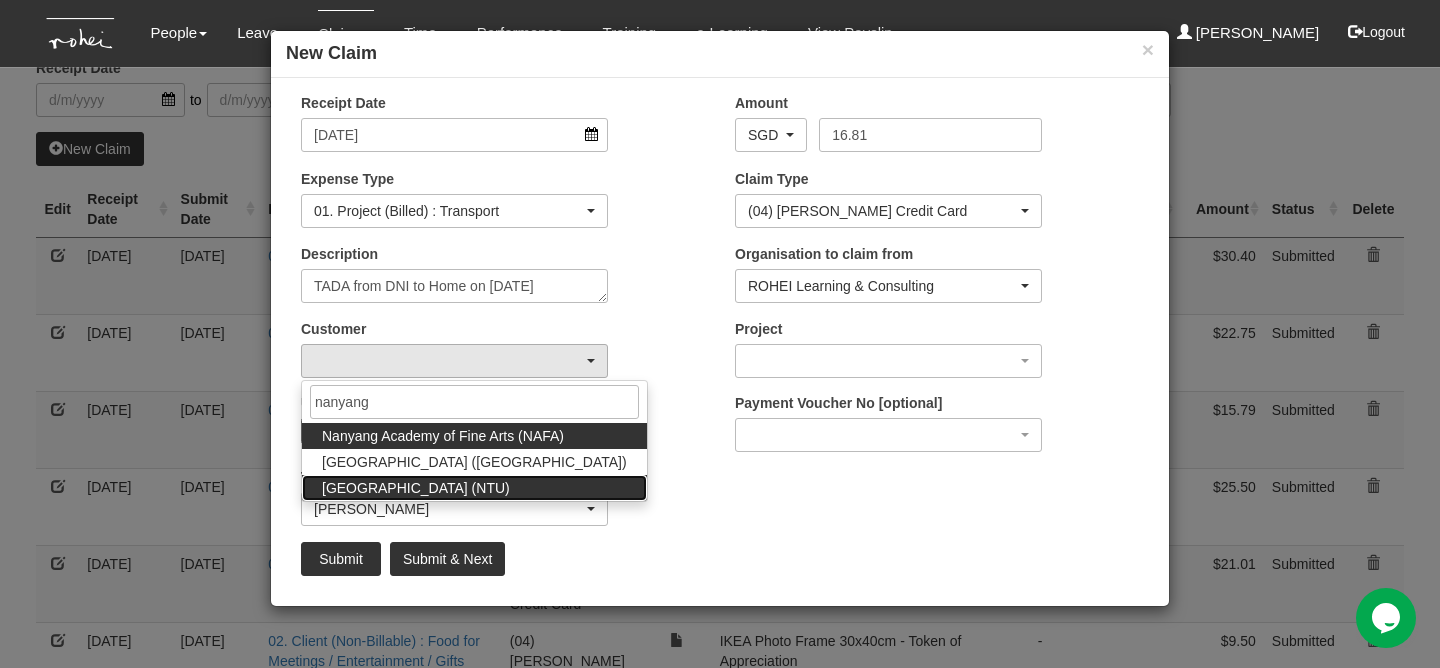 click on "[GEOGRAPHIC_DATA] (NTU)" at bounding box center [416, 488] 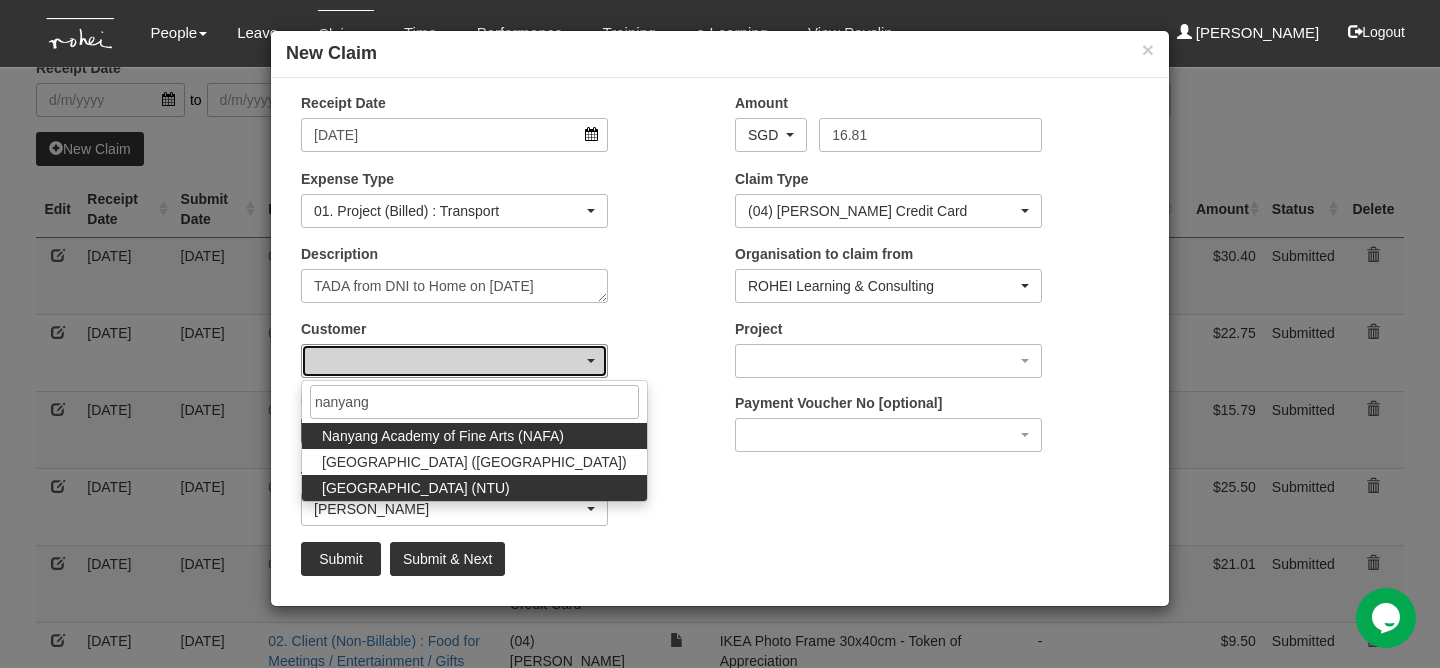 select on "59" 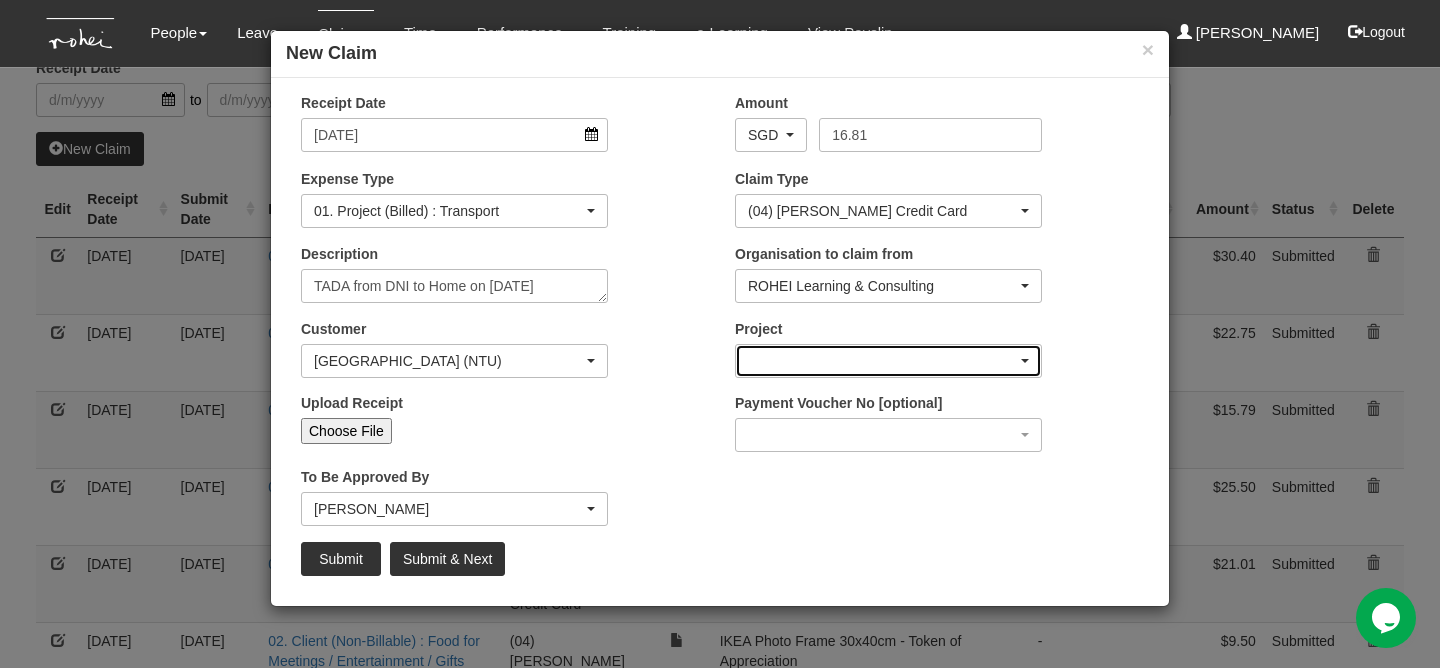 click at bounding box center [888, 361] 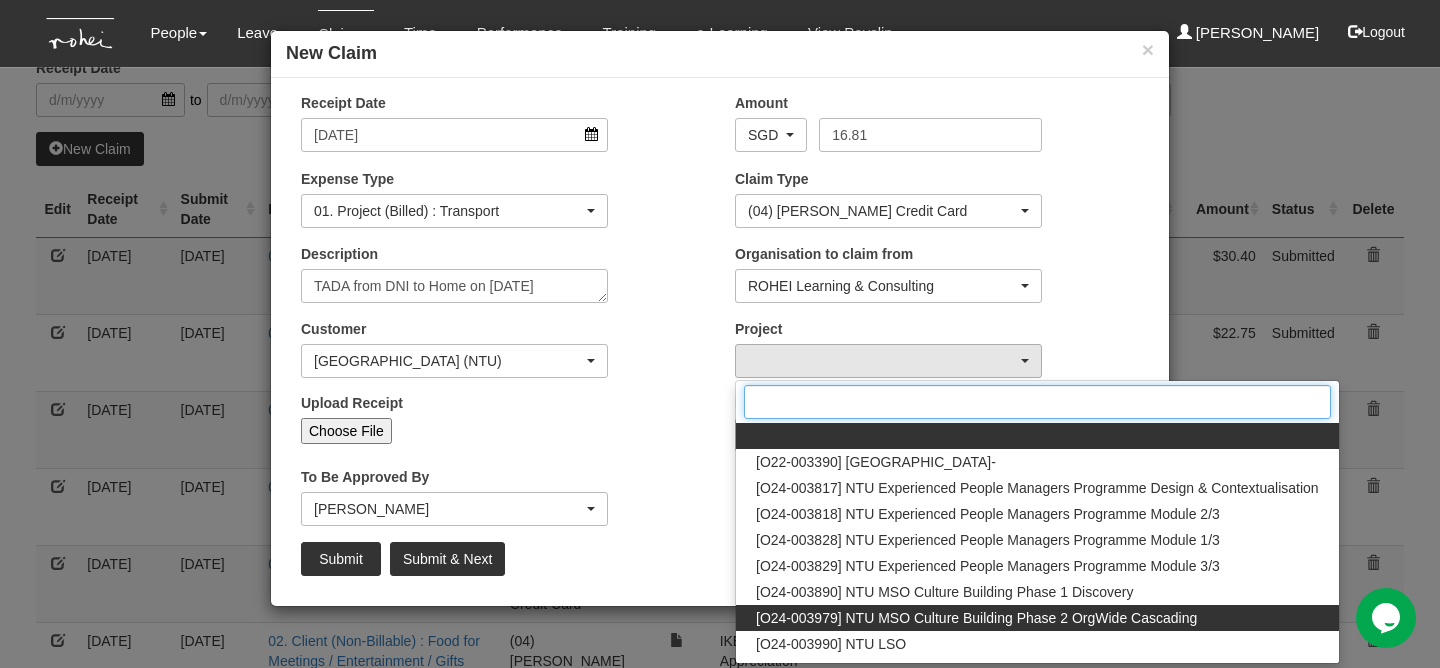 scroll, scrollTop: 45, scrollLeft: 0, axis: vertical 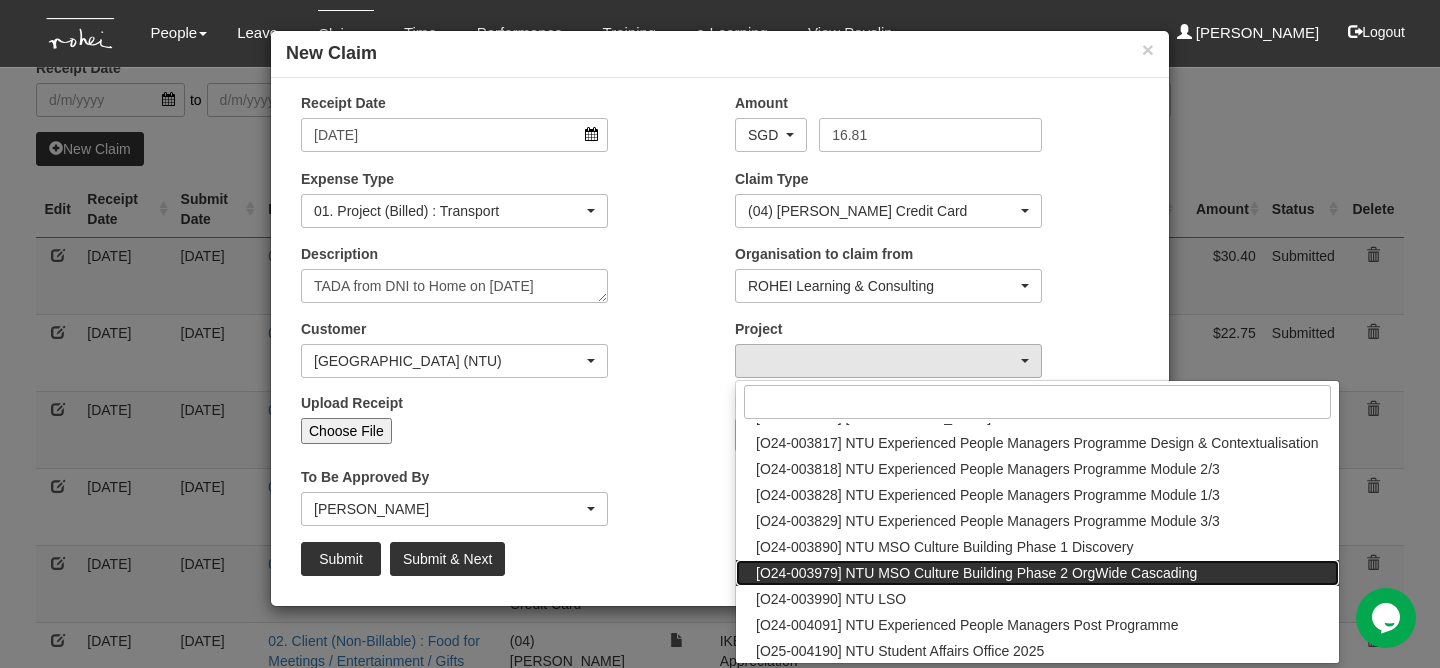 click on "[O24-003979] NTU MSO Culture Building Phase 2 OrgWide Cascading" at bounding box center [976, 573] 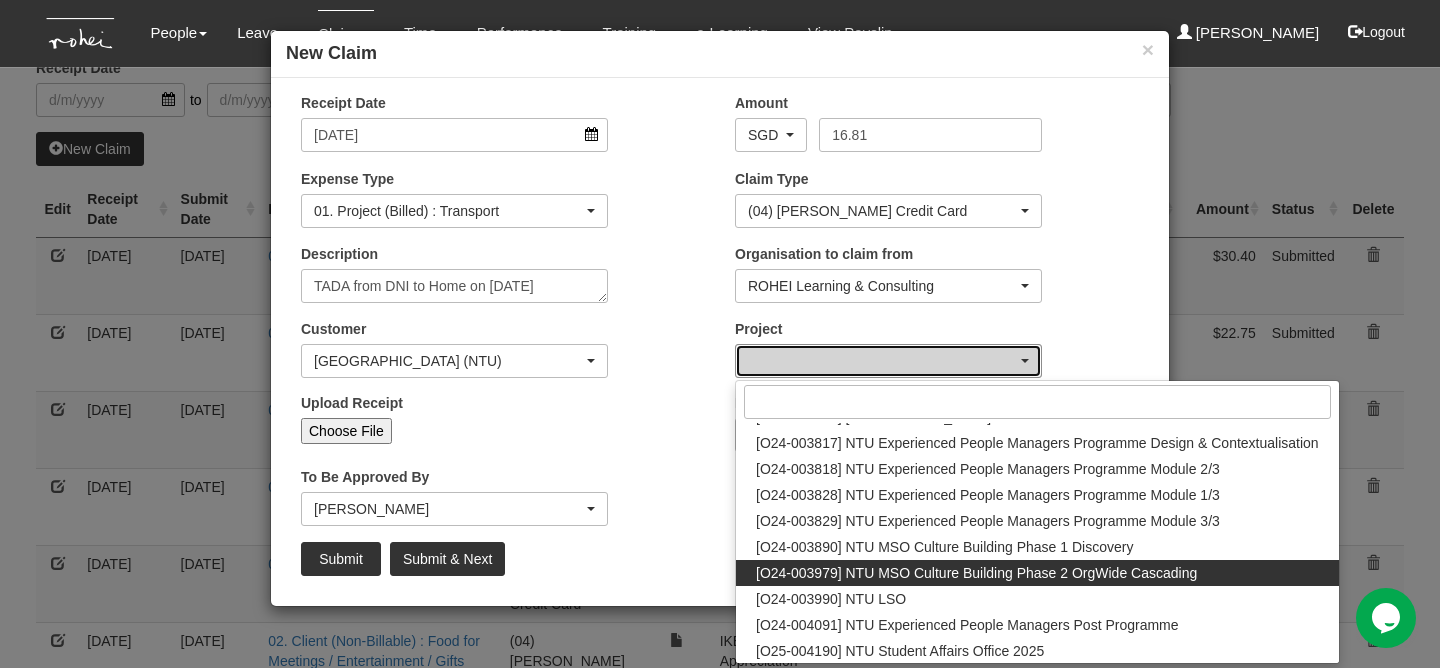 select on "2613" 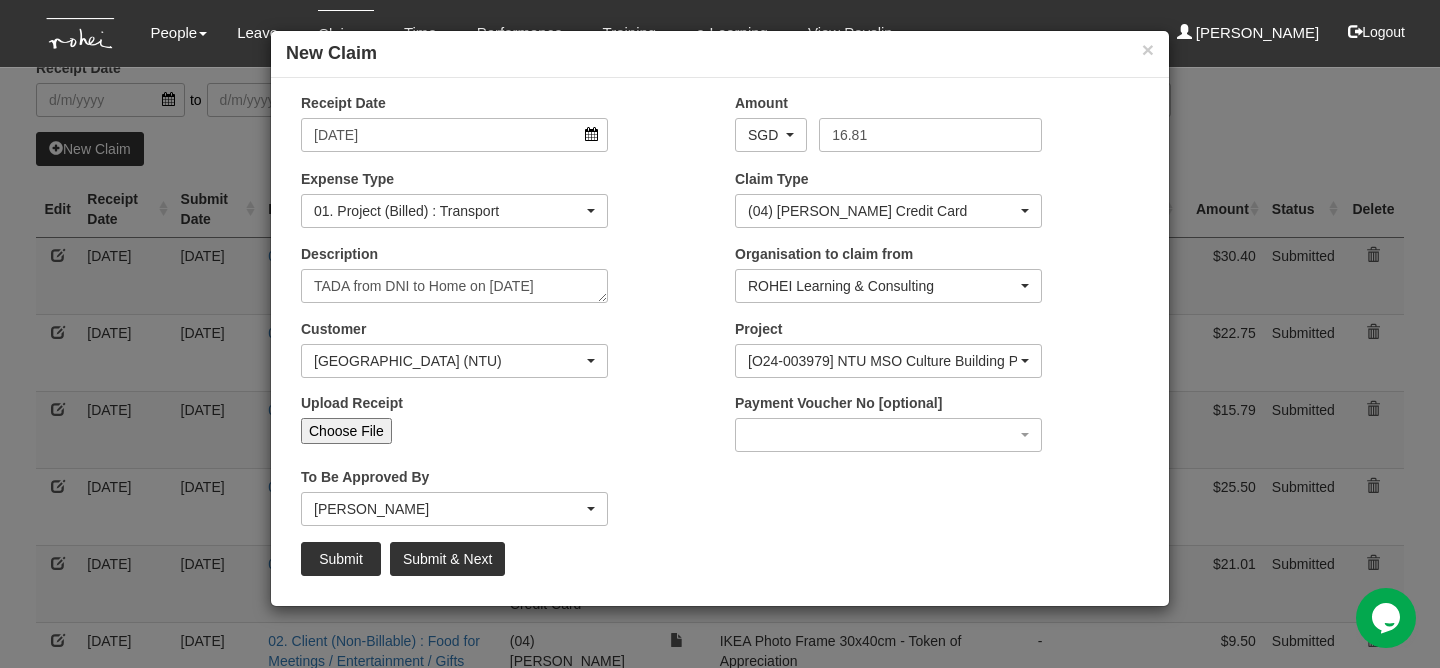 click on "Choose File" at bounding box center (346, 431) 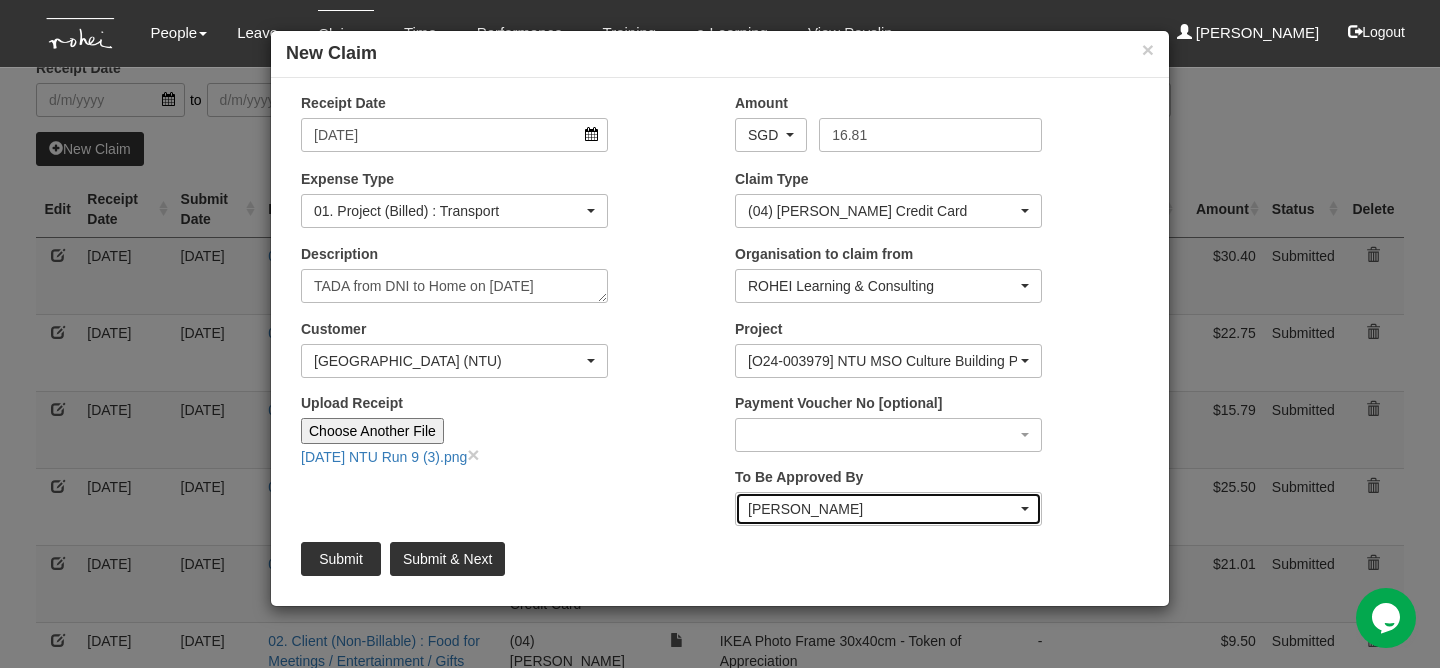 click on "[PERSON_NAME]" at bounding box center [882, 509] 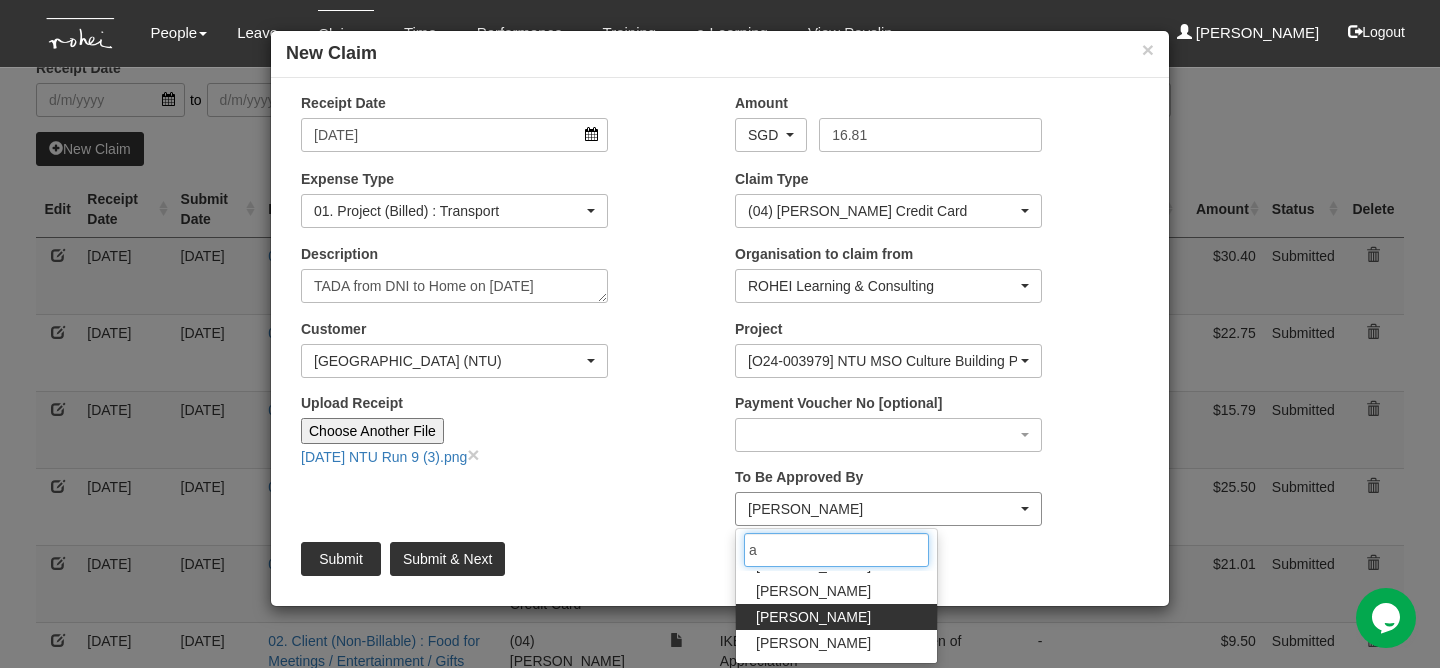 scroll, scrollTop: 0, scrollLeft: 0, axis: both 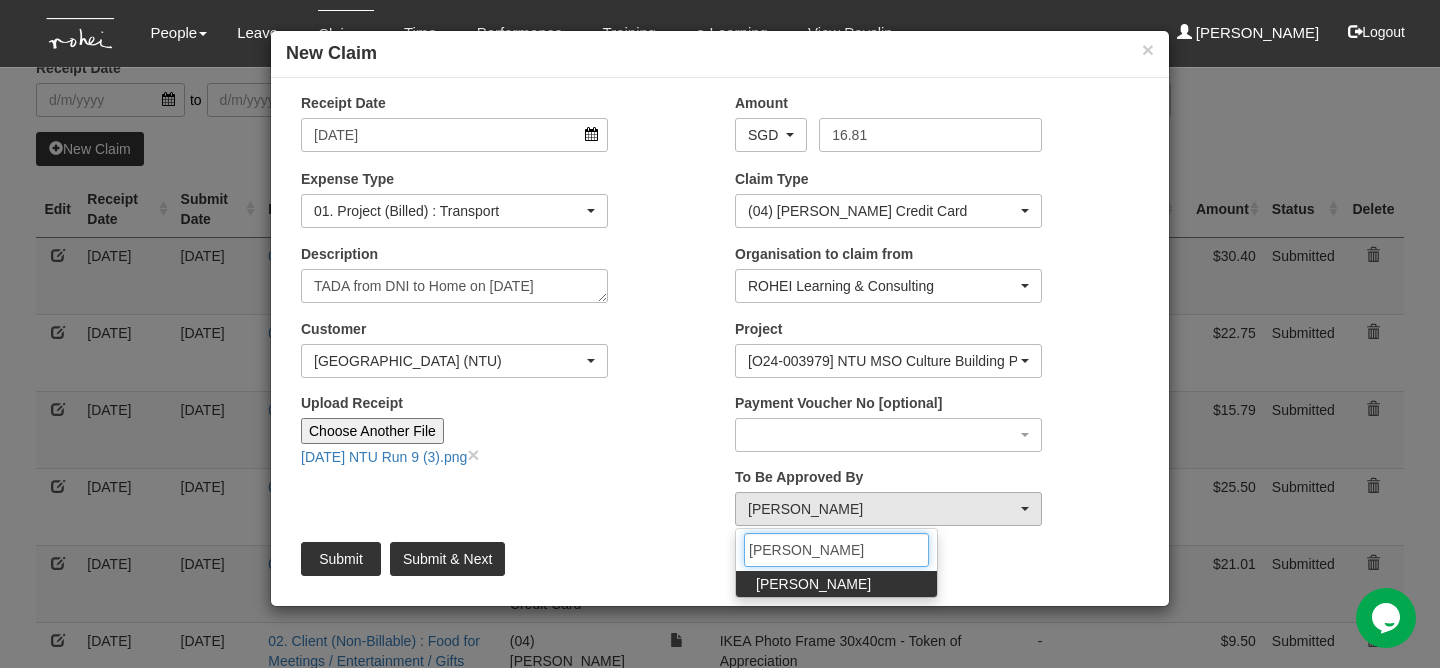 type on "[PERSON_NAME]" 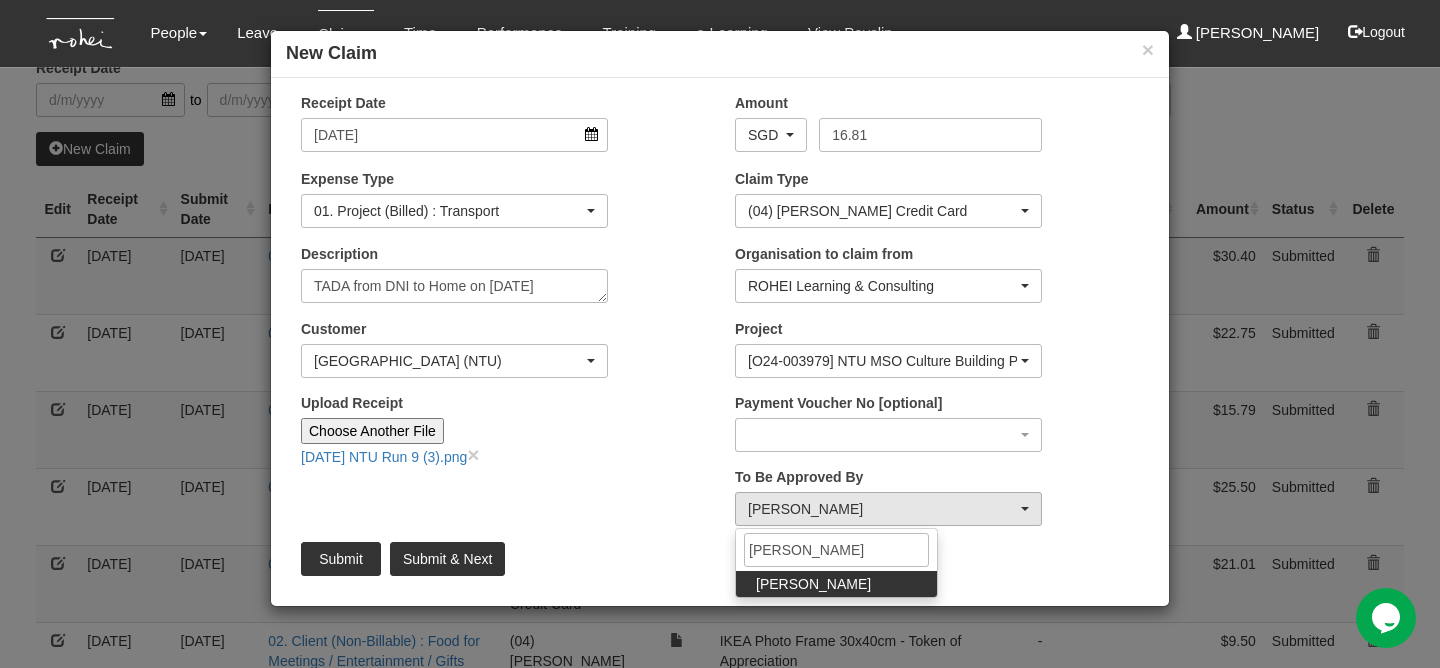 click on "[PERSON_NAME]" at bounding box center [813, 584] 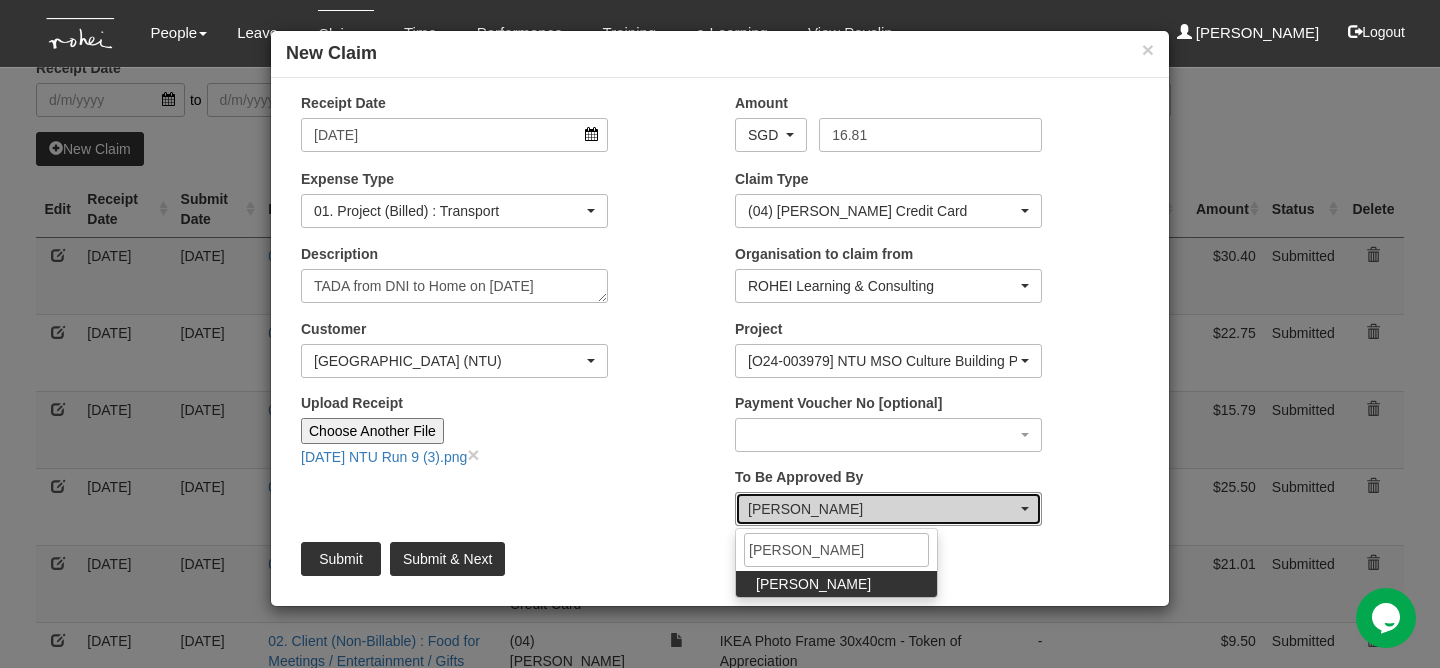 select on "bab5243c-beed-41fc-b362-49a7e6e66dc1" 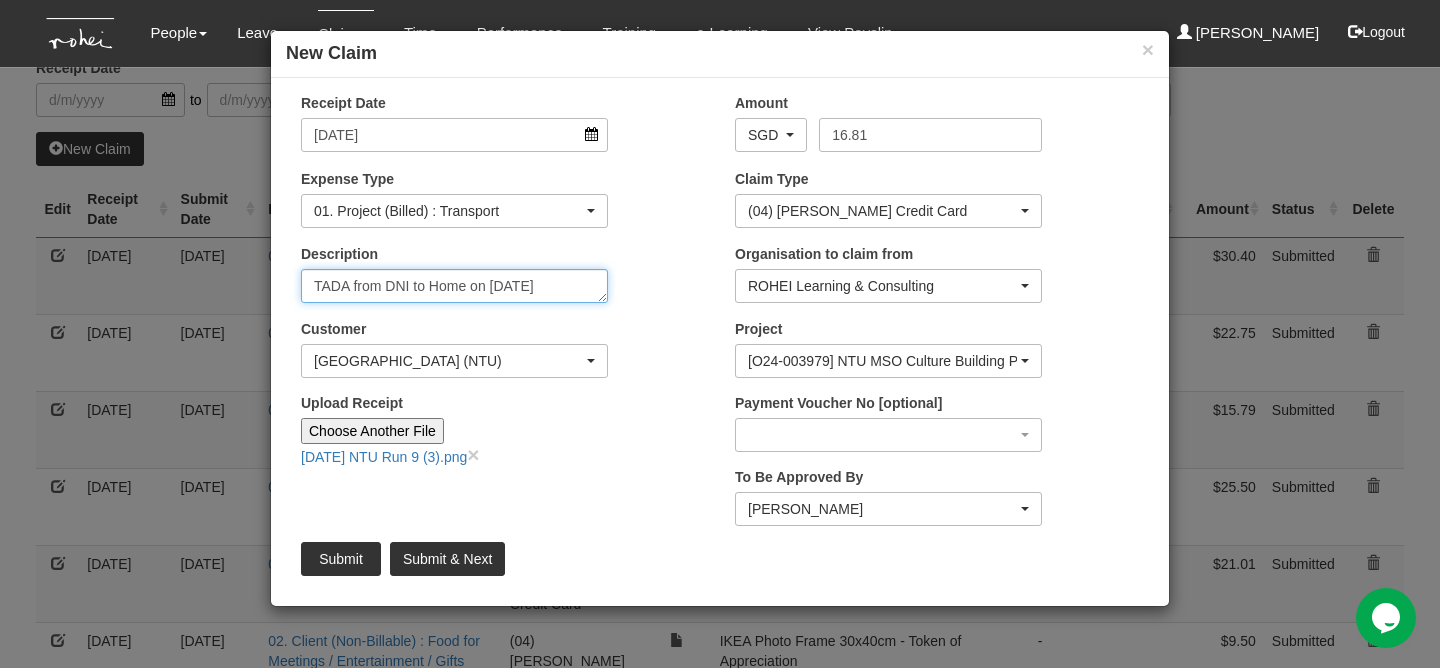 click on "TADA from DNI to Home on [DATE]" at bounding box center (454, 286) 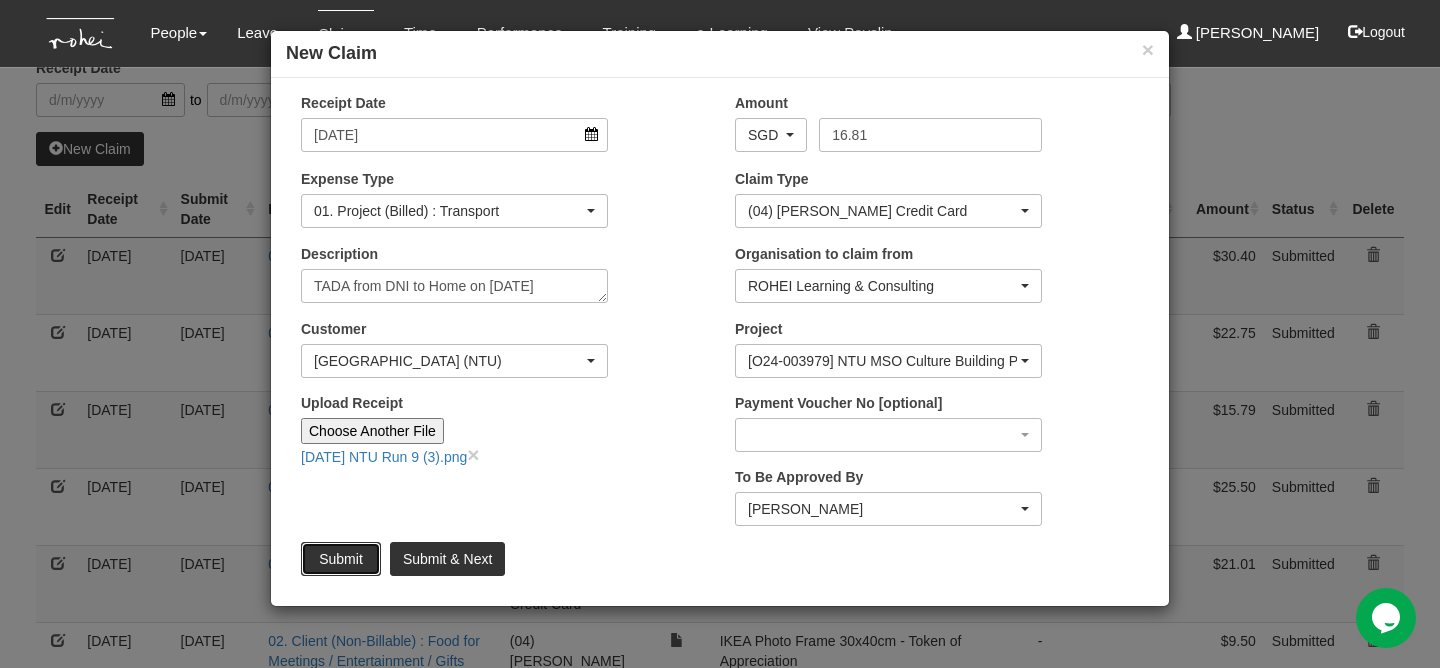 click on "Submit" at bounding box center [341, 559] 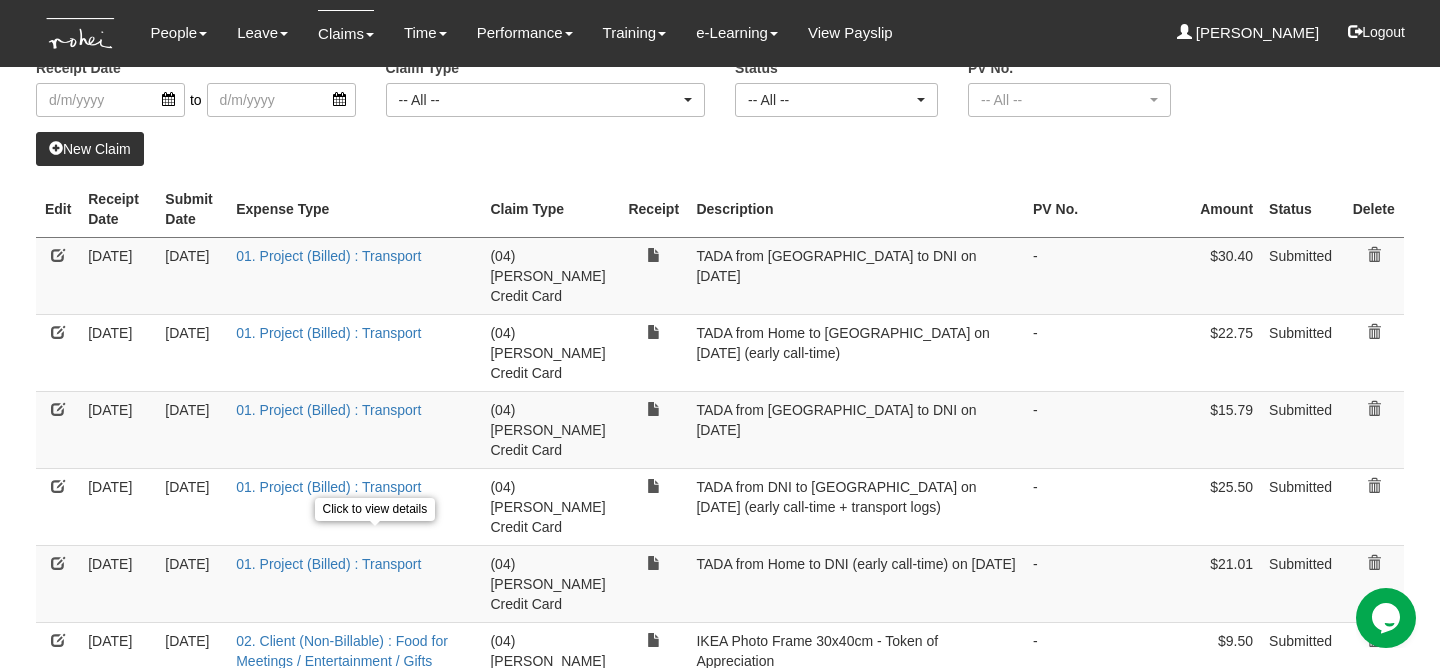 select on "50" 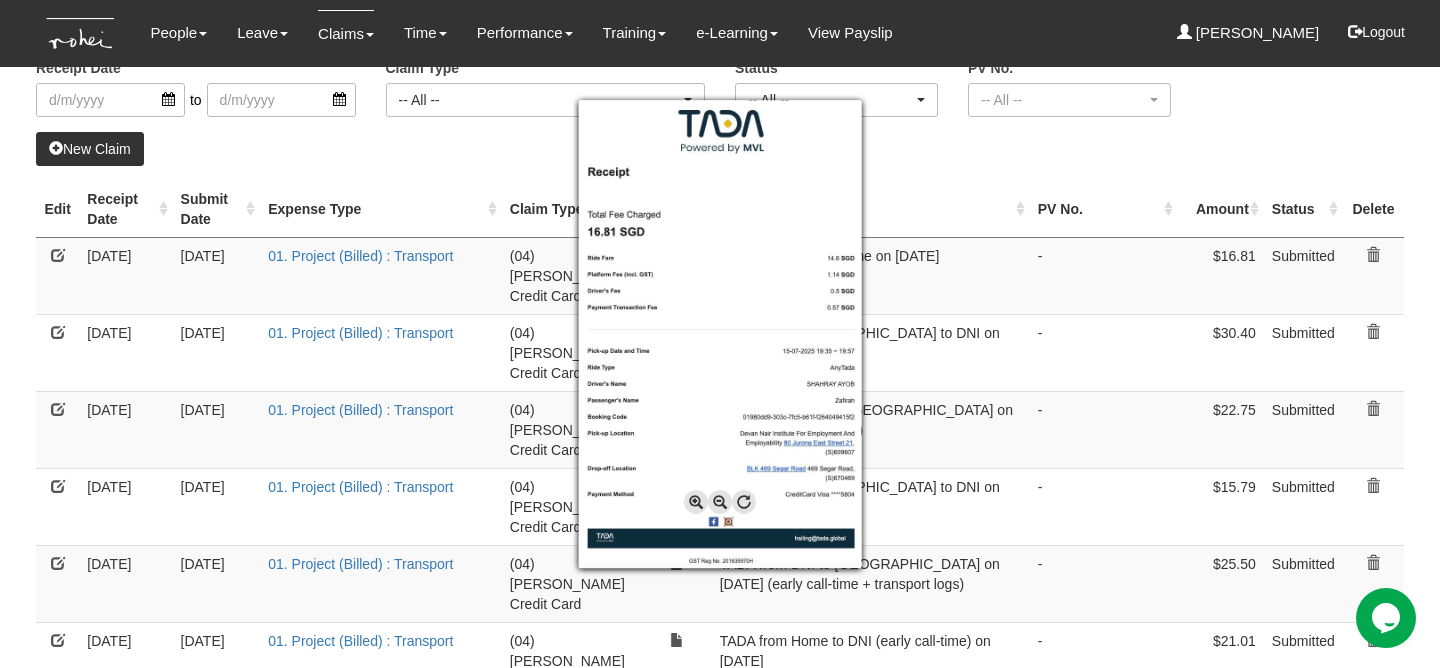 click at bounding box center (720, 334) 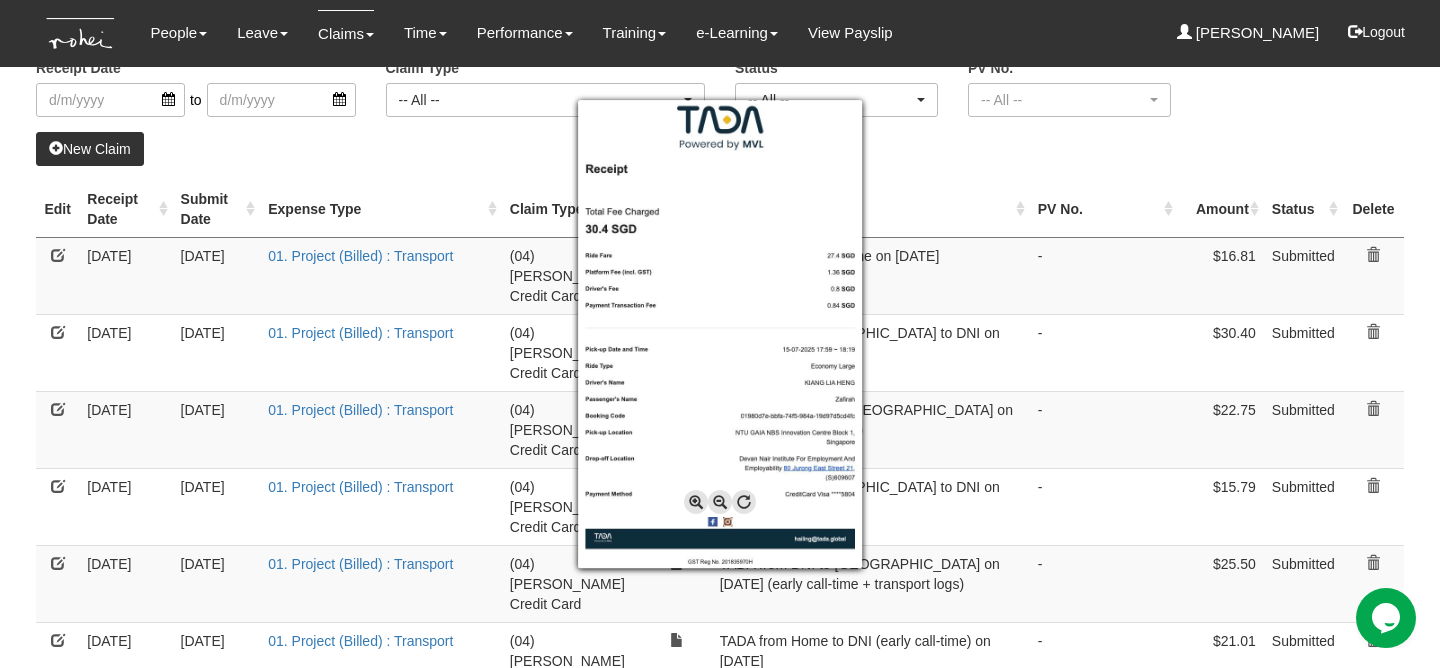 click at bounding box center (720, 334) 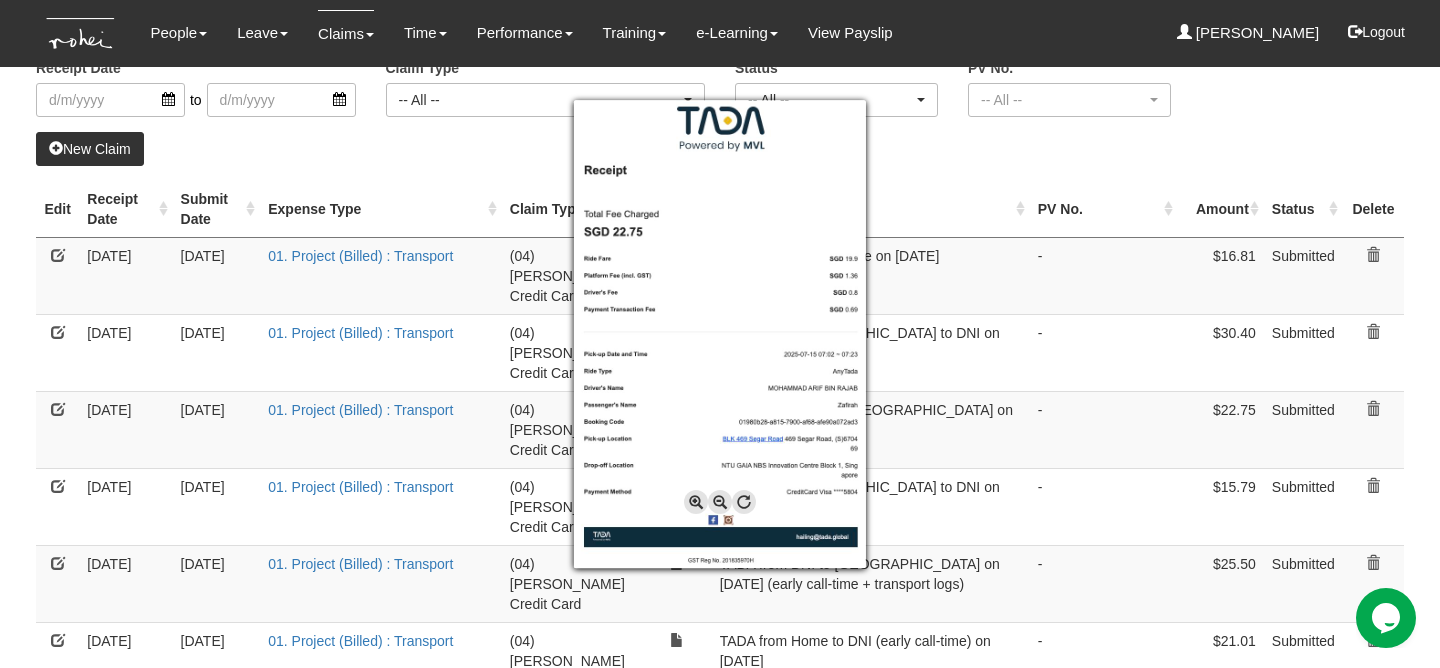 click at bounding box center [720, 334] 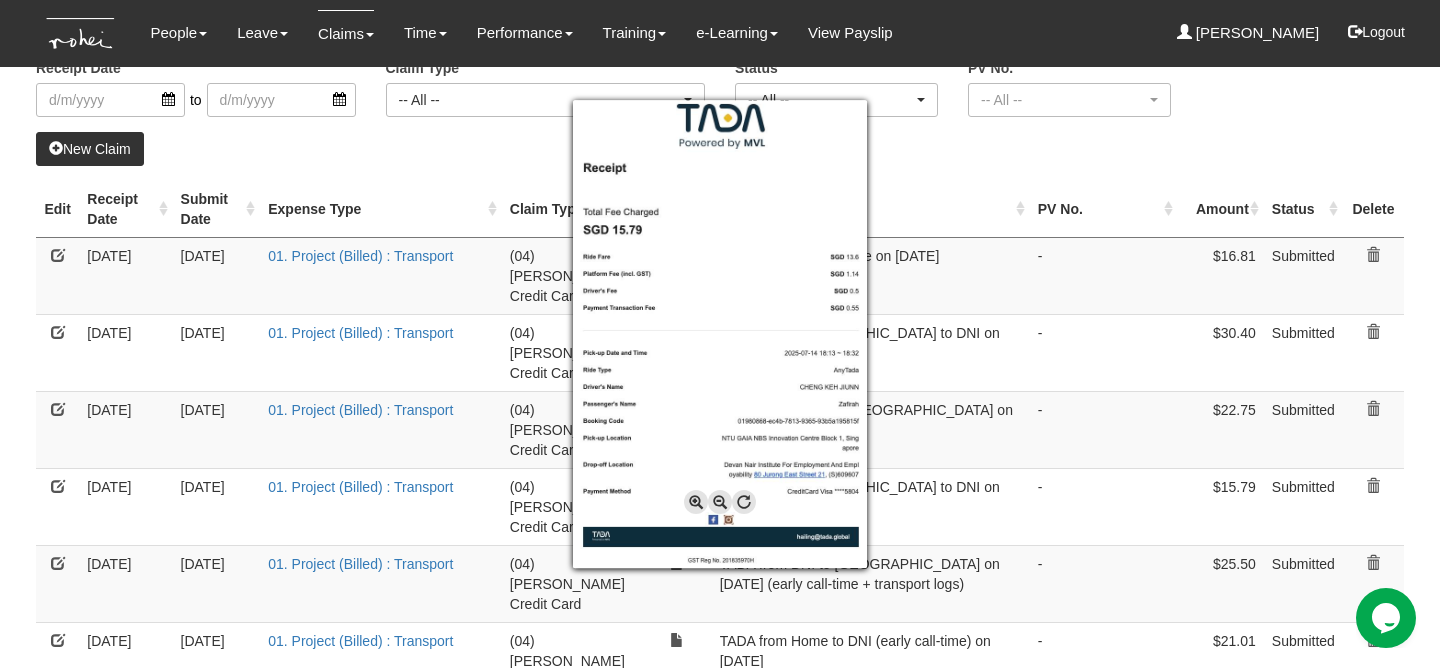 click at bounding box center [720, 334] 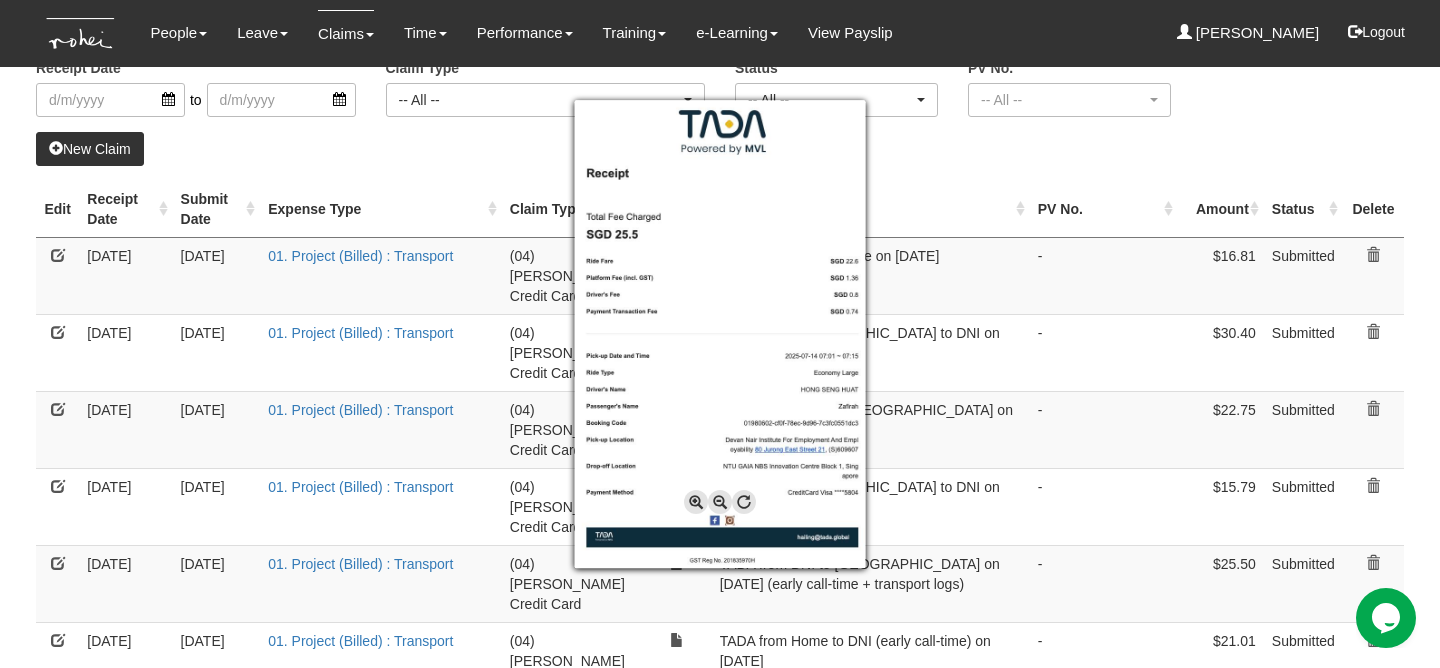 click at bounding box center [720, 334] 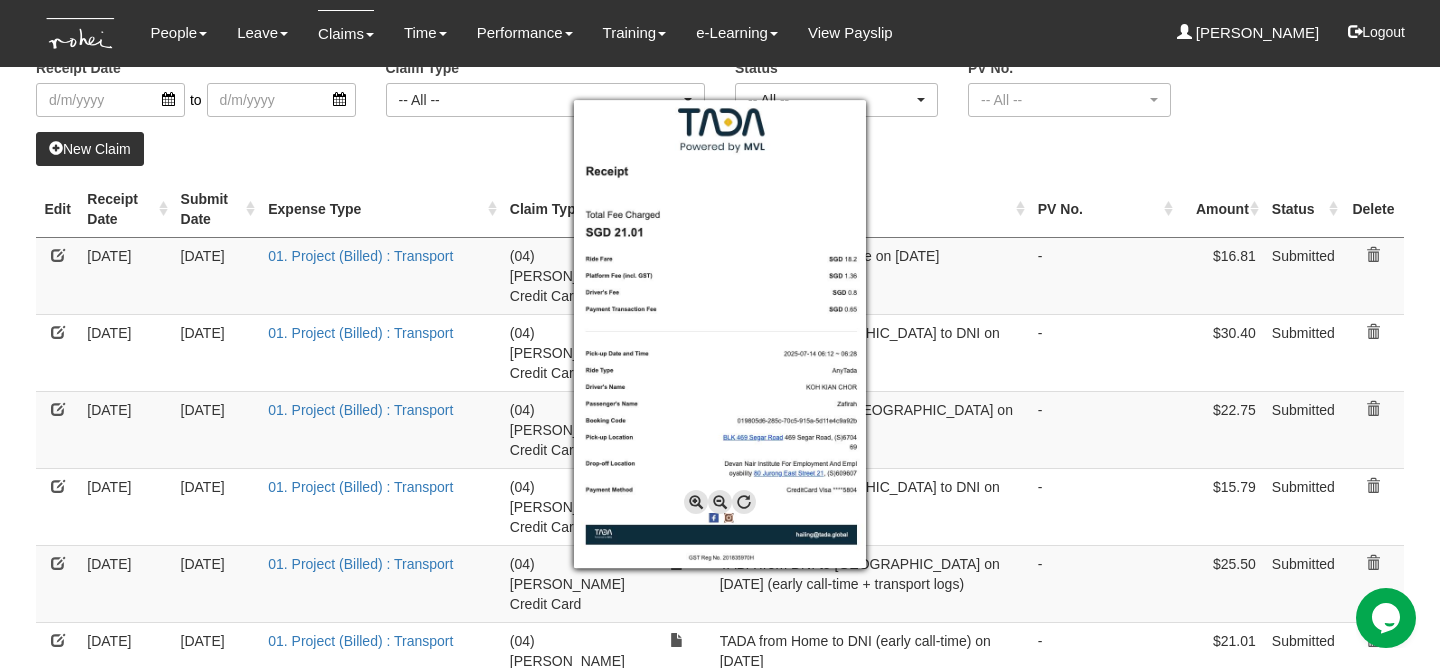 click at bounding box center [720, 334] 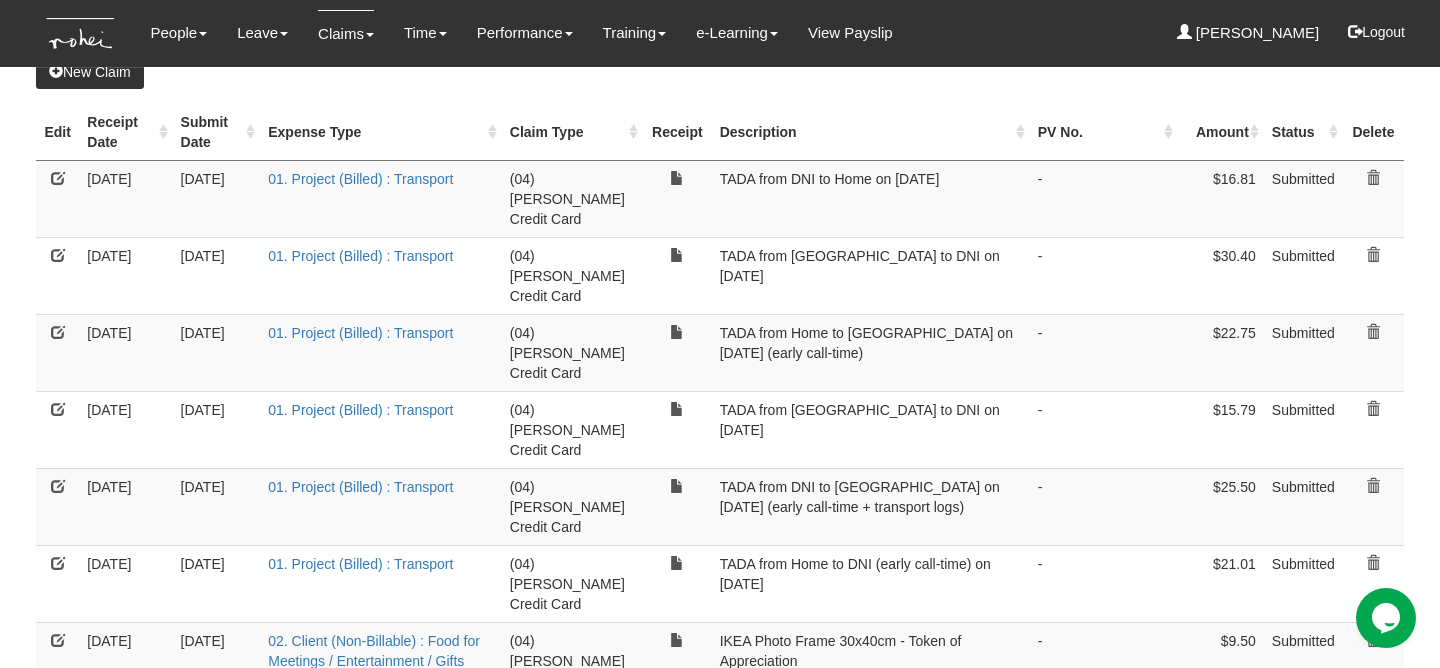 scroll, scrollTop: 245, scrollLeft: 0, axis: vertical 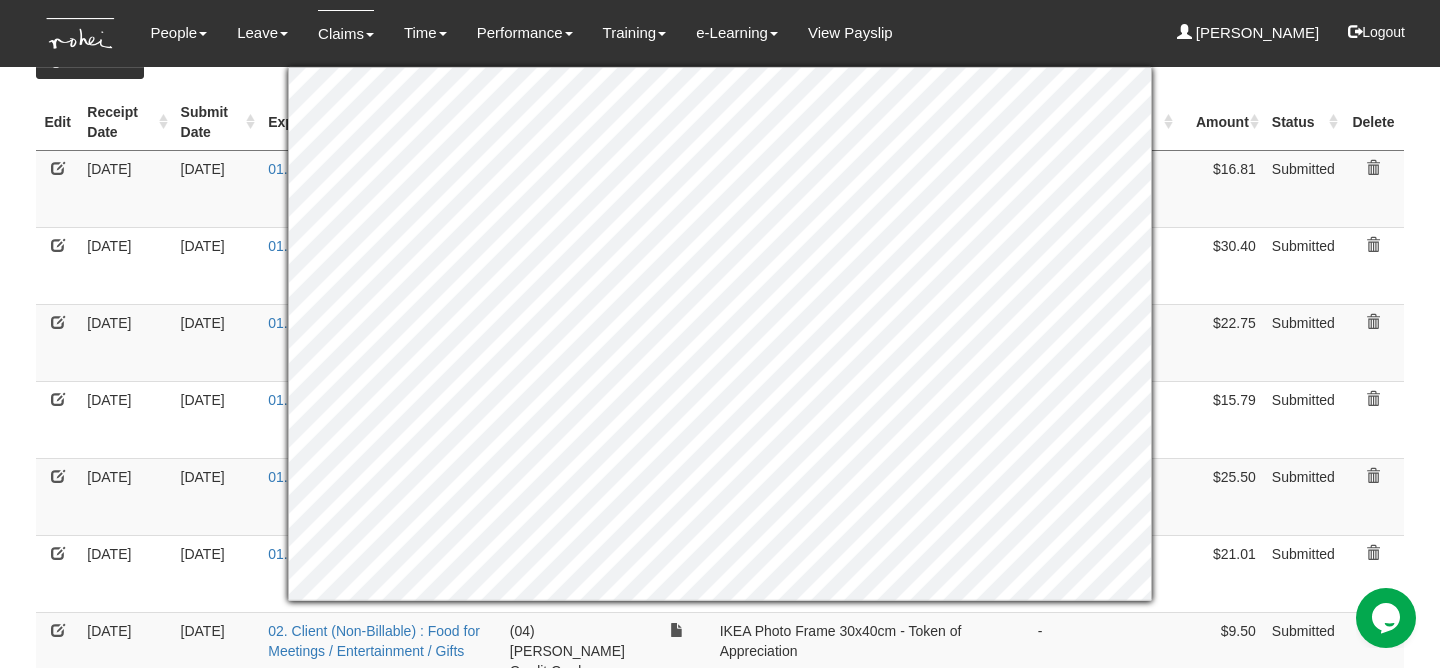 click on "$9.50" at bounding box center (1221, 650) 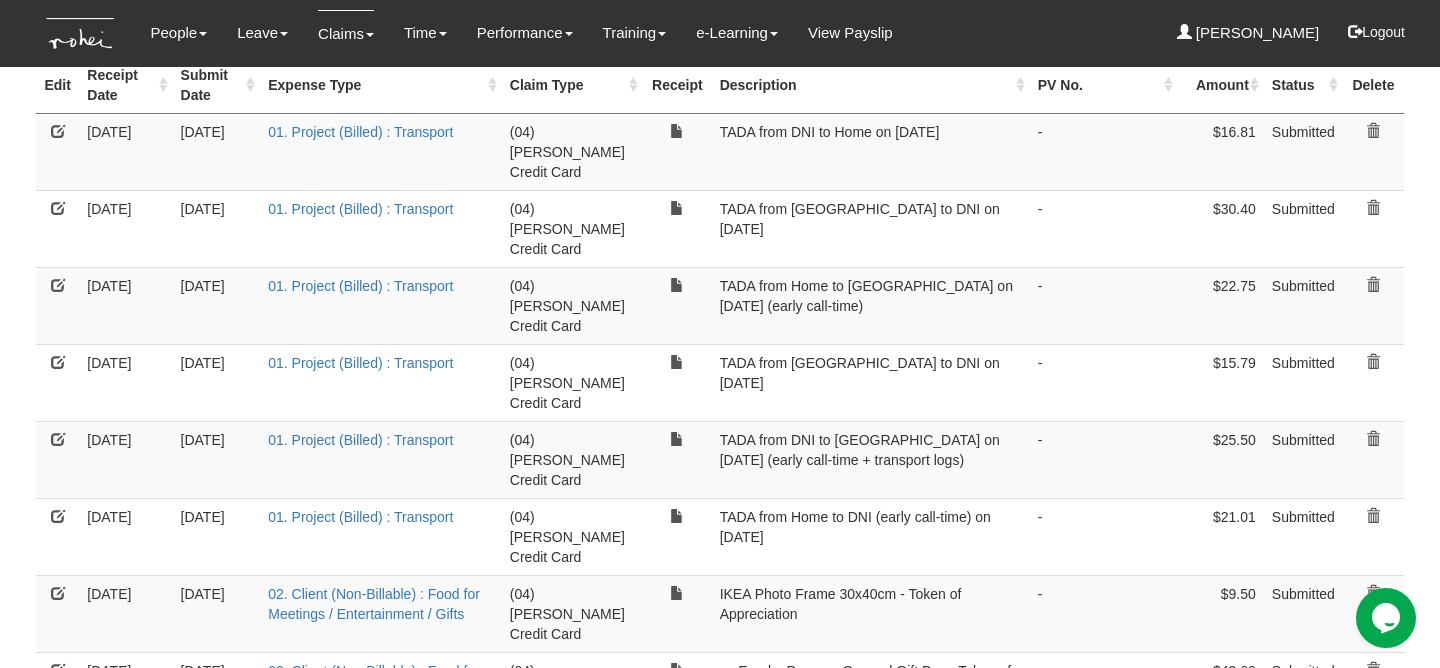 scroll, scrollTop: 286, scrollLeft: 0, axis: vertical 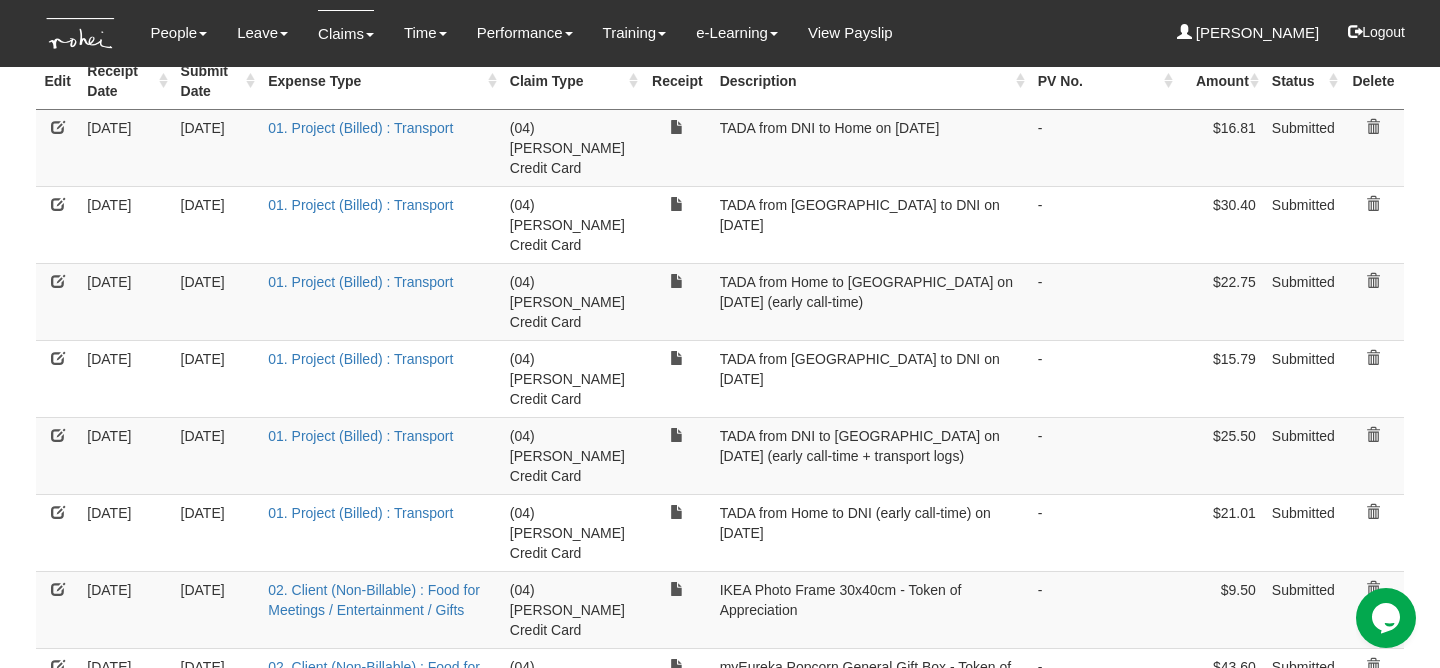 click on "[DATE]" at bounding box center [125, 609] 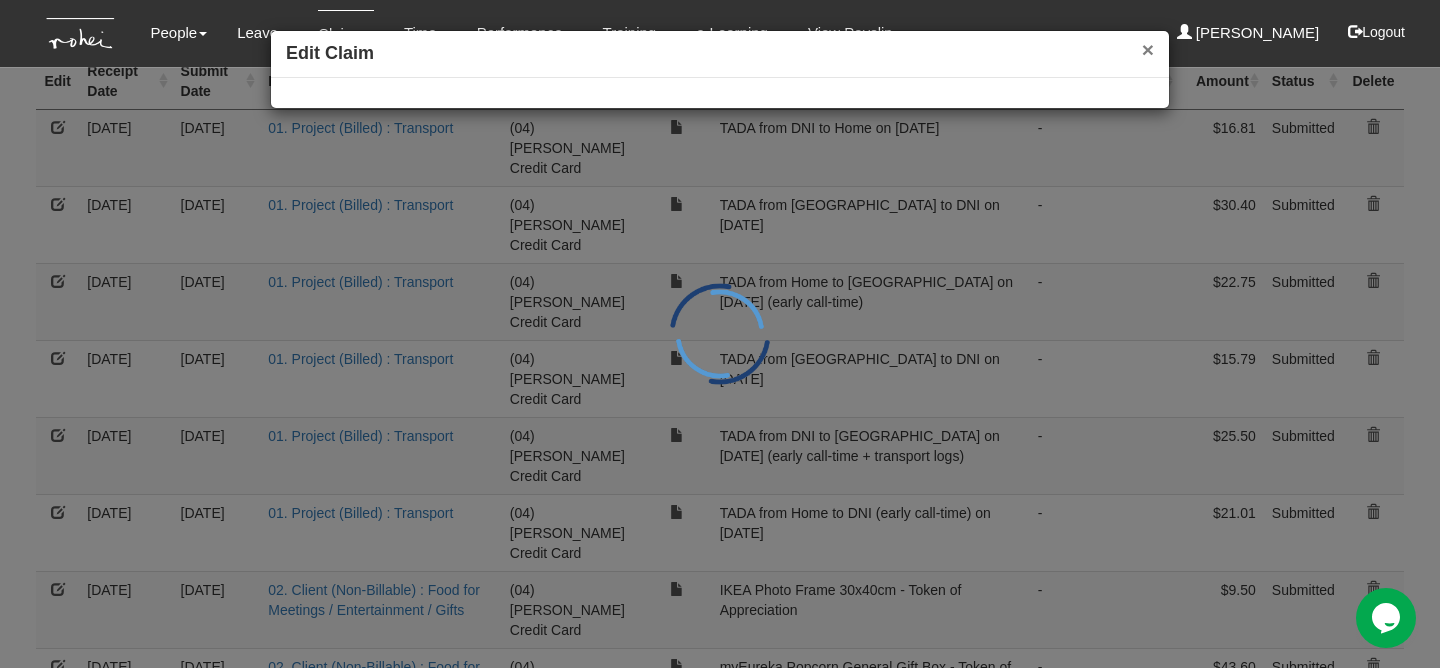 click on "×" at bounding box center (1148, 49) 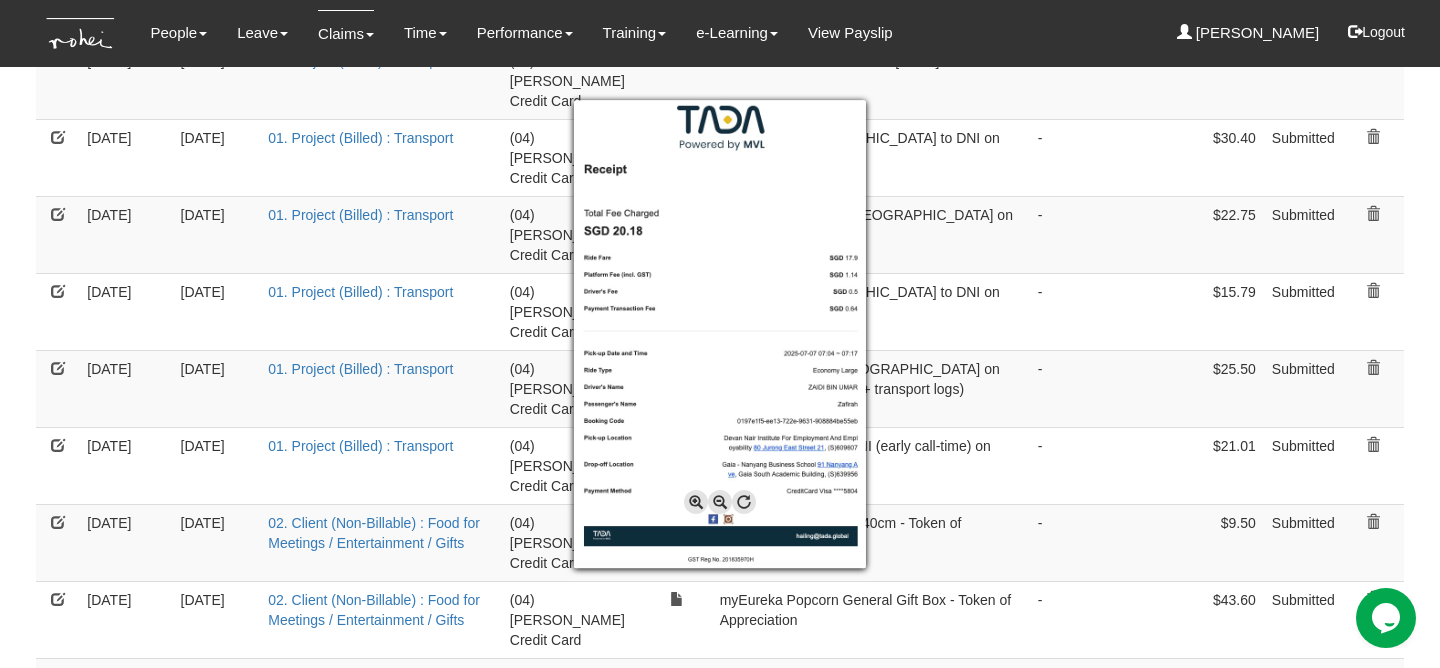 scroll, scrollTop: 0, scrollLeft: 0, axis: both 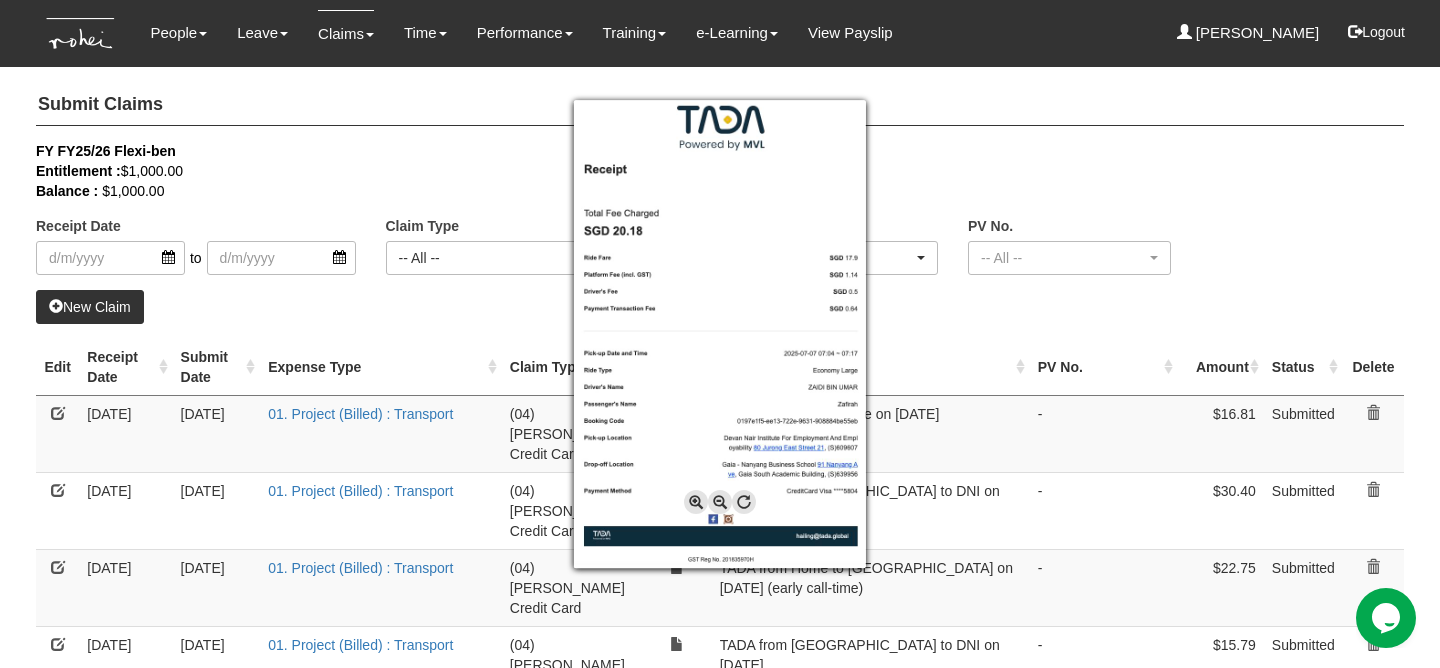 click at bounding box center (720, 334) 